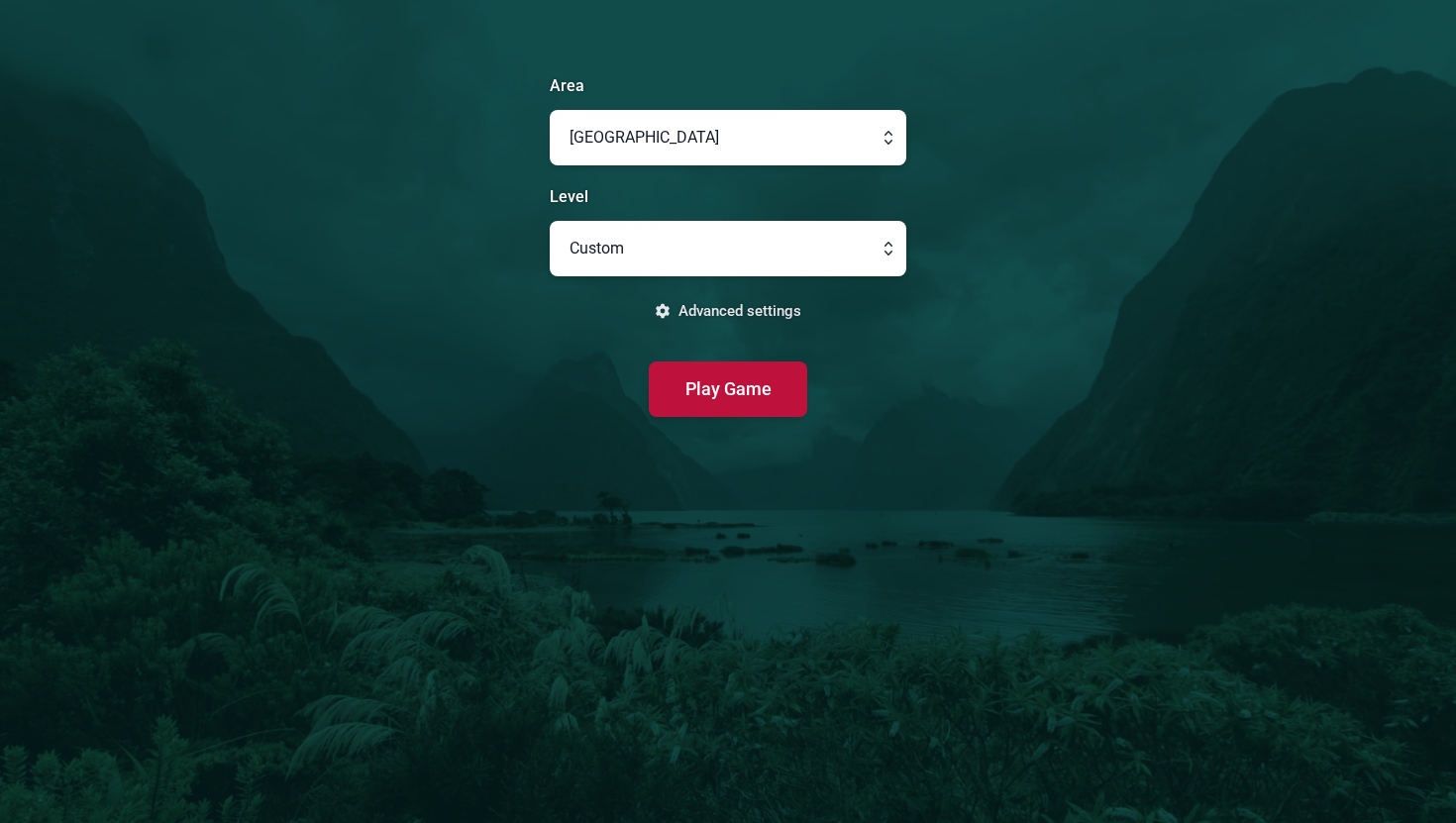 scroll, scrollTop: 0, scrollLeft: 0, axis: both 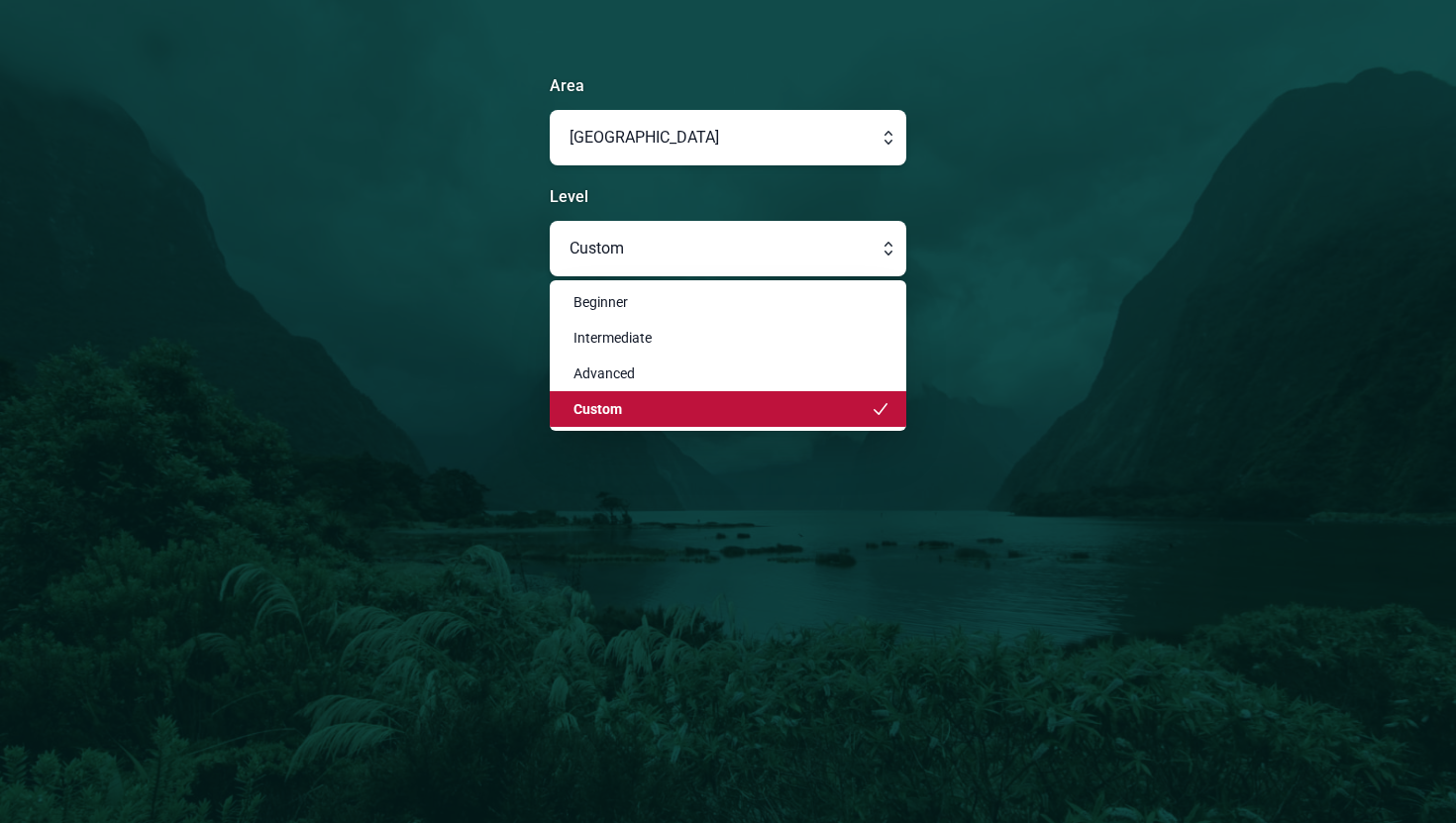 click on "Custom" 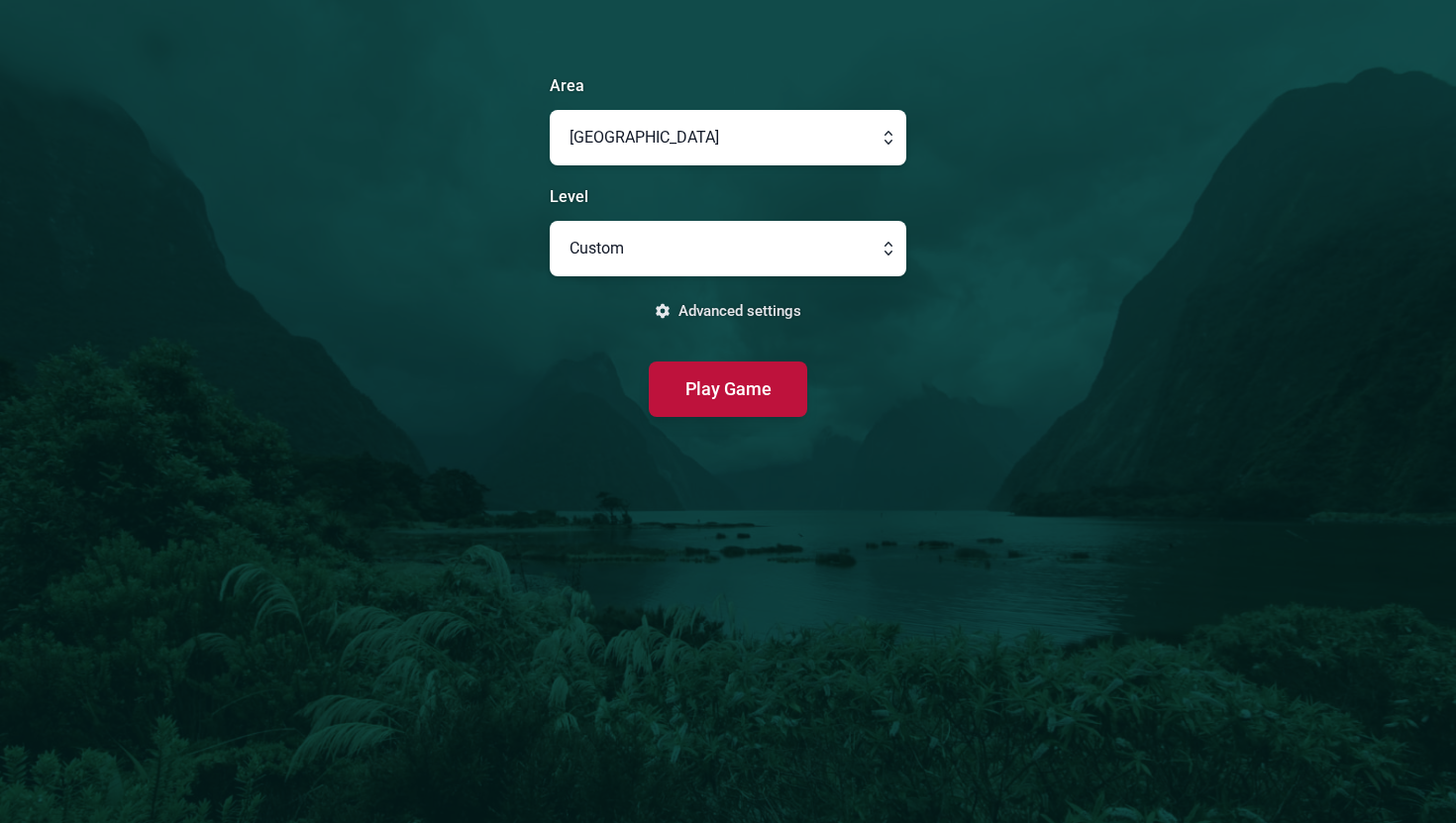 click at bounding box center (728, 138) 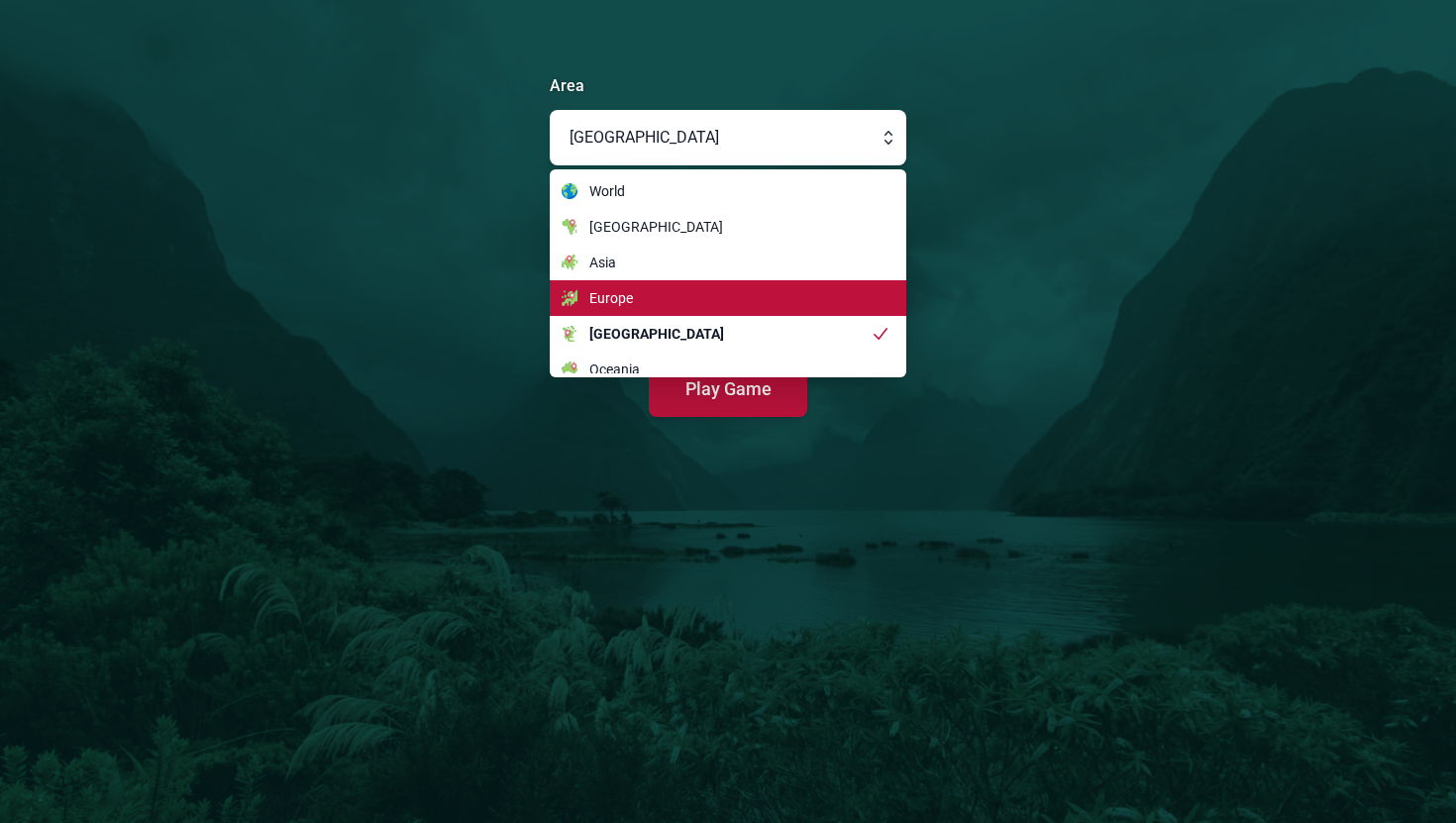 click on "Europe" 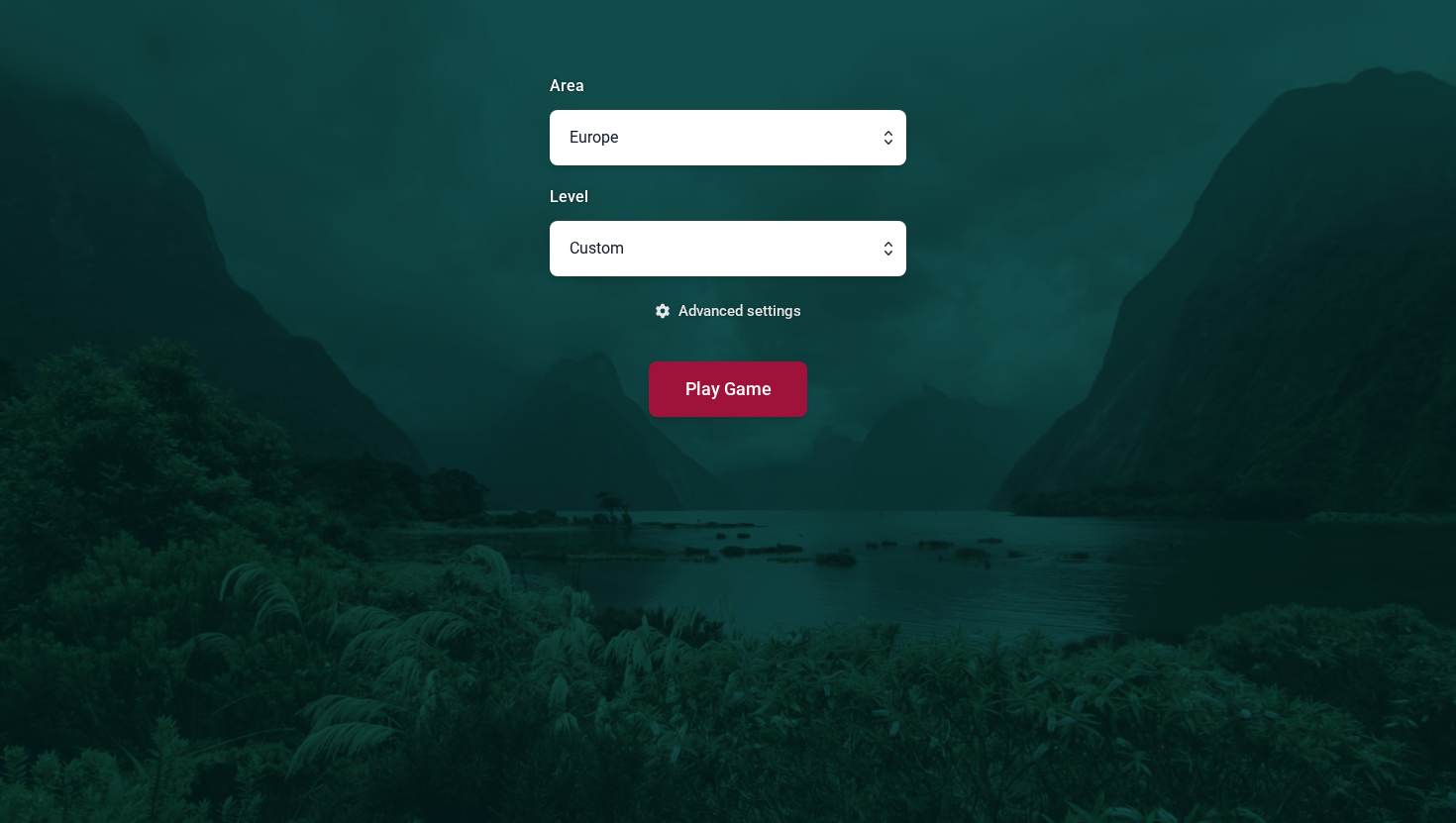 click on "Play Game" at bounding box center (728, 388) 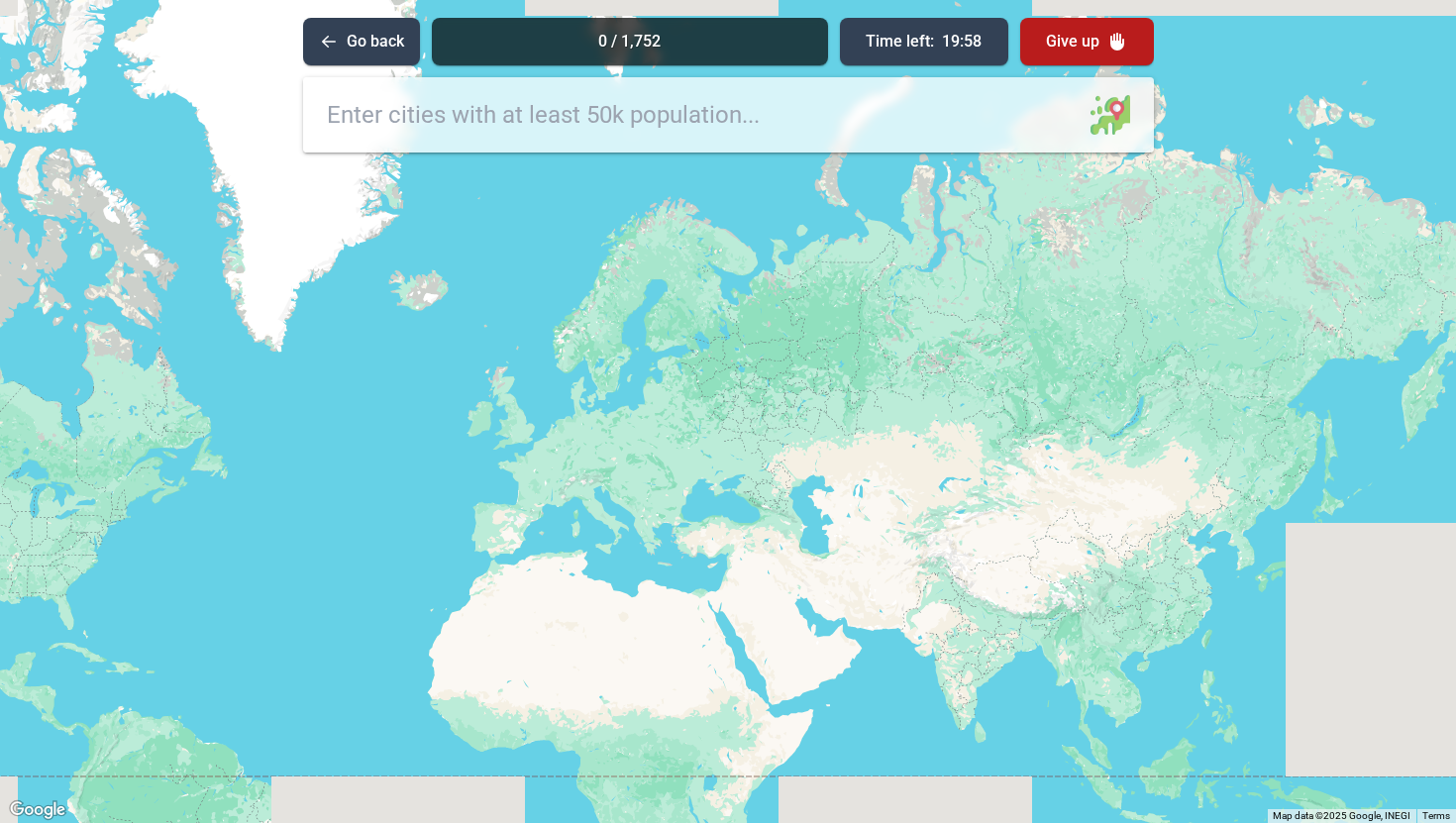 click at bounding box center [728, 115] 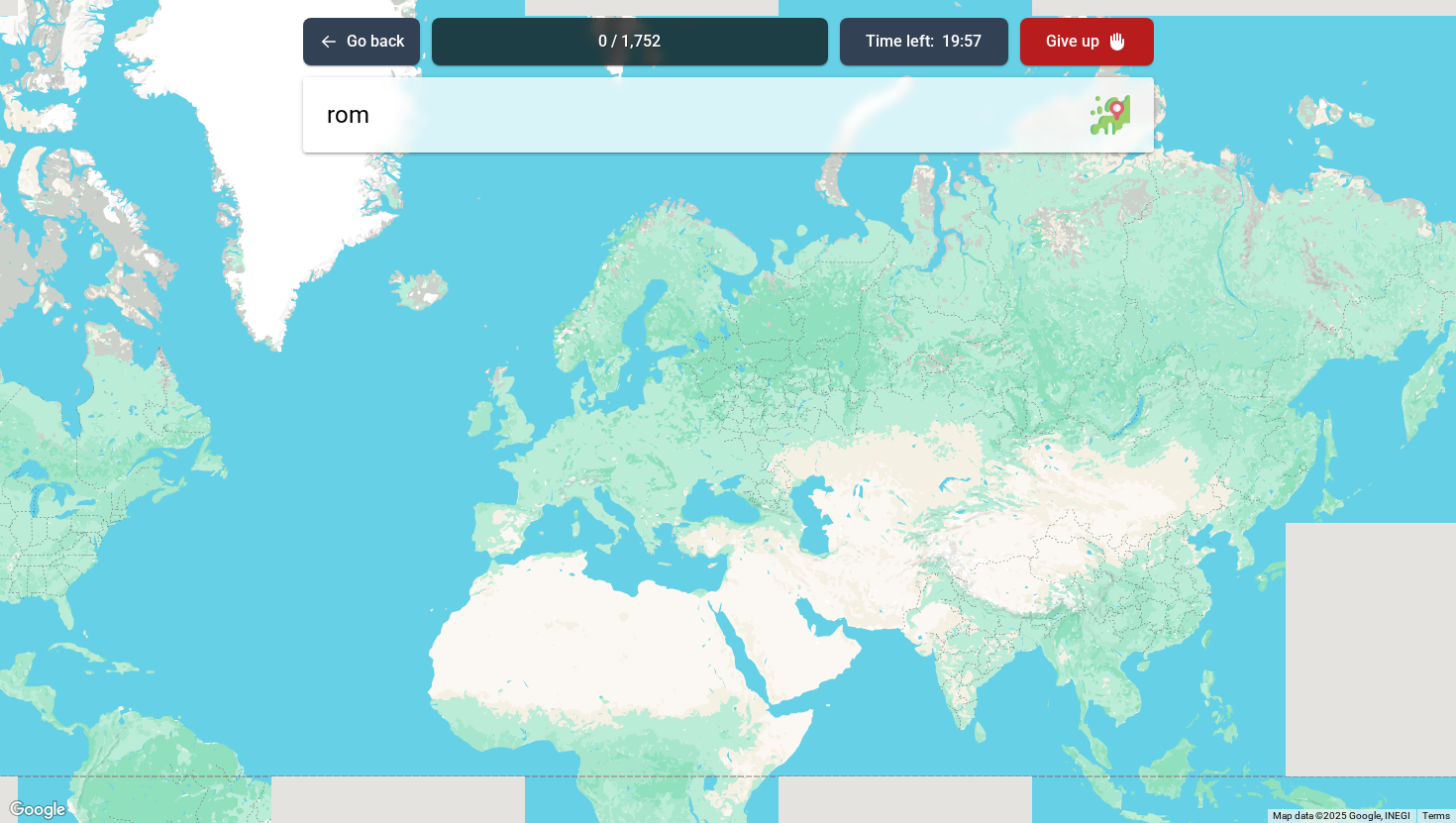 type on "[GEOGRAPHIC_DATA]" 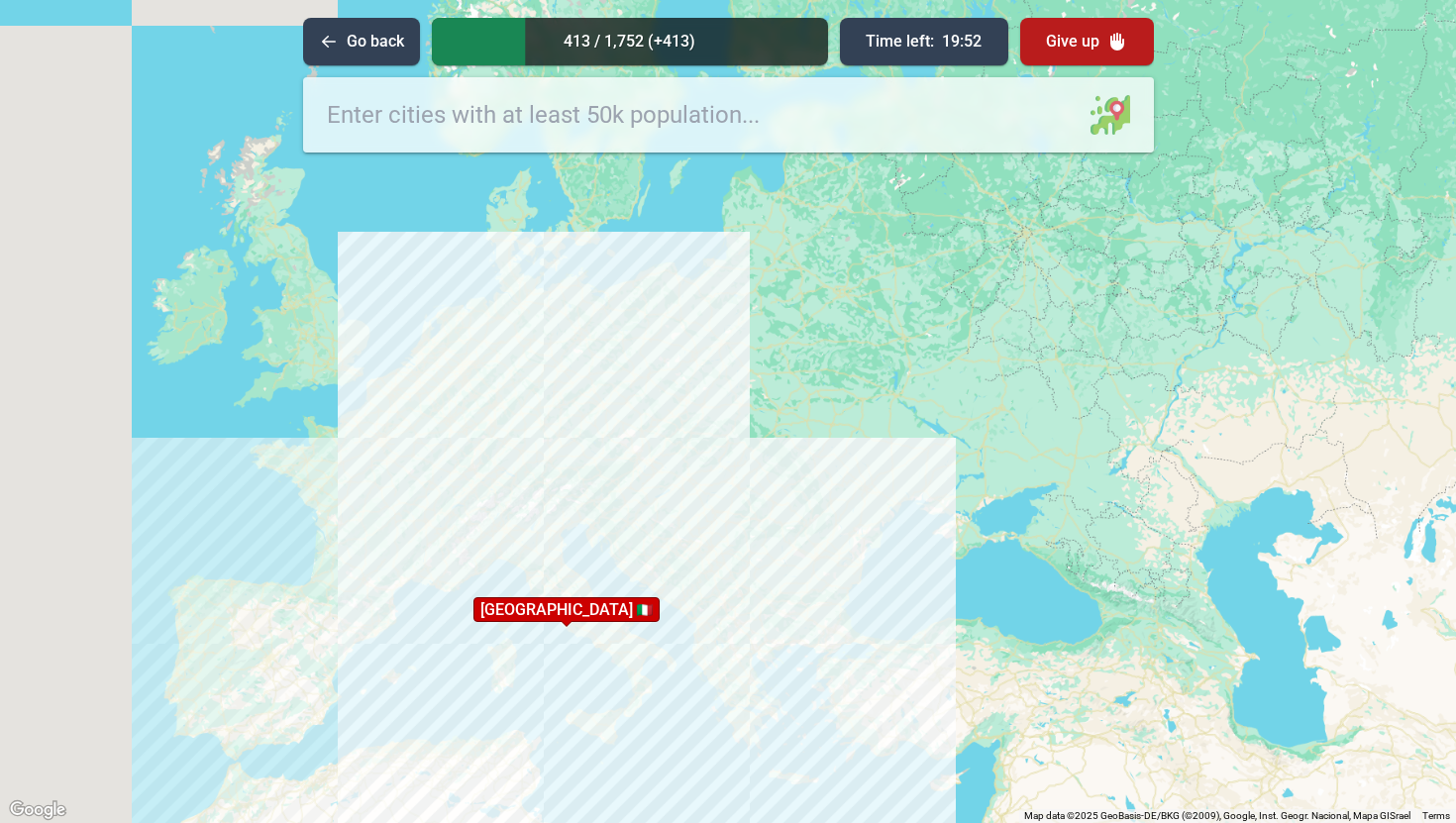 click at bounding box center (728, 115) 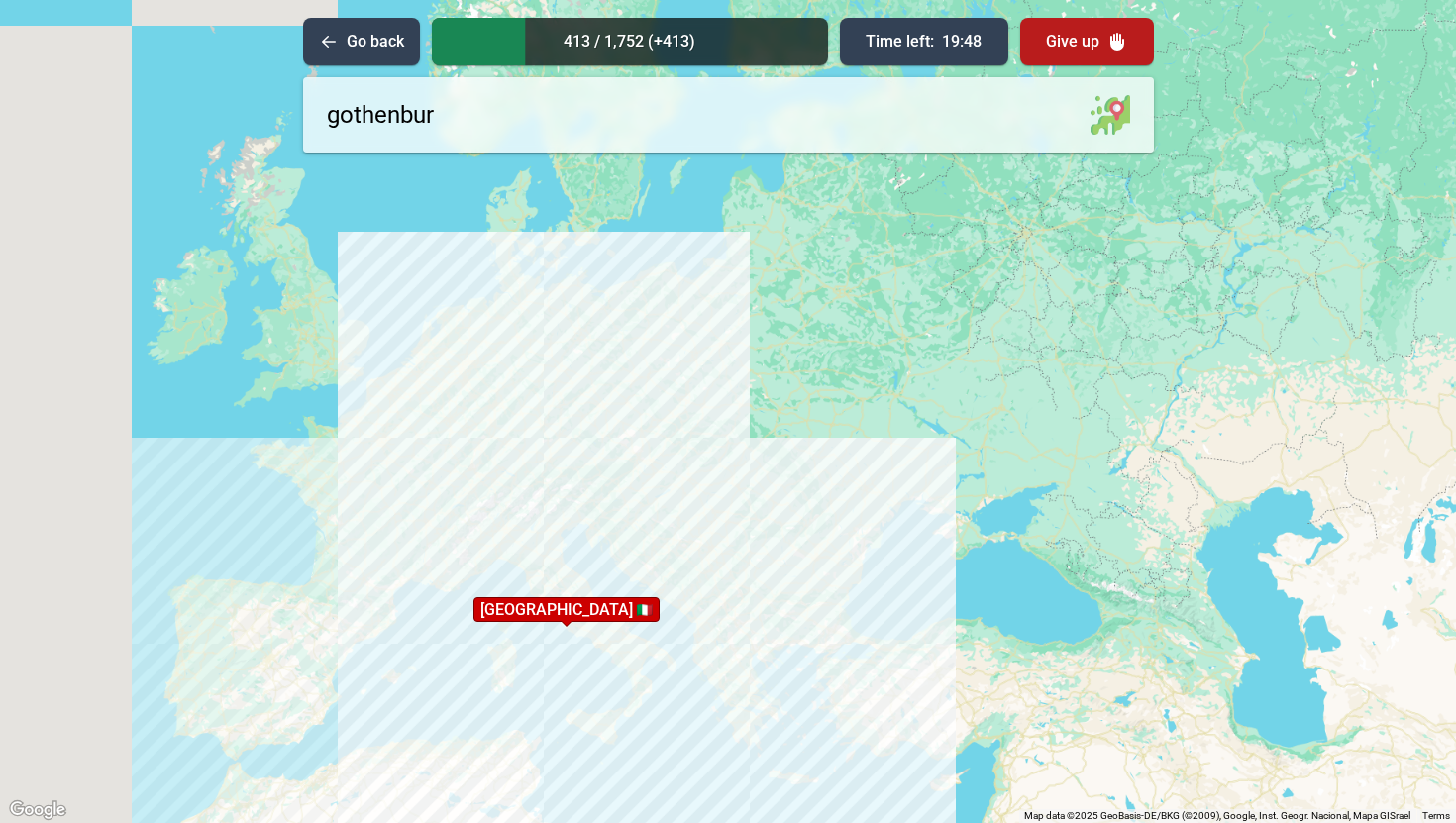type on "[GEOGRAPHIC_DATA]" 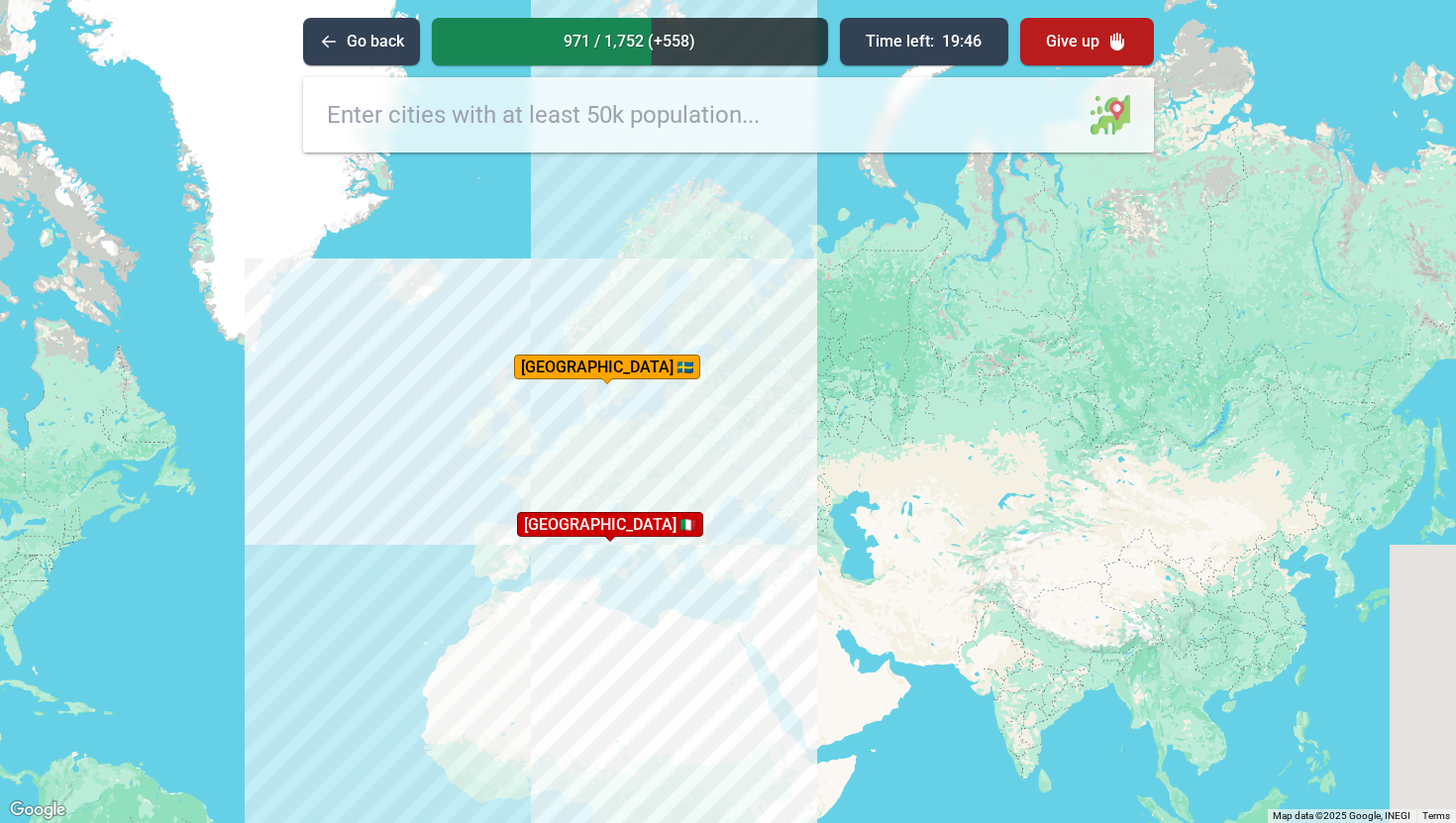 drag, startPoint x: 681, startPoint y: 254, endPoint x: 641, endPoint y: 378, distance: 130.29198 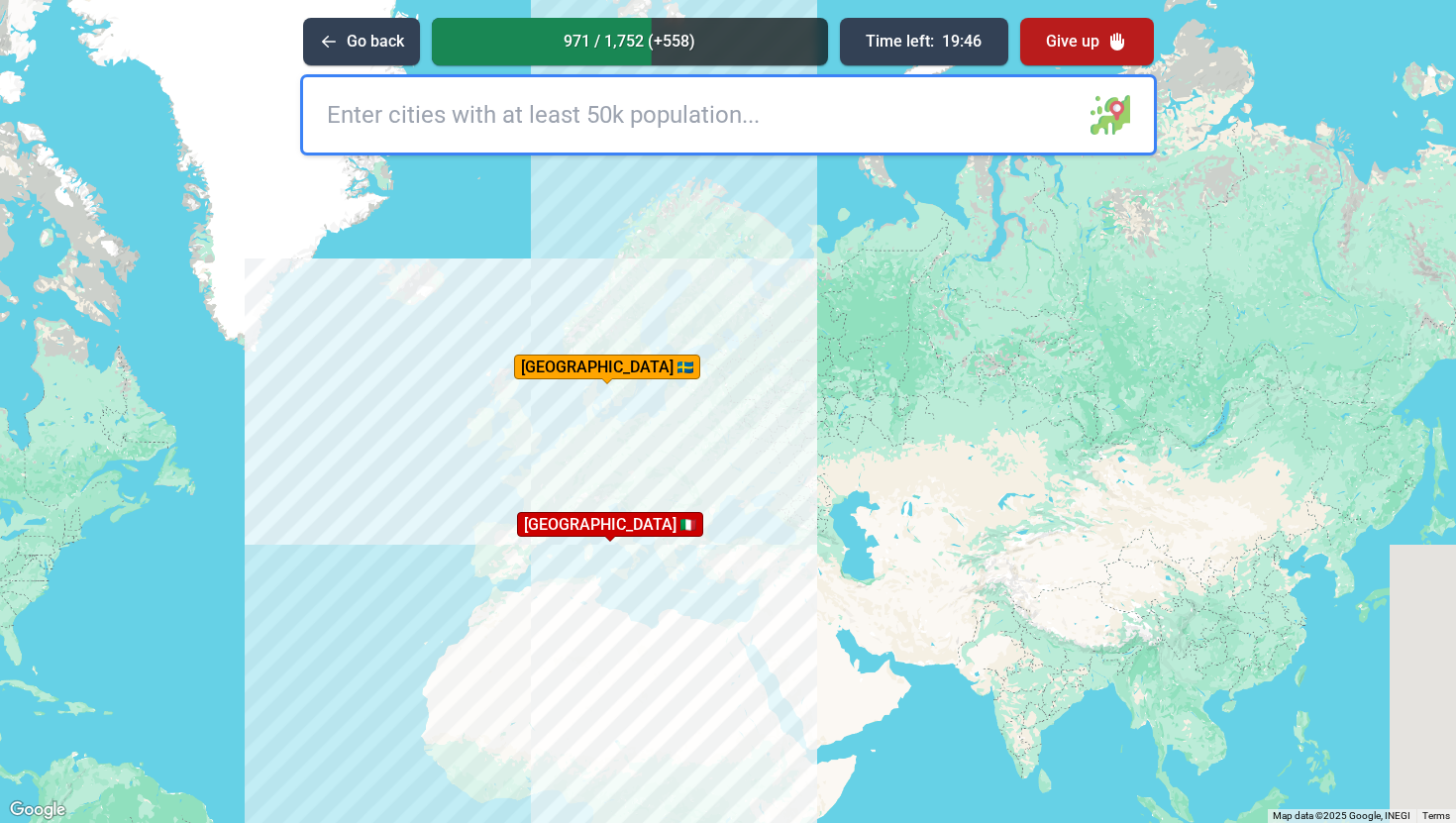 click on "Lithuania  completed 🎉" at bounding box center (678, 360) 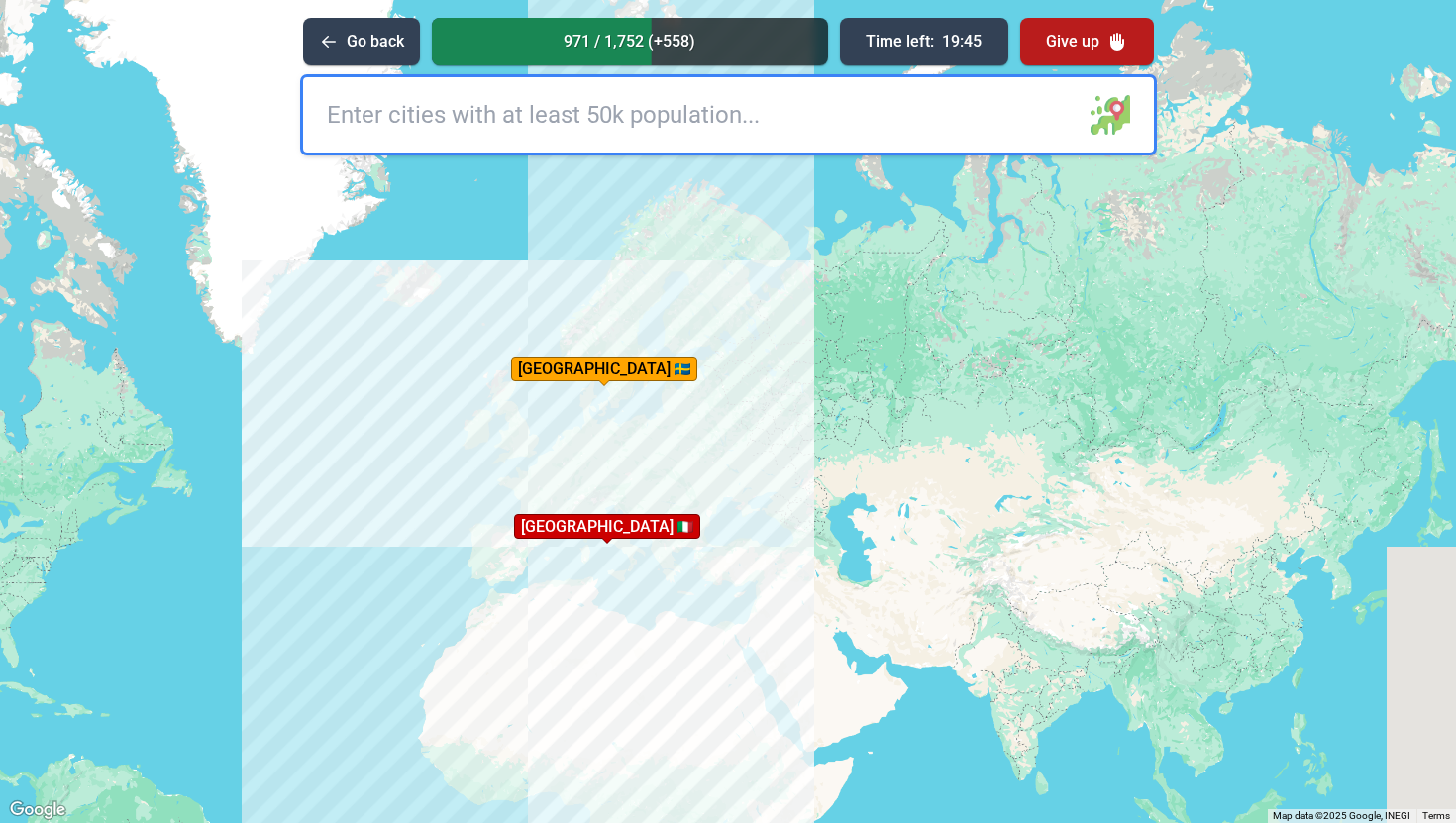 click at bounding box center [728, 115] 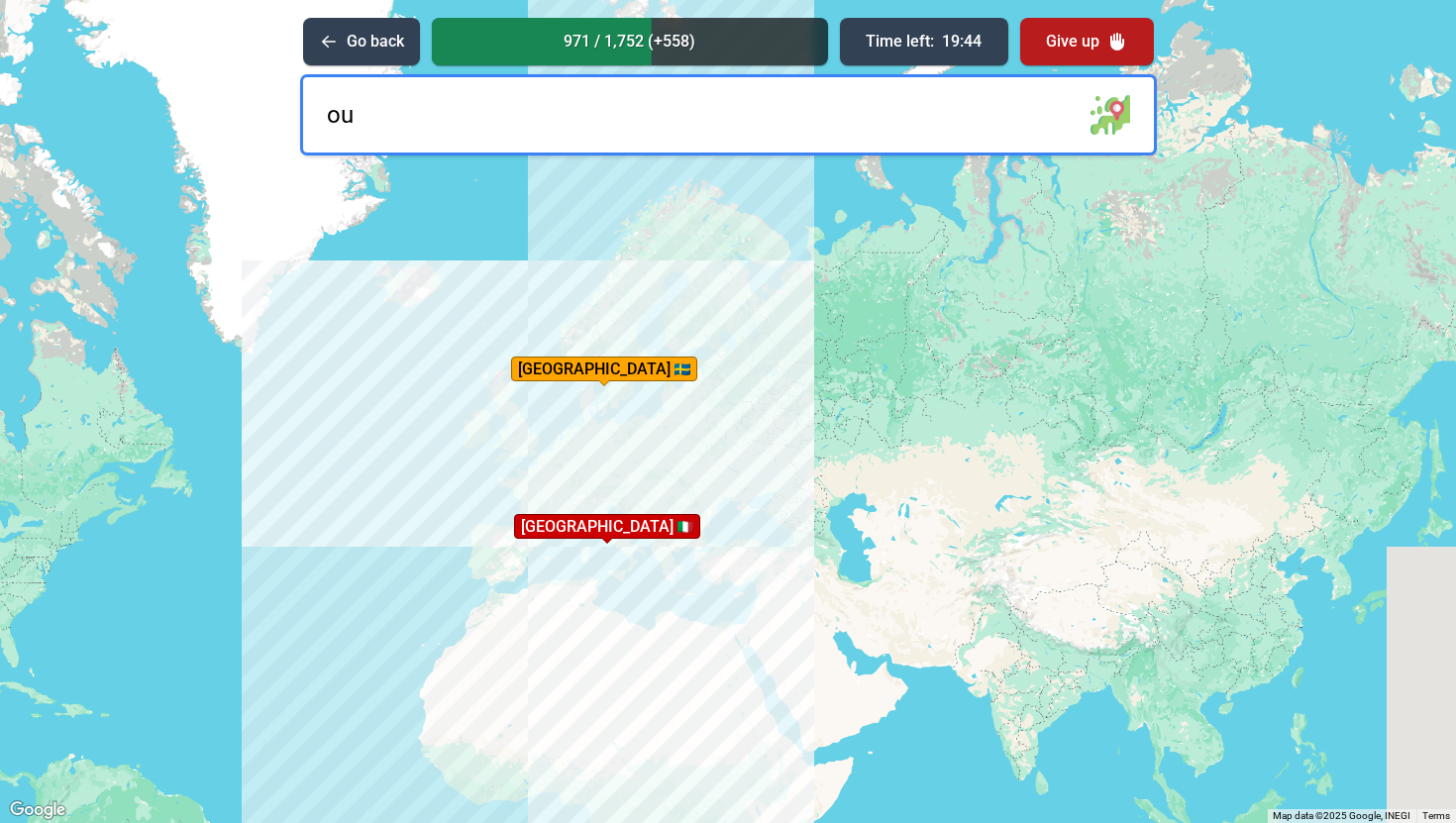 type on "oul" 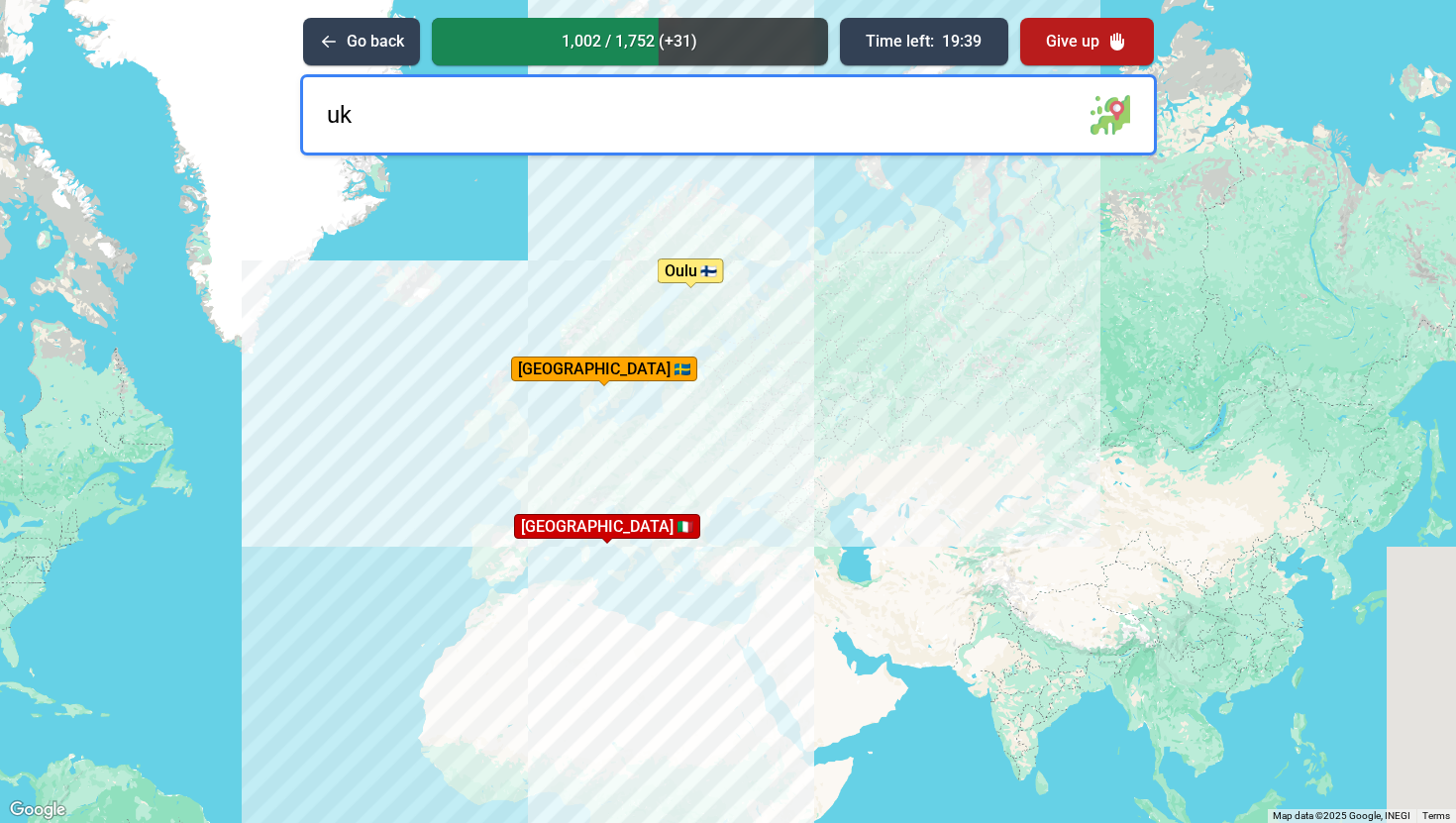 type on "u" 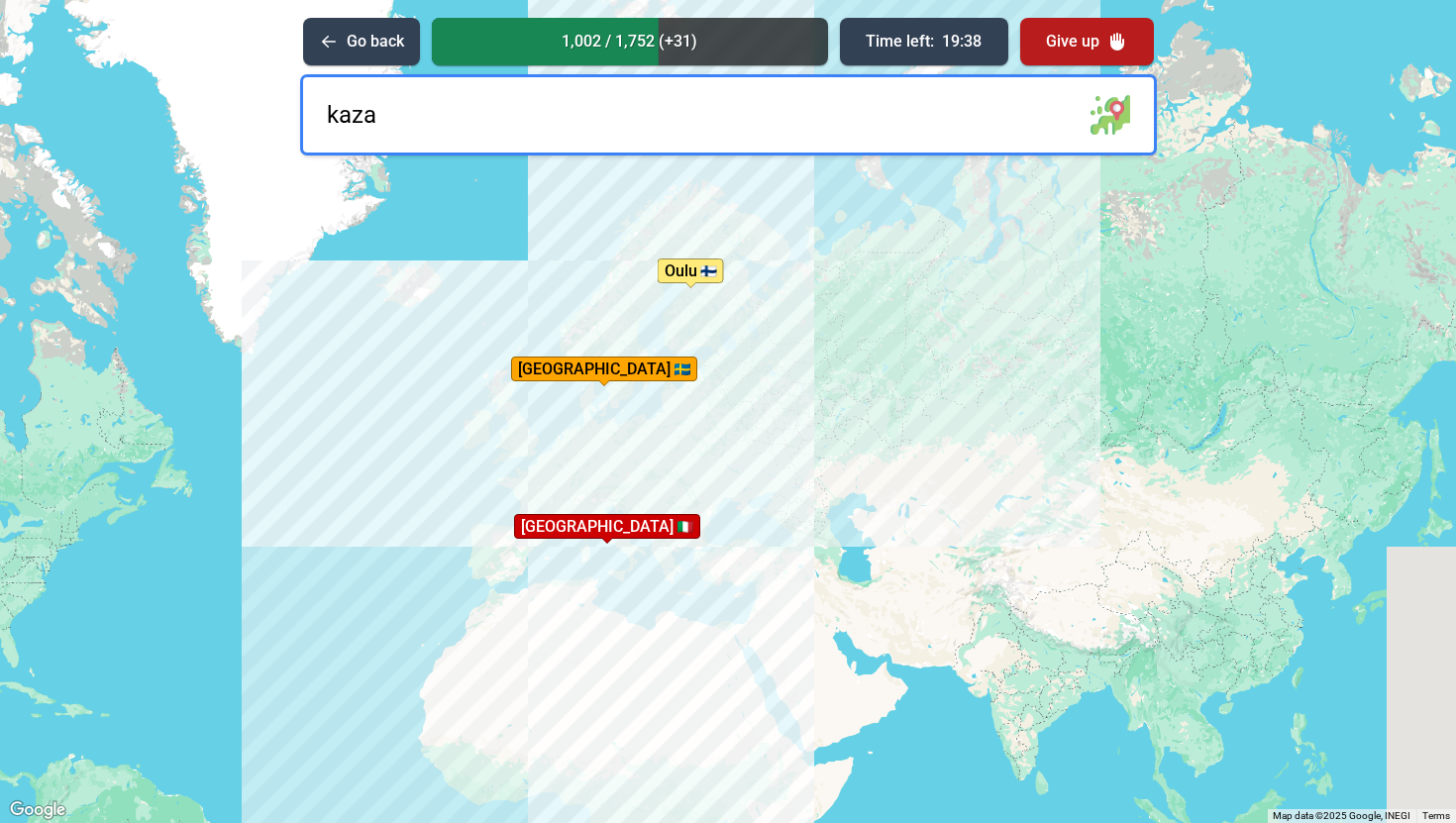 type on "kazan" 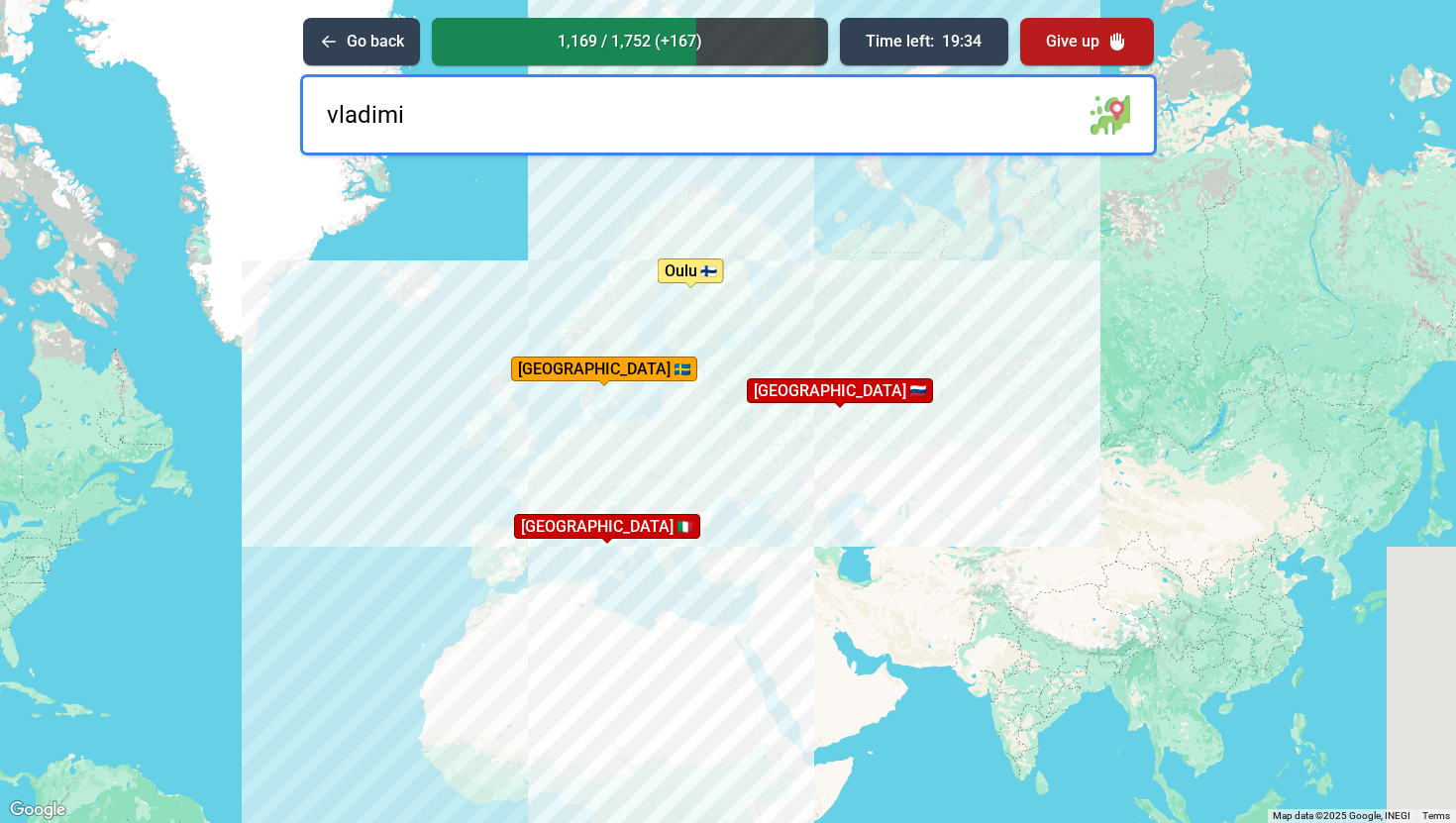 type on "[PERSON_NAME]" 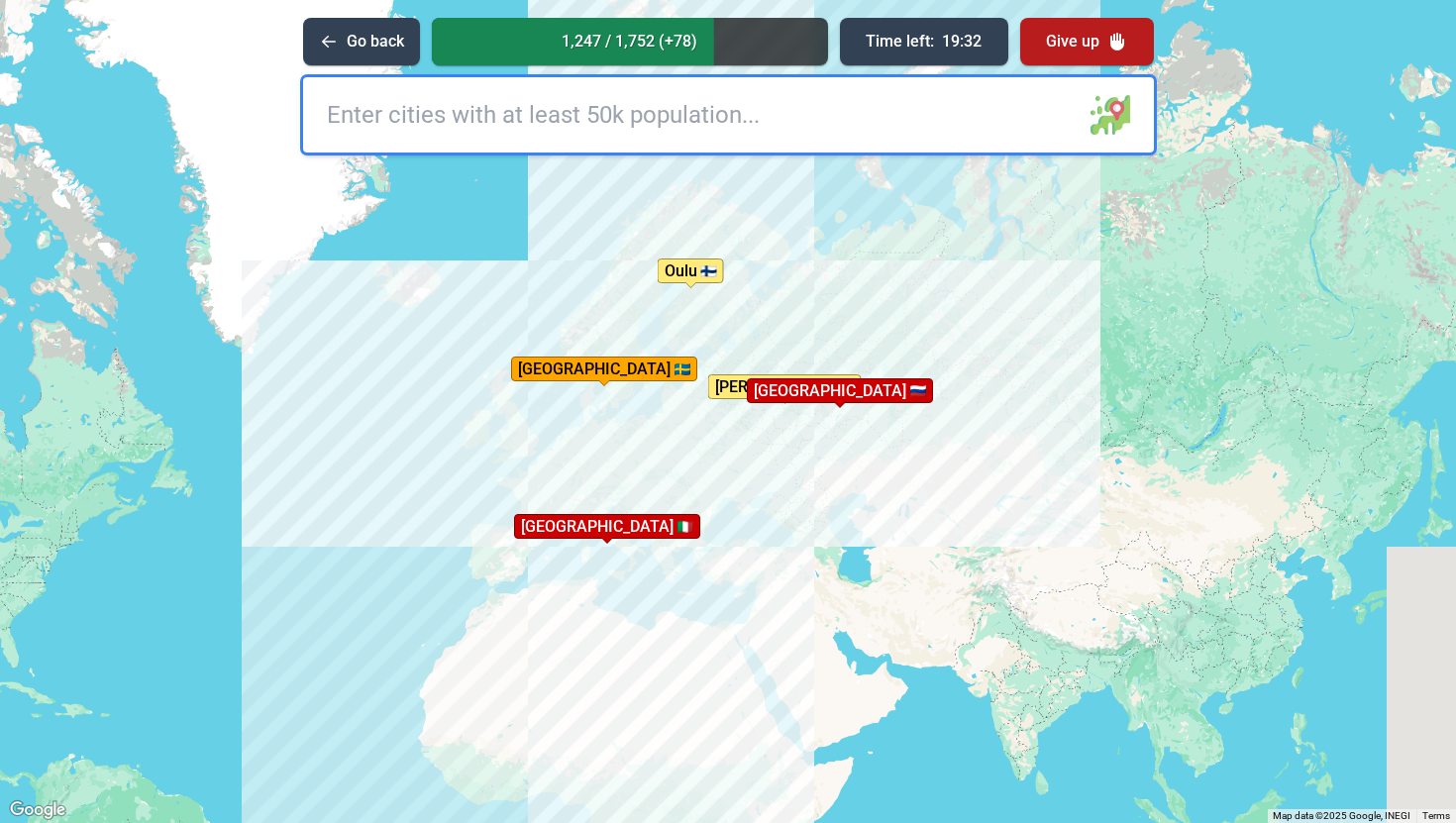 type on "a" 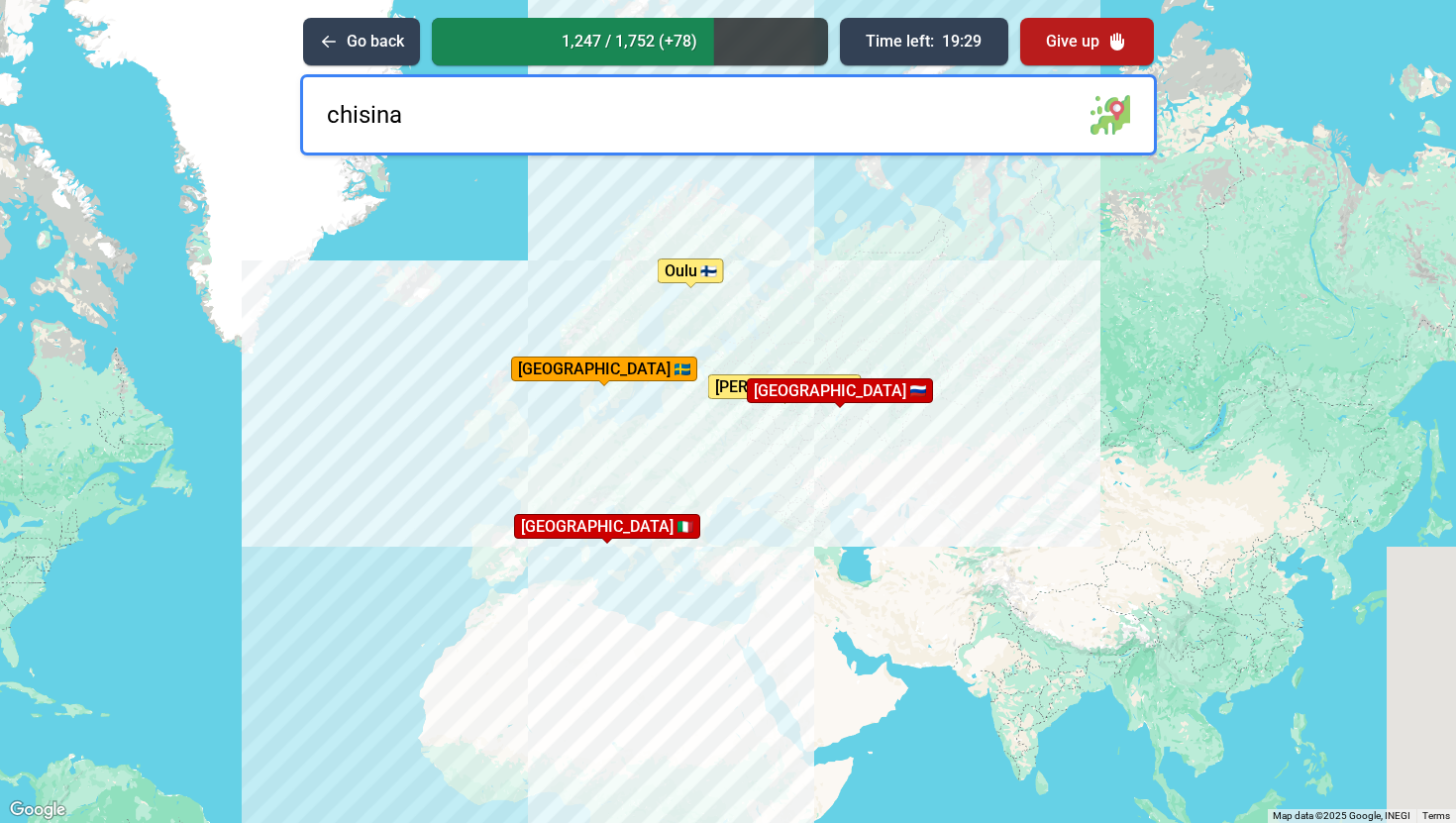 type on "chisinau" 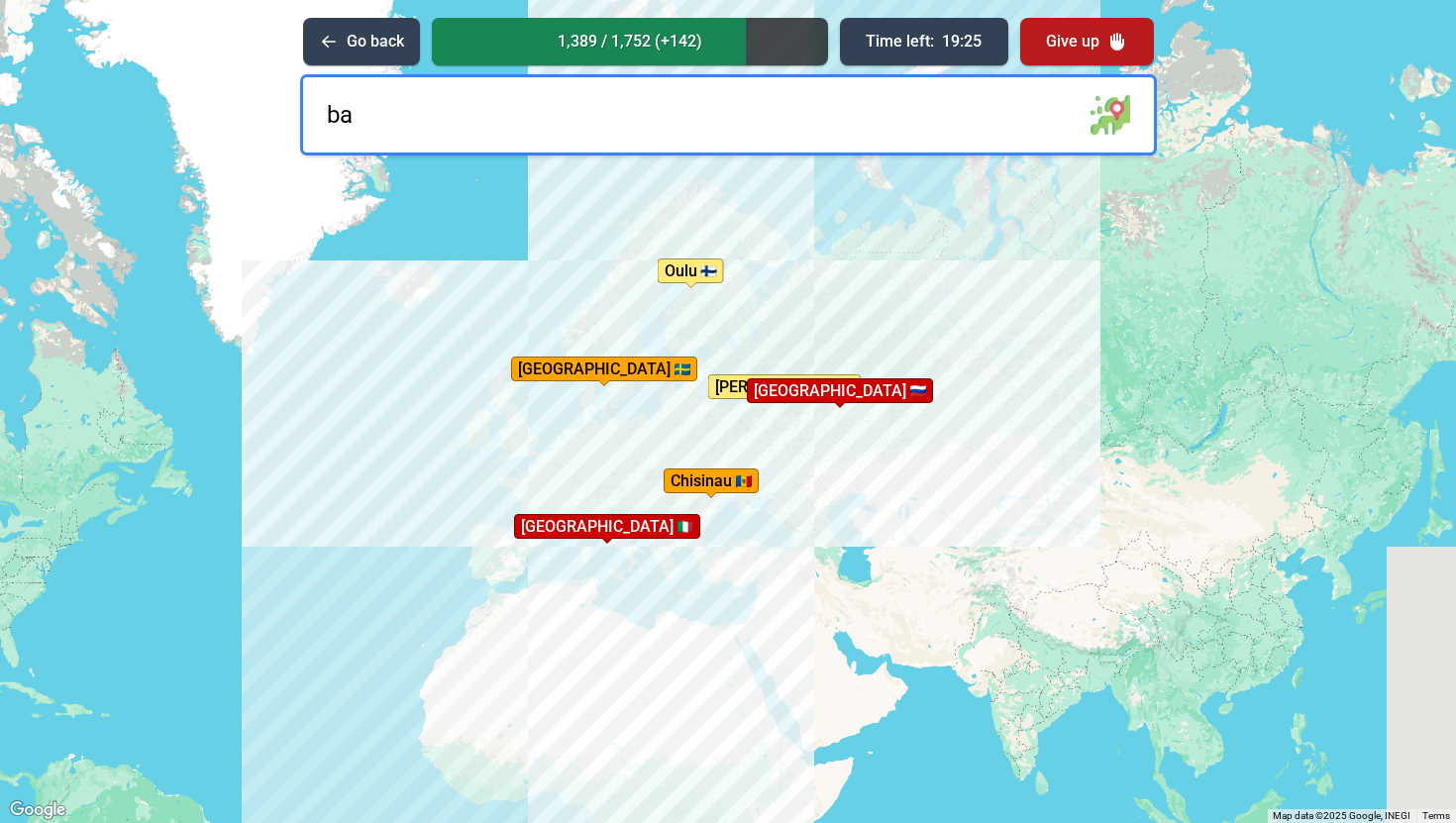 type on "b" 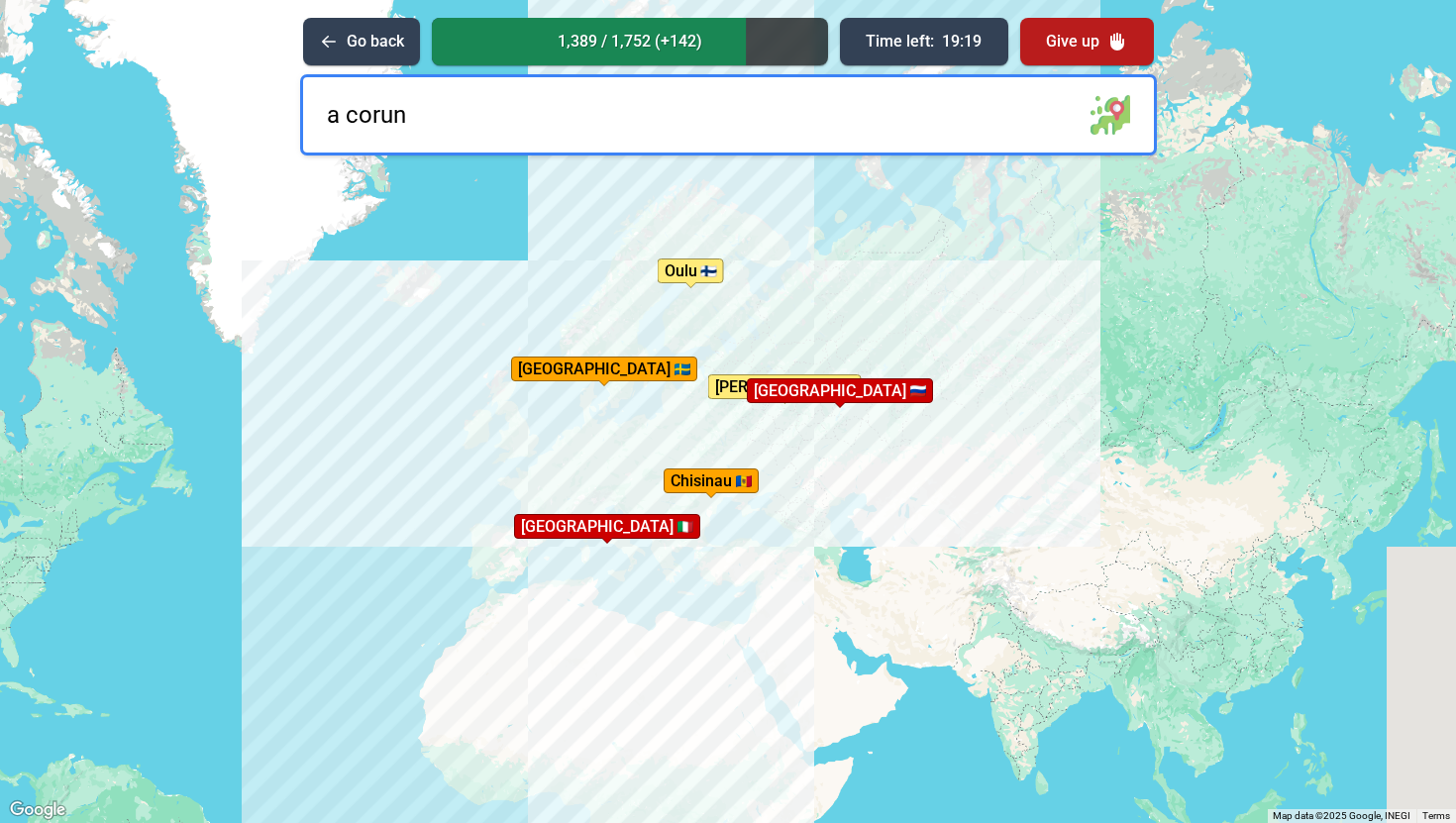 type on "a coruna" 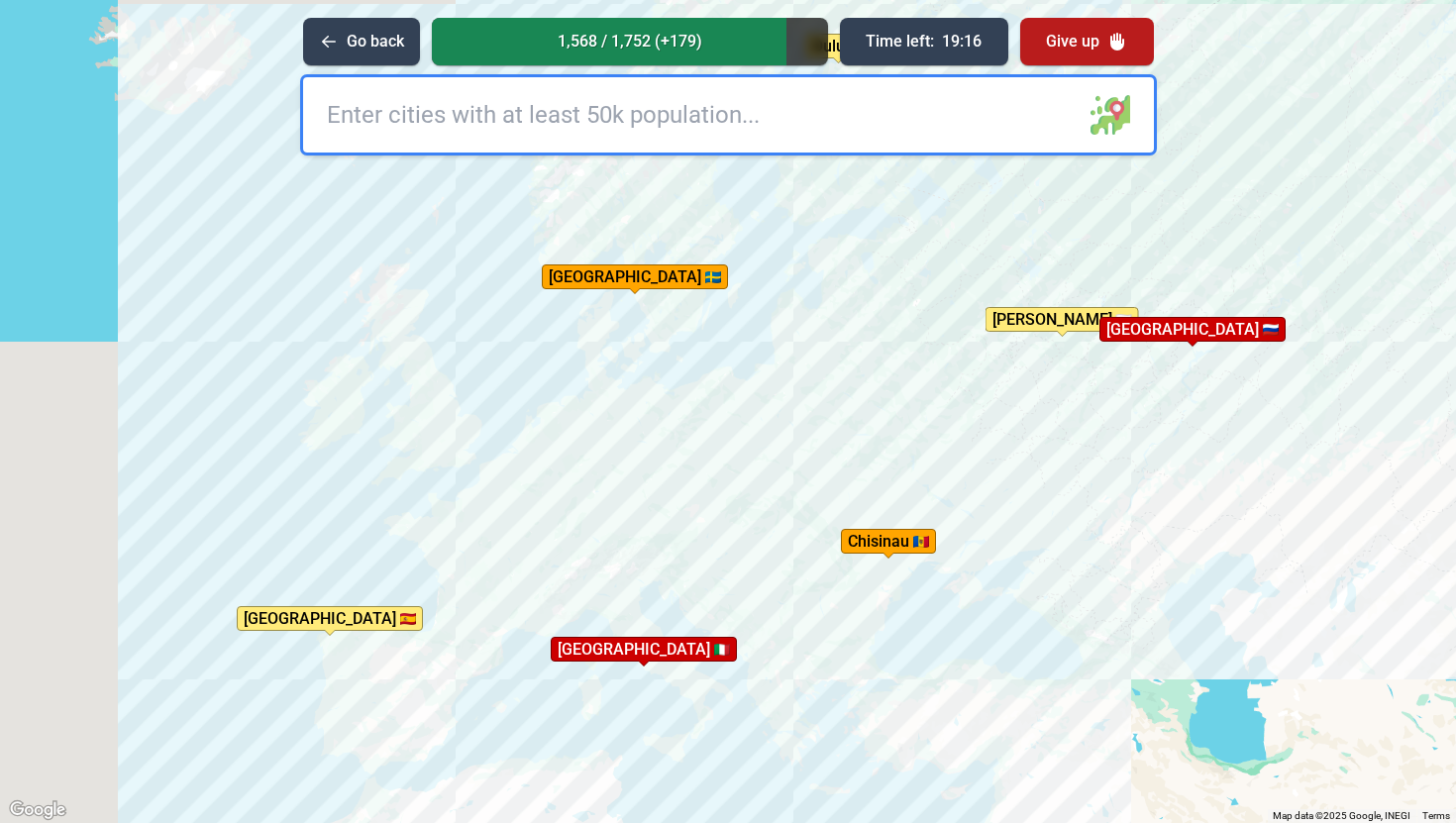click at bounding box center [728, 115] 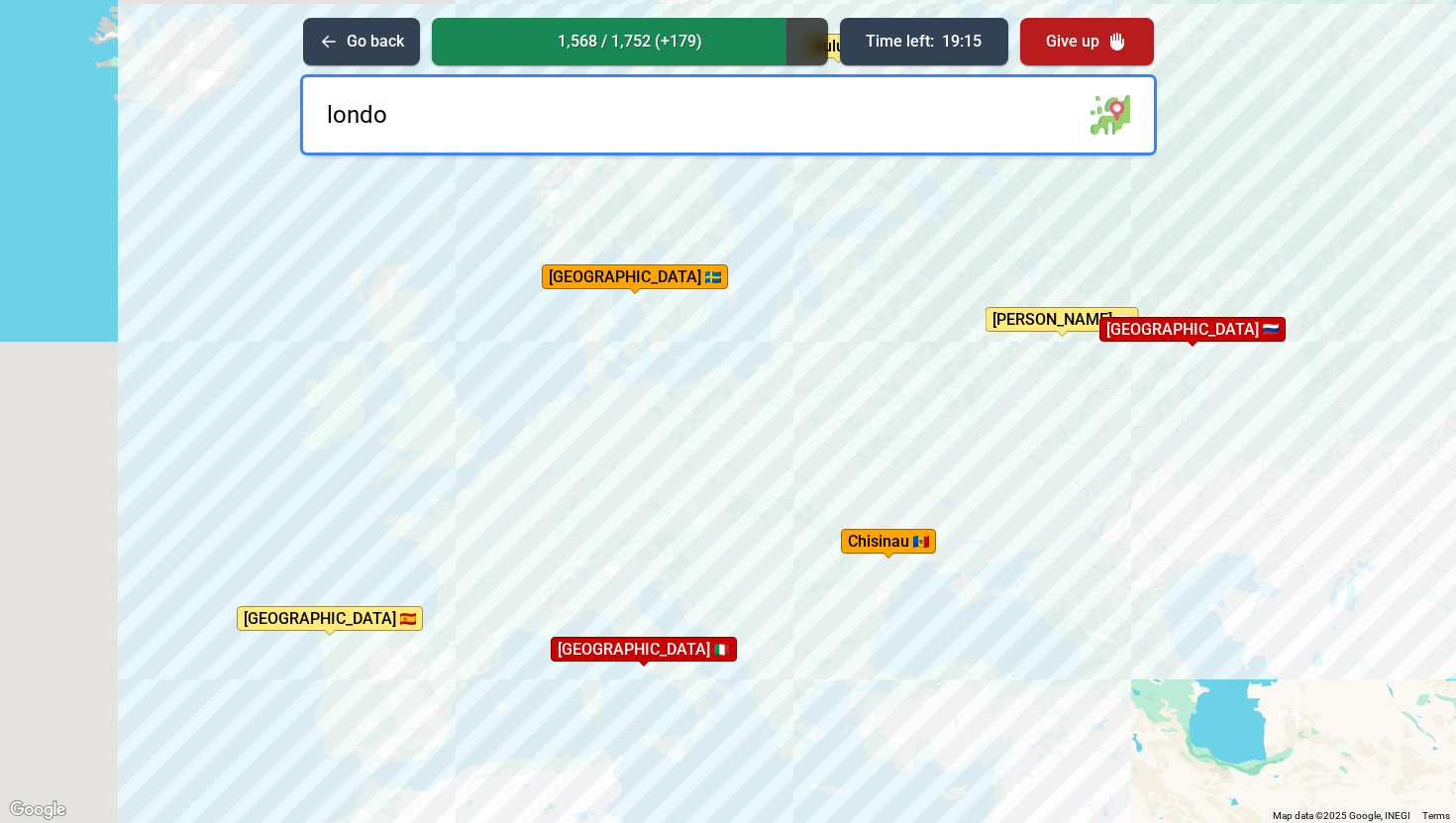 type on "[GEOGRAPHIC_DATA]" 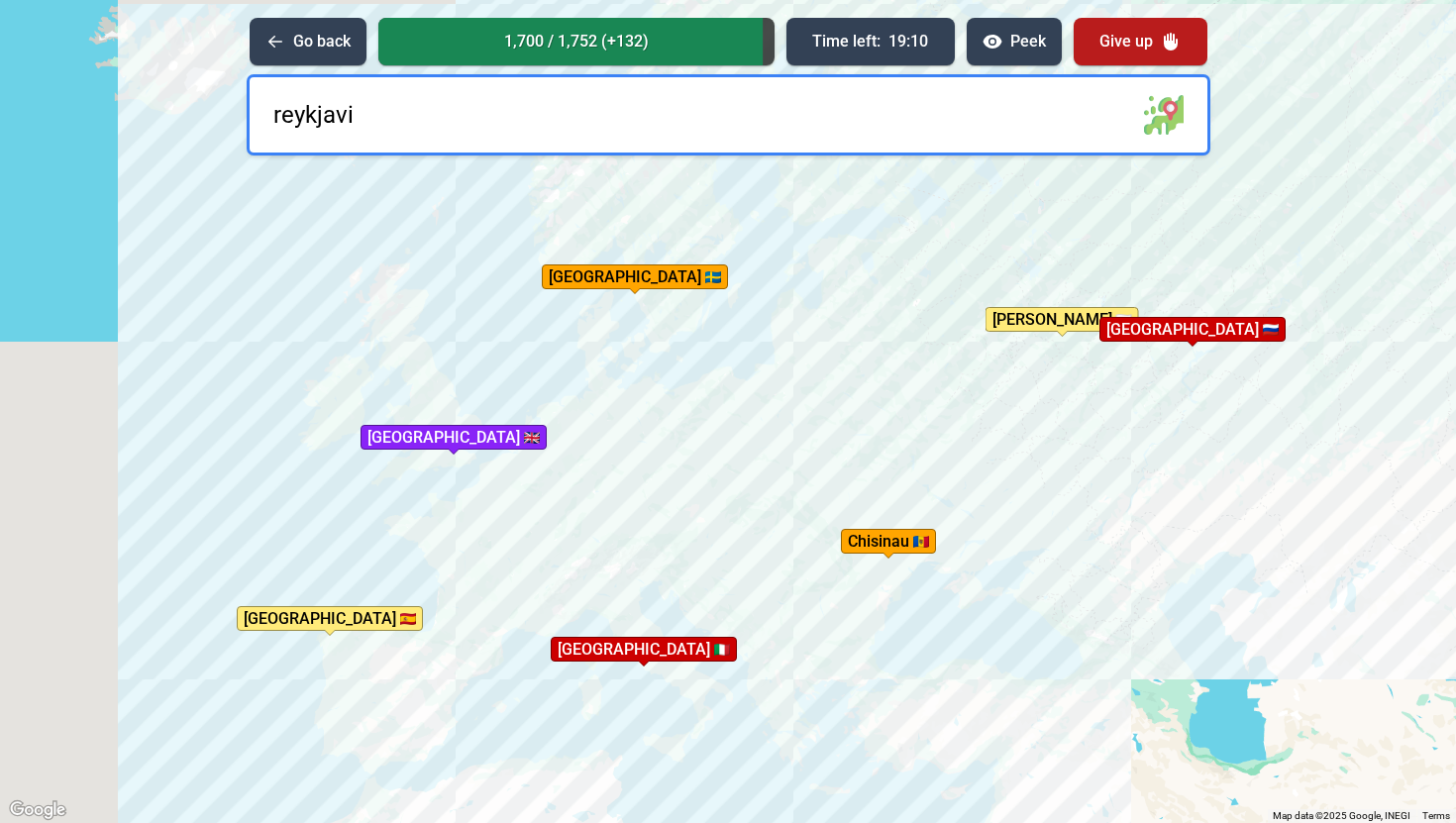 type on "[GEOGRAPHIC_DATA]" 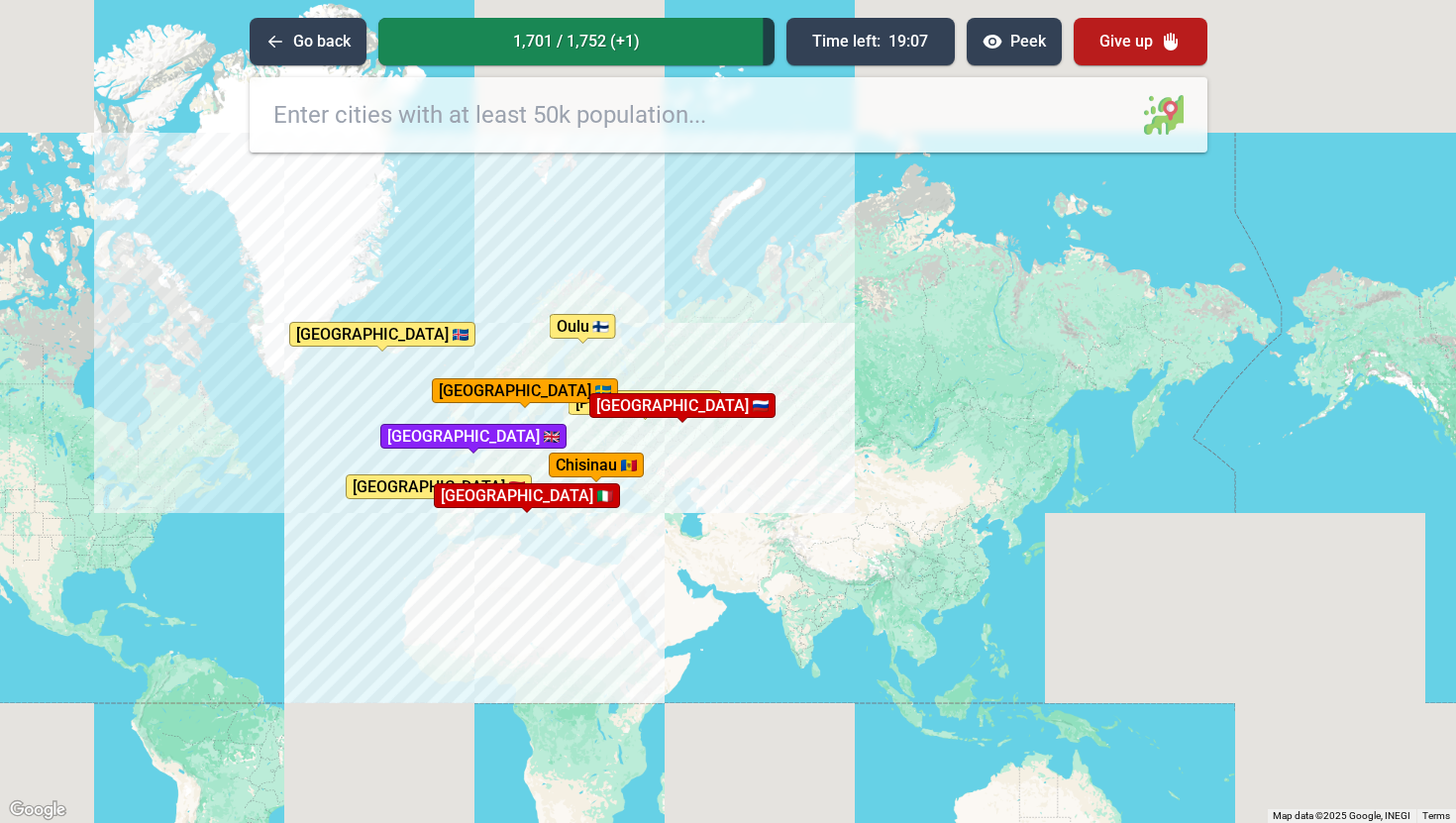 drag, startPoint x: 700, startPoint y: 283, endPoint x: 573, endPoint y: 401, distance: 173.35801 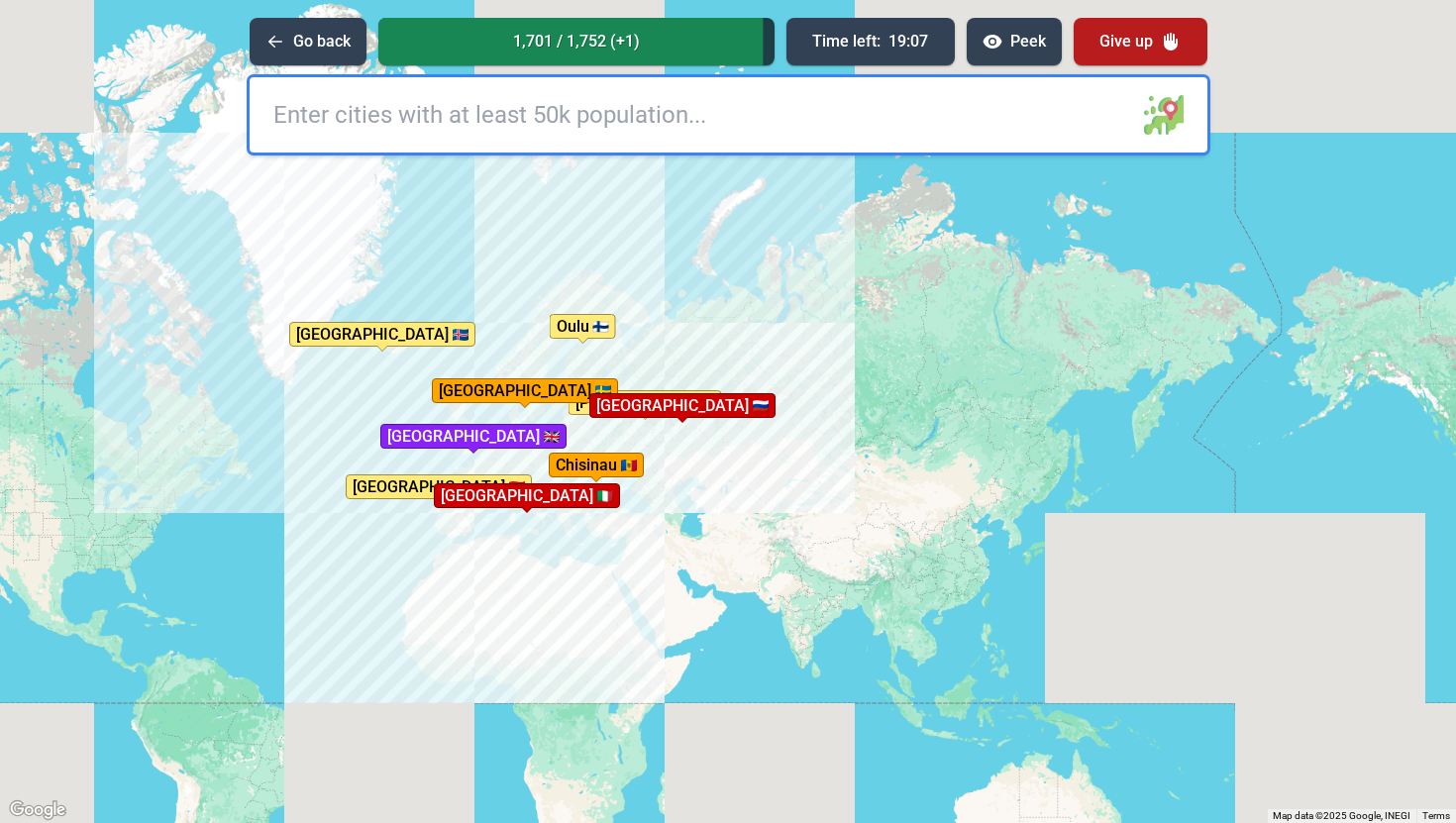 click on "To activate drag with keyboard, press Alt + Enter. Once in keyboard drag state, use the arrow keys to move the marker. To complete the drag, press the Enter key. To cancel, press Escape. [GEOGRAPHIC_DATA] [GEOGRAPHIC_DATA] [GEOGRAPHIC_DATA] [GEOGRAPHIC_DATA][PERSON_NAME] A [GEOGRAPHIC_DATA] [GEOGRAPHIC_DATA] [GEOGRAPHIC_DATA] [GEOGRAPHIC_DATA]  completed 🎉" at bounding box center [728, 411] 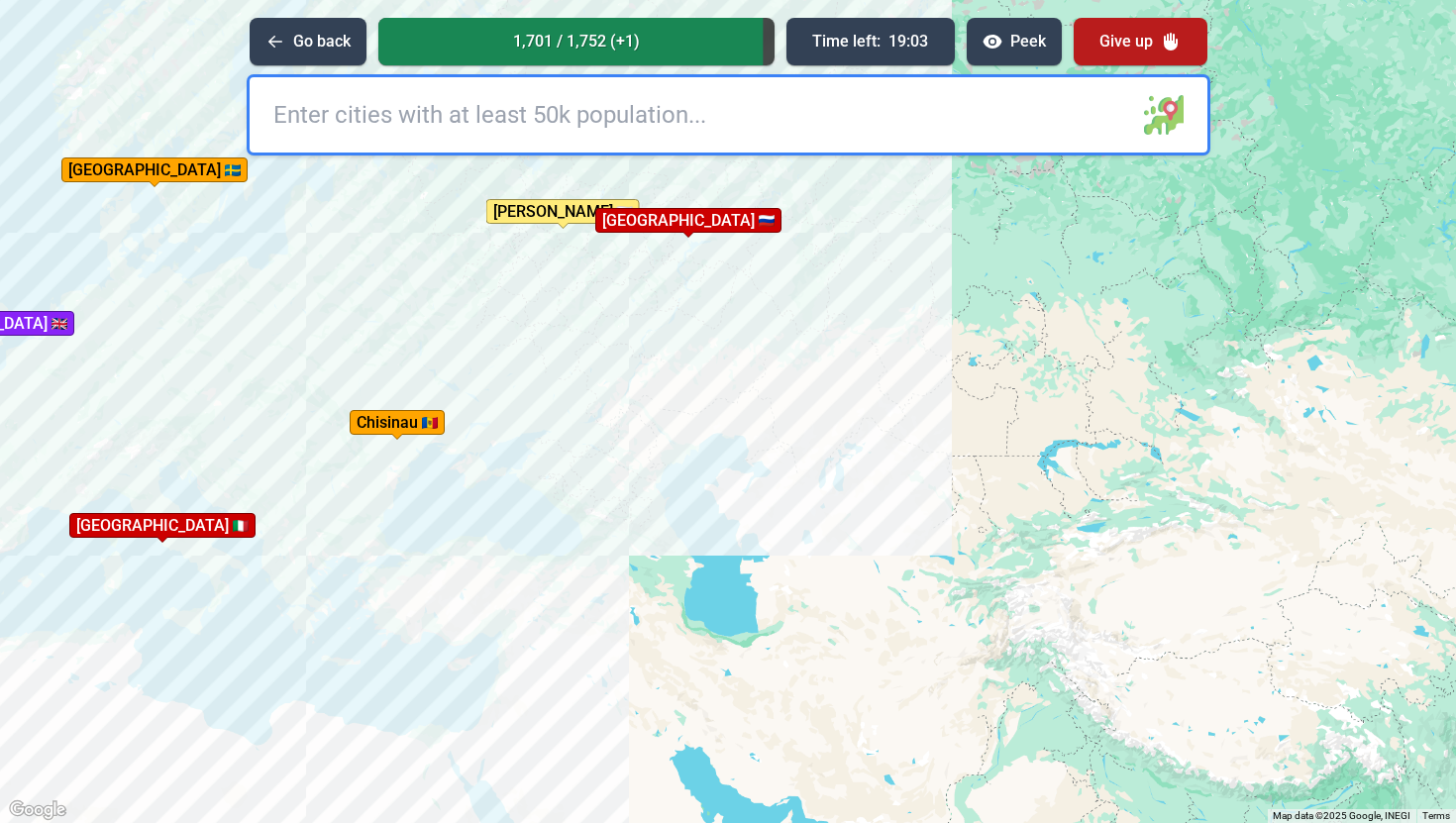 click at bounding box center (728, 115) 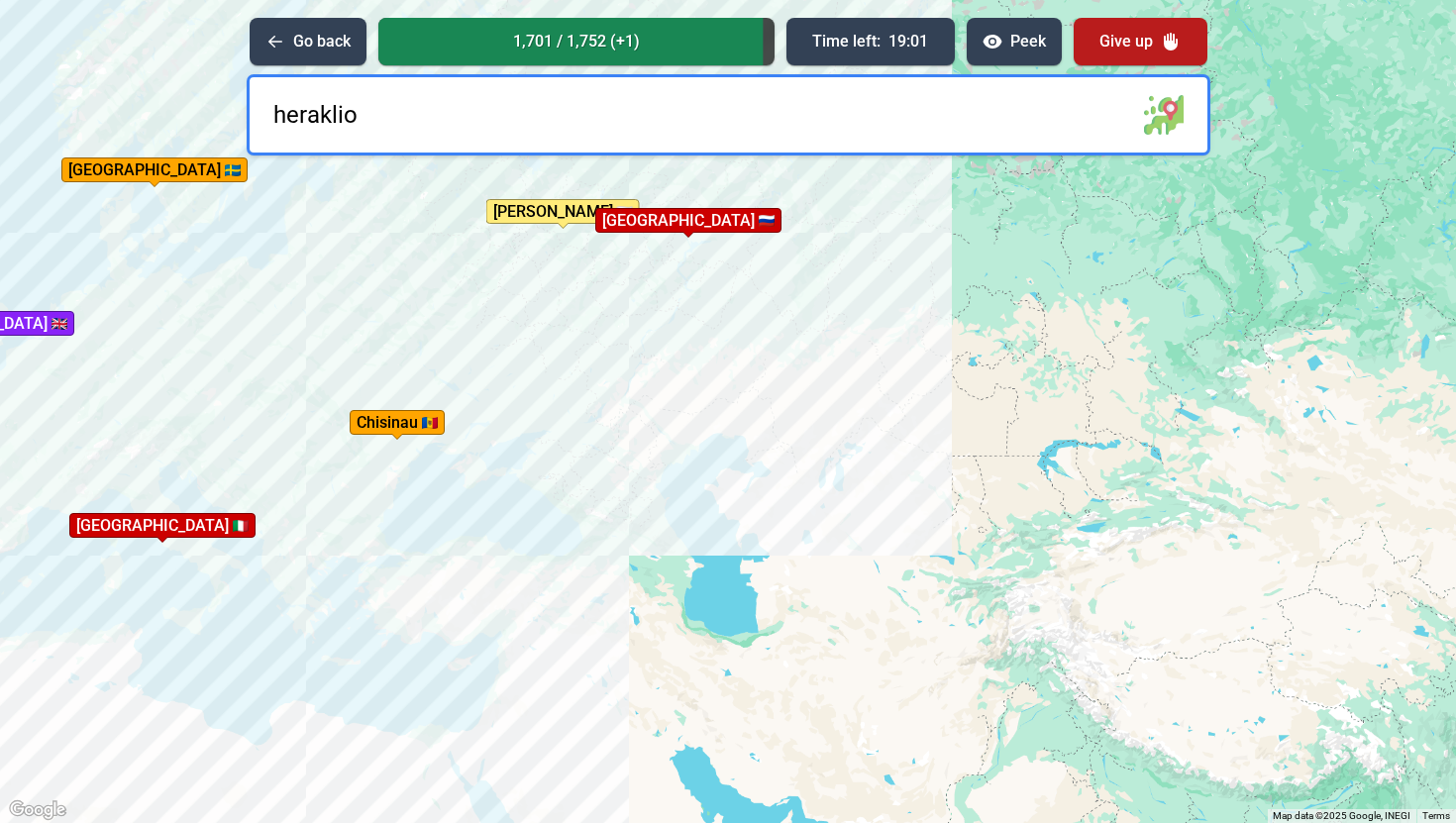 type on "heraklion" 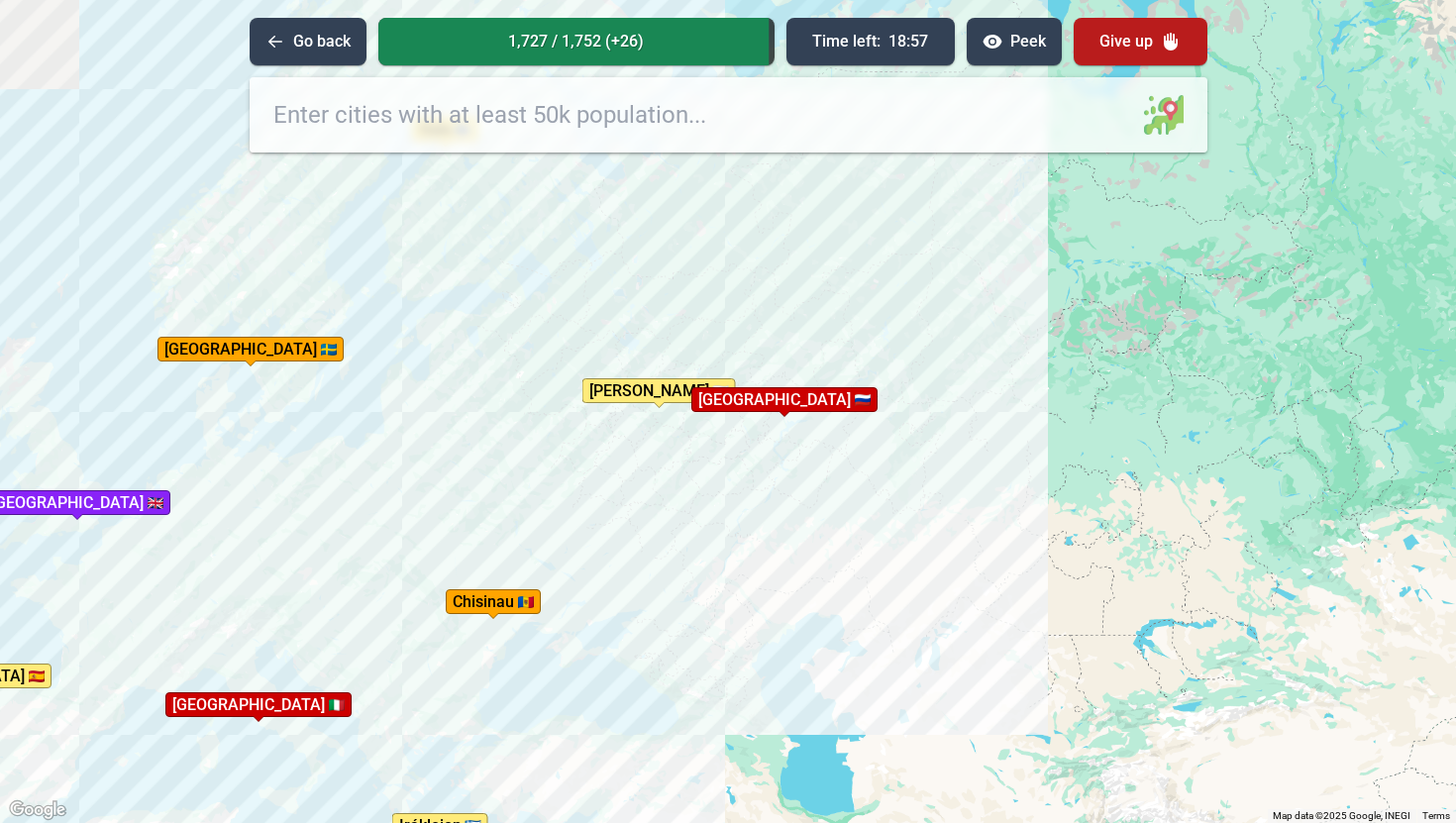 drag, startPoint x: 618, startPoint y: 474, endPoint x: 712, endPoint y: 686, distance: 231.90515 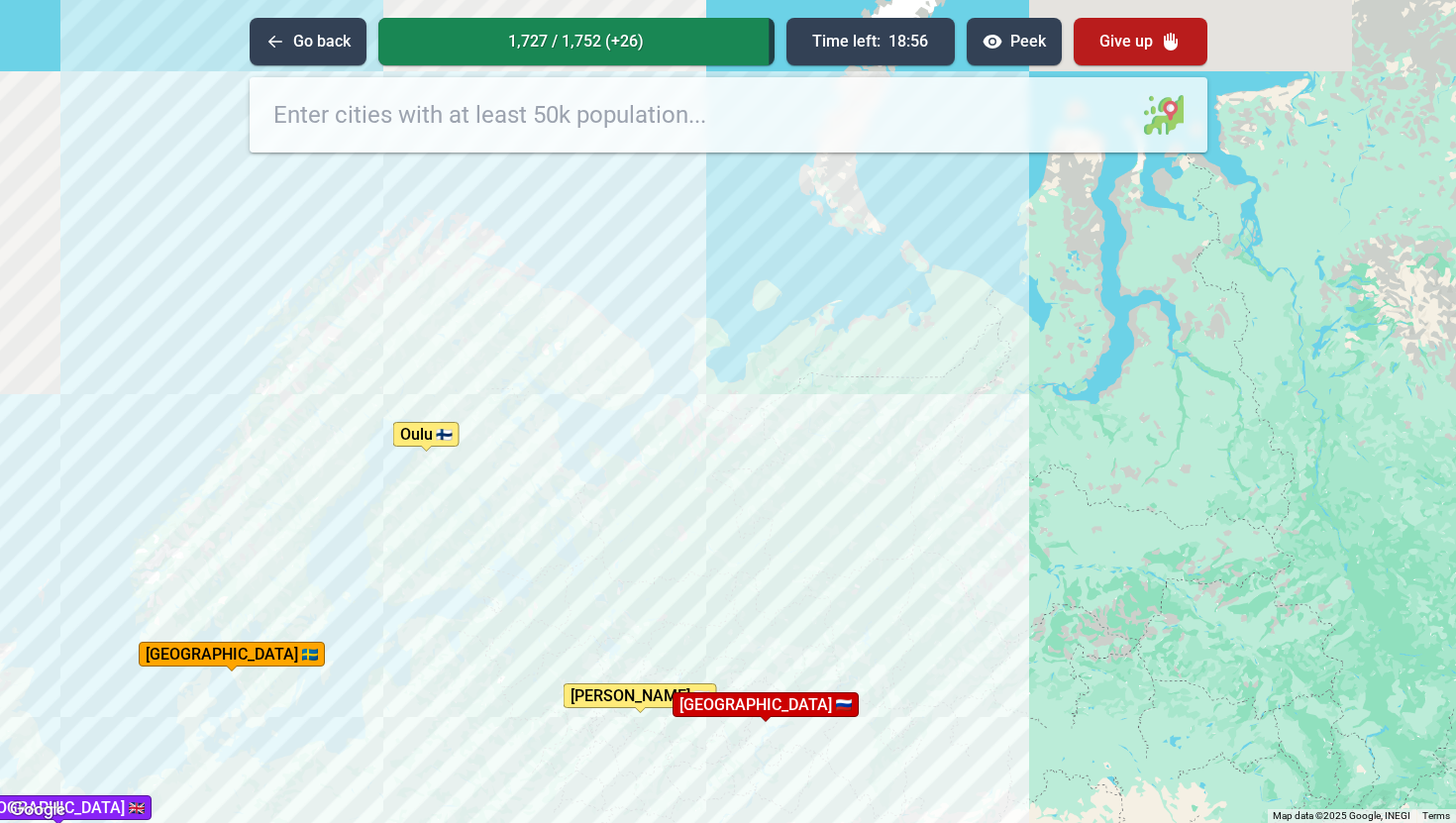 drag, startPoint x: 701, startPoint y: 381, endPoint x: 683, endPoint y: 640, distance: 259.62473 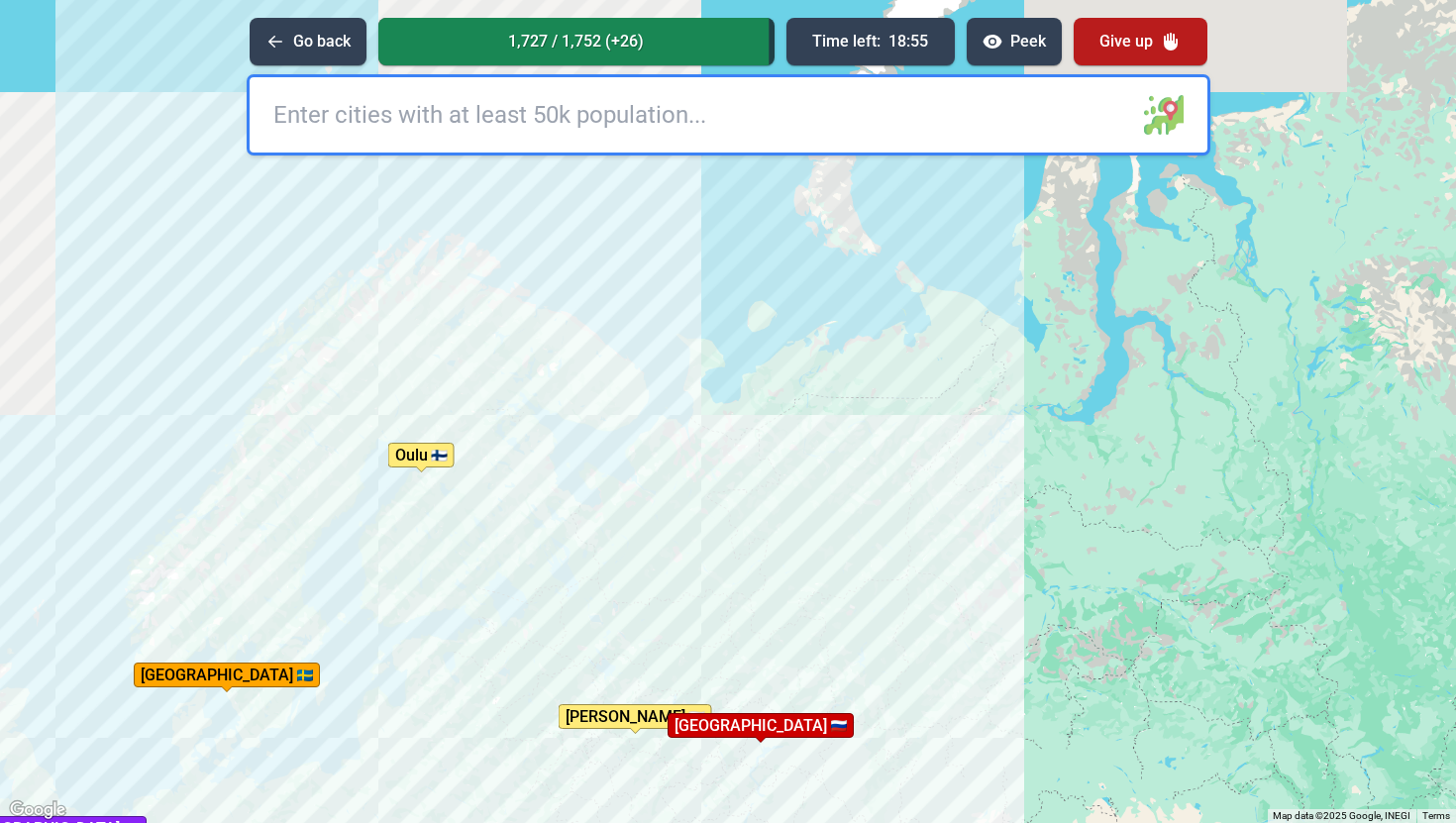 click at bounding box center (728, 115) 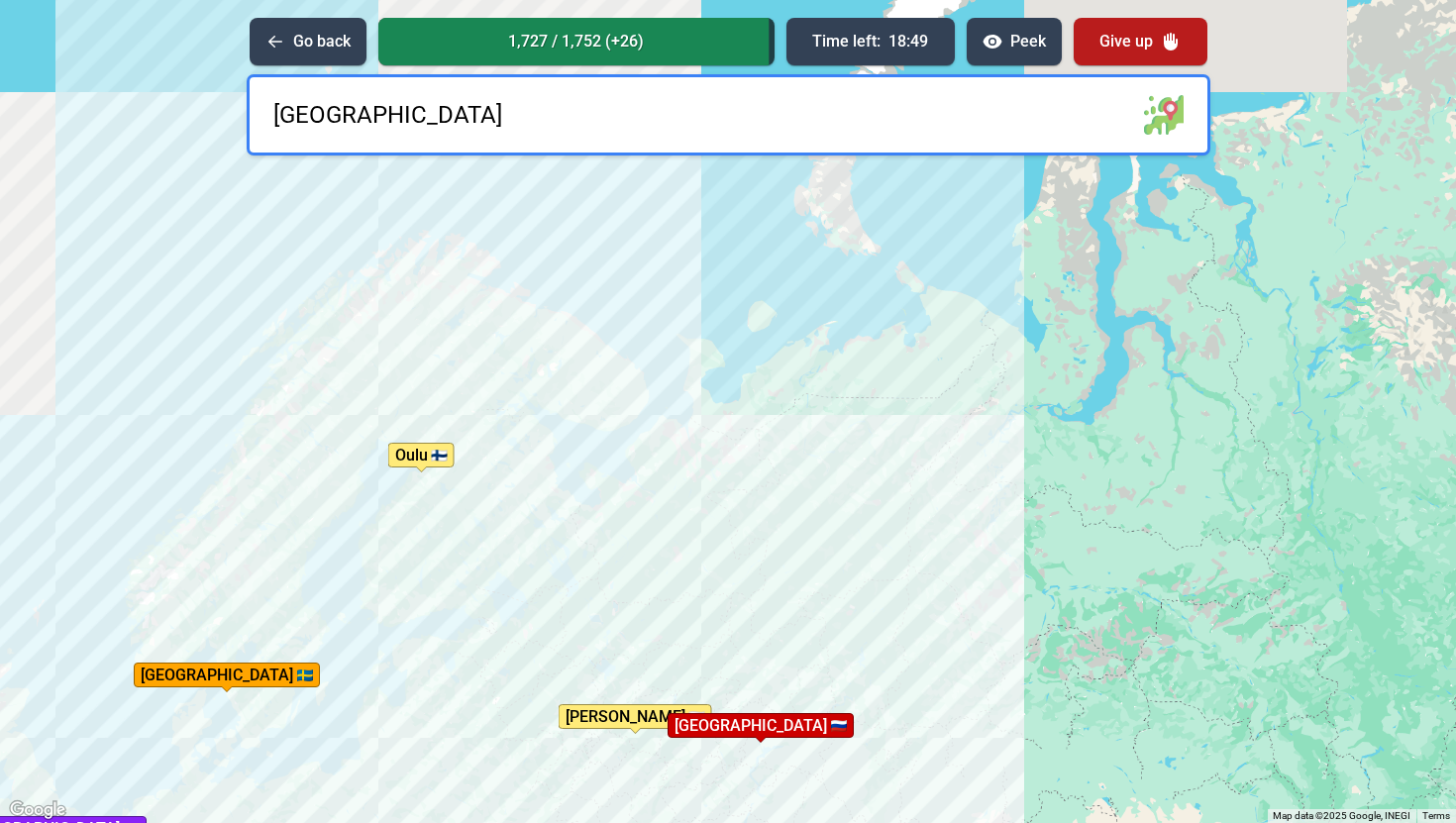 click on "[GEOGRAPHIC_DATA]" at bounding box center (728, 115) 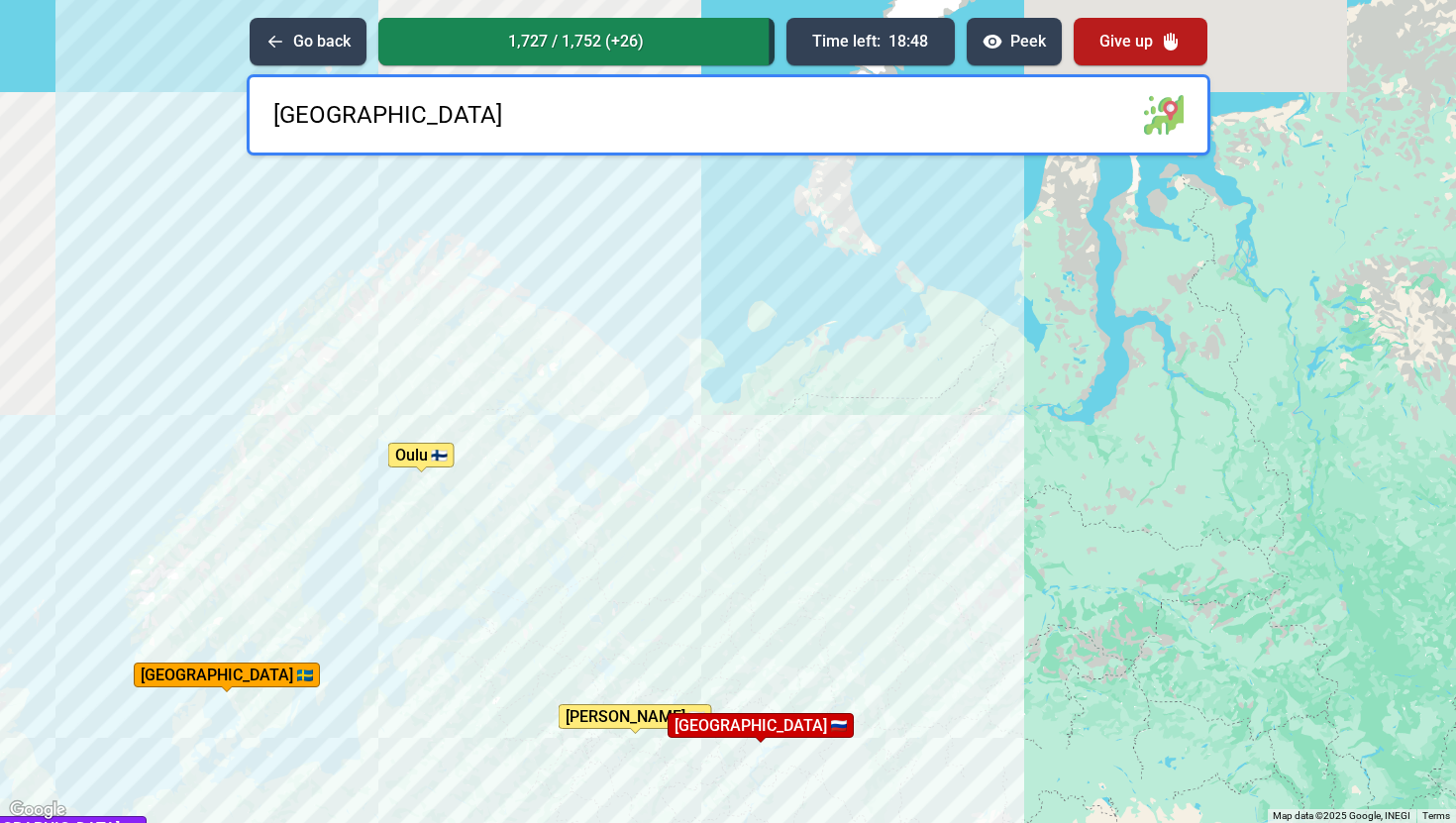type 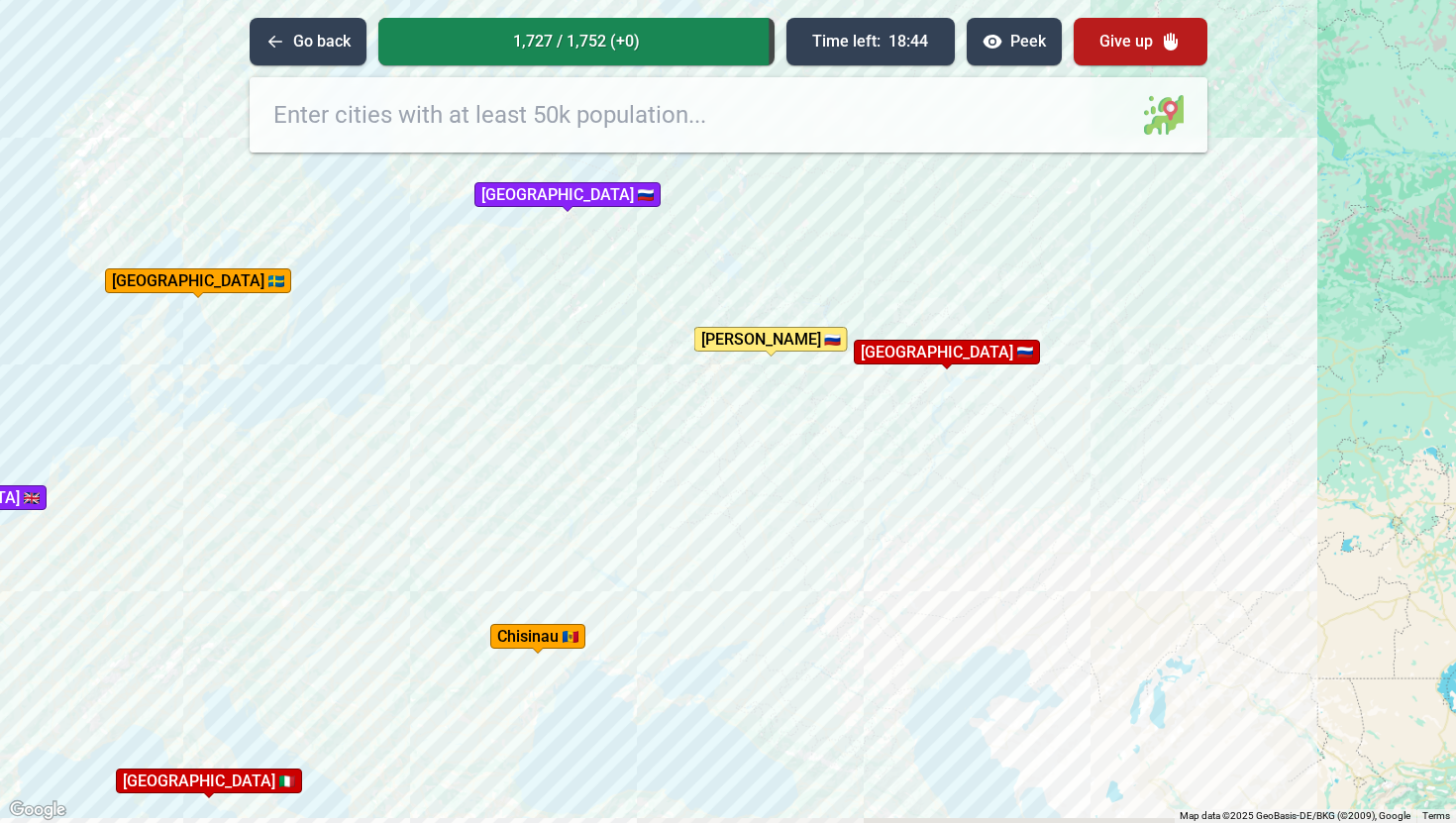 drag, startPoint x: 530, startPoint y: 546, endPoint x: 930, endPoint y: 381, distance: 432.69504 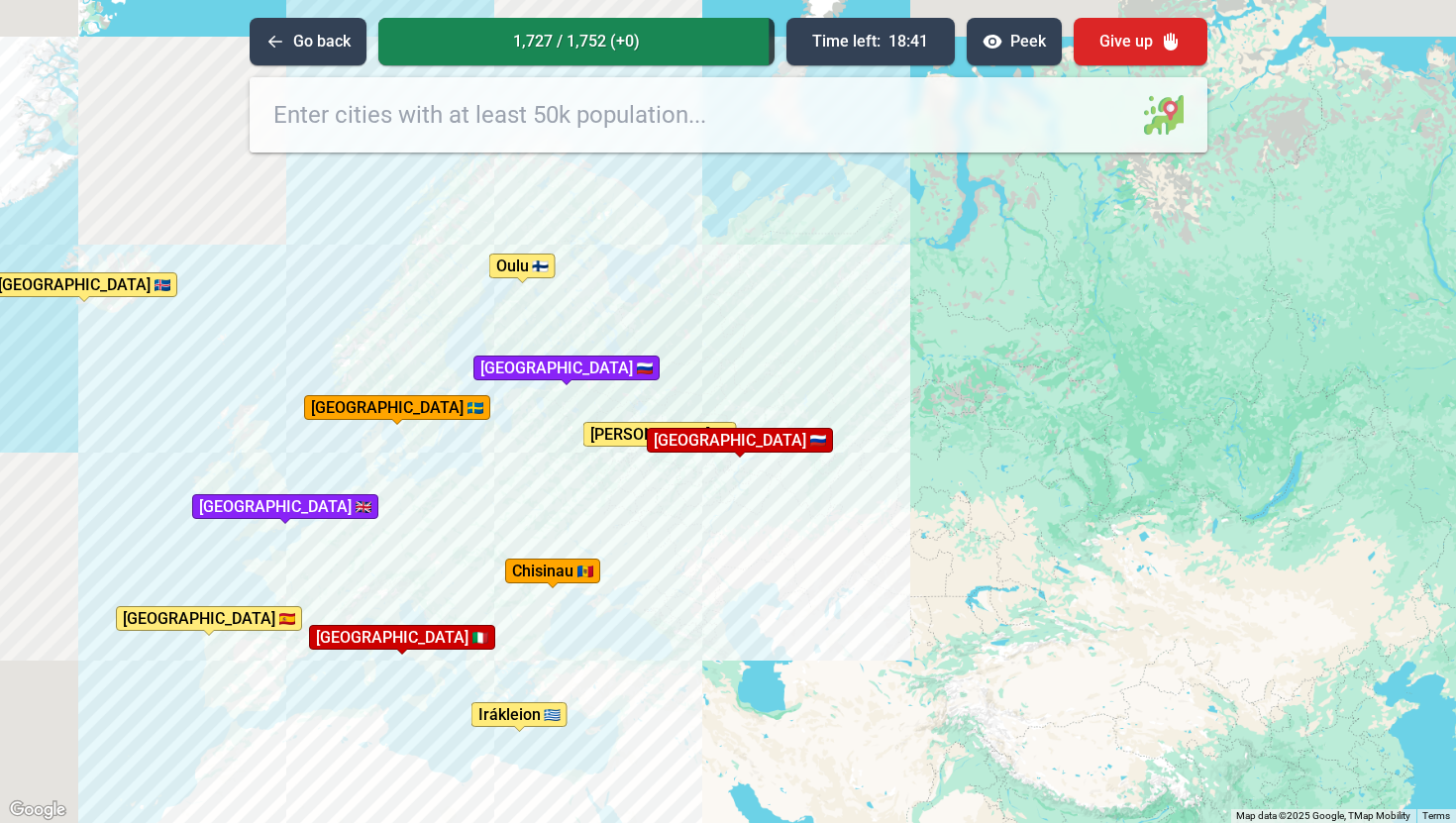 click on "Give up" at bounding box center [1140, 42] 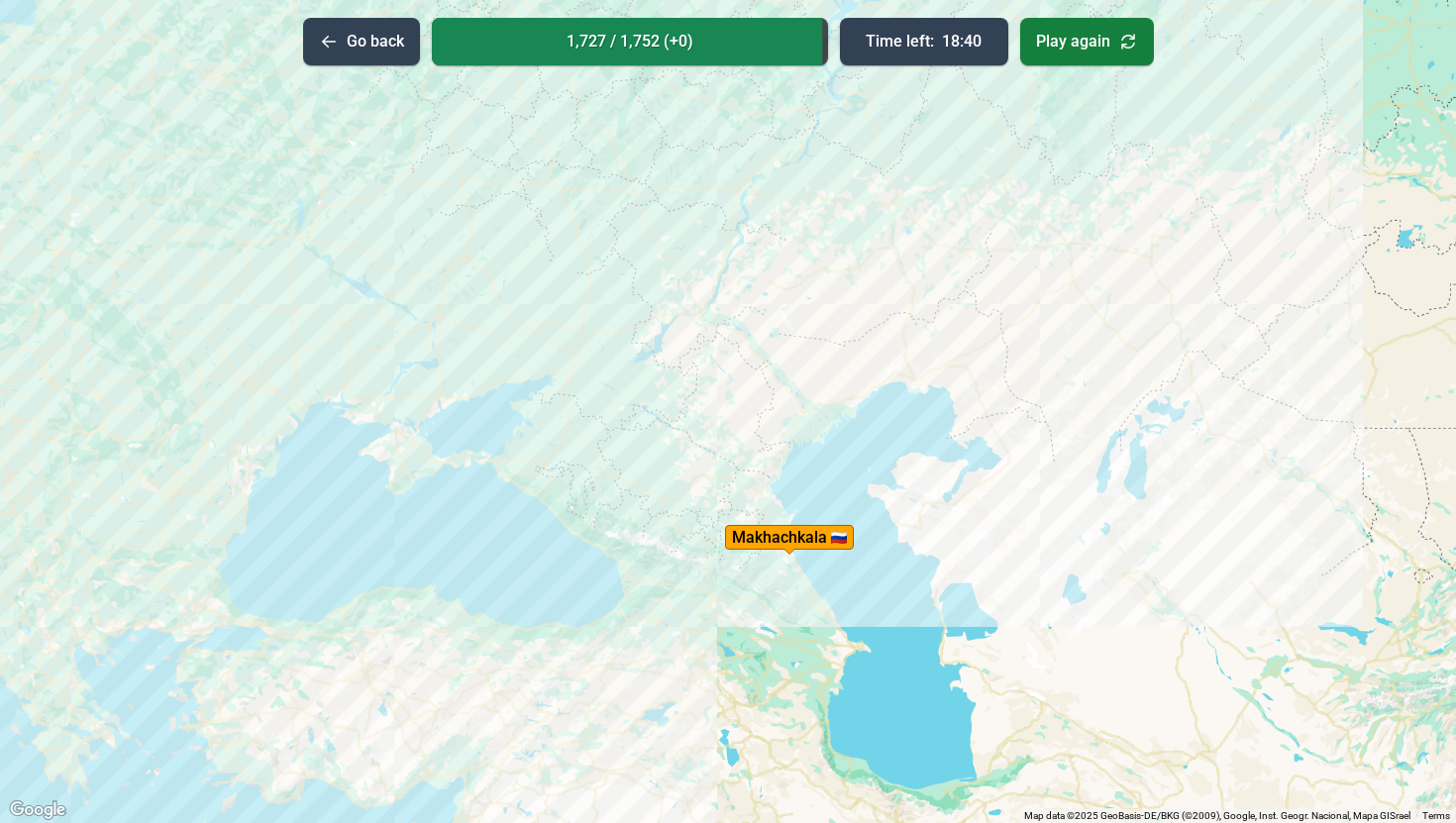drag, startPoint x: 684, startPoint y: 536, endPoint x: 734, endPoint y: 537, distance: 50.01 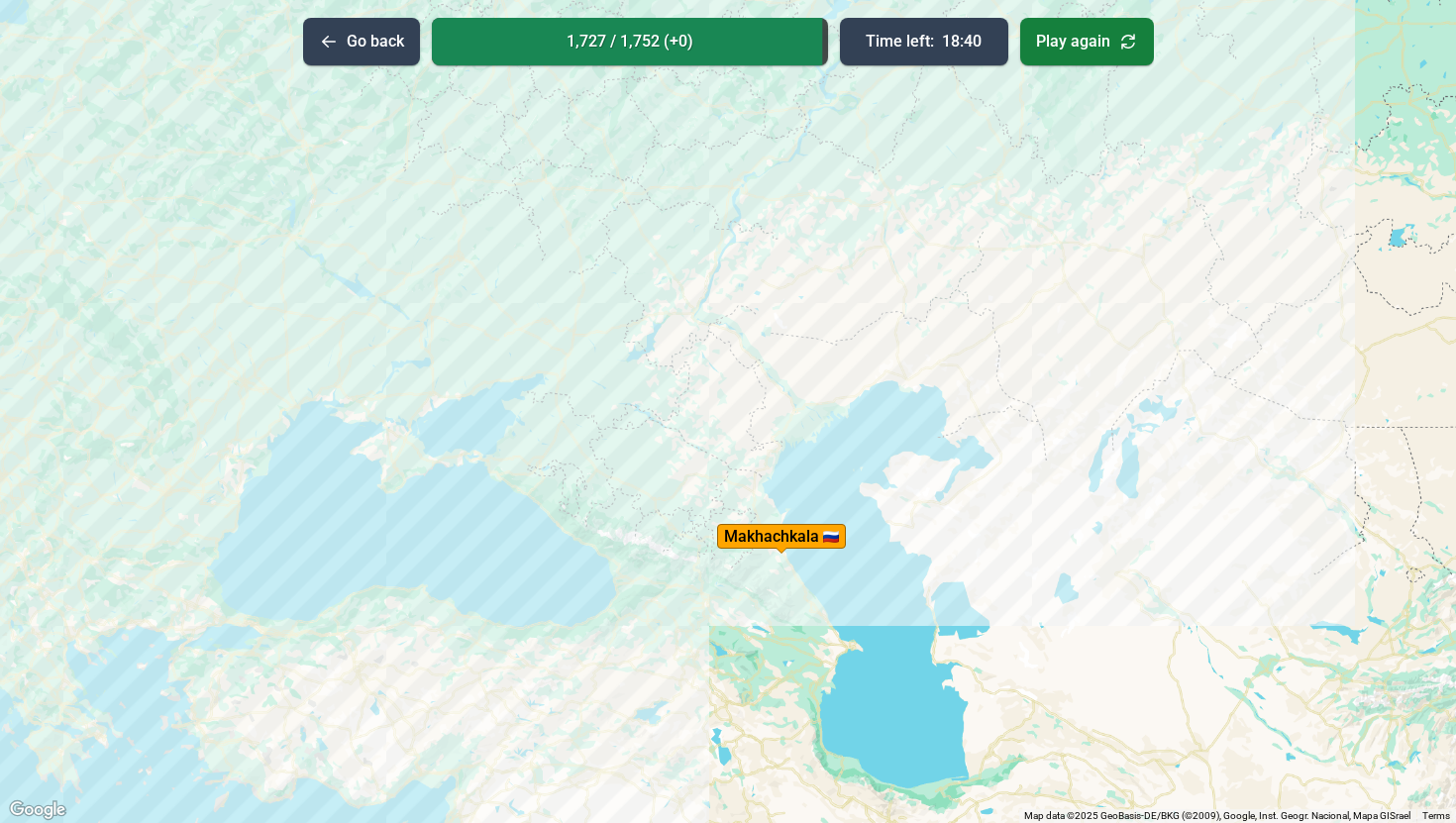 click on "Makhachkala" at bounding box center [781, 536] 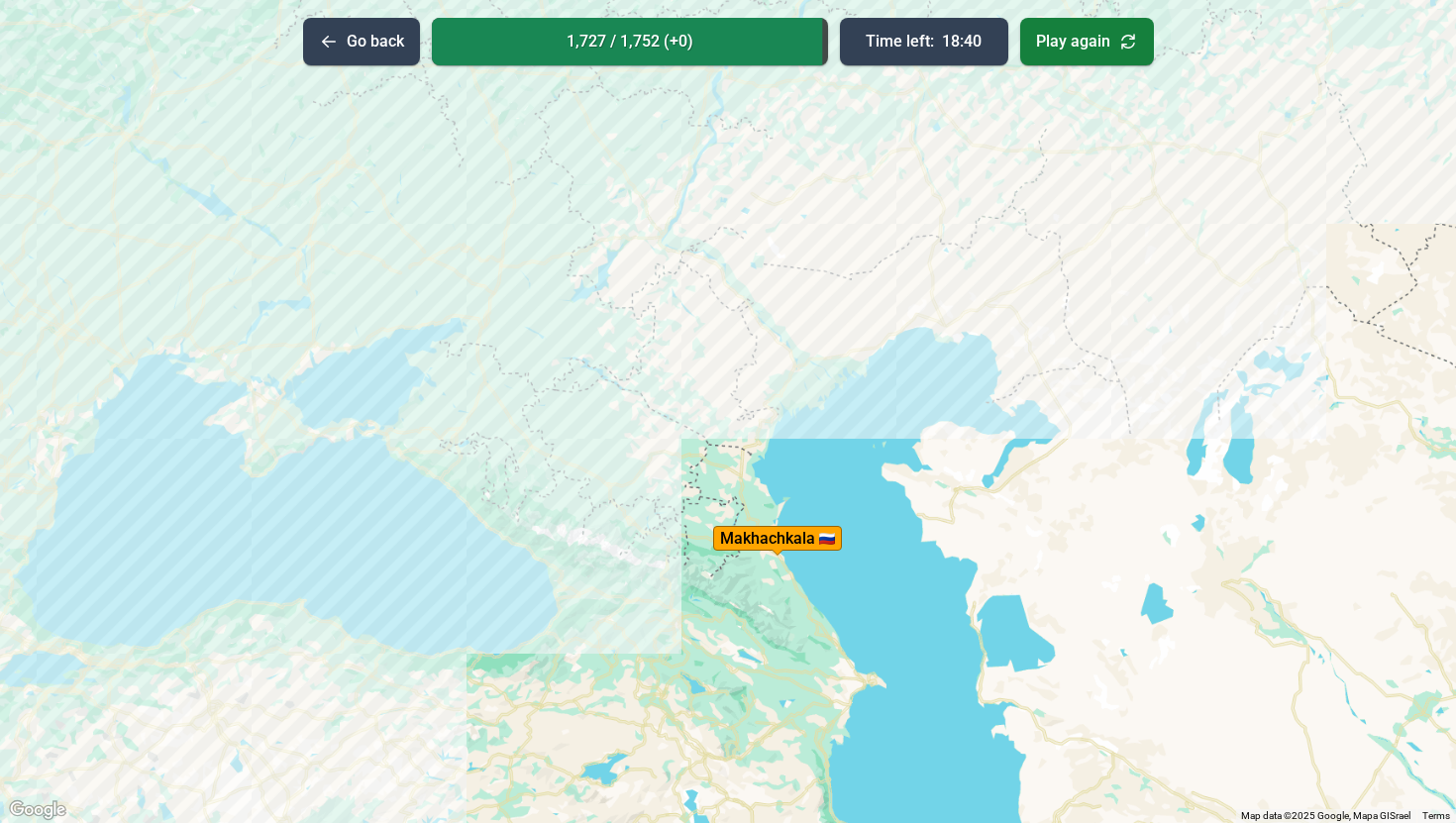 click on "Makhachkala" at bounding box center (778, 538) 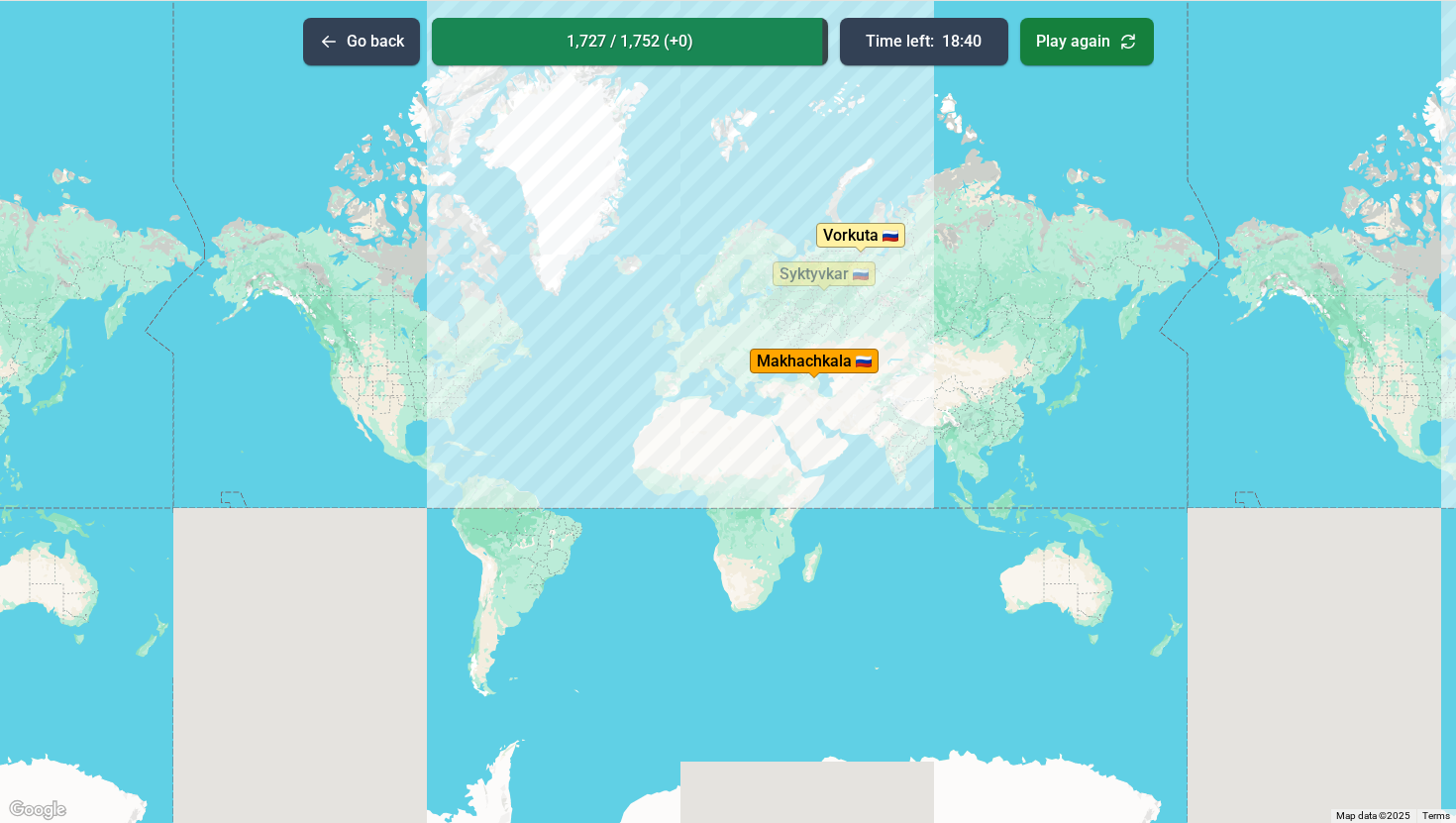 drag, startPoint x: 737, startPoint y: 255, endPoint x: 553, endPoint y: 423, distance: 249.15858 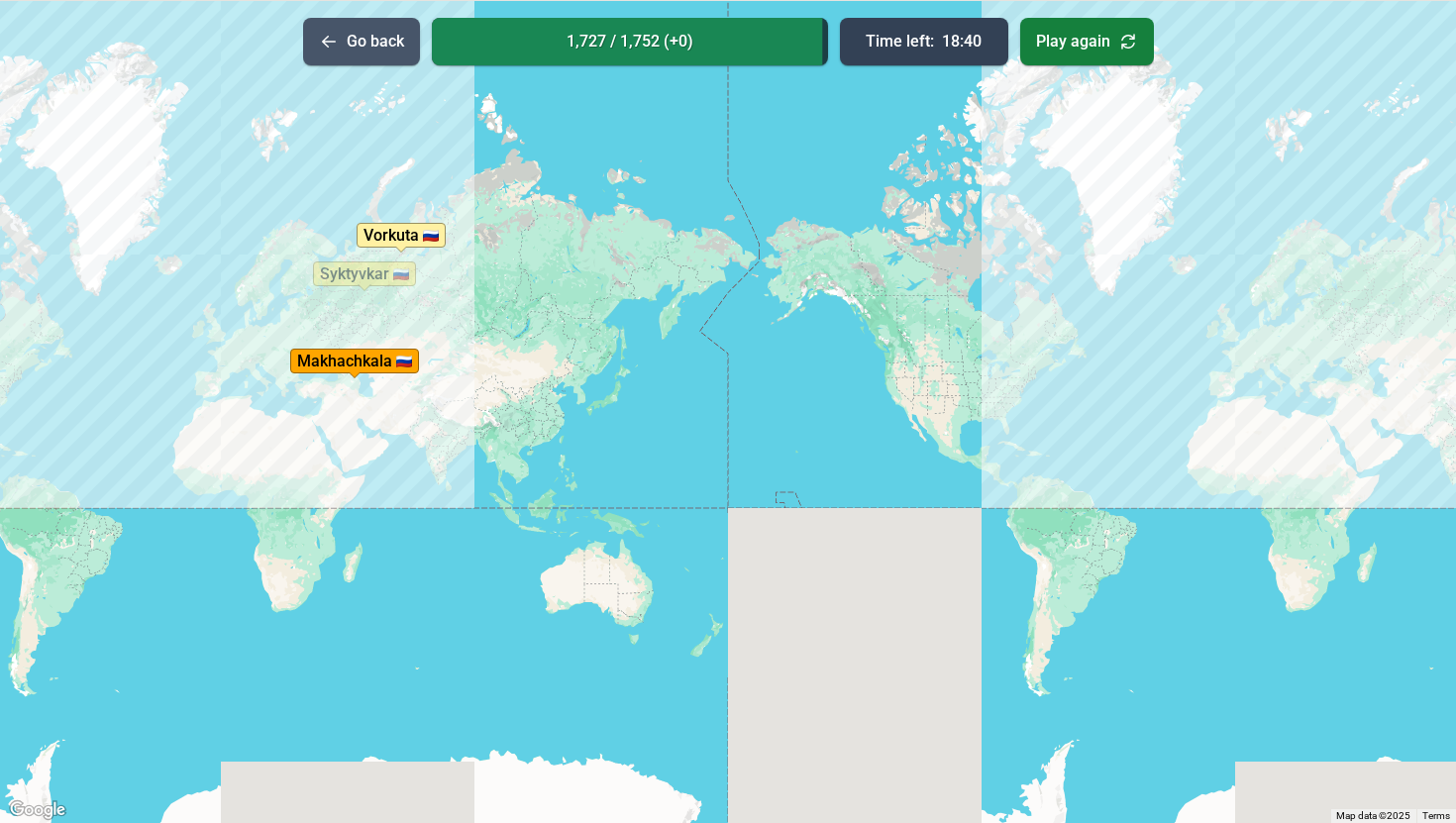 click on "Go back" at bounding box center [362, 42] 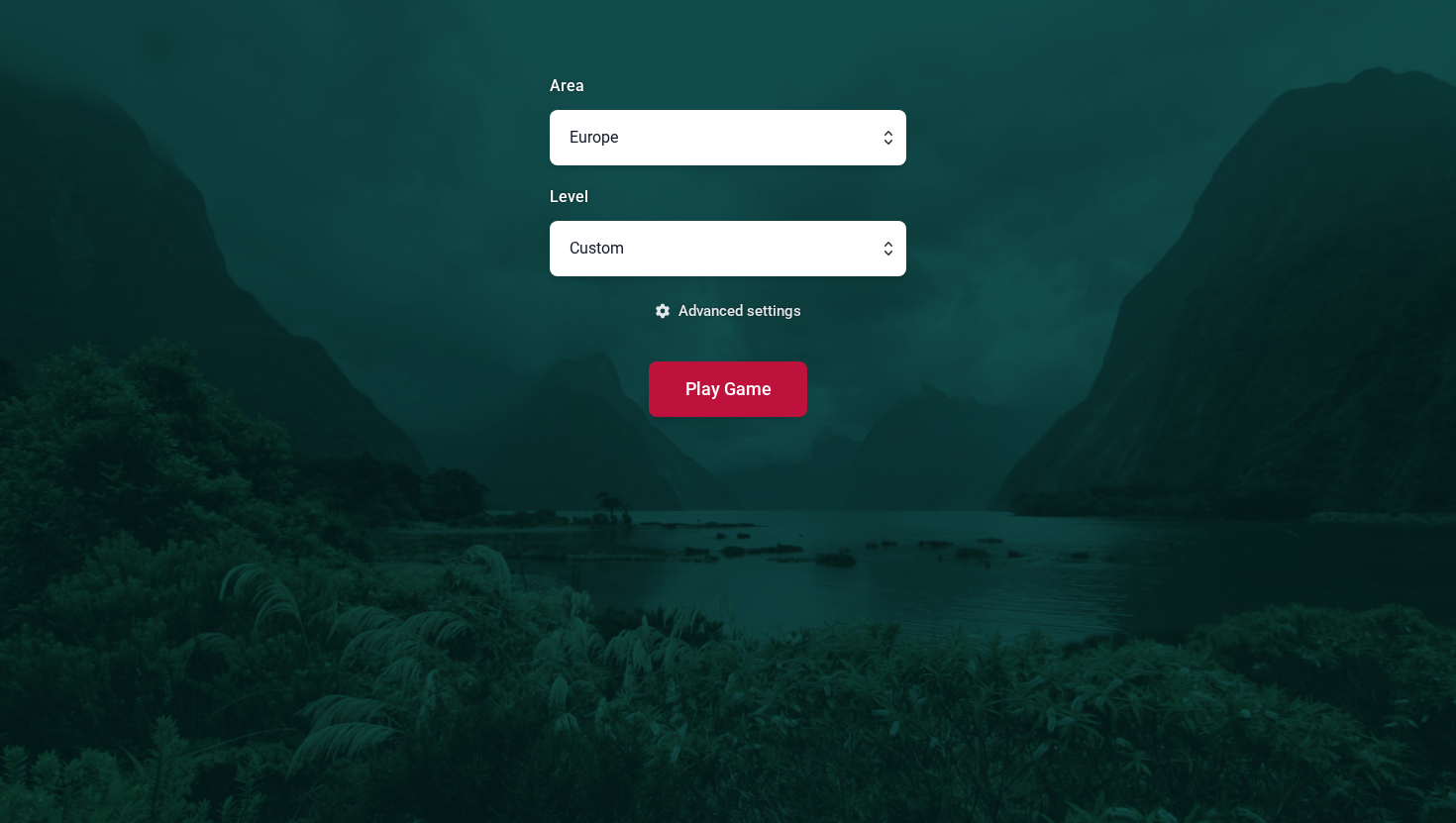 click at bounding box center (728, 138) 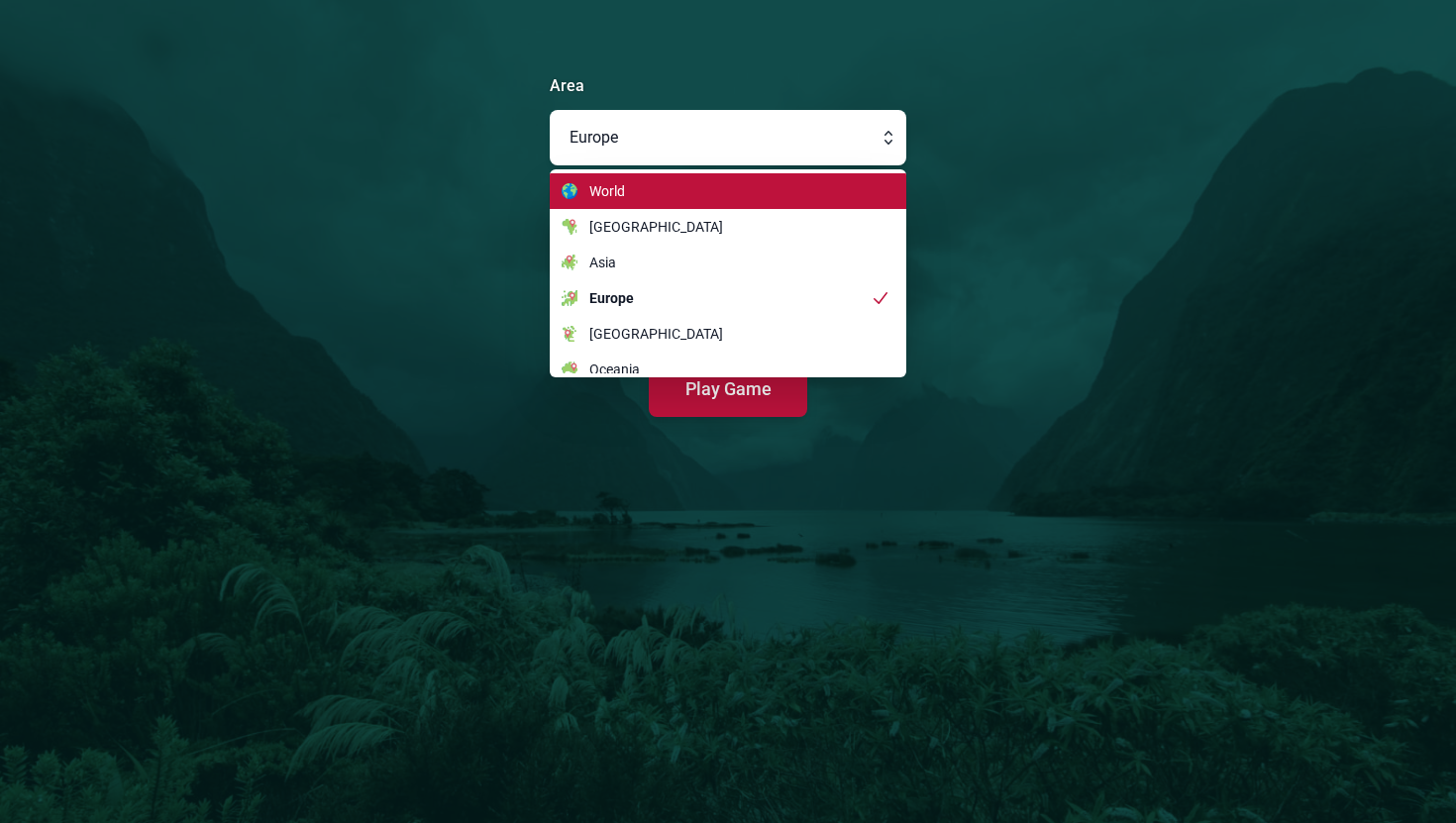 click on "World" 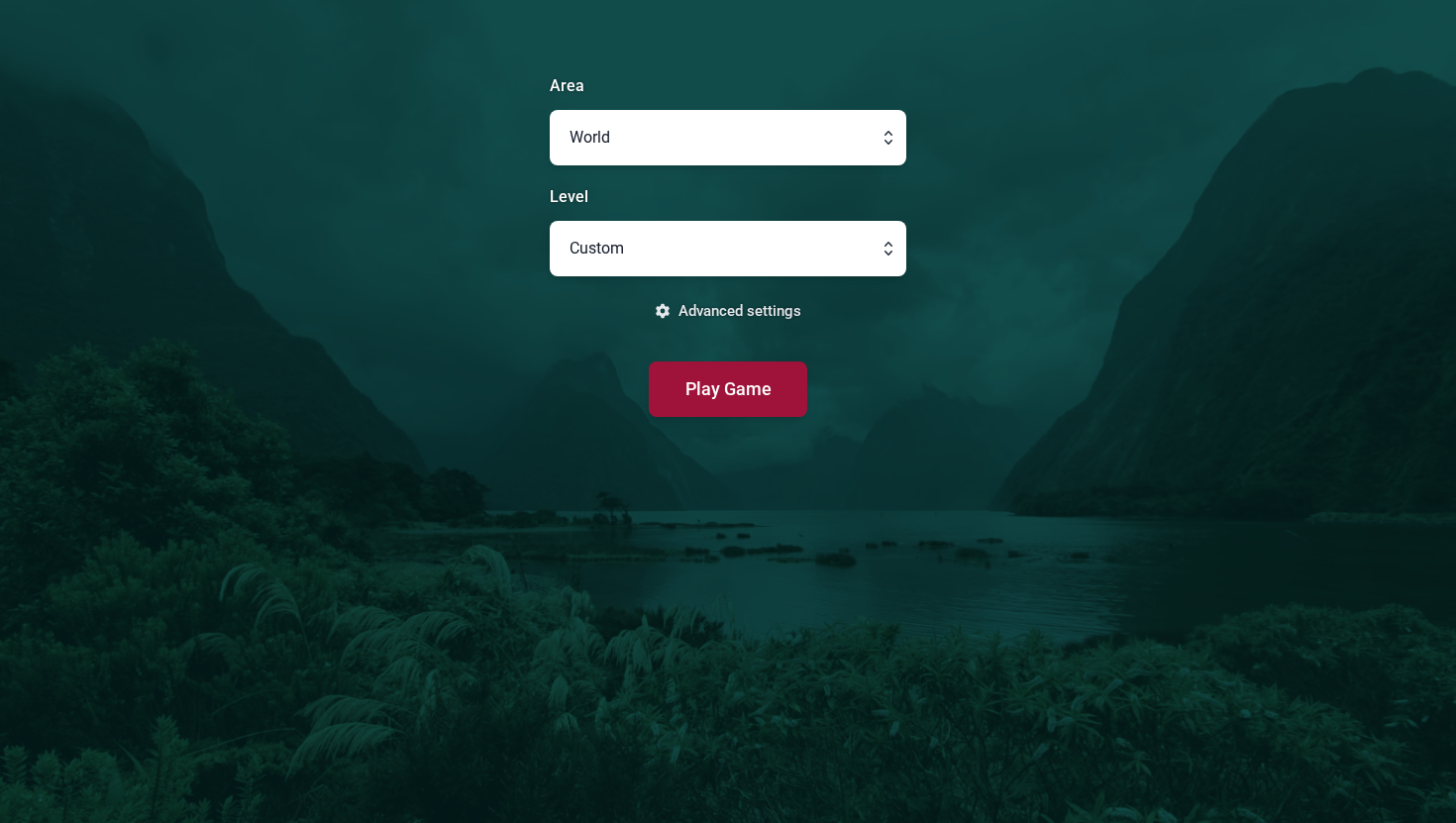 click on "Play Game" at bounding box center [728, 388] 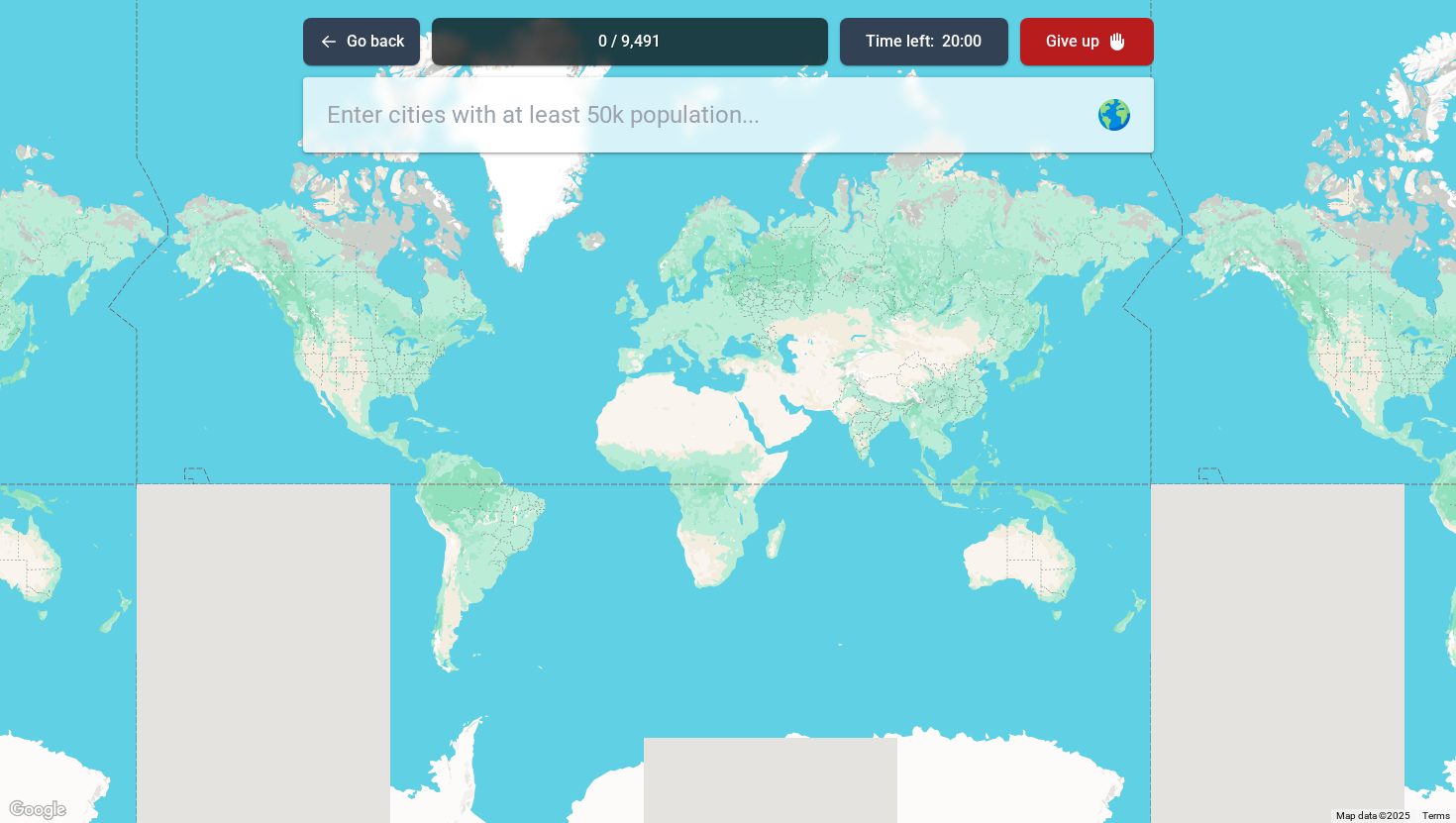 click at bounding box center [728, 115] 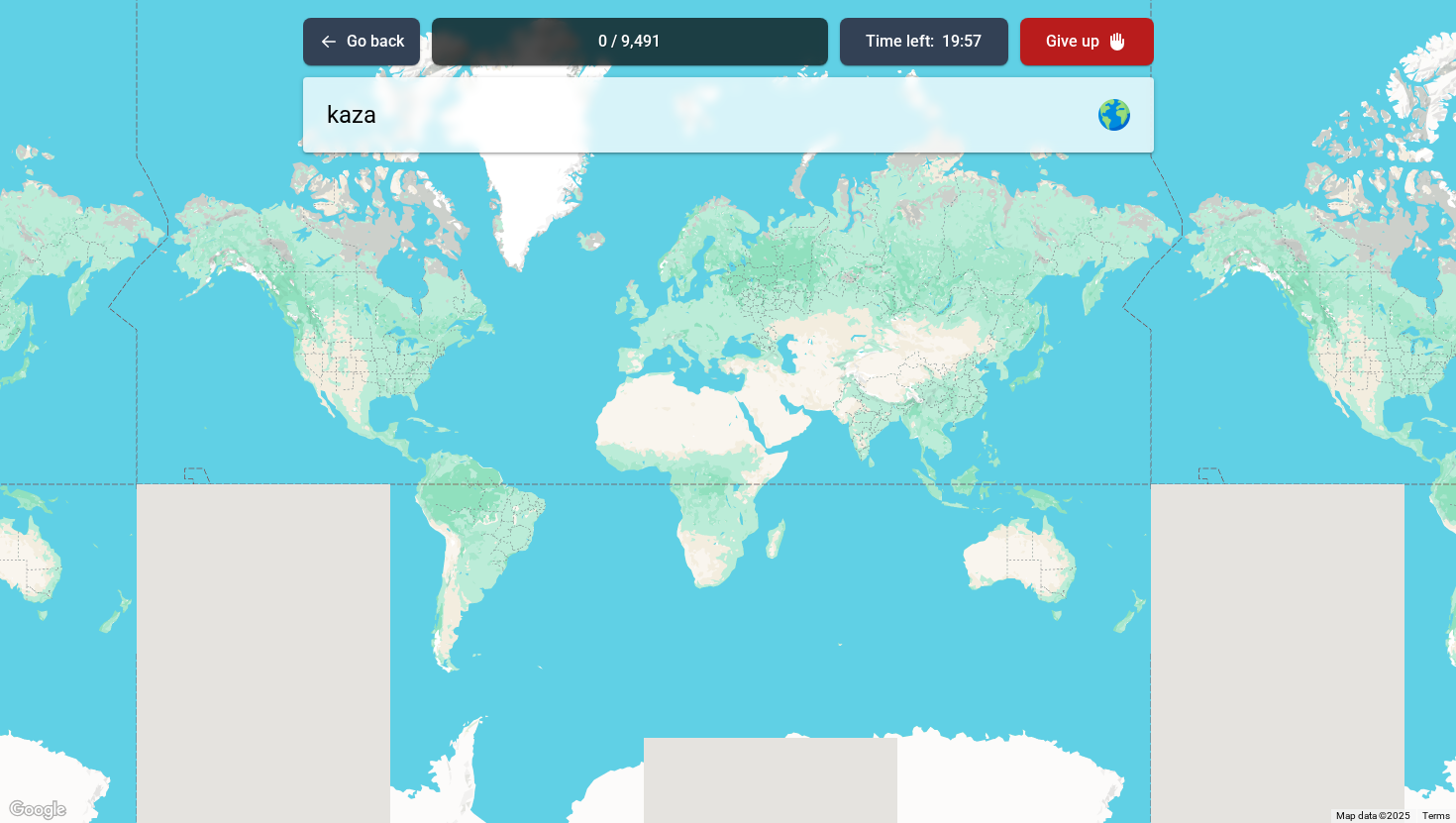 type on "kazan" 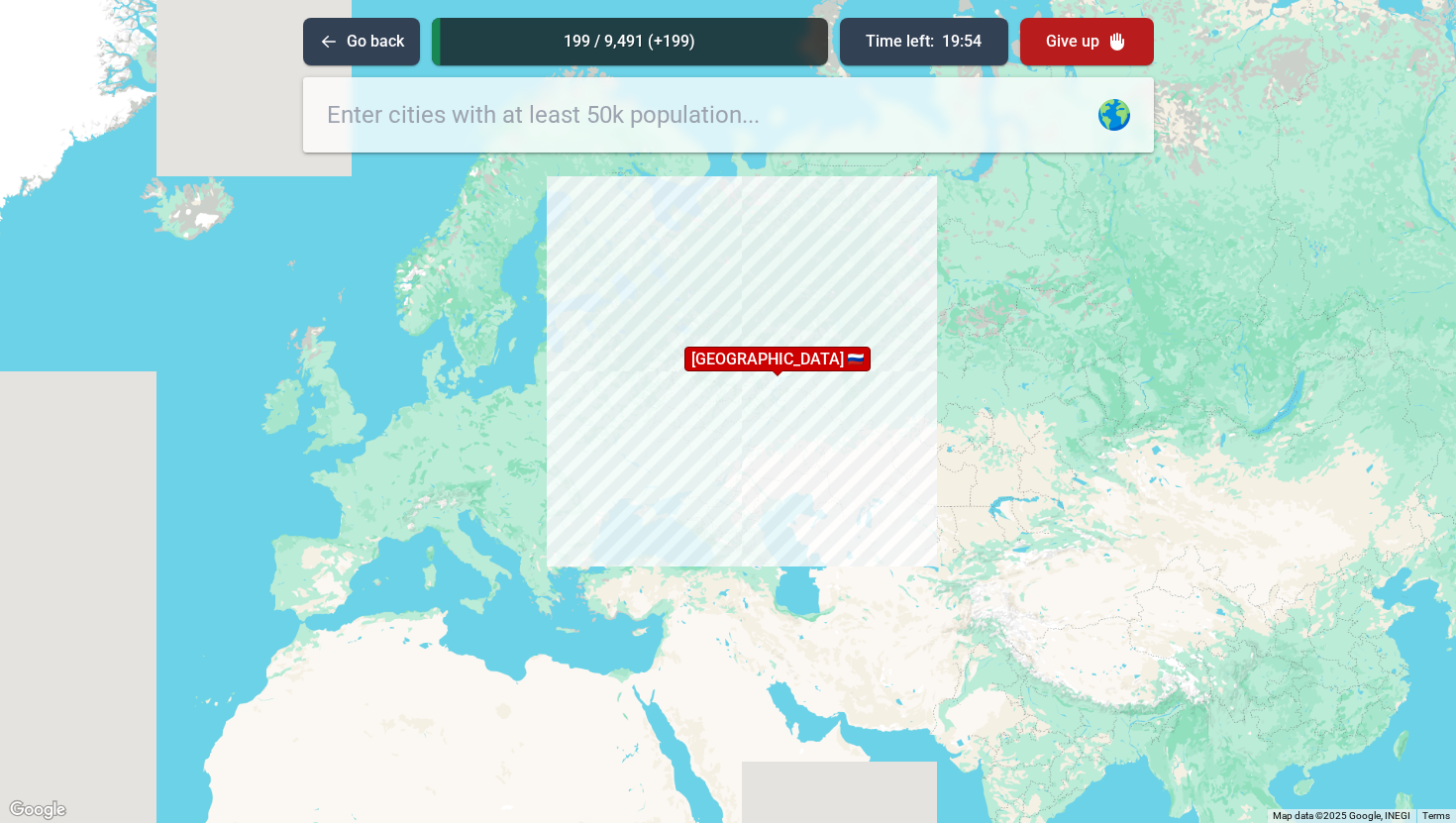 drag, startPoint x: 777, startPoint y: 266, endPoint x: 793, endPoint y: 369, distance: 104.235311 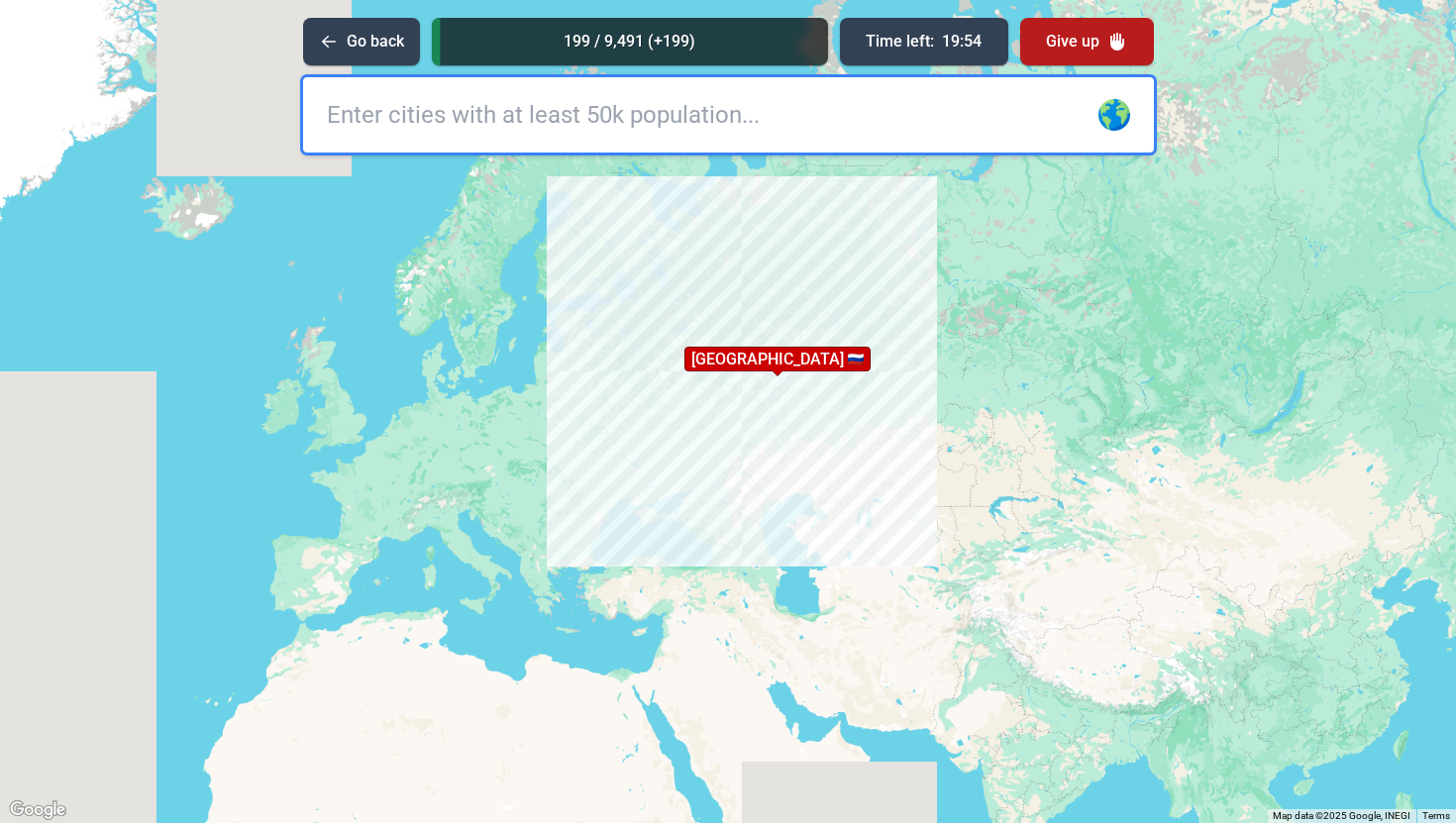 click on "[GEOGRAPHIC_DATA]" at bounding box center [778, 359] 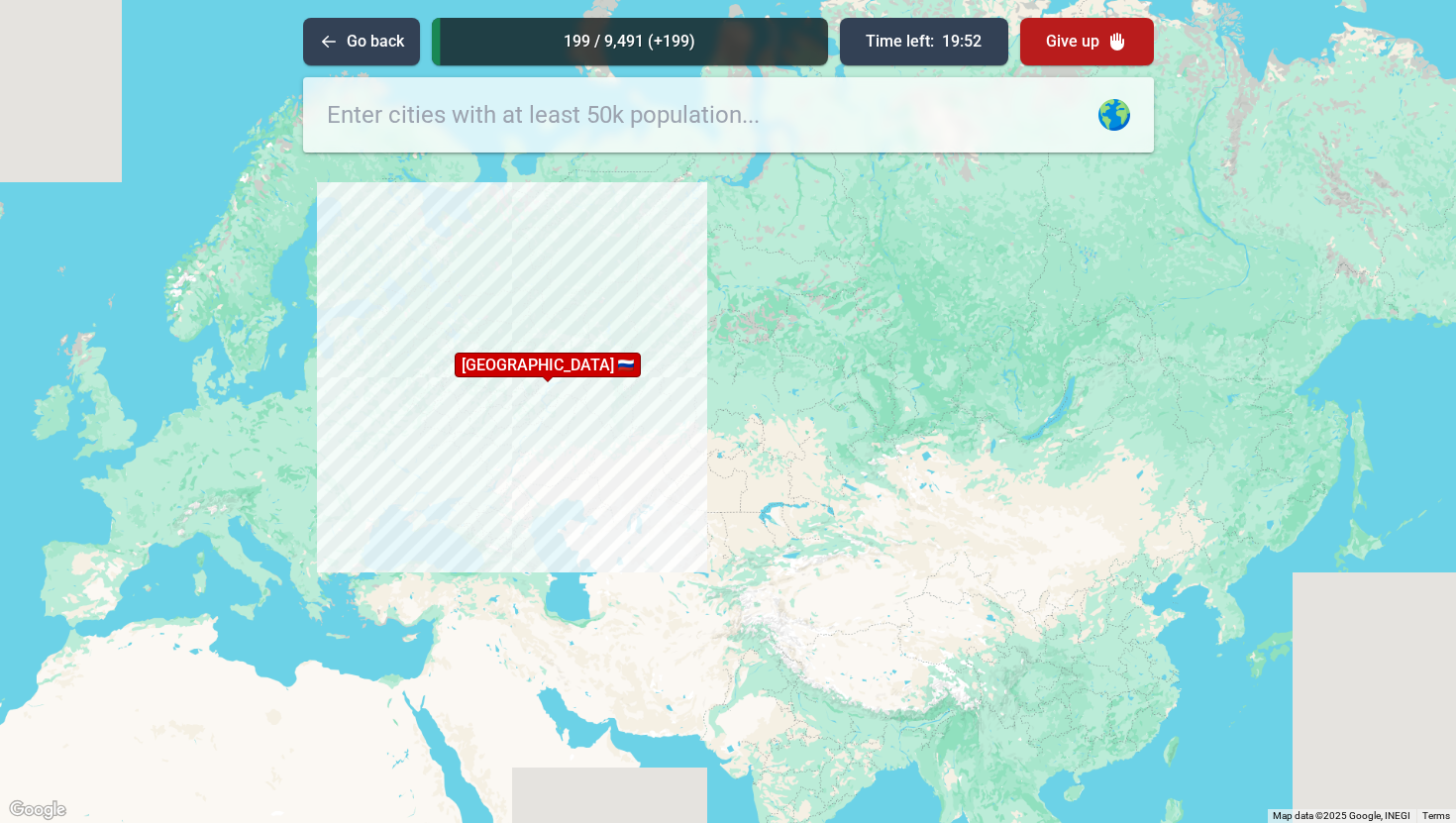 drag, startPoint x: 873, startPoint y: 382, endPoint x: 626, endPoint y: 387, distance: 247.0506 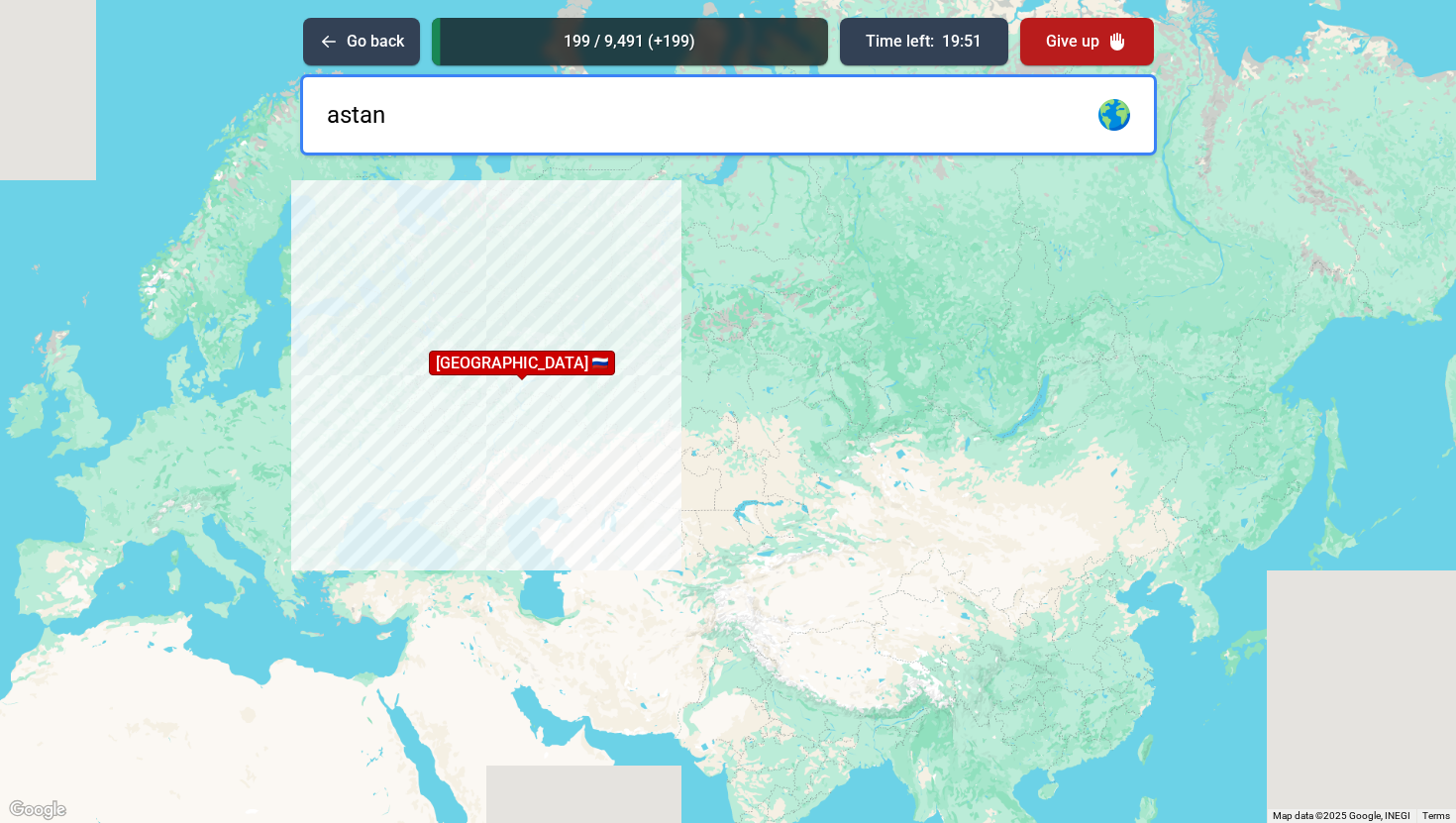 type on "astana" 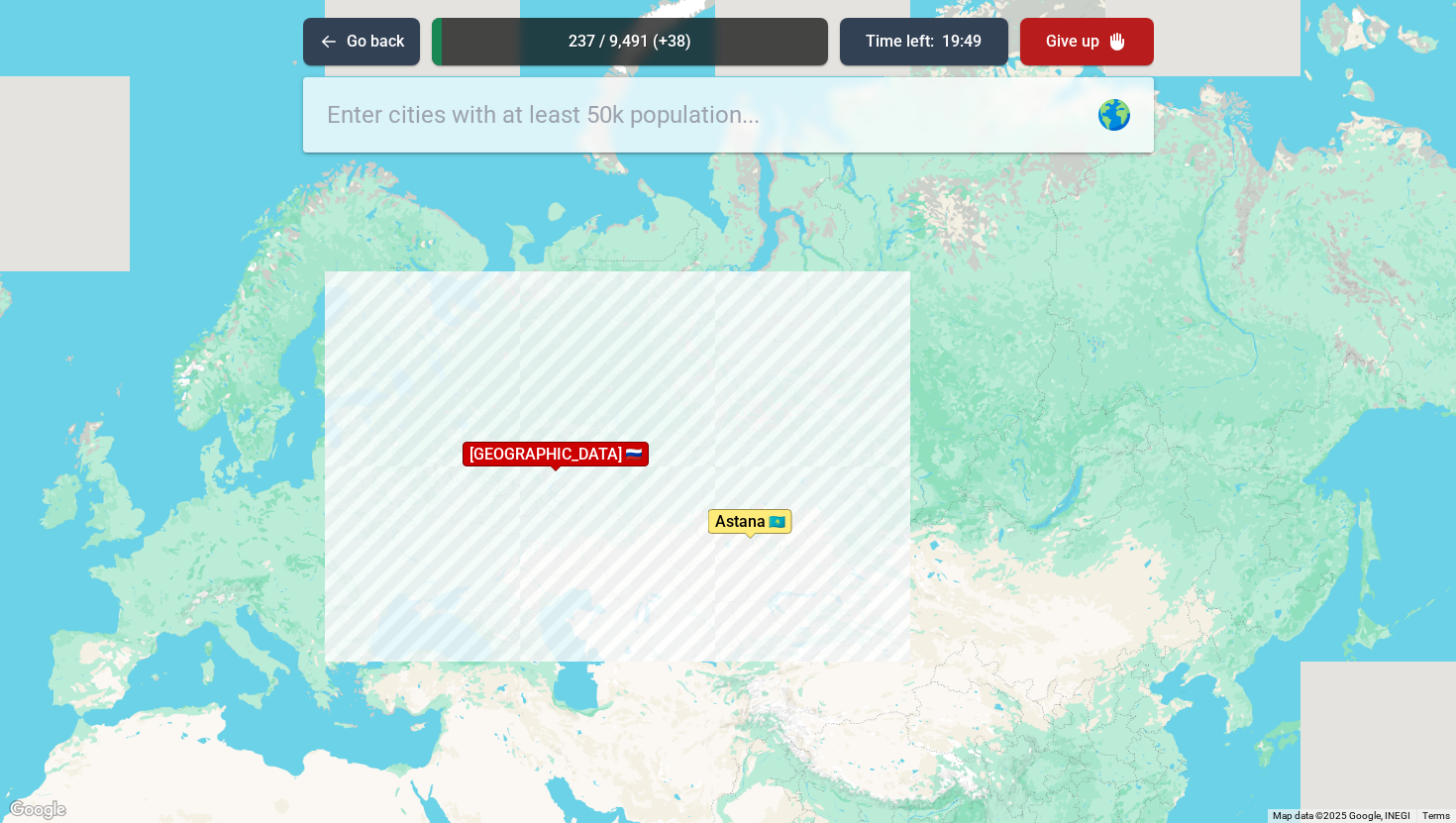 drag, startPoint x: 702, startPoint y: 410, endPoint x: 730, endPoint y: 499, distance: 93.300589 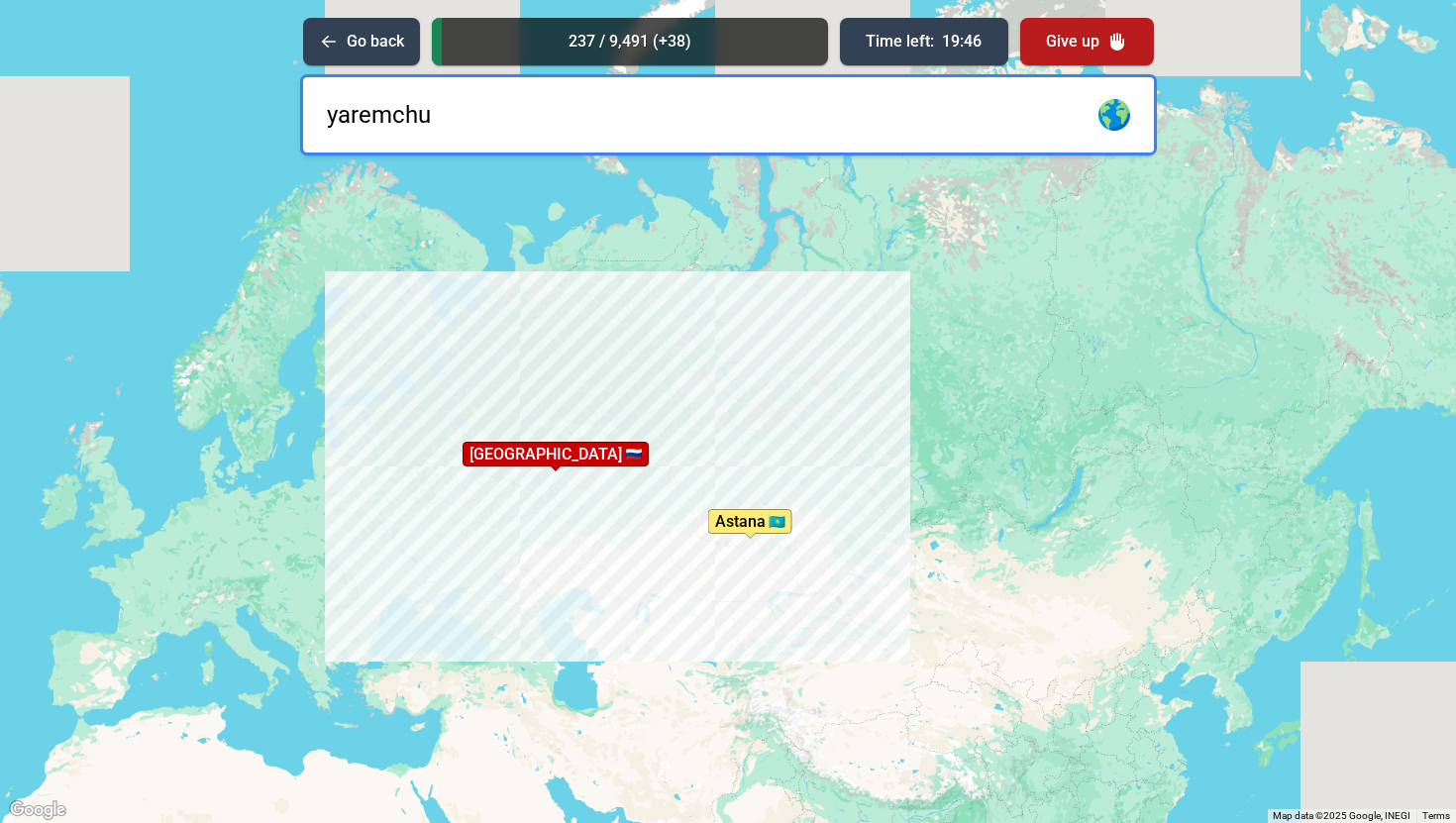 type on "yaremchuk" 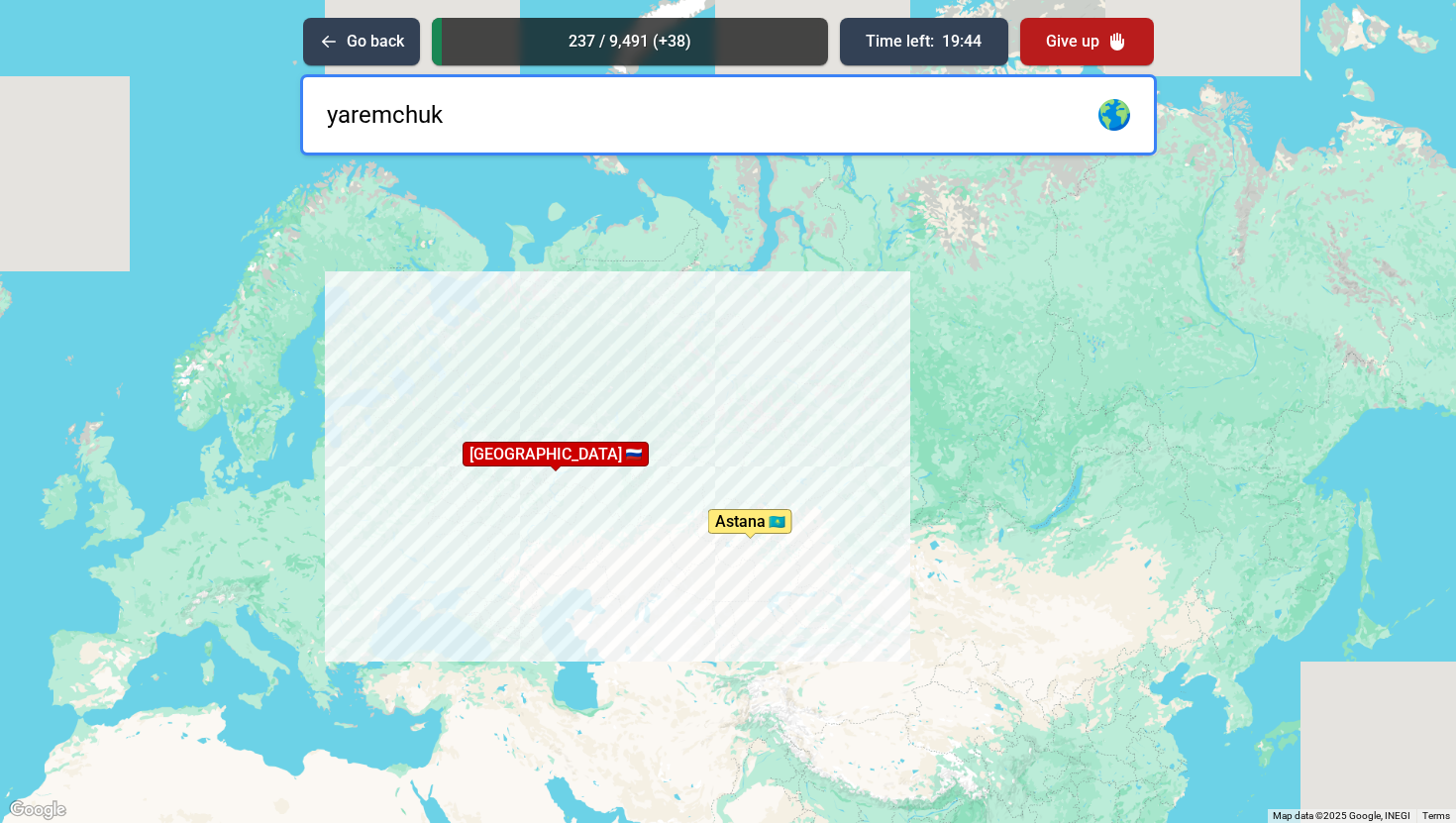 click on "yaremchuk" at bounding box center [728, 115] 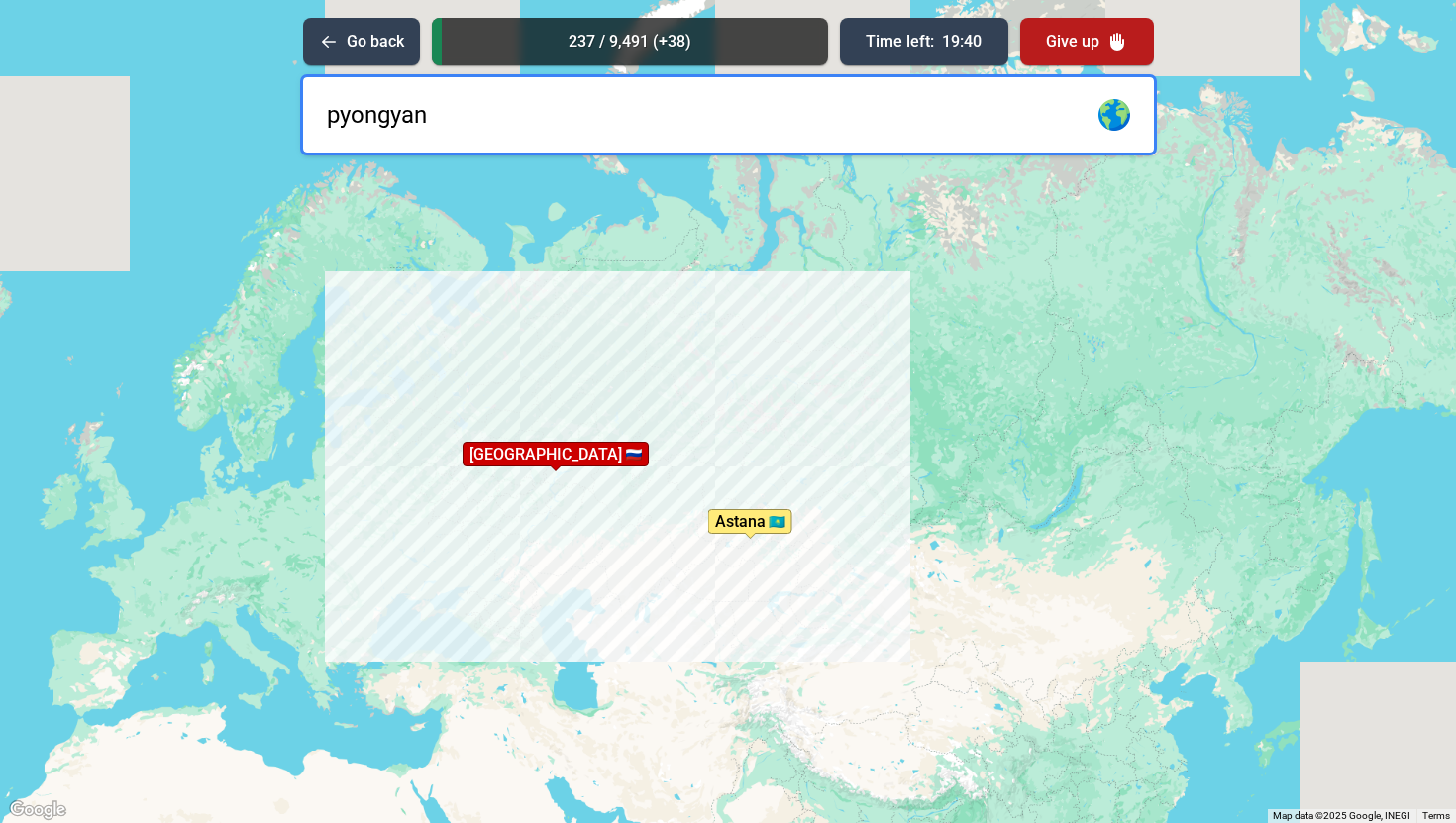 type on "[GEOGRAPHIC_DATA]" 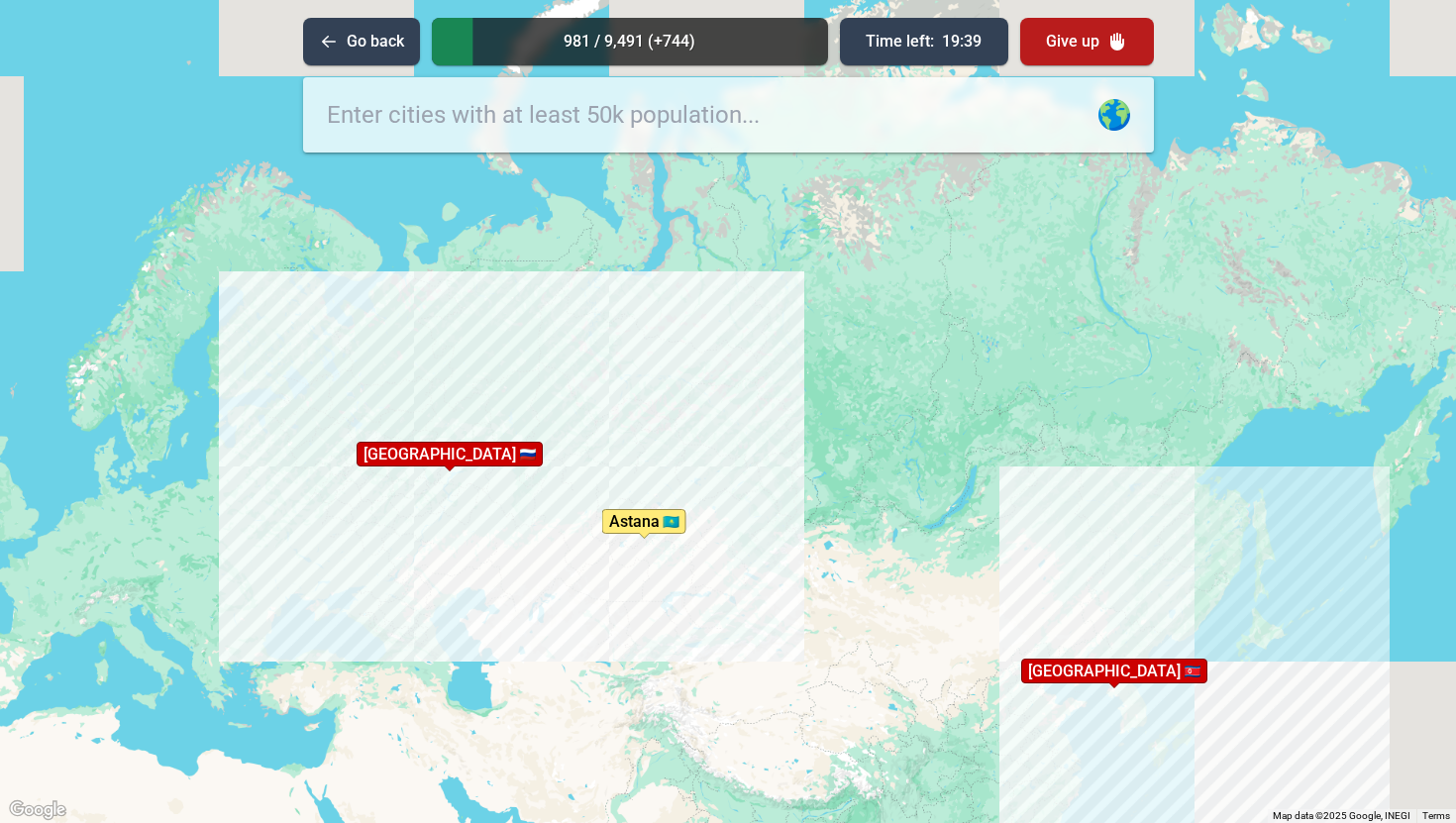 drag, startPoint x: 565, startPoint y: 256, endPoint x: 395, endPoint y: 253, distance: 170.0265 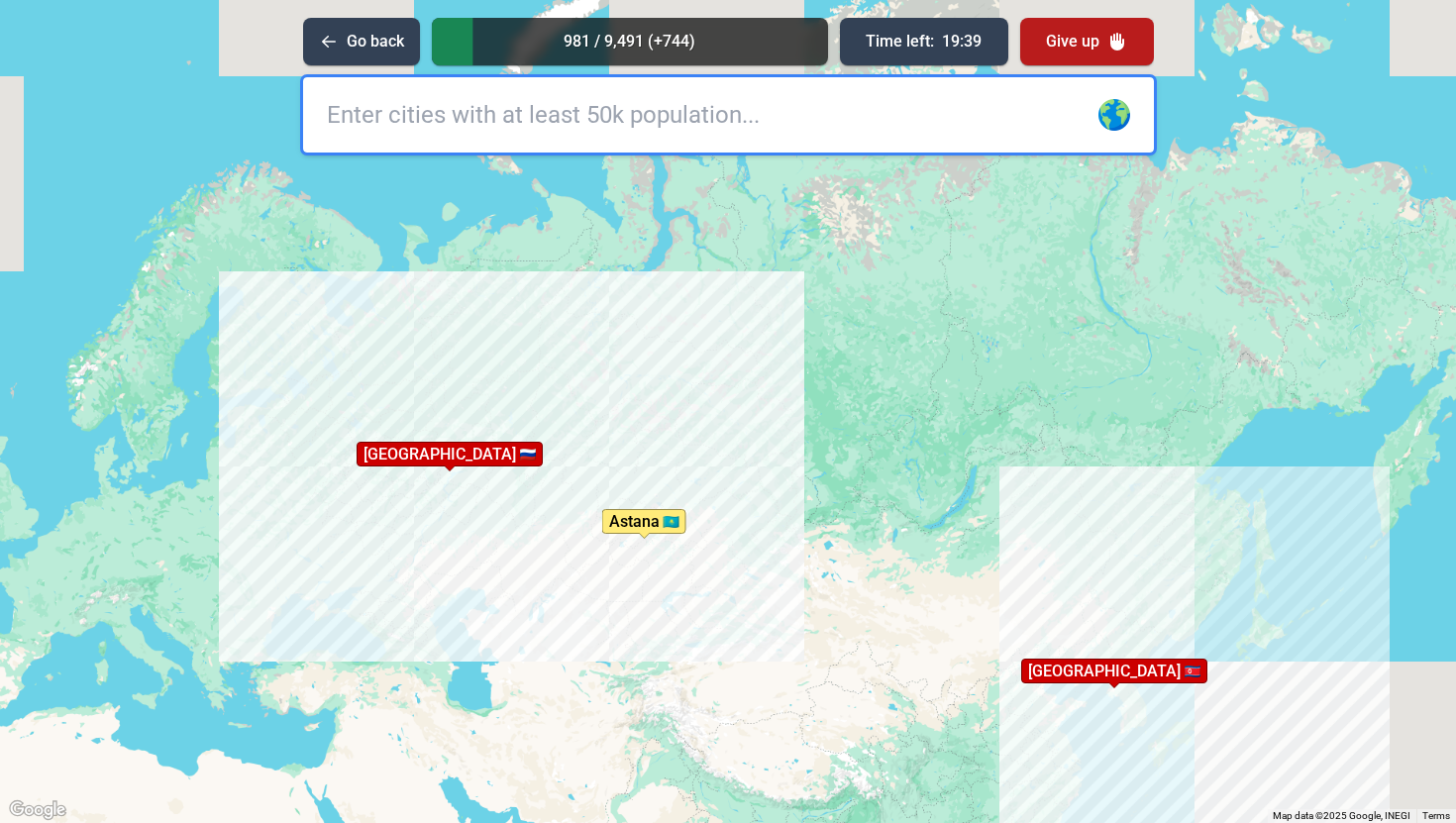 click on "To activate drag with keyboard, press Alt + Enter. Once in keyboard drag state, use the arrow keys to move the marker. To complete the drag, press the Enter key. To cancel, press Escape. [GEOGRAPHIC_DATA] [GEOGRAPHIC_DATA] [GEOGRAPHIC_DATA] [GEOGRAPHIC_DATA]  completed 🎉 [GEOGRAPHIC_DATA]  completed 🎉" at bounding box center [728, 411] 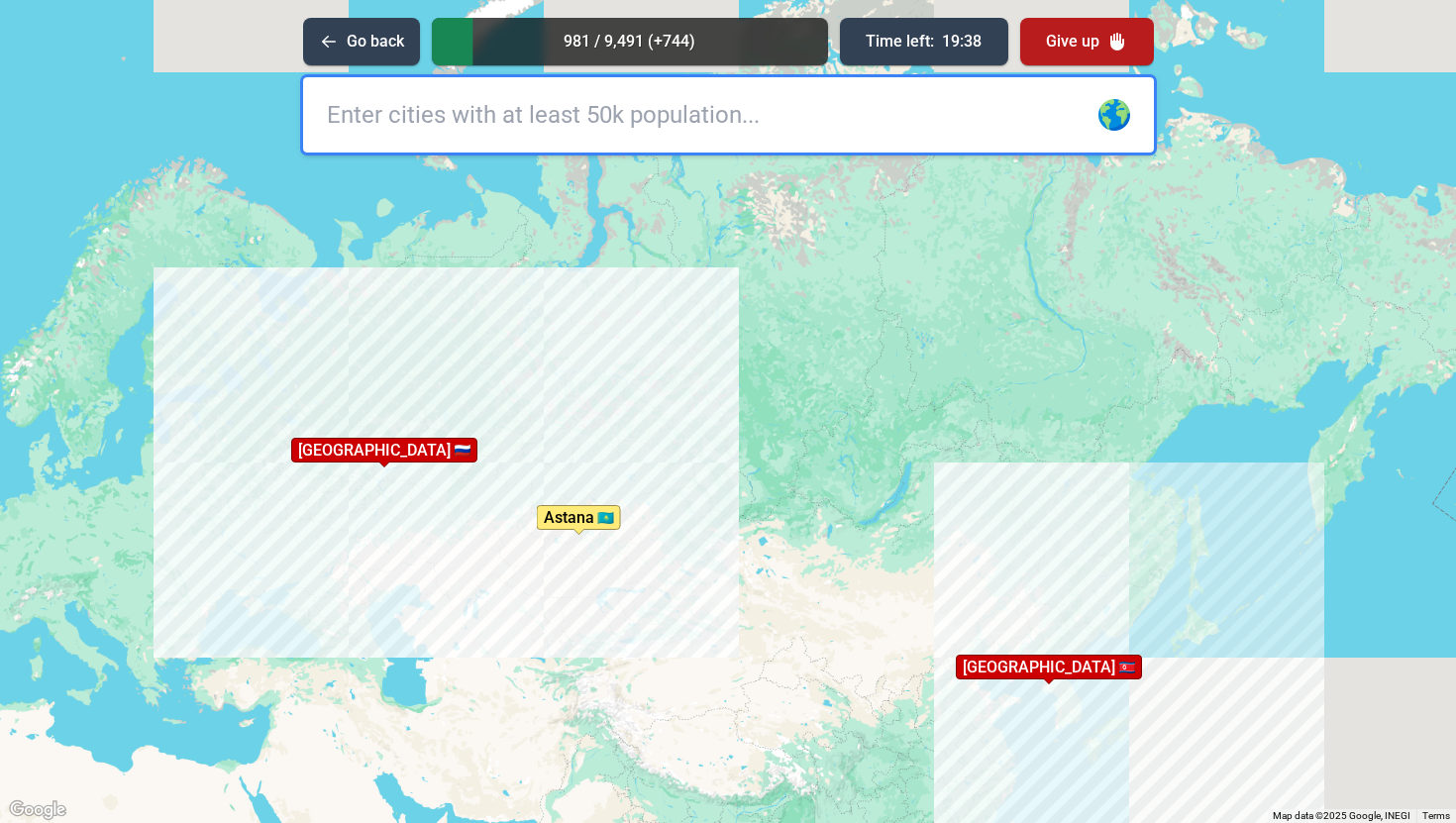 click at bounding box center (728, 115) 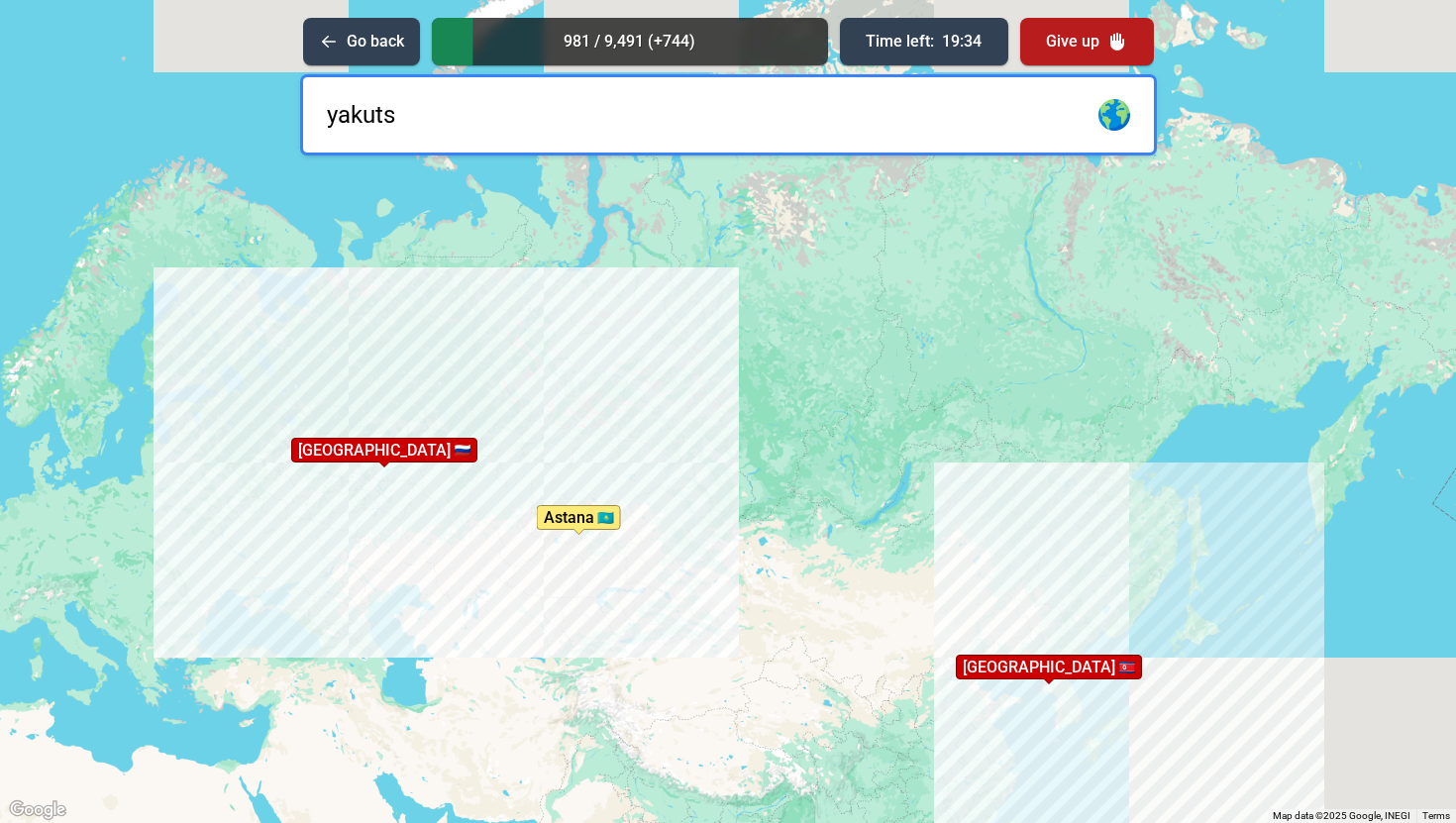 type on "yakutsk" 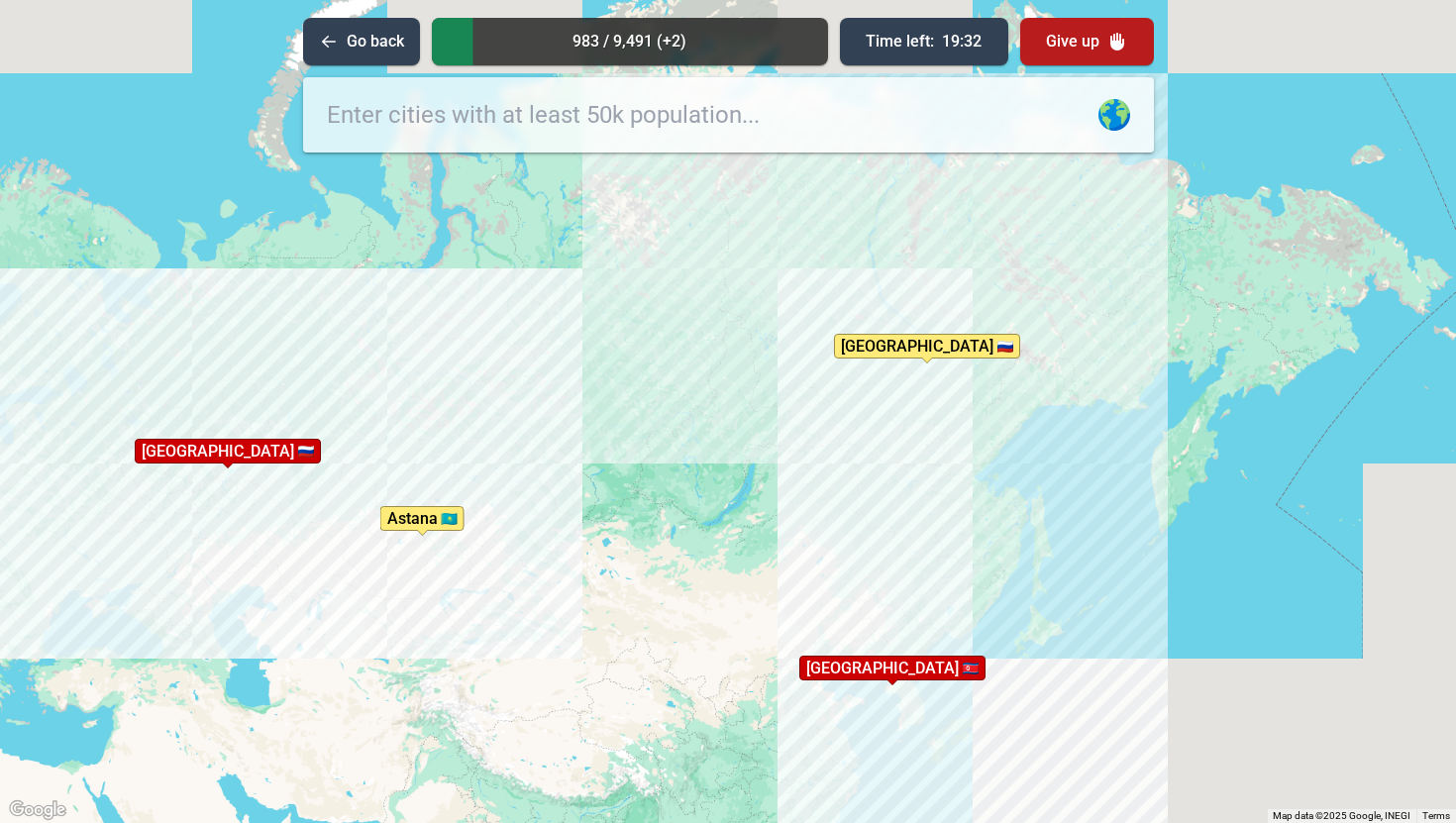 drag, startPoint x: 960, startPoint y: 452, endPoint x: 799, endPoint y: 453, distance: 161.00311 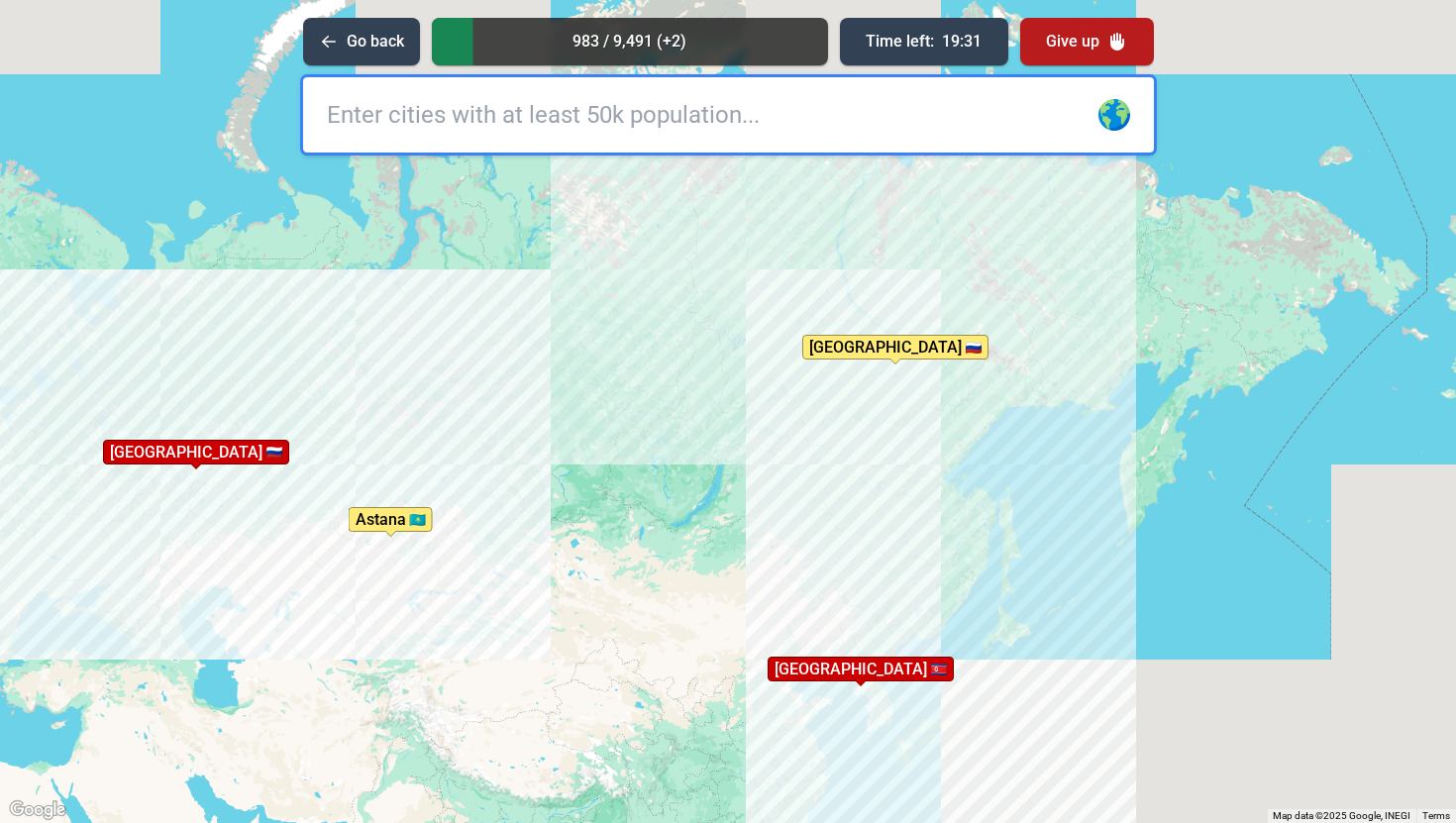 click at bounding box center [728, 115] 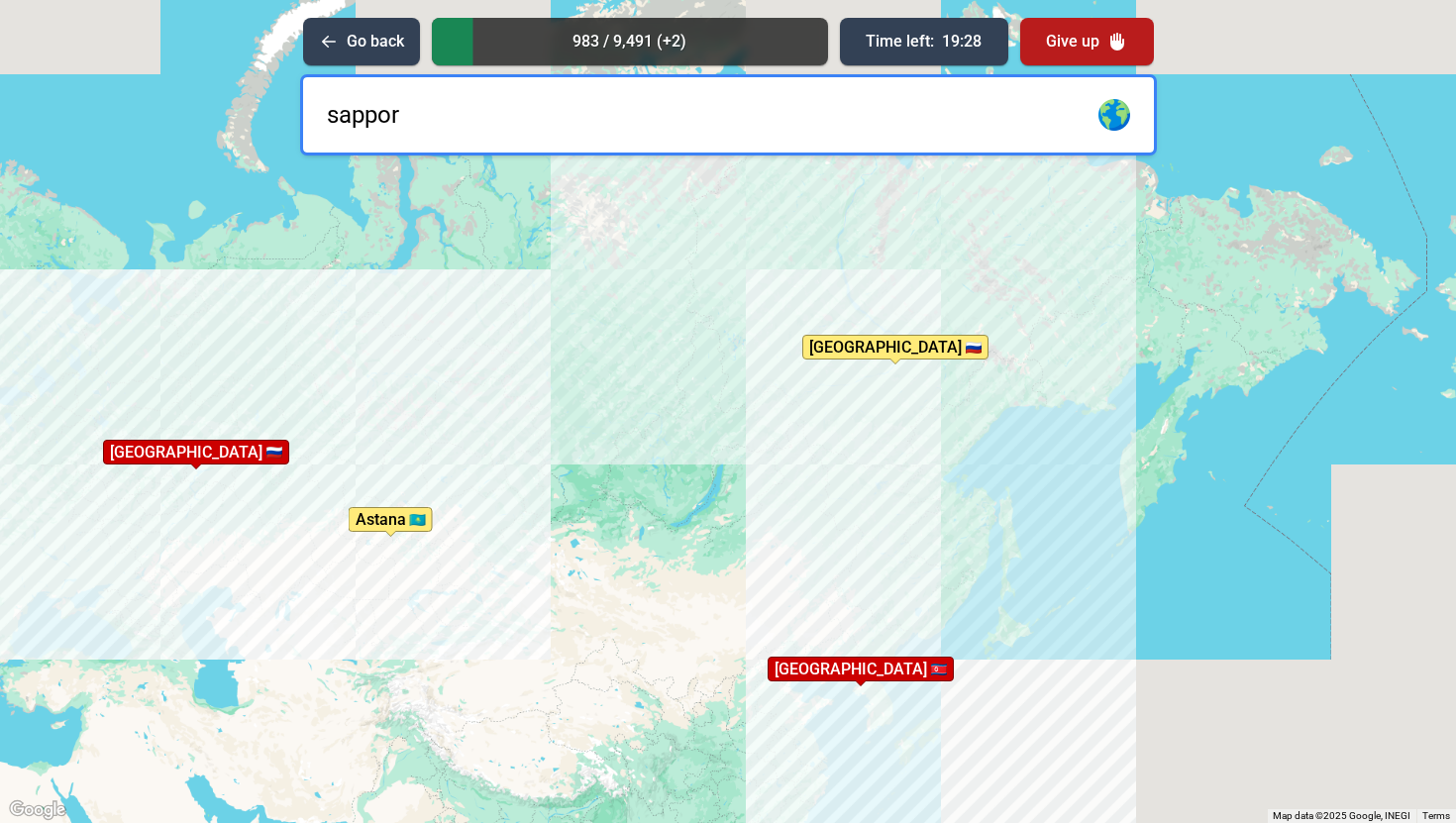 type on "[GEOGRAPHIC_DATA]" 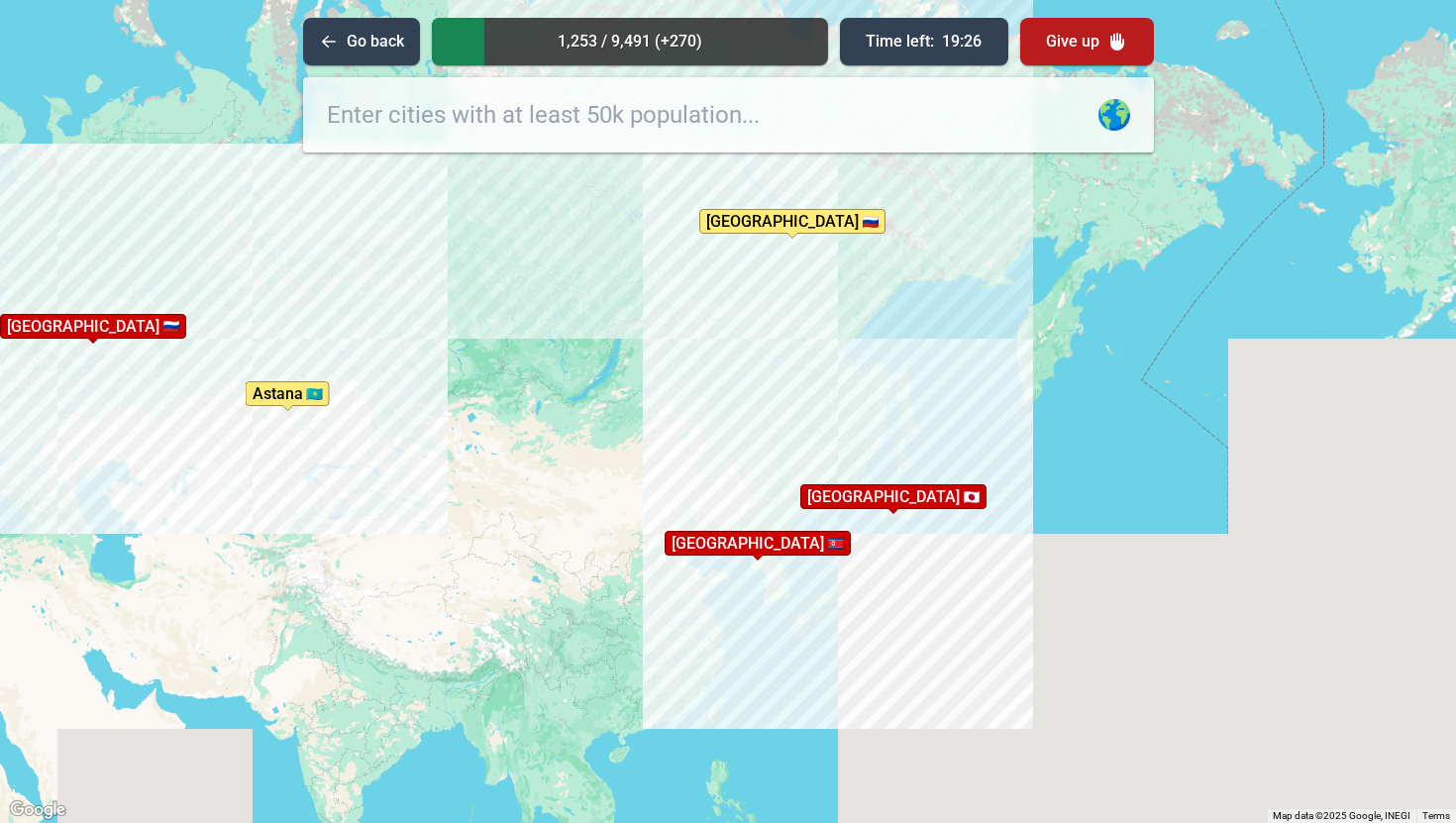 drag, startPoint x: 881, startPoint y: 467, endPoint x: 776, endPoint y: 337, distance: 167.10775 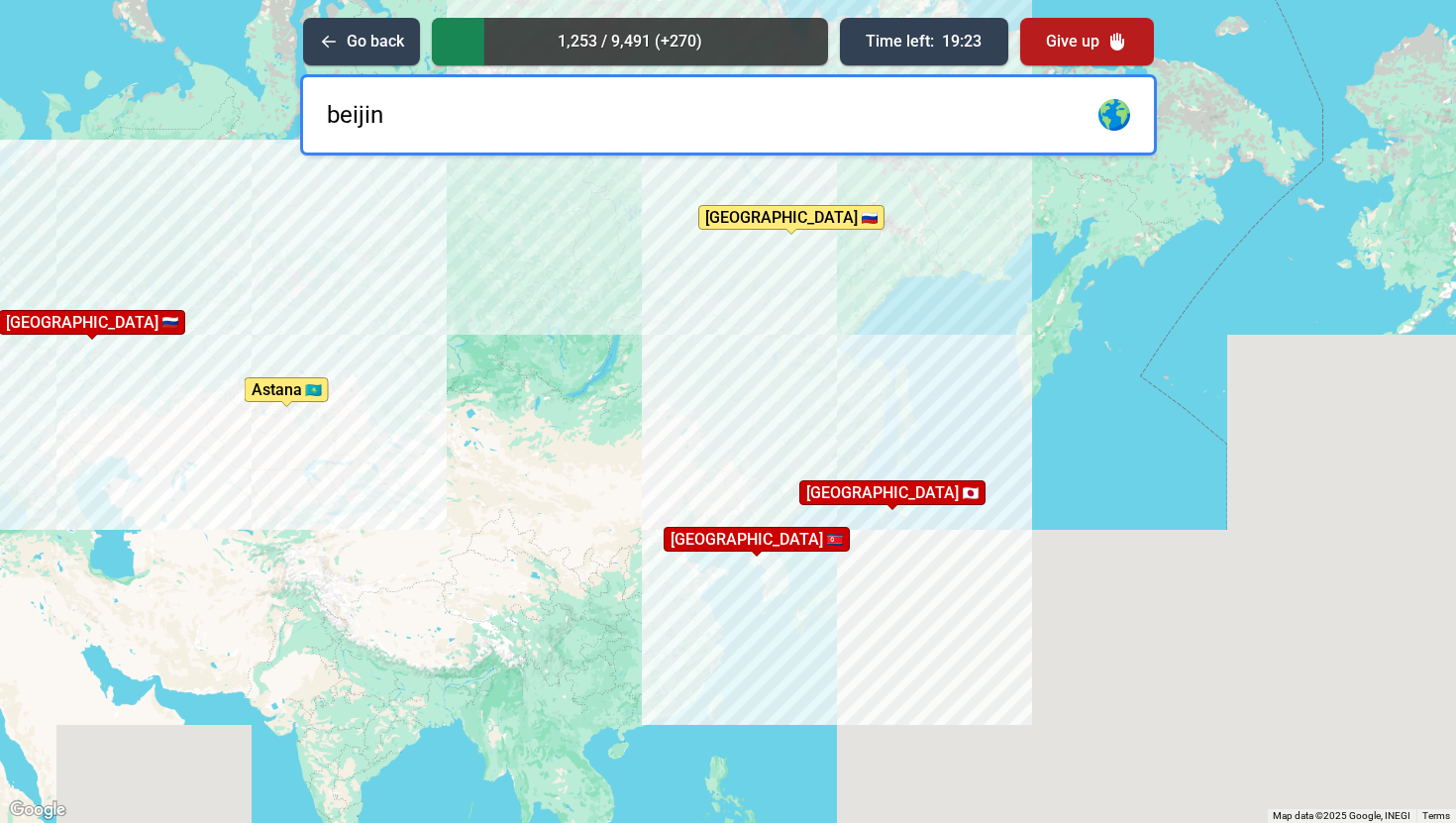 type on "[GEOGRAPHIC_DATA]" 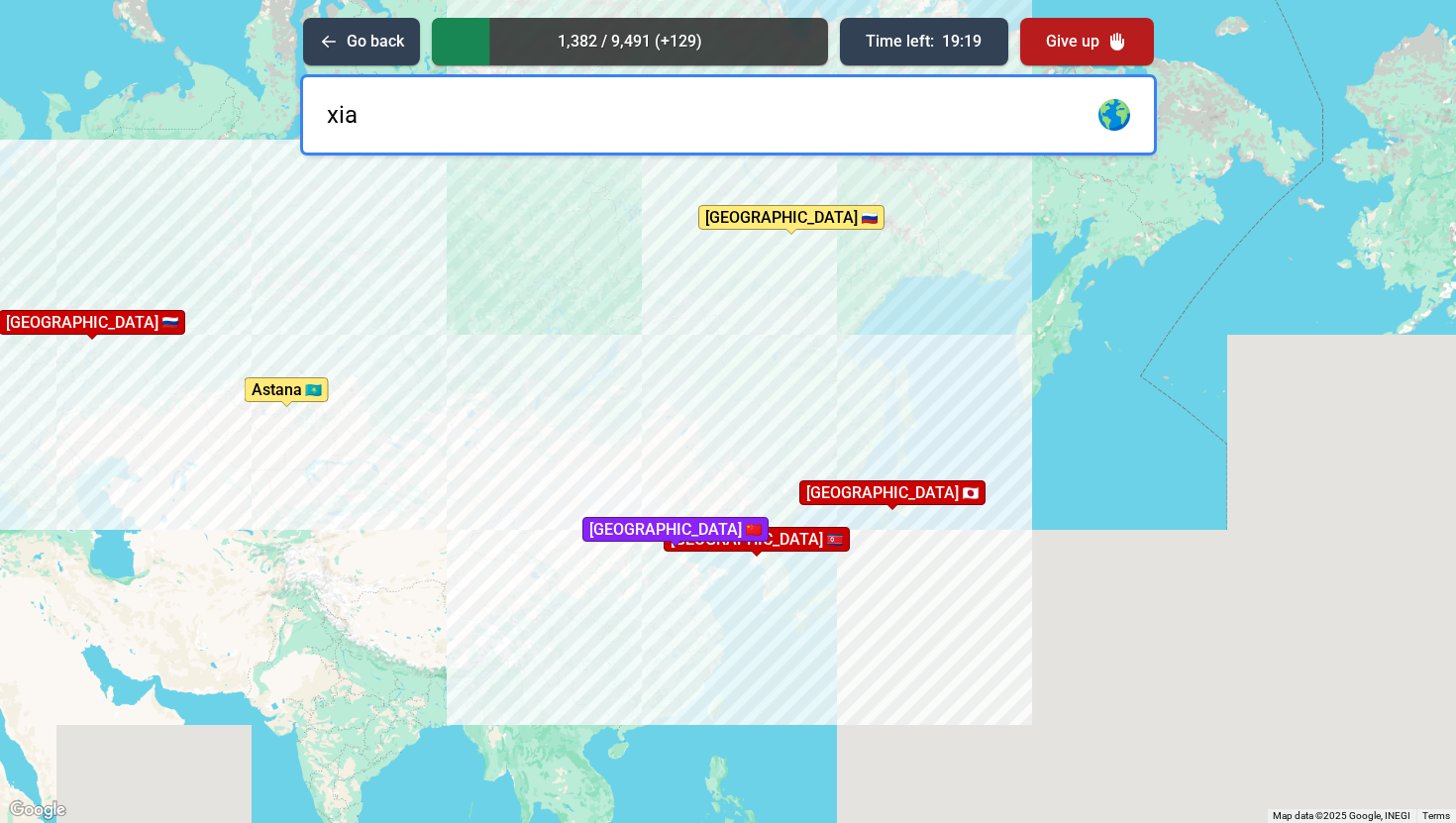 type on "xian" 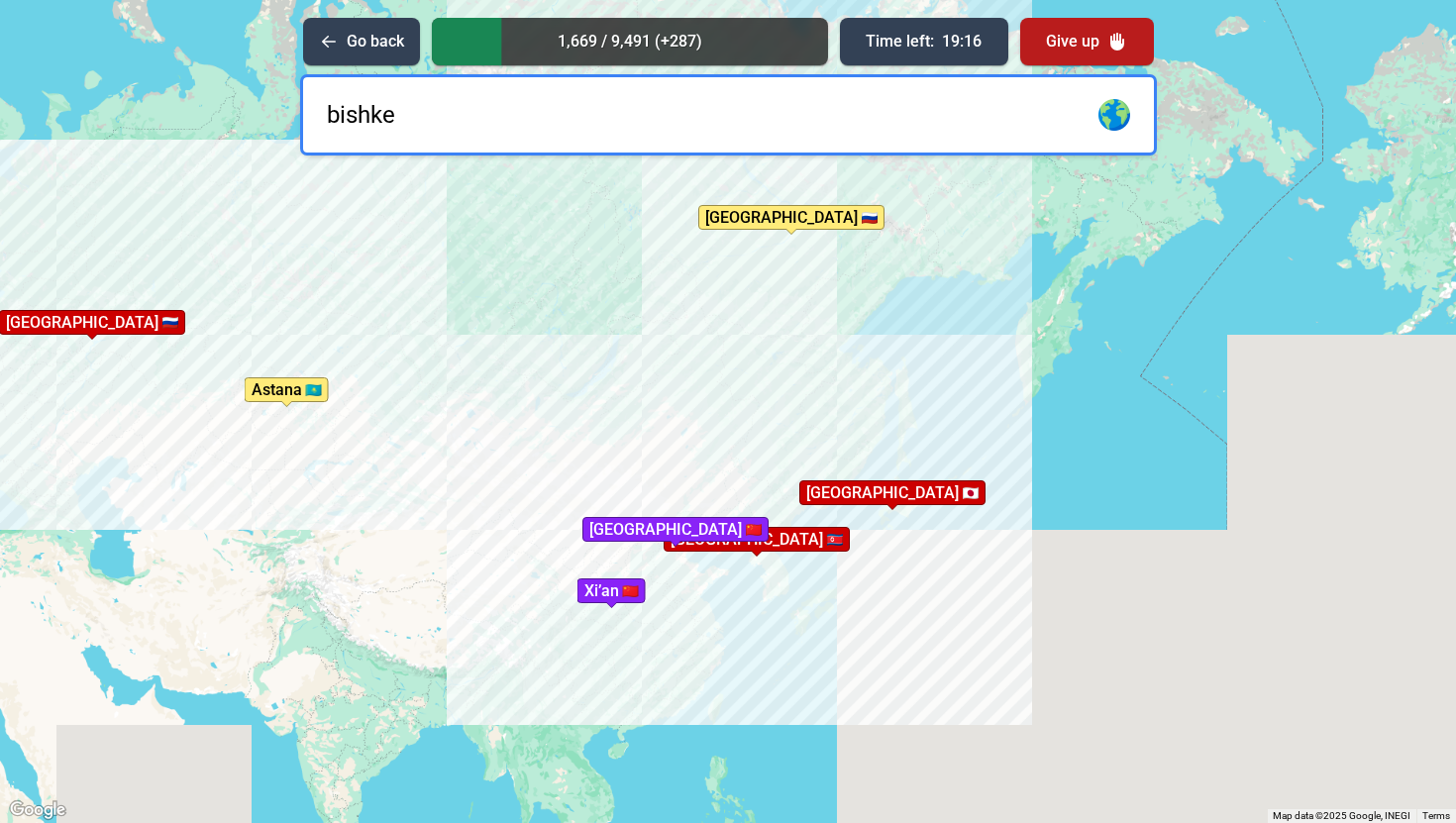 type on "bishkek" 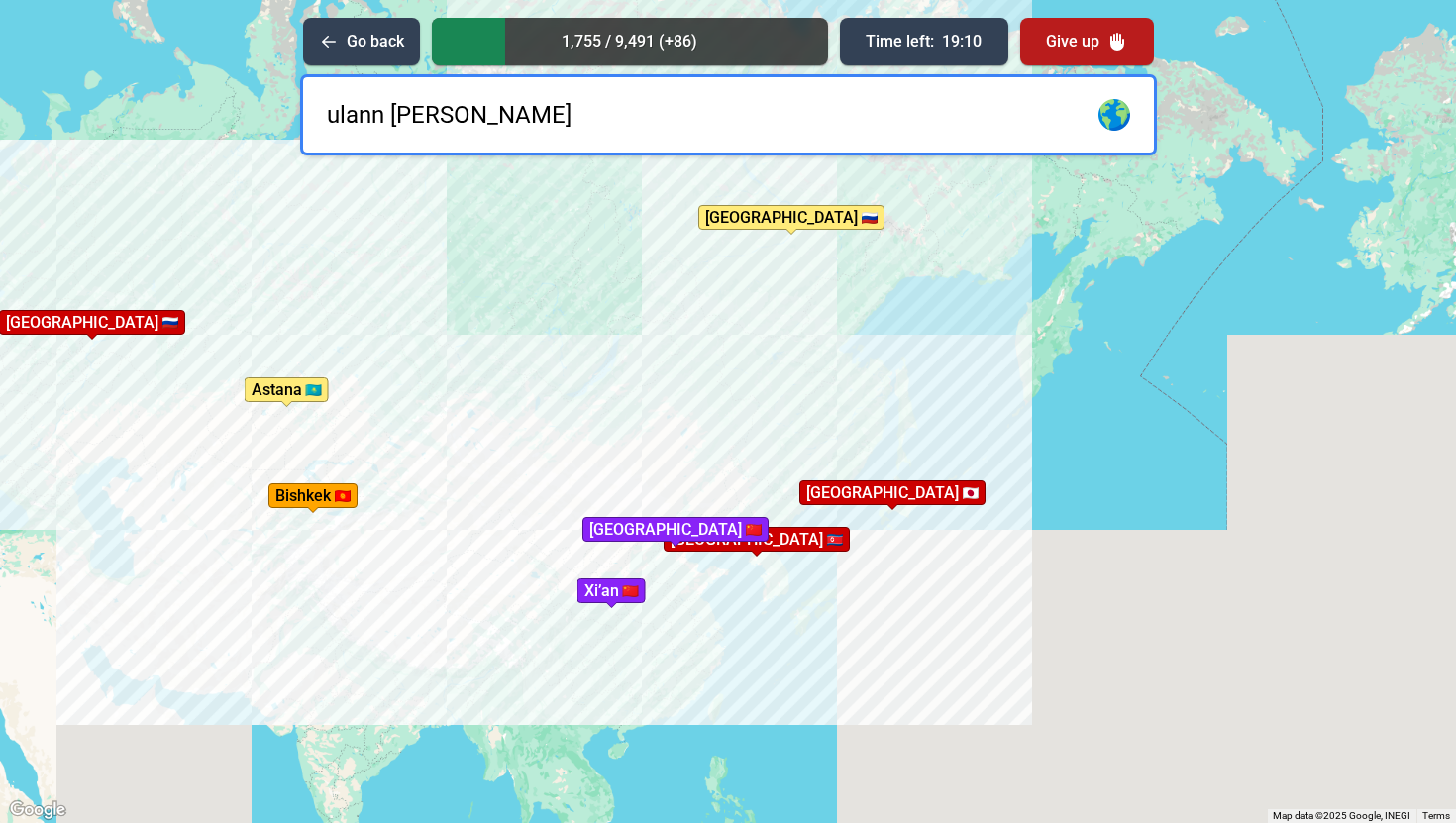 click on "ulann [PERSON_NAME]" at bounding box center (728, 115) 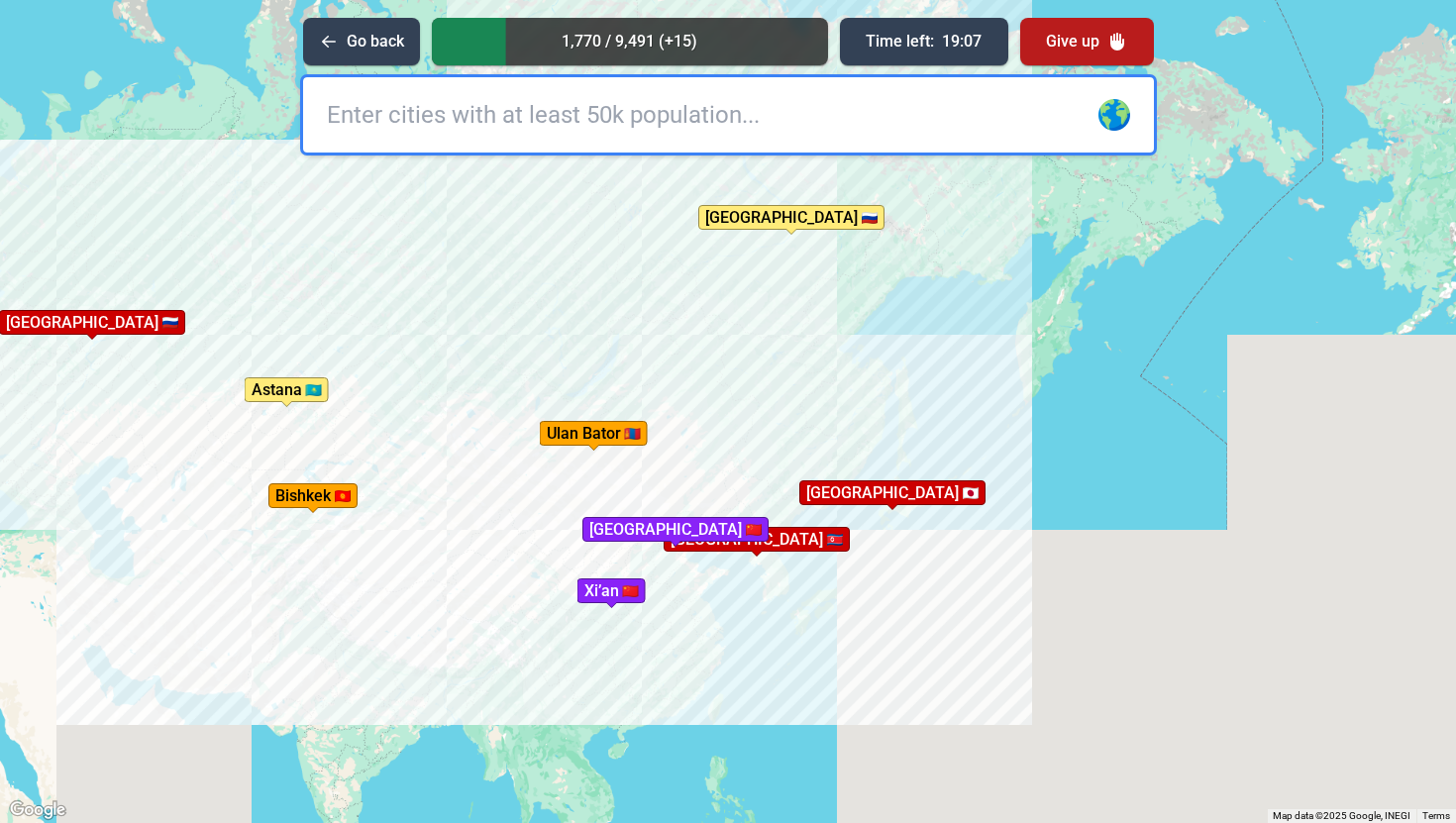 click at bounding box center (728, 115) 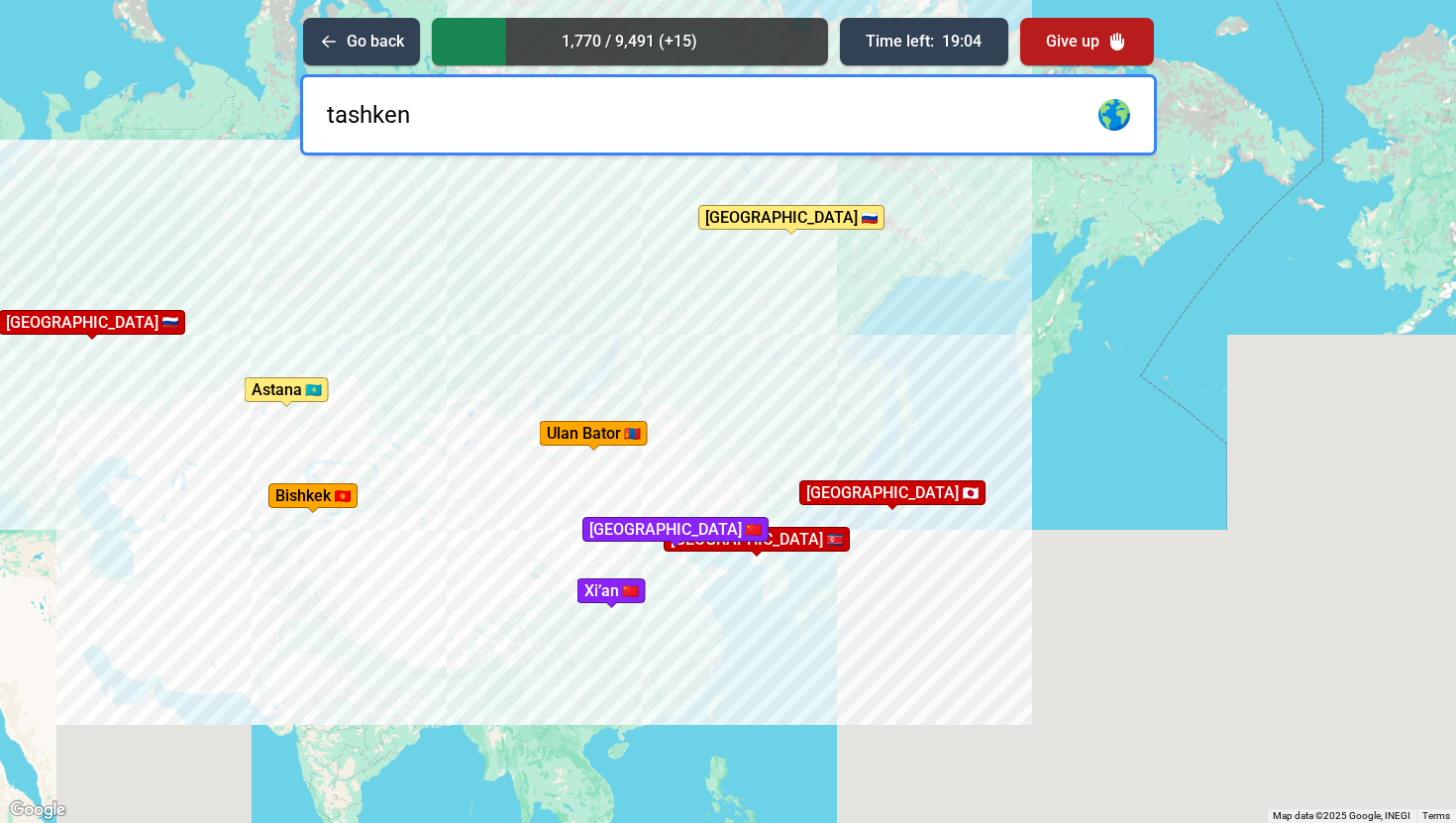 type on "tashkent" 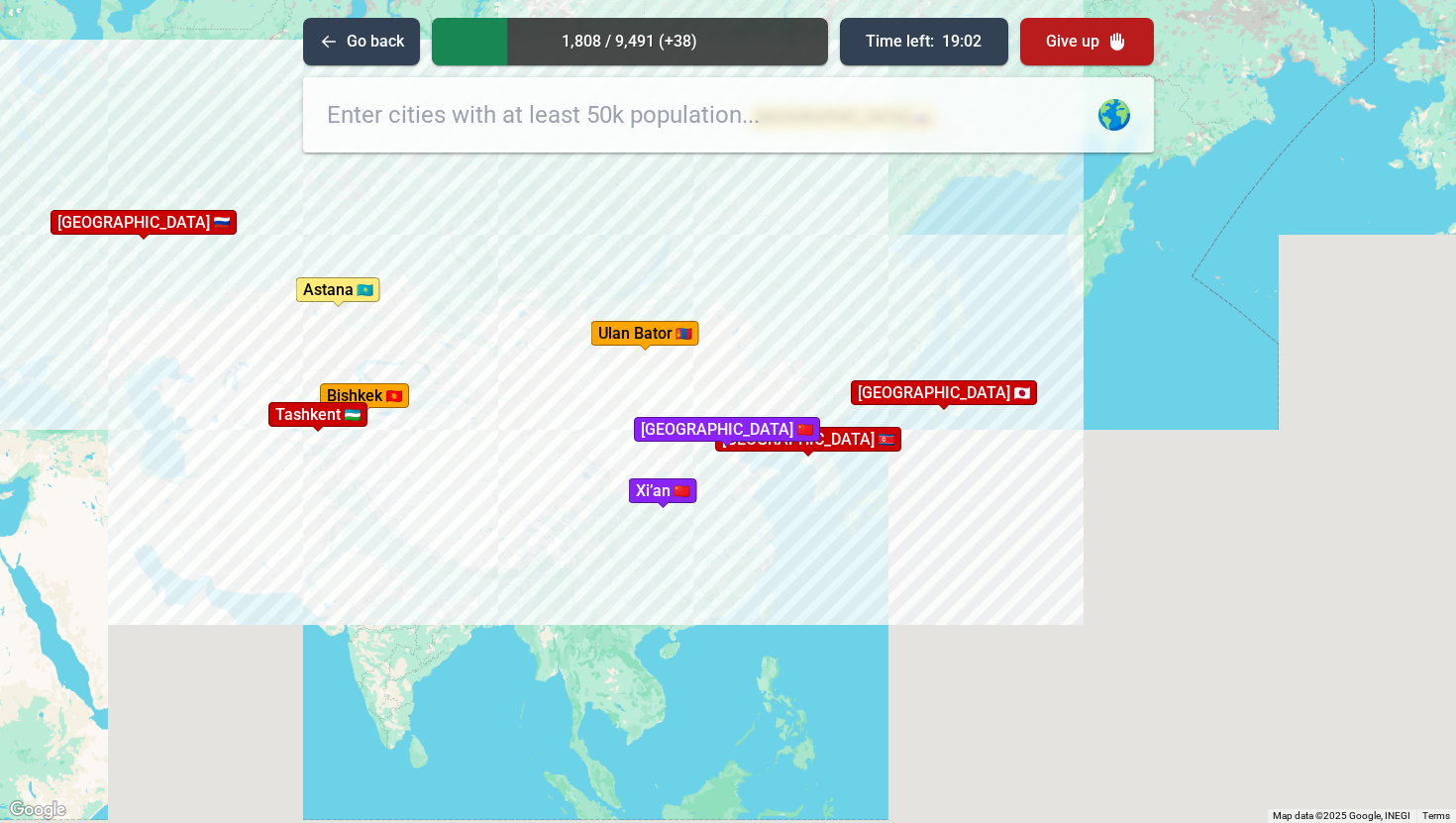 drag, startPoint x: 587, startPoint y: 439, endPoint x: 640, endPoint y: 337, distance: 114.94781 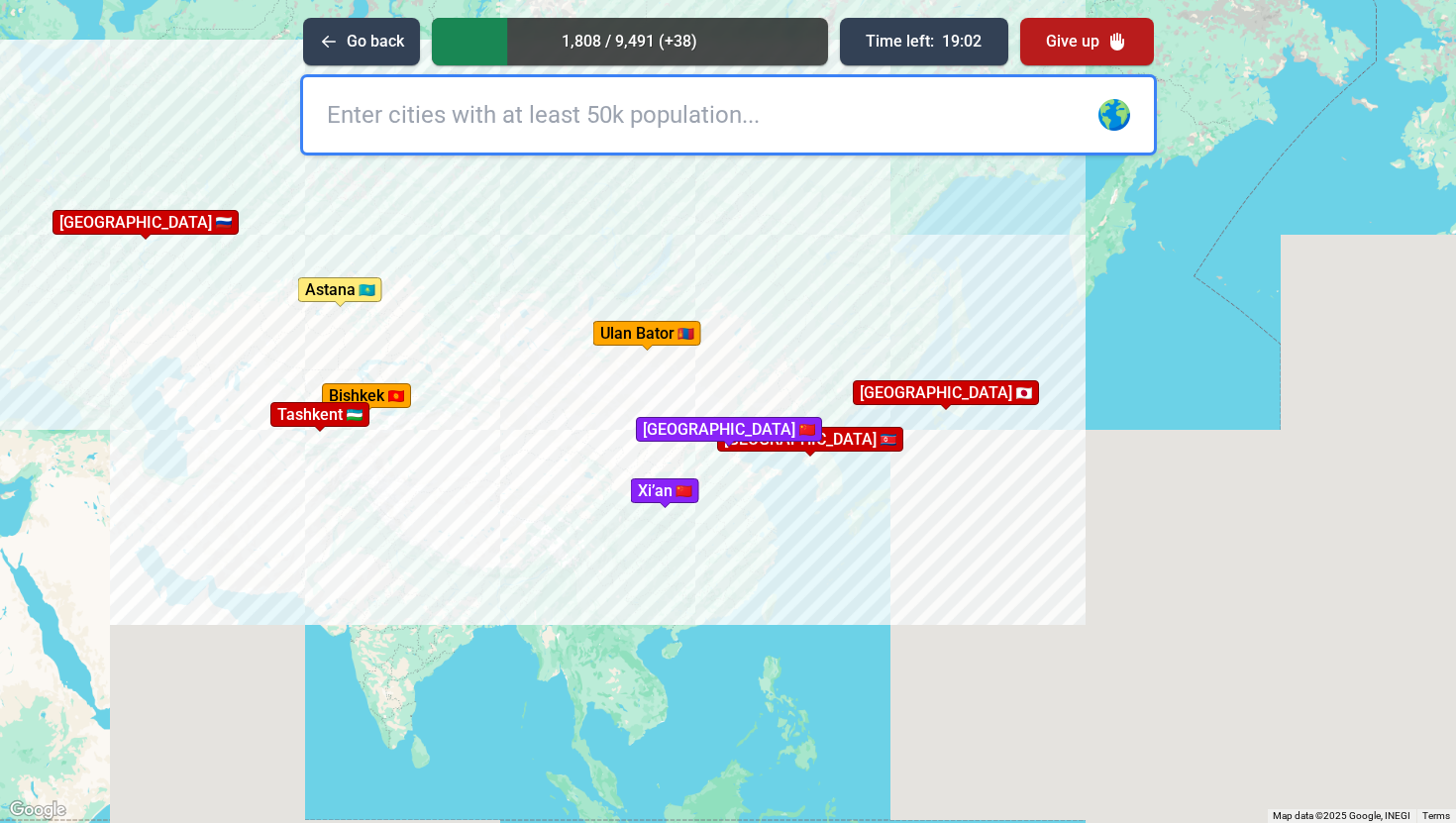 click at bounding box center [728, 115] 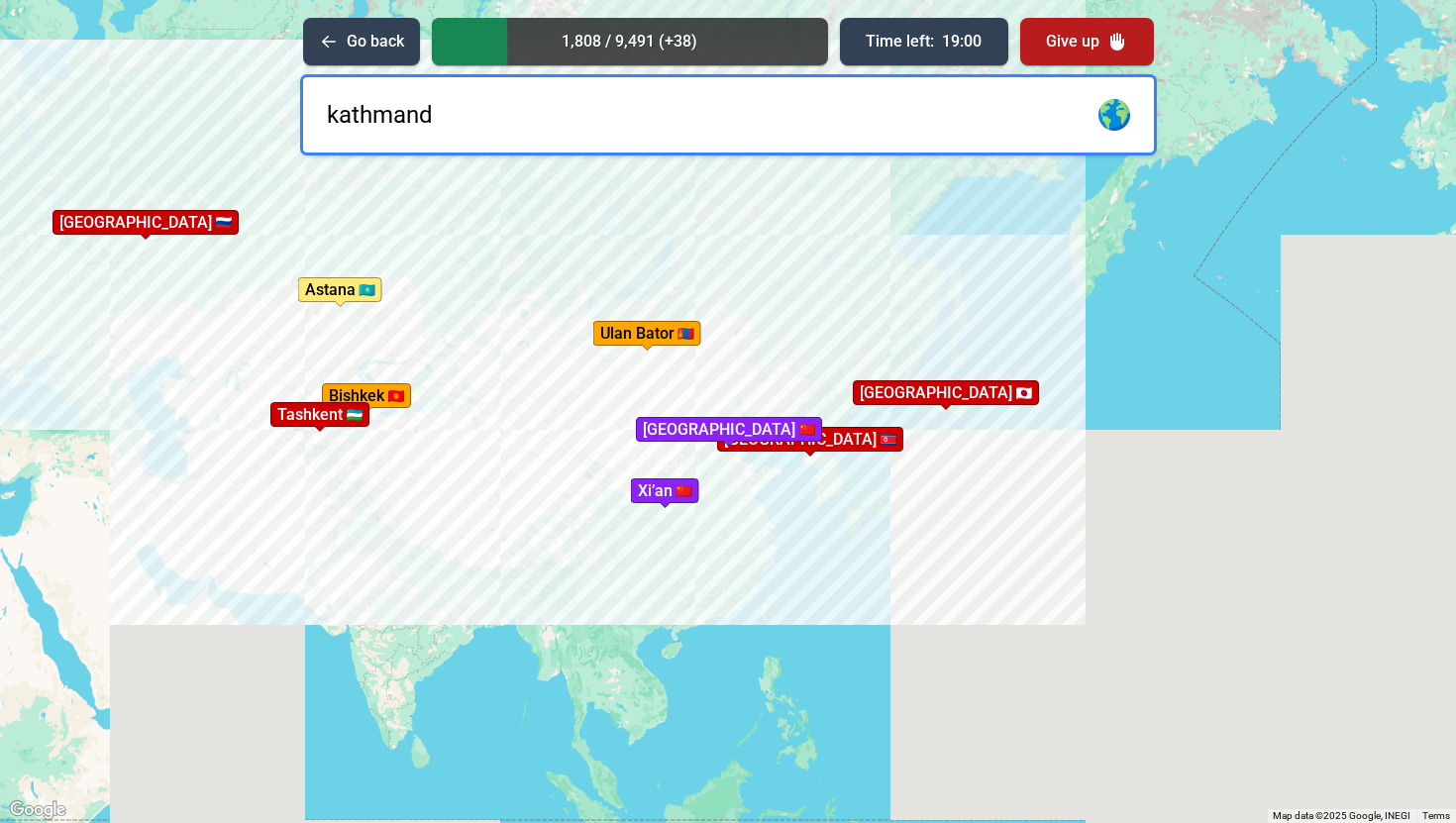 type on "[GEOGRAPHIC_DATA]" 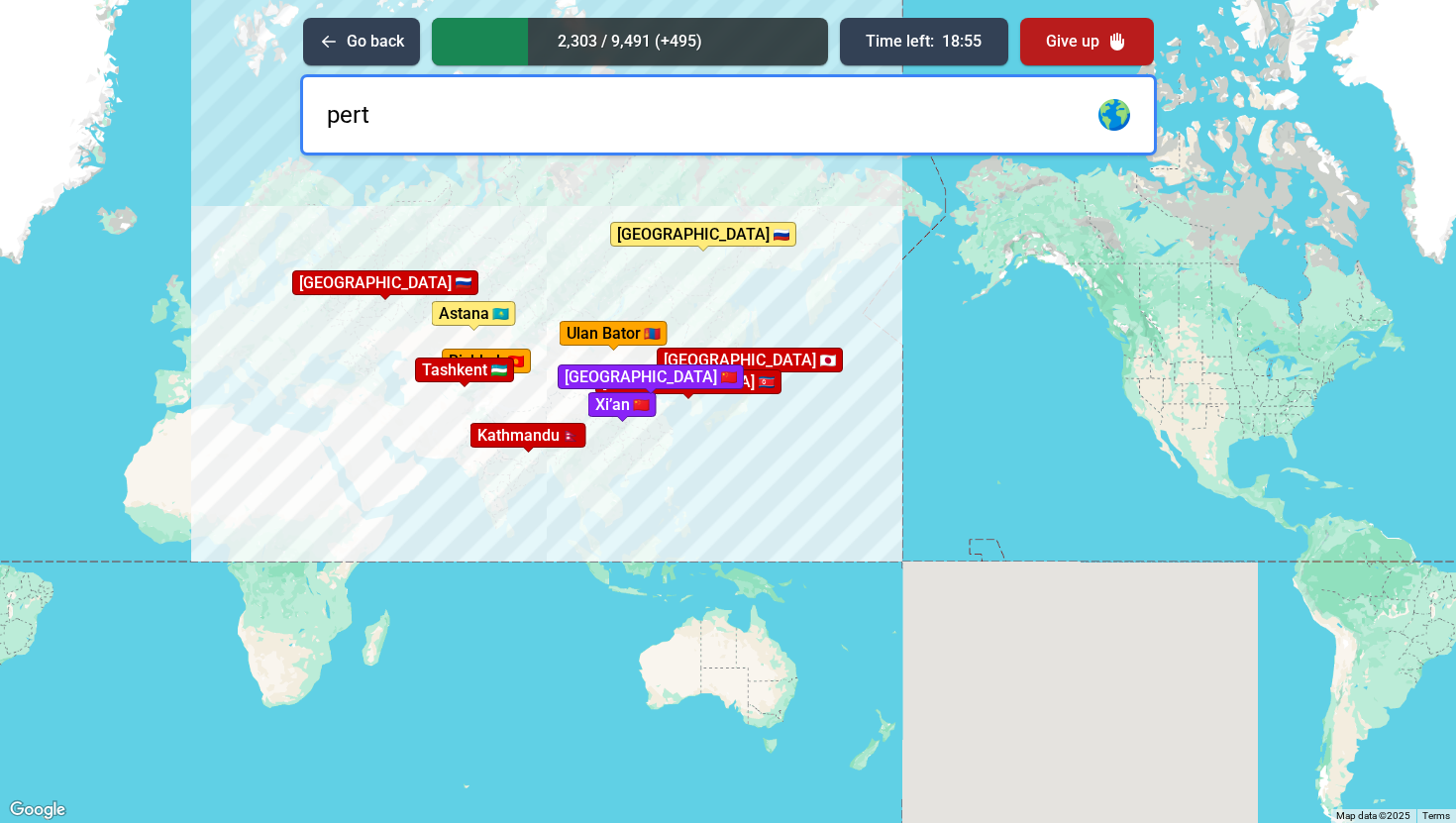 type on "[GEOGRAPHIC_DATA]" 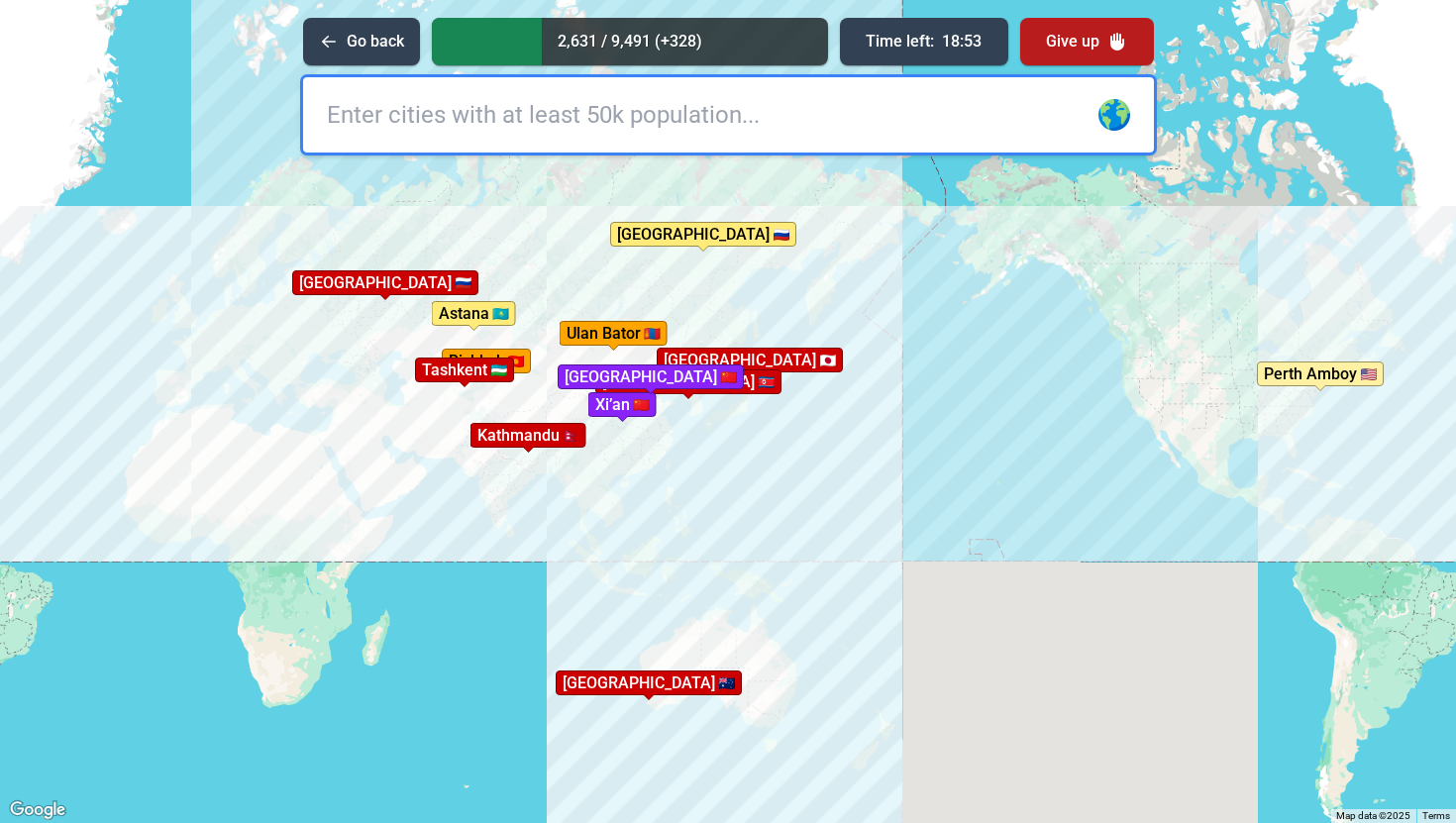 type on "a" 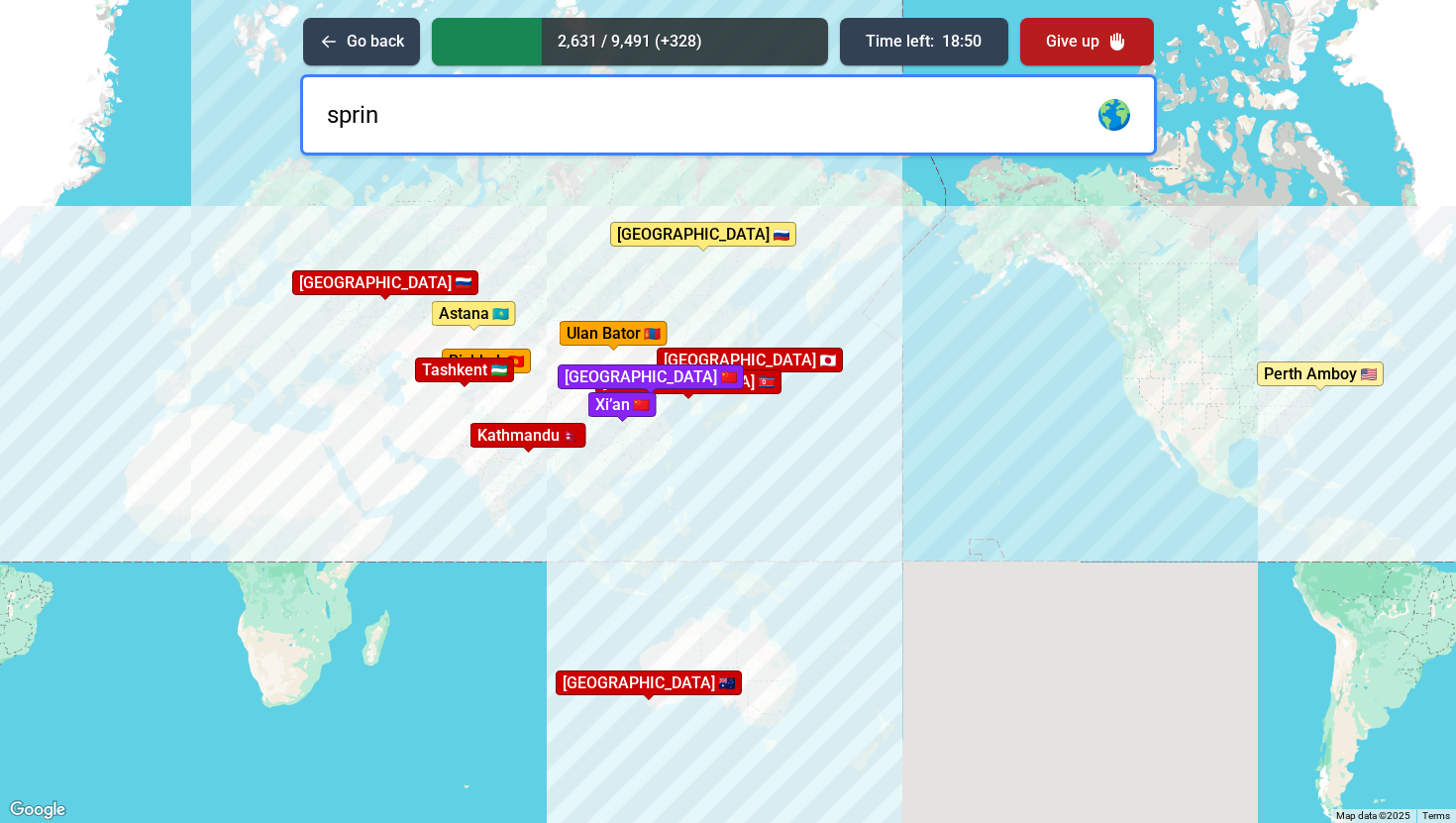 type on "spring" 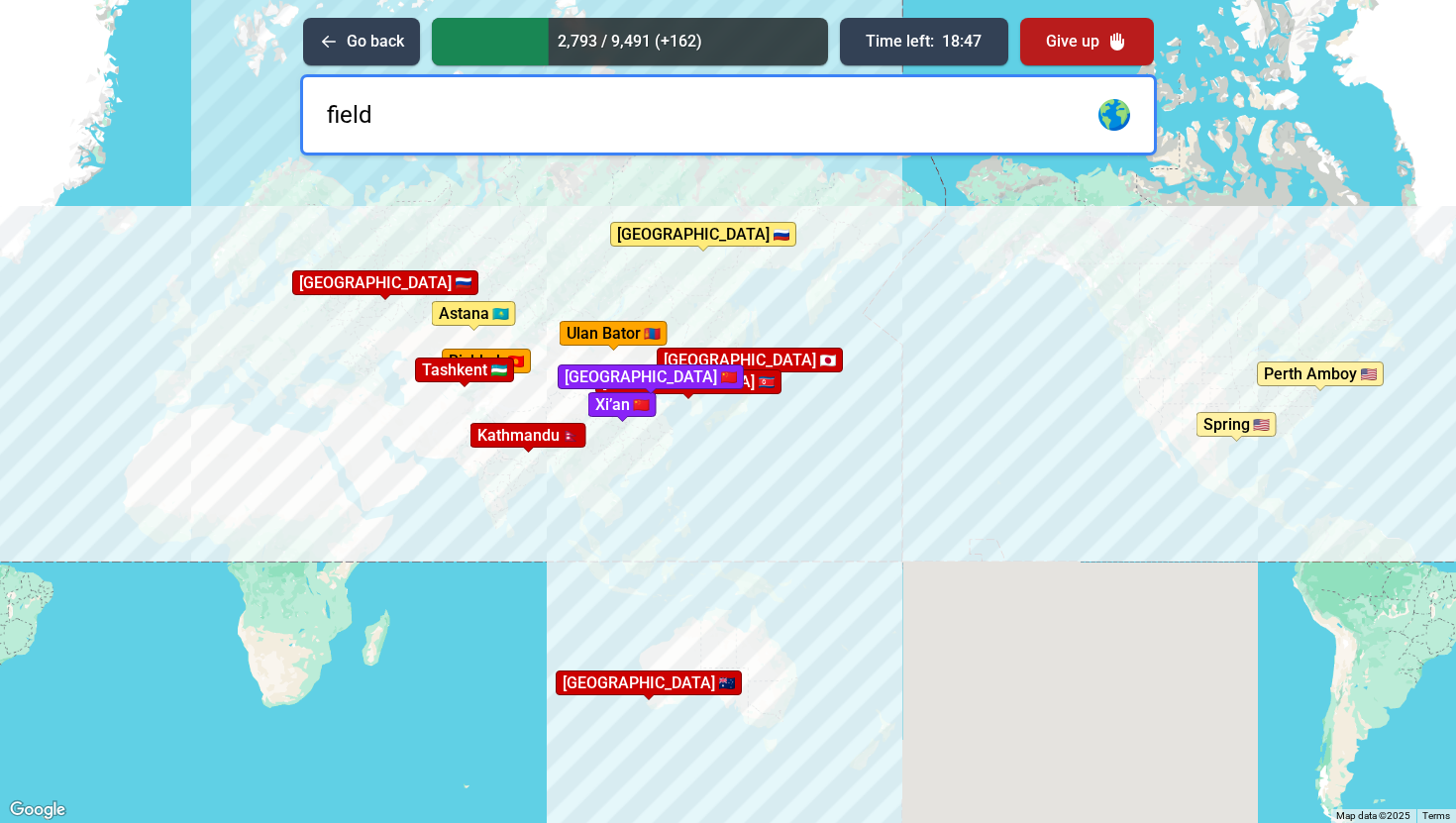 click on "field" at bounding box center (728, 115) 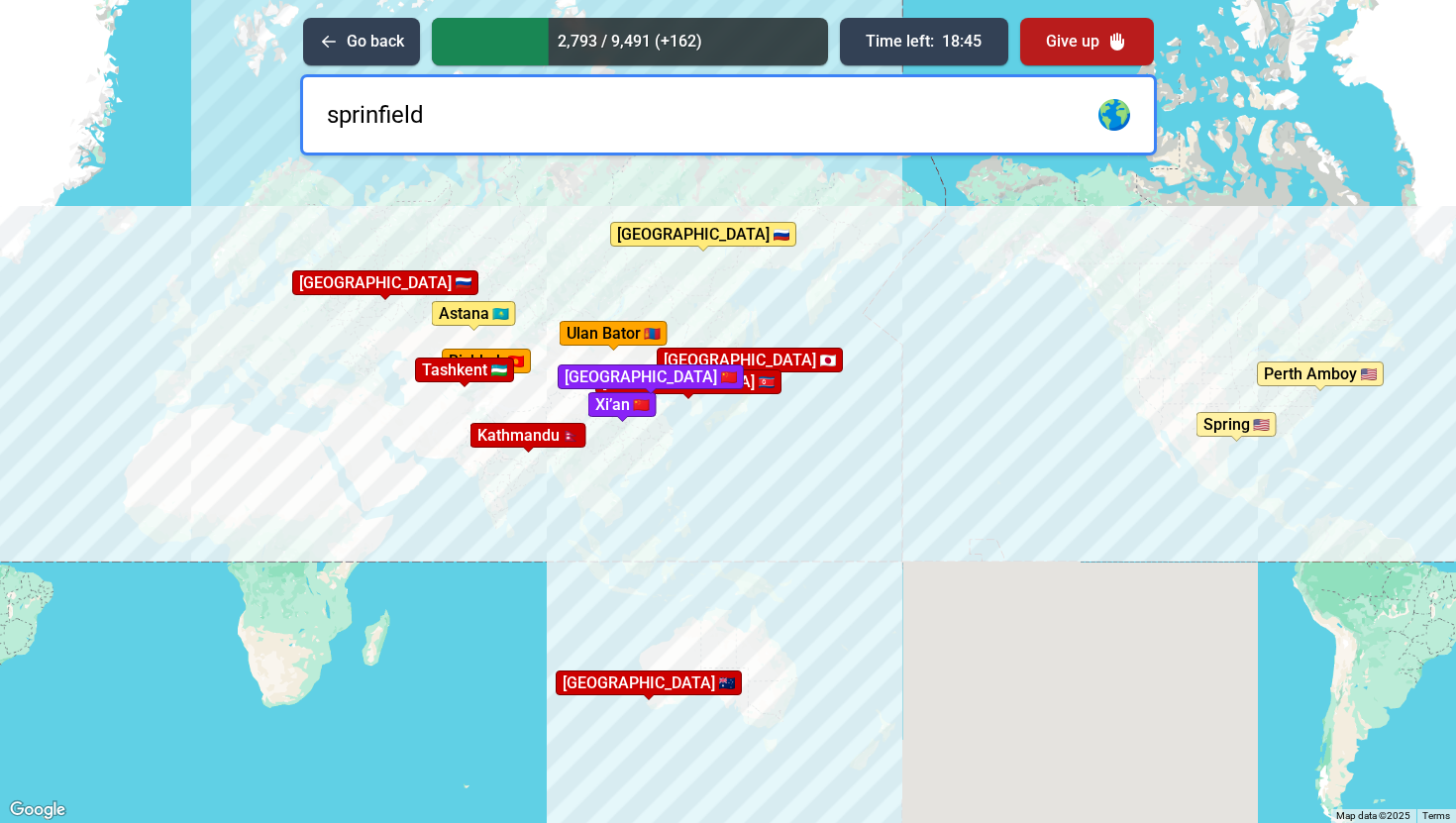 type on "[GEOGRAPHIC_DATA]" 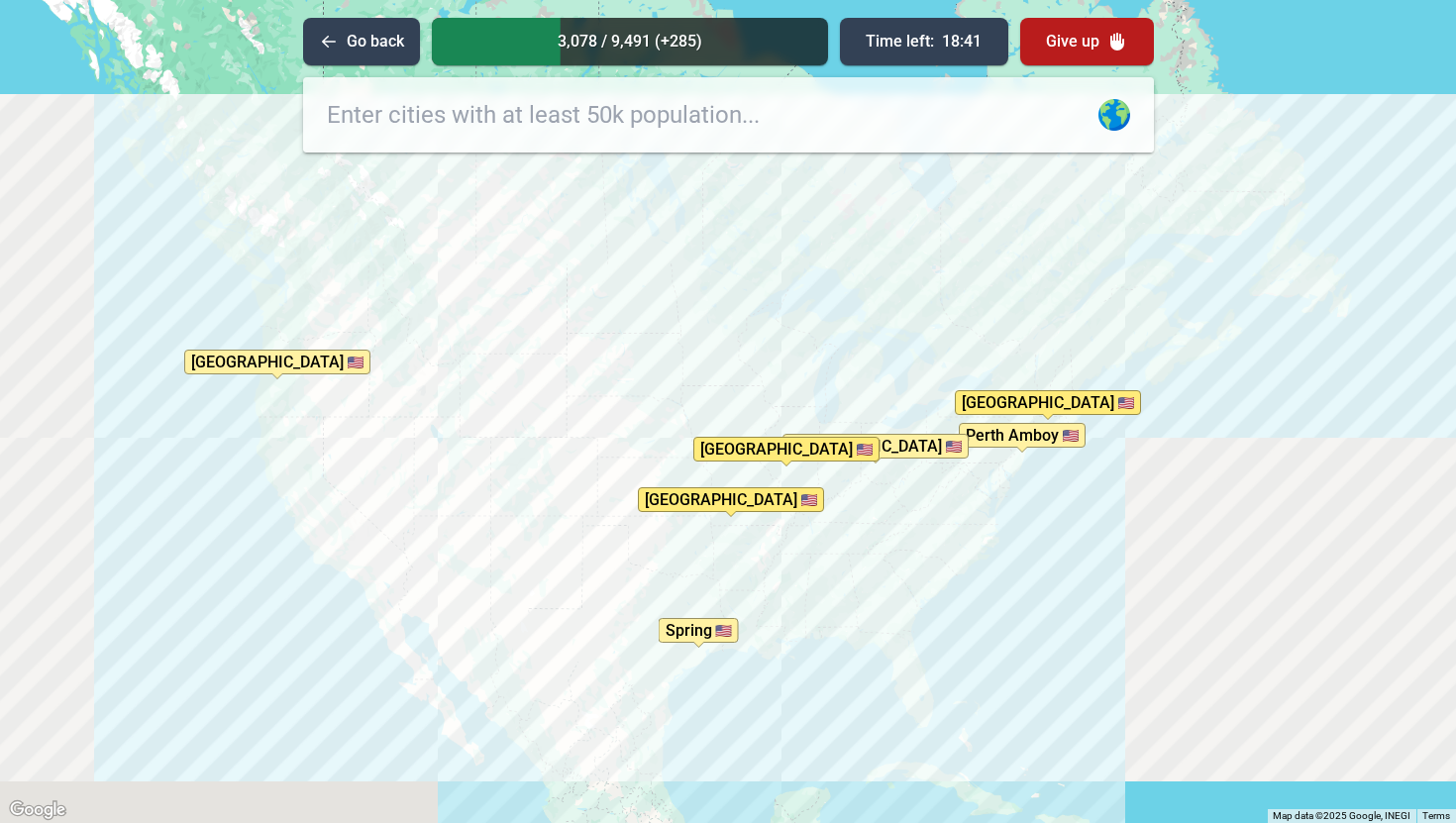 drag, startPoint x: 1329, startPoint y: 458, endPoint x: 1069, endPoint y: 511, distance: 265.3469 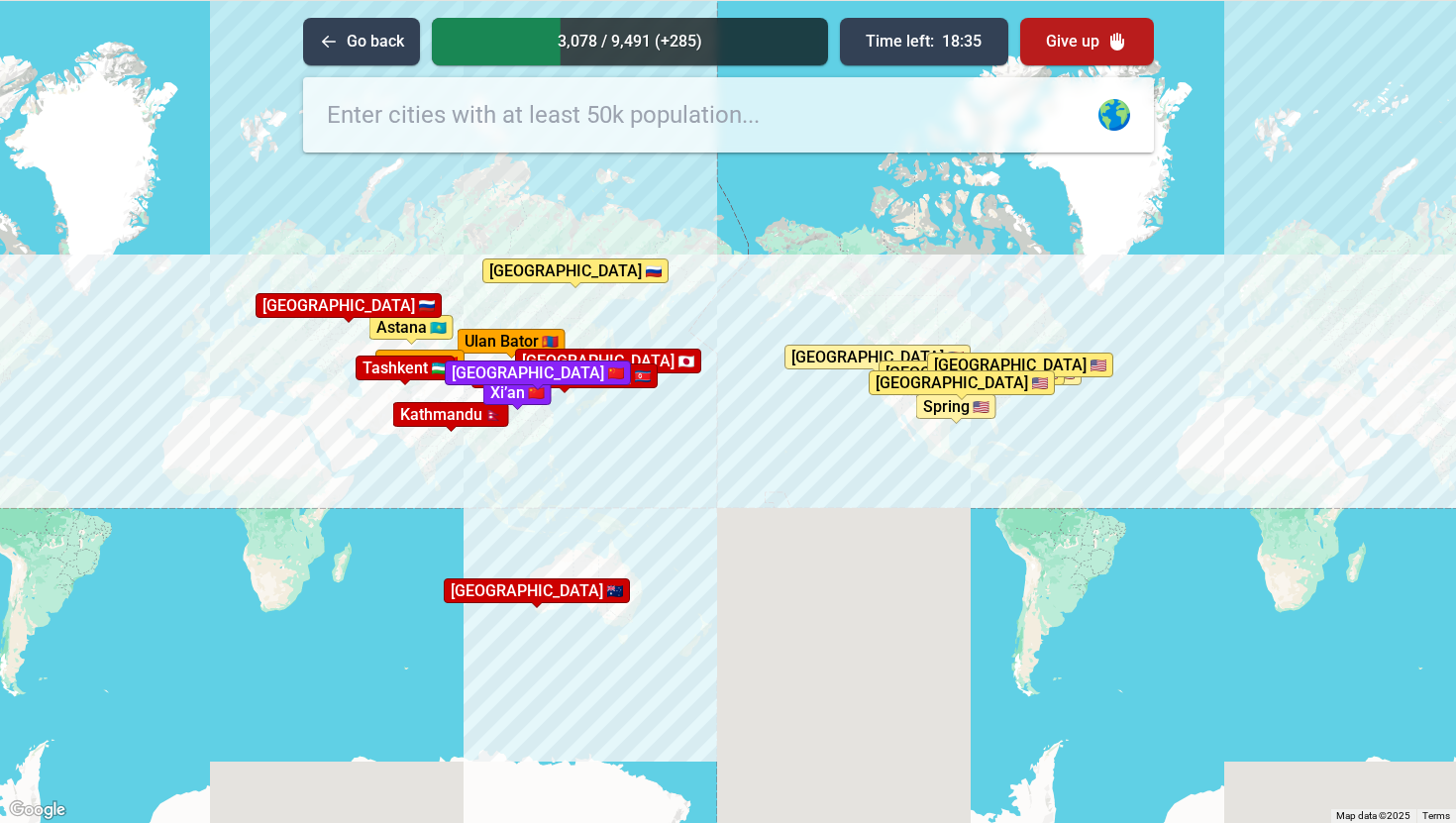 click on "To activate drag with keyboard, press Alt + Enter. Once in keyboard drag state, use the arrow keys to move the marker. To complete the drag, press the Enter key. To cancel, press Escape. [GEOGRAPHIC_DATA] [GEOGRAPHIC_DATA] Spring [GEOGRAPHIC_DATA] [GEOGRAPHIC_DATA] [GEOGRAPHIC_DATA] [GEOGRAPHIC_DATA] [GEOGRAPHIC_DATA] [GEOGRAPHIC_DATA] [GEOGRAPHIC_DATA] [GEOGRAPHIC_DATA] [GEOGRAPHIC_DATA] [GEOGRAPHIC_DATA] [GEOGRAPHIC_DATA] [GEOGRAPHIC_DATA] [GEOGRAPHIC_DATA] [GEOGRAPHIC_DATA] [GEOGRAPHIC_DATA] [GEOGRAPHIC_DATA] [GEOGRAPHIC_DATA] [GEOGRAPHIC_DATA]" at bounding box center (728, 411) 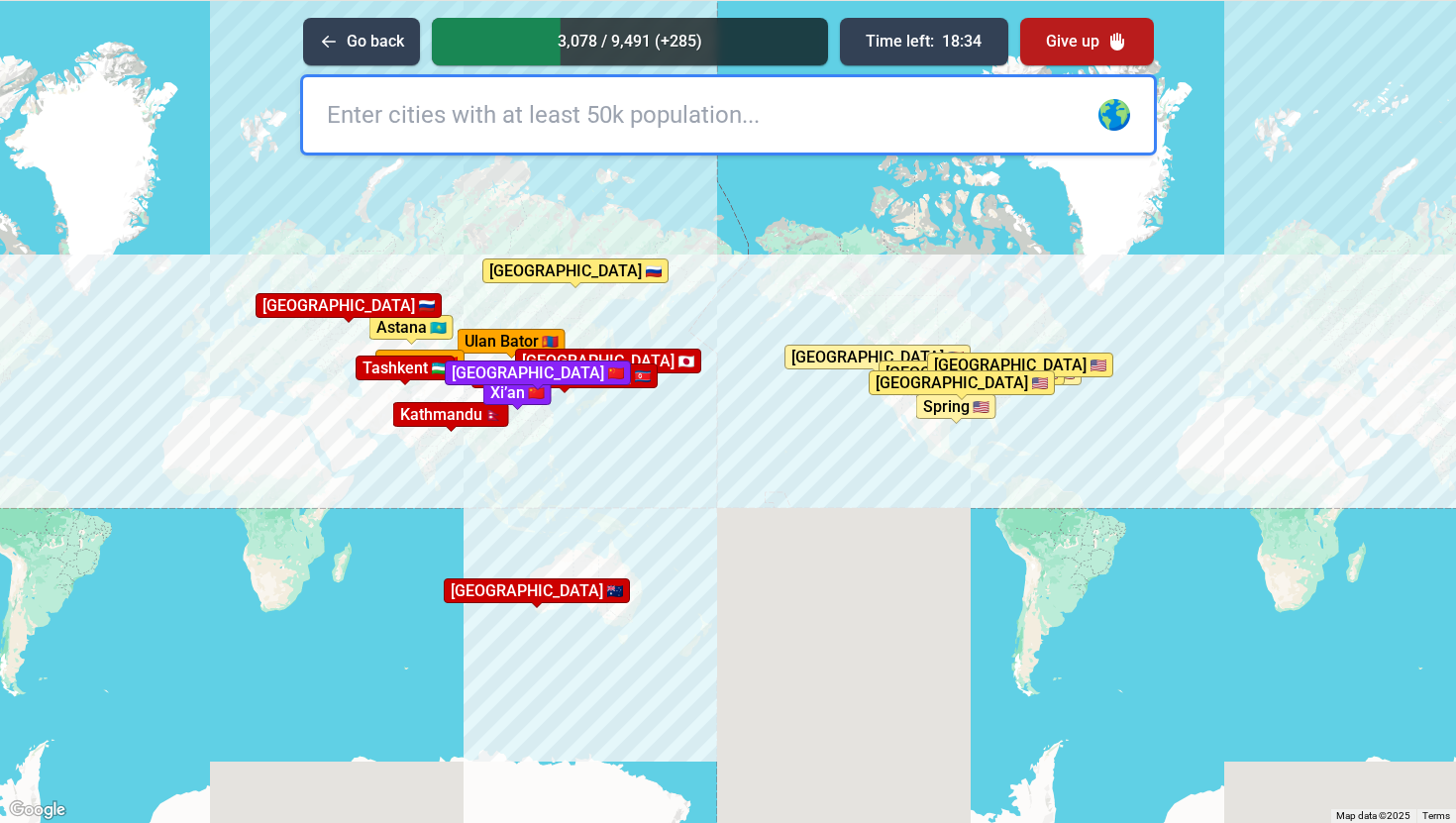 click at bounding box center [728, 115] 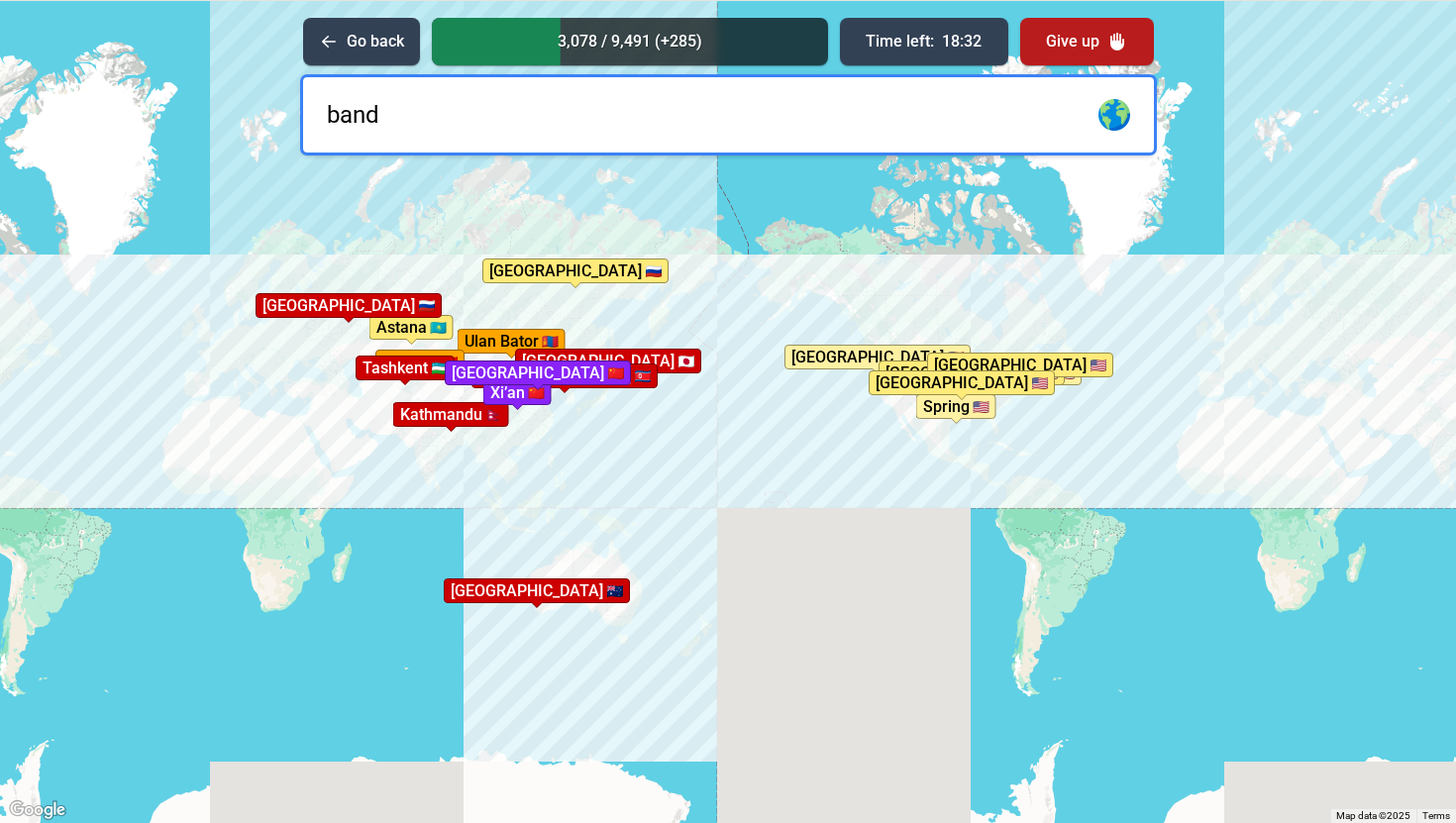type on "banda" 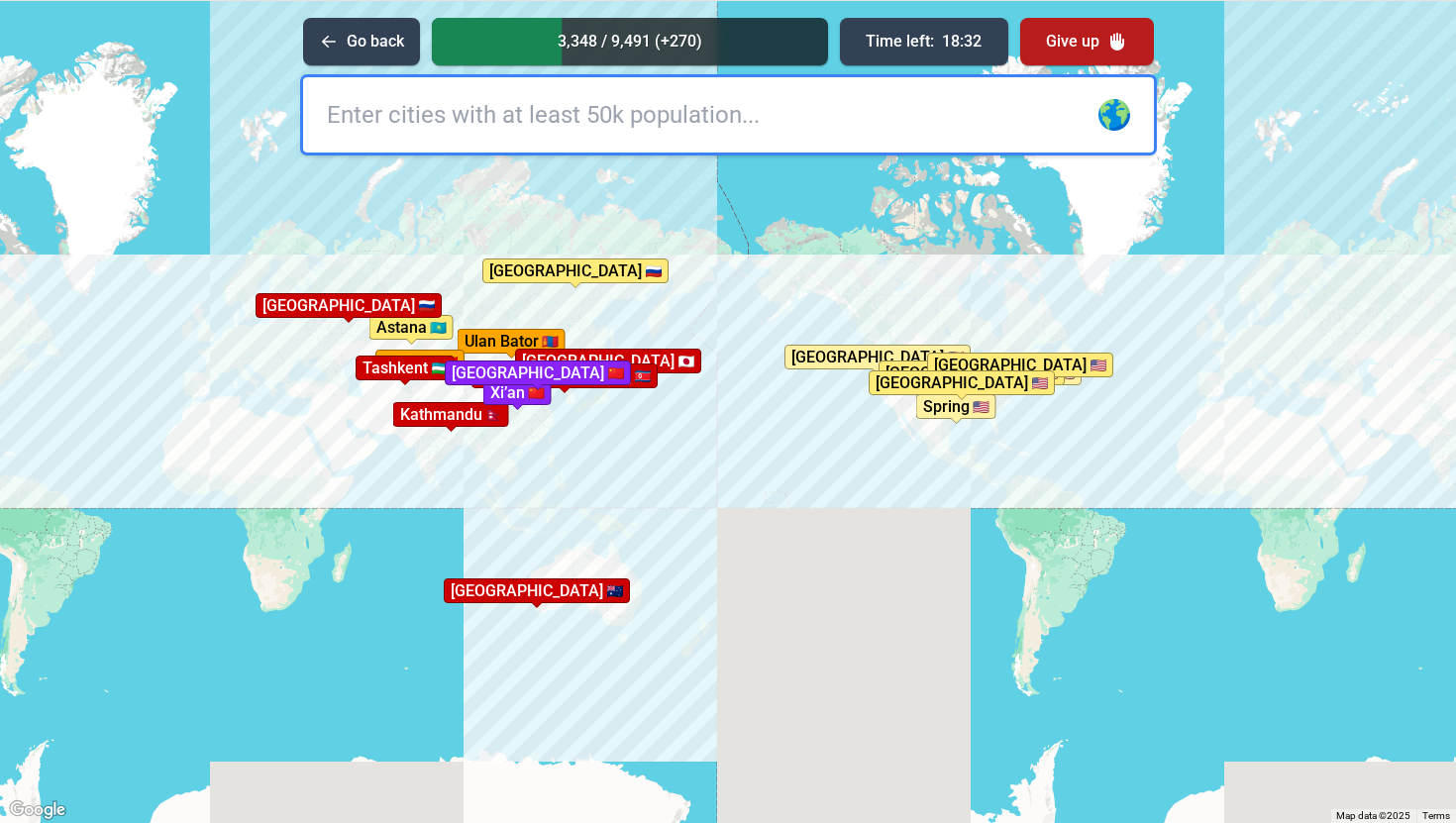 type on "r" 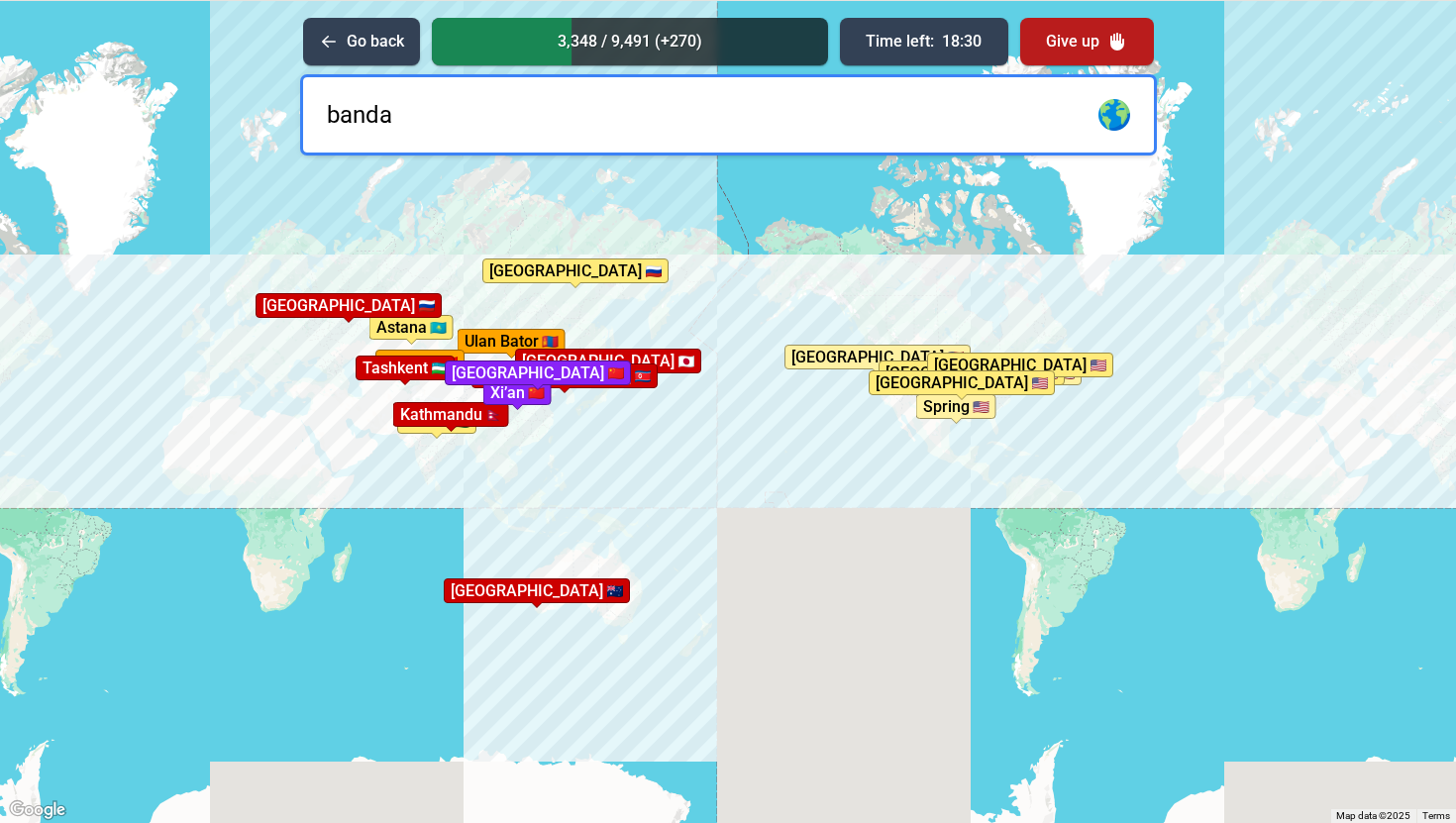 type on "bandar" 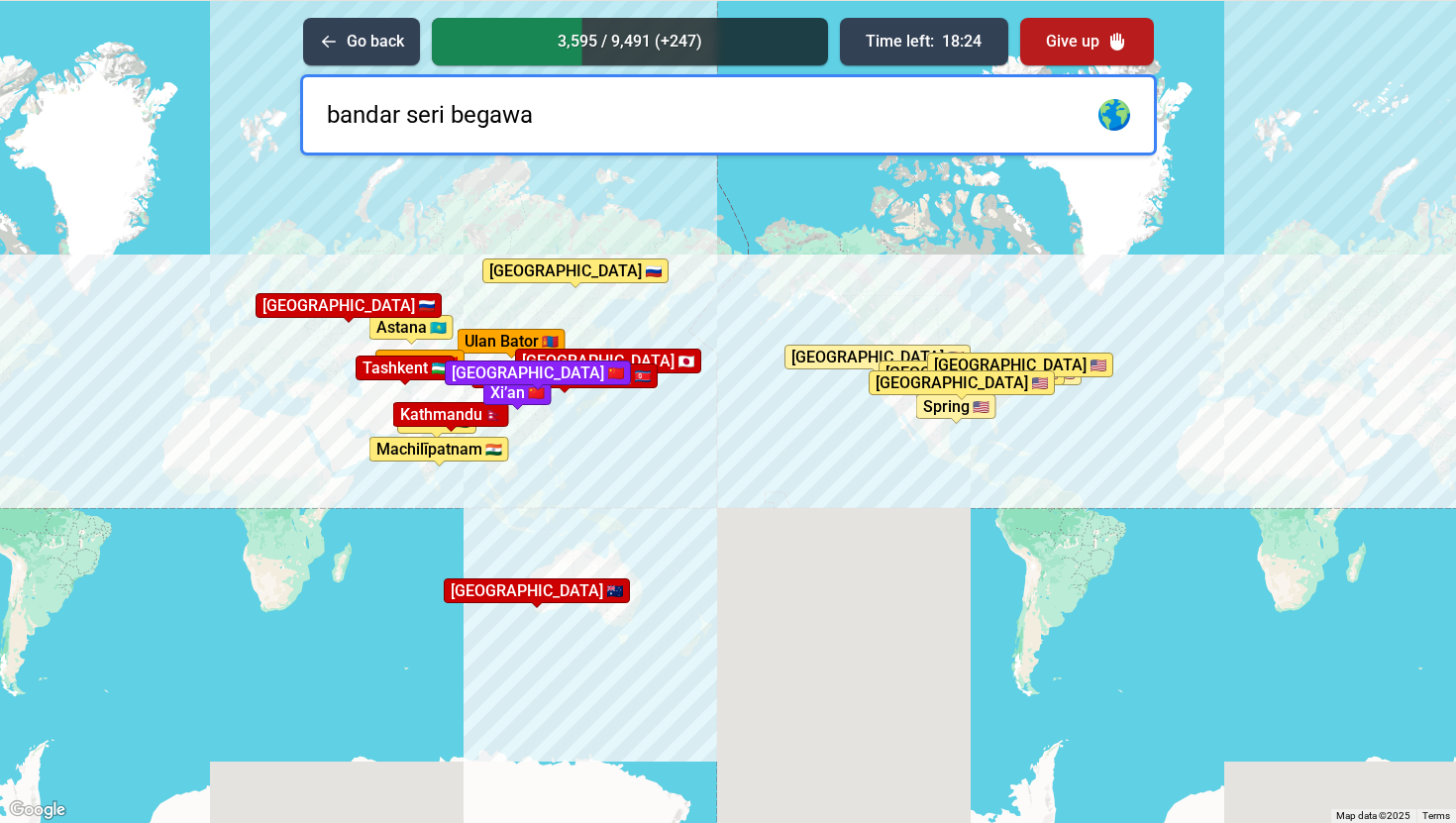 type on "[GEOGRAPHIC_DATA]" 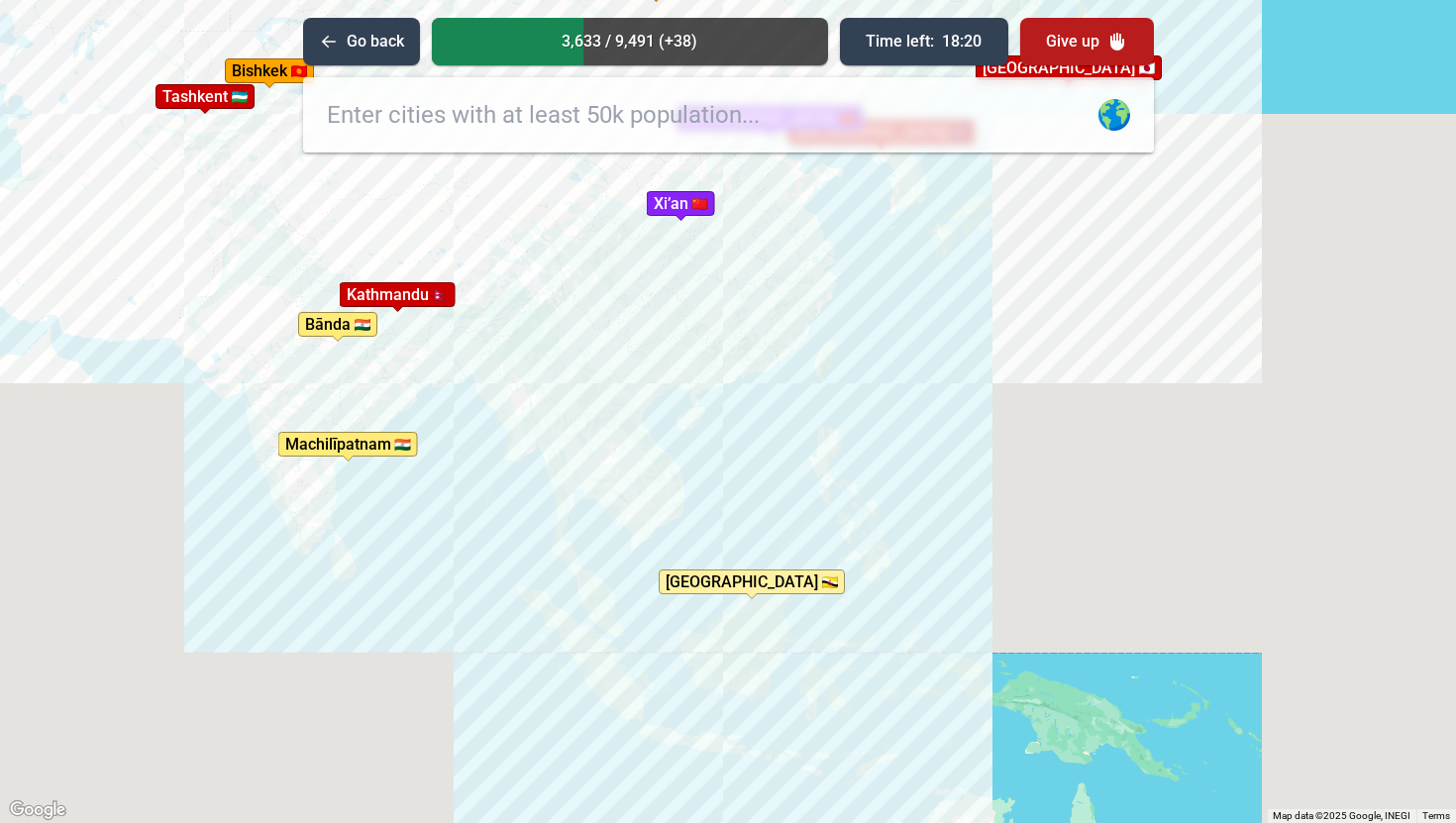 drag, startPoint x: 402, startPoint y: 340, endPoint x: 509, endPoint y: 384, distance: 116 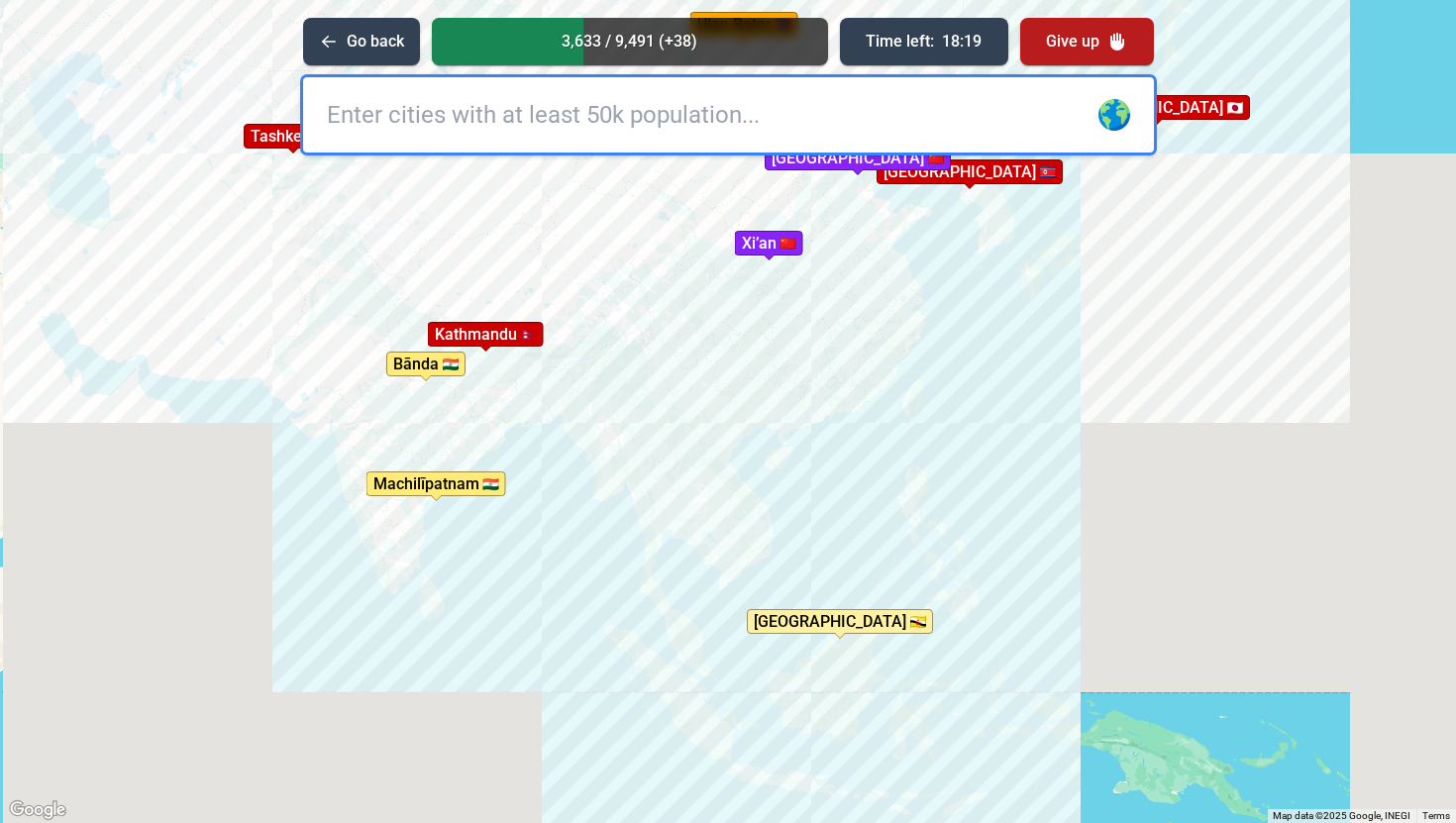 click at bounding box center [728, 115] 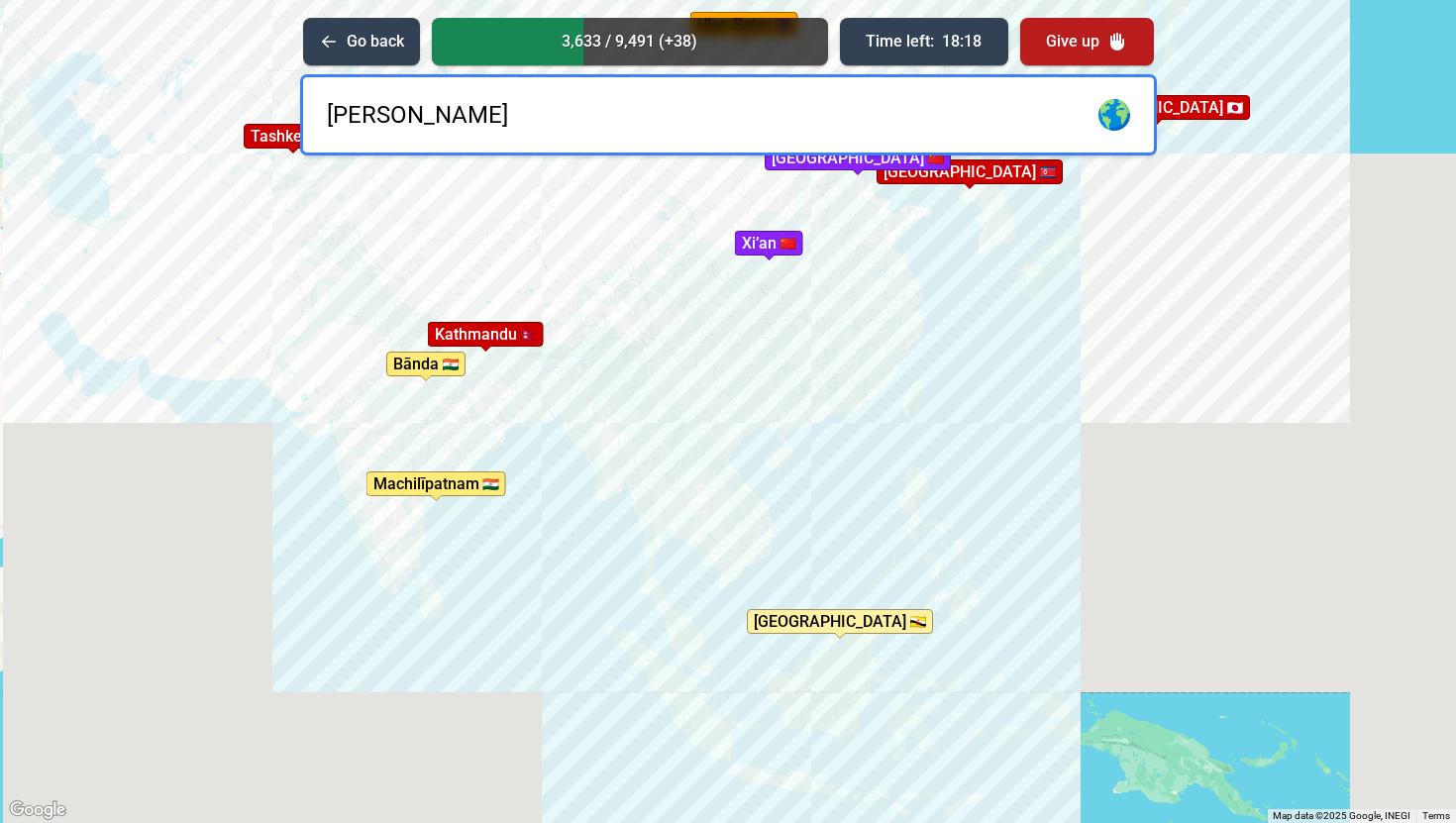 type on "[GEOGRAPHIC_DATA]" 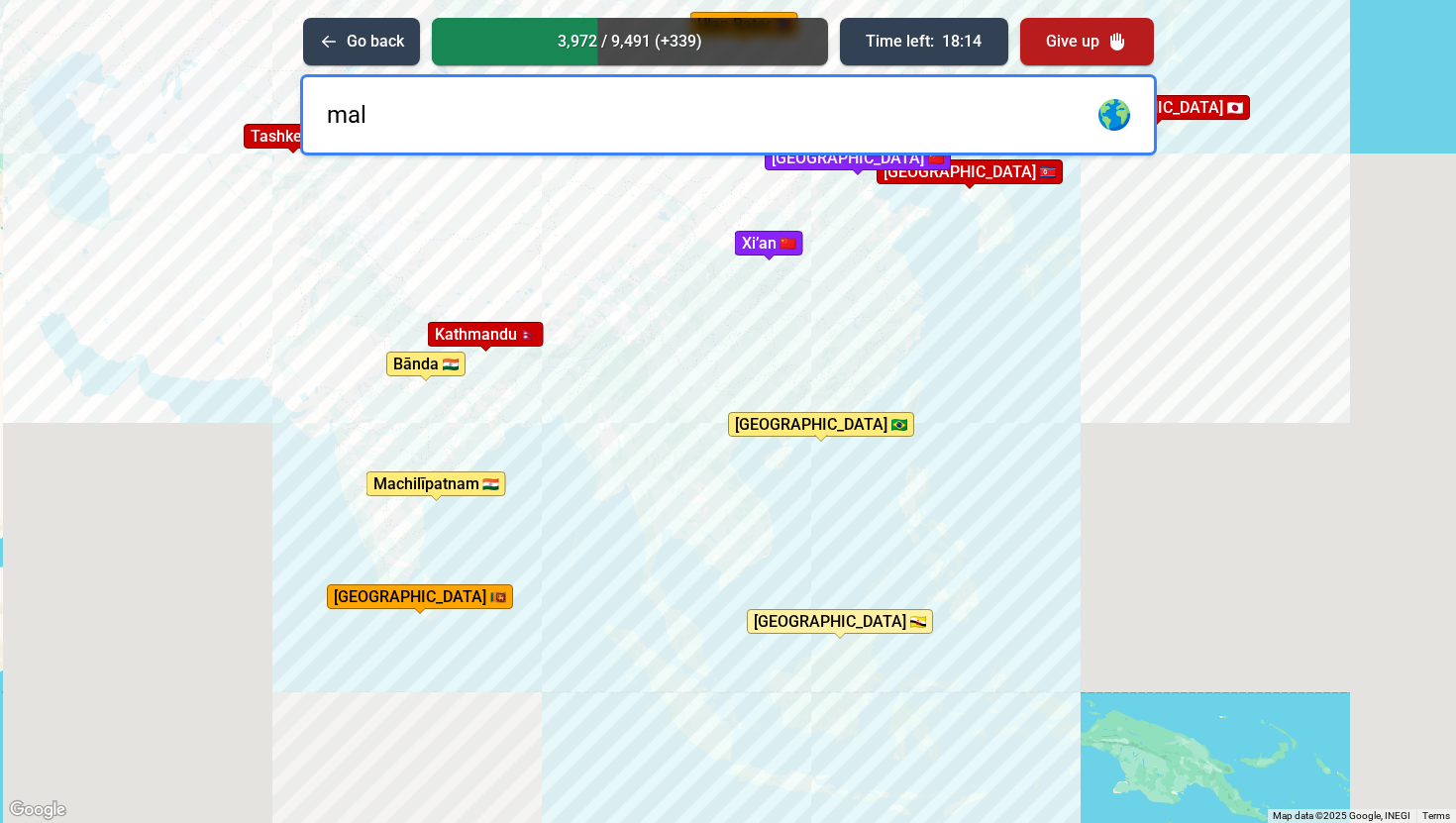 type on "[DEMOGRAPHIC_DATA]" 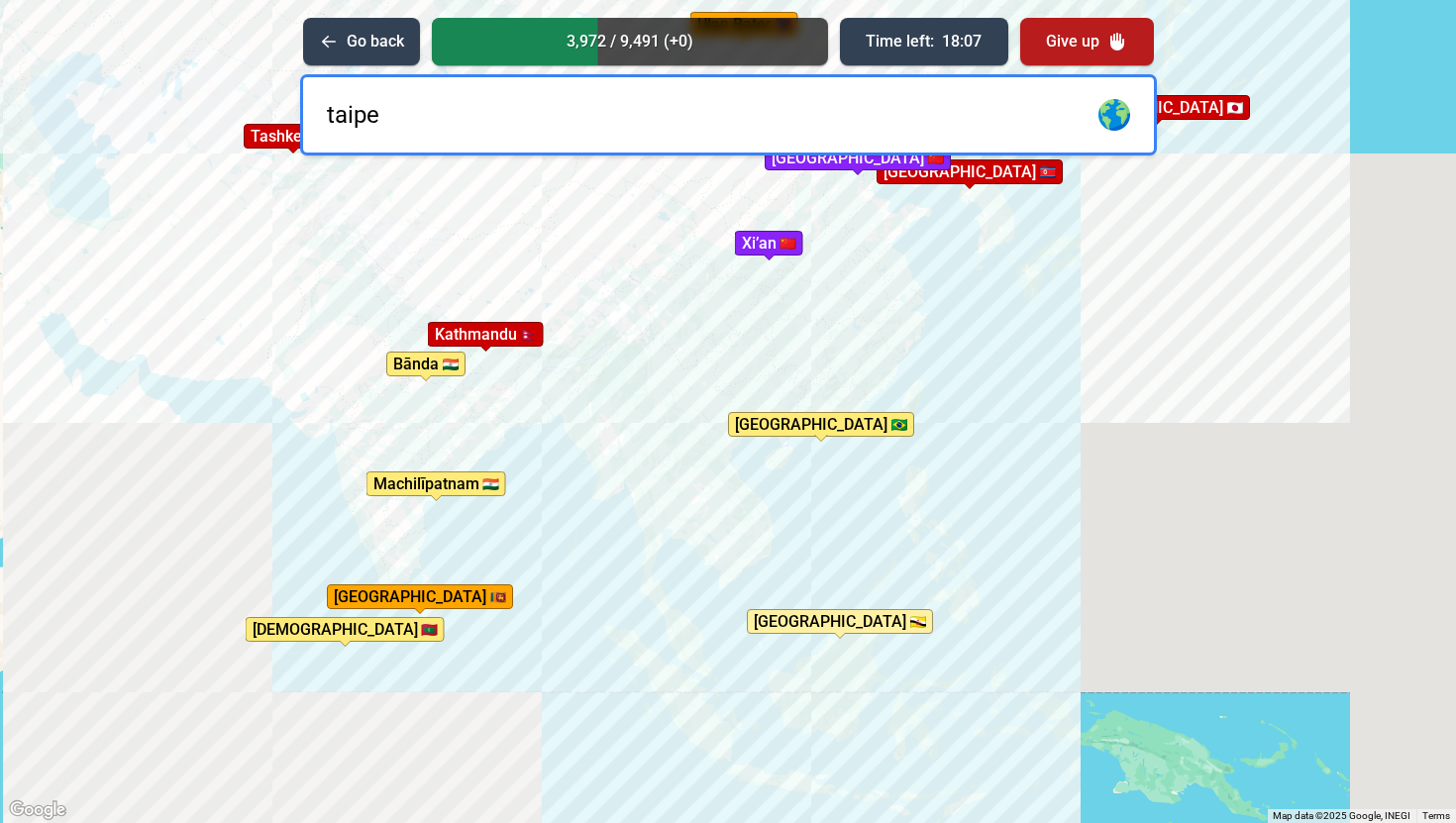 type on "[GEOGRAPHIC_DATA]" 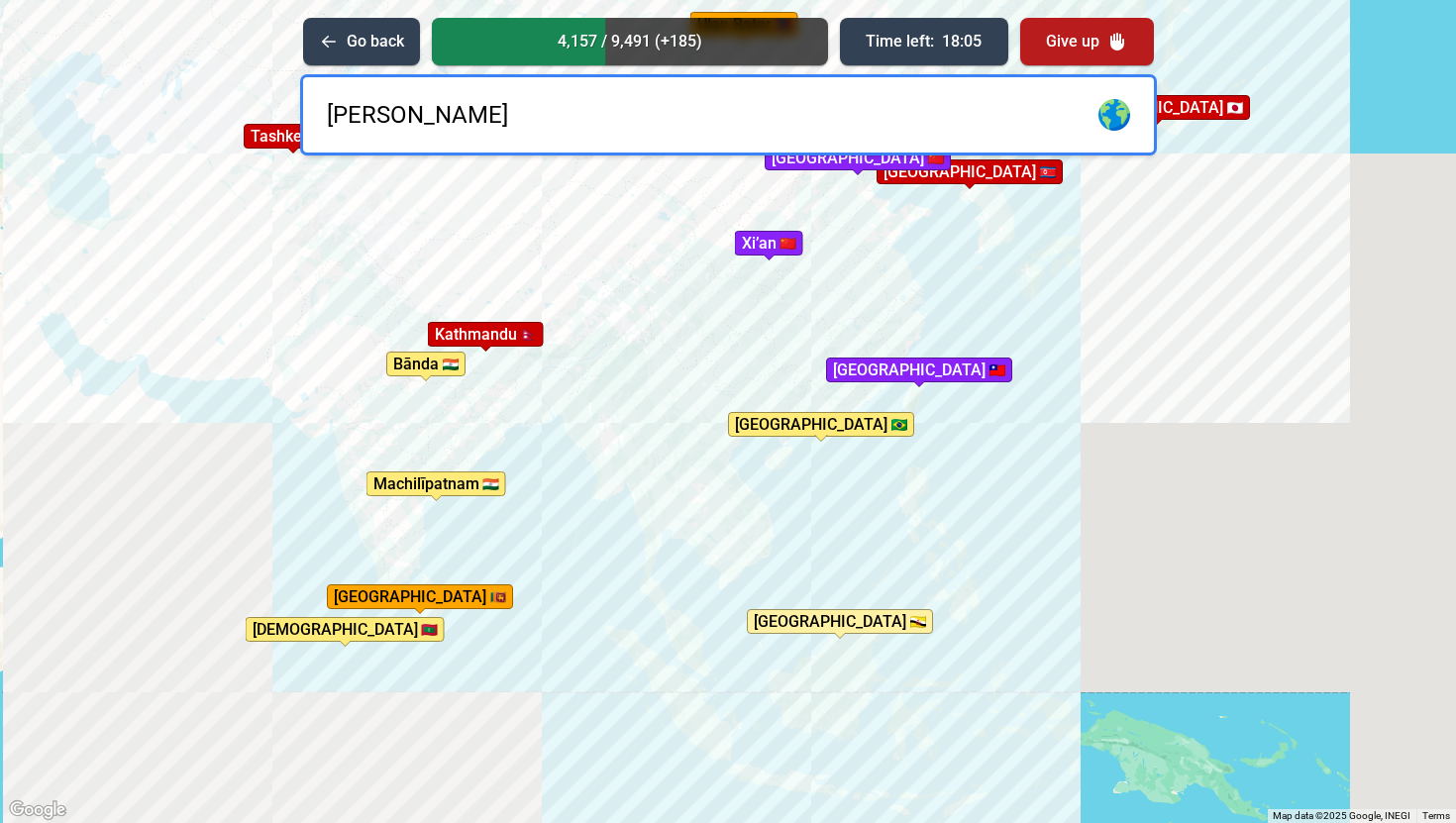 type on "[GEOGRAPHIC_DATA]" 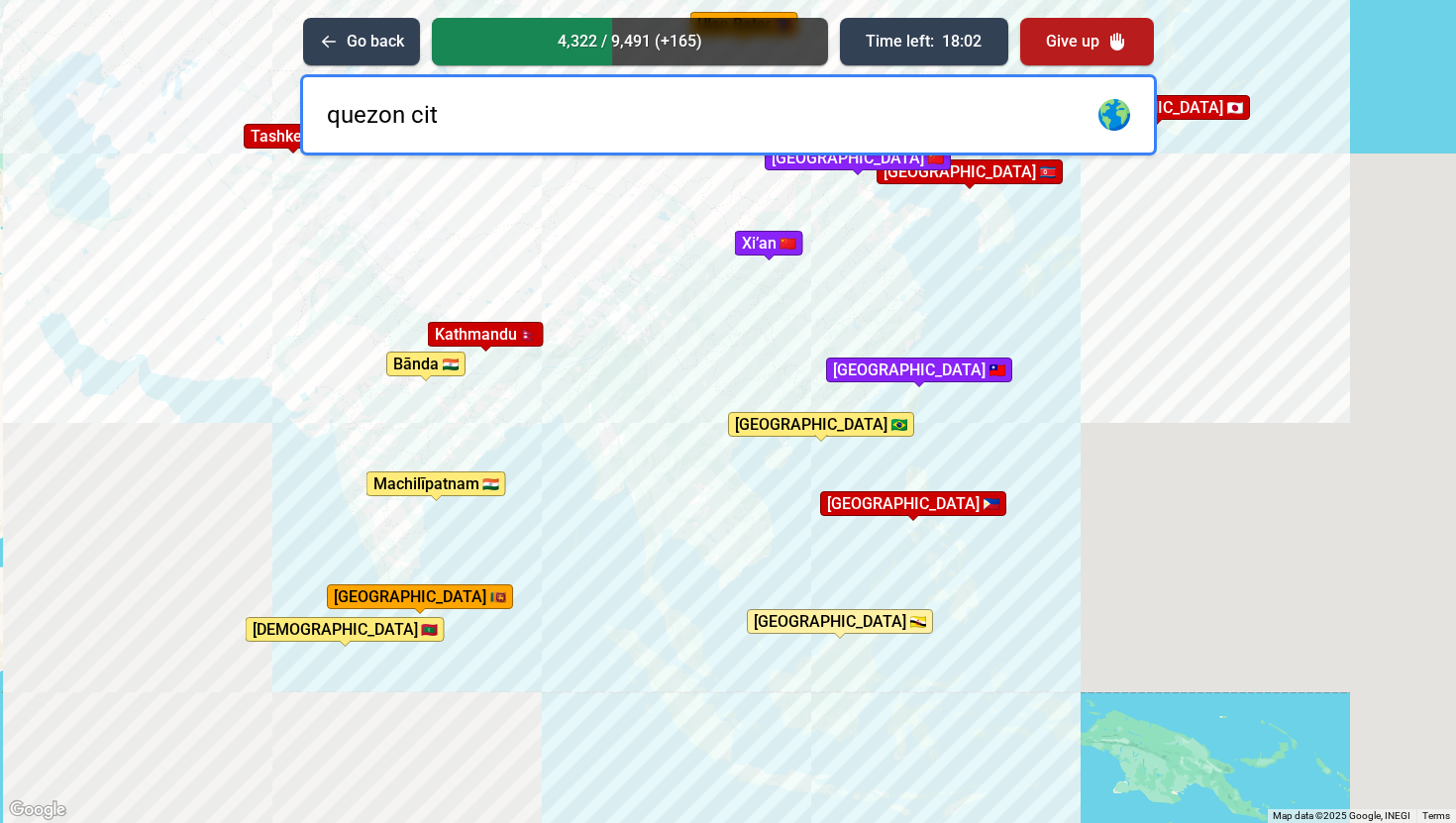 type on "[GEOGRAPHIC_DATA]" 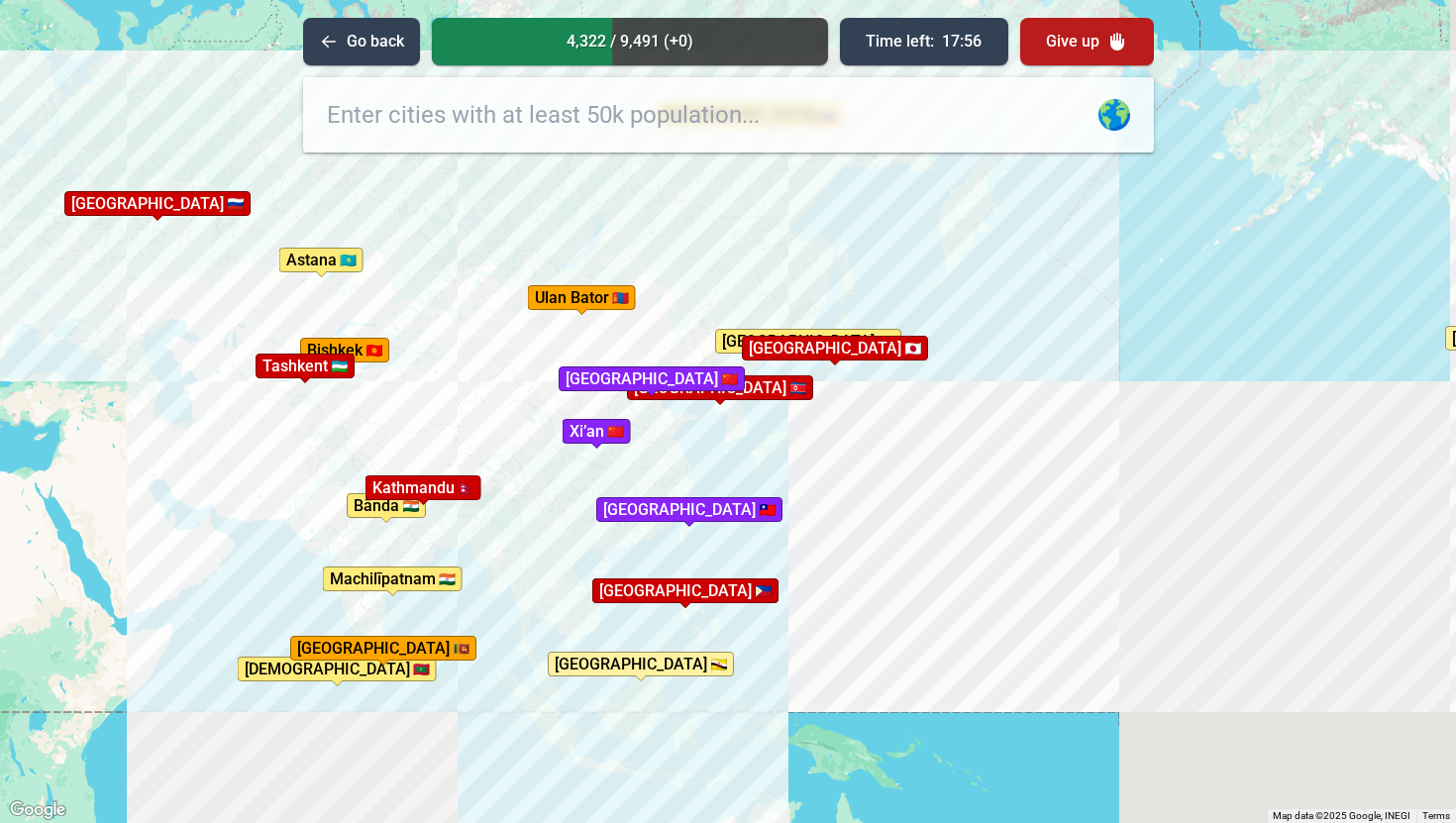 drag, startPoint x: 762, startPoint y: 741, endPoint x: 719, endPoint y: 564, distance: 182.14829 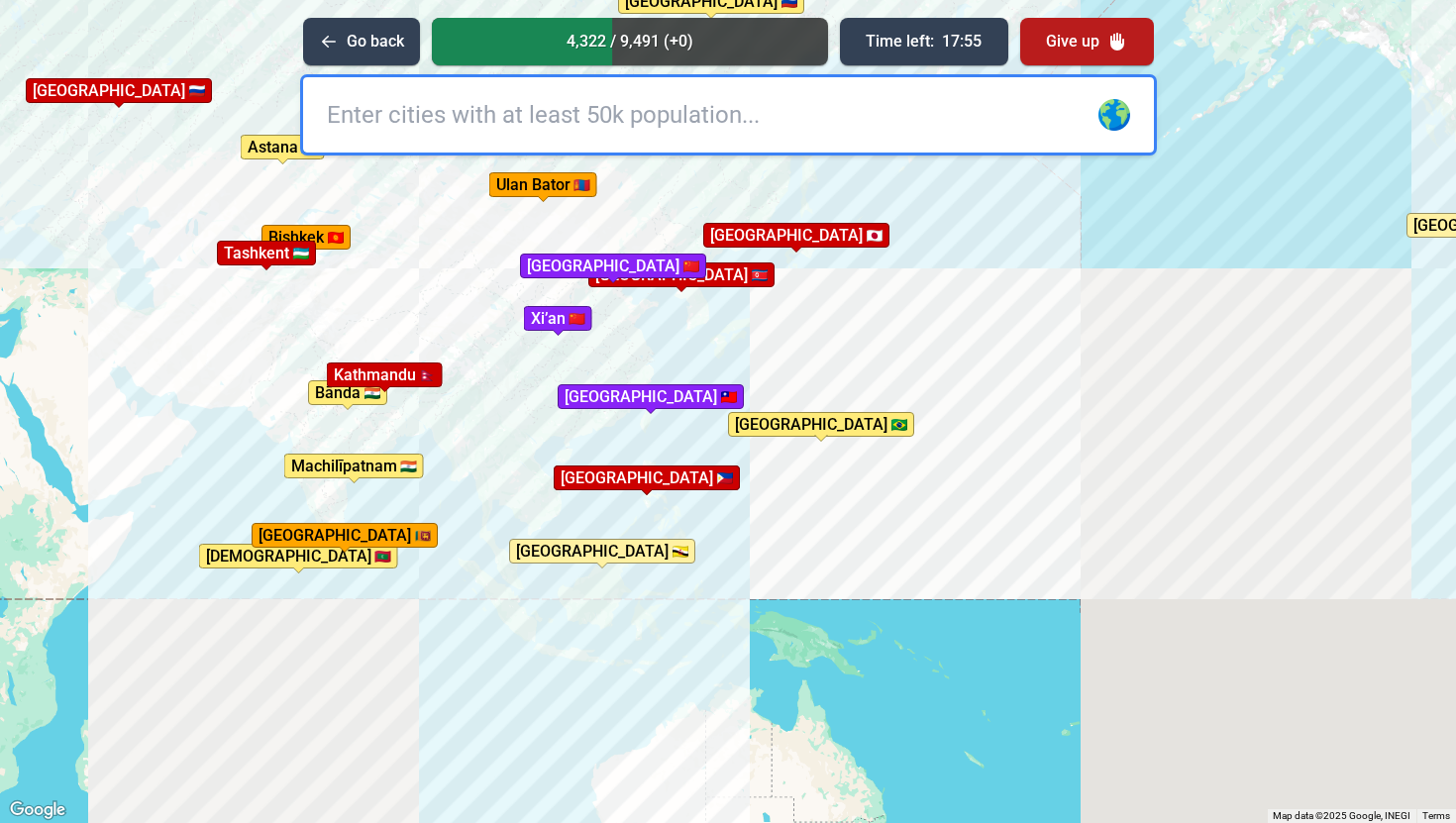 click at bounding box center (728, 115) 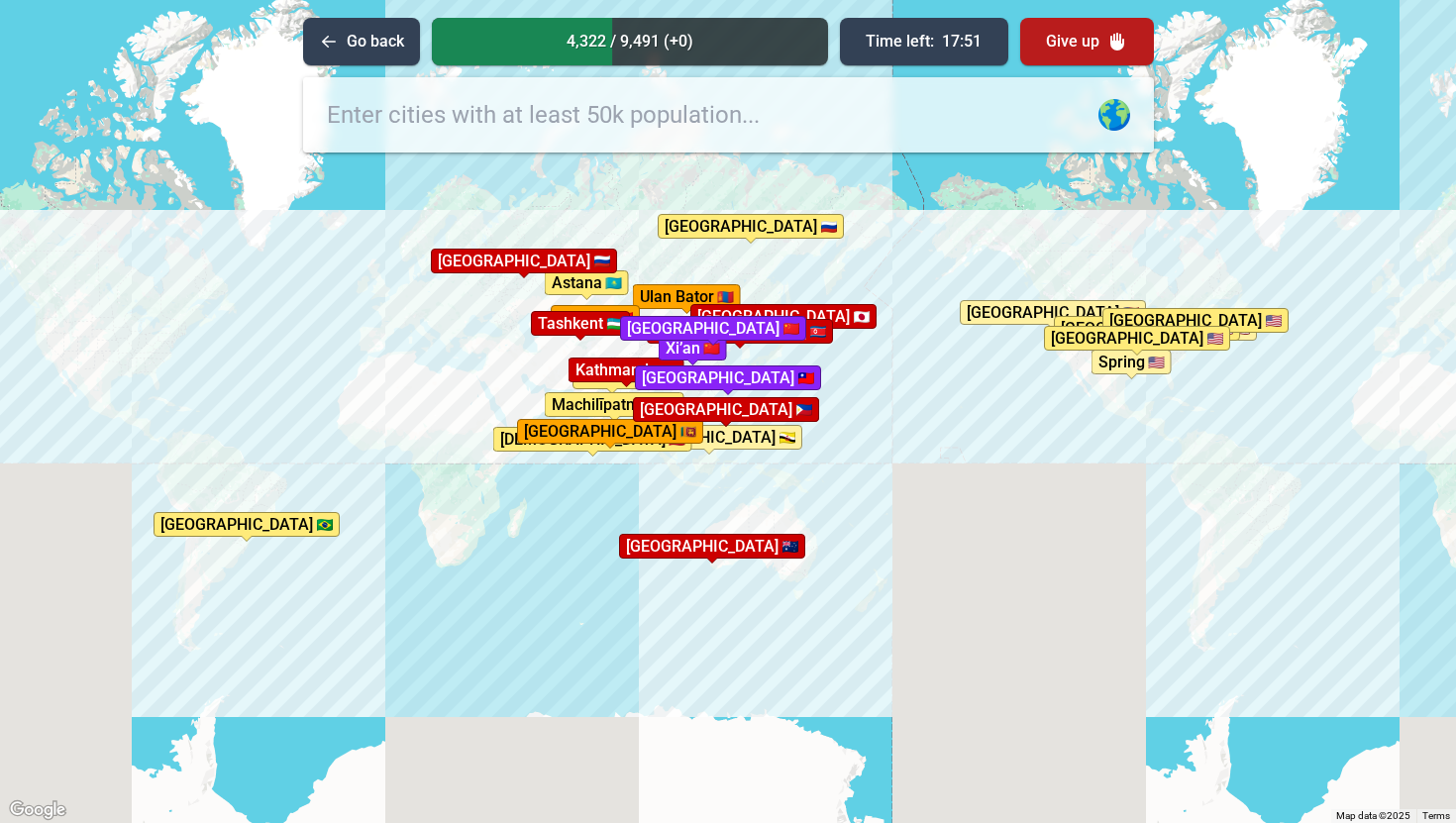 drag, startPoint x: 631, startPoint y: 280, endPoint x: 676, endPoint y: 345, distance: 79.056942 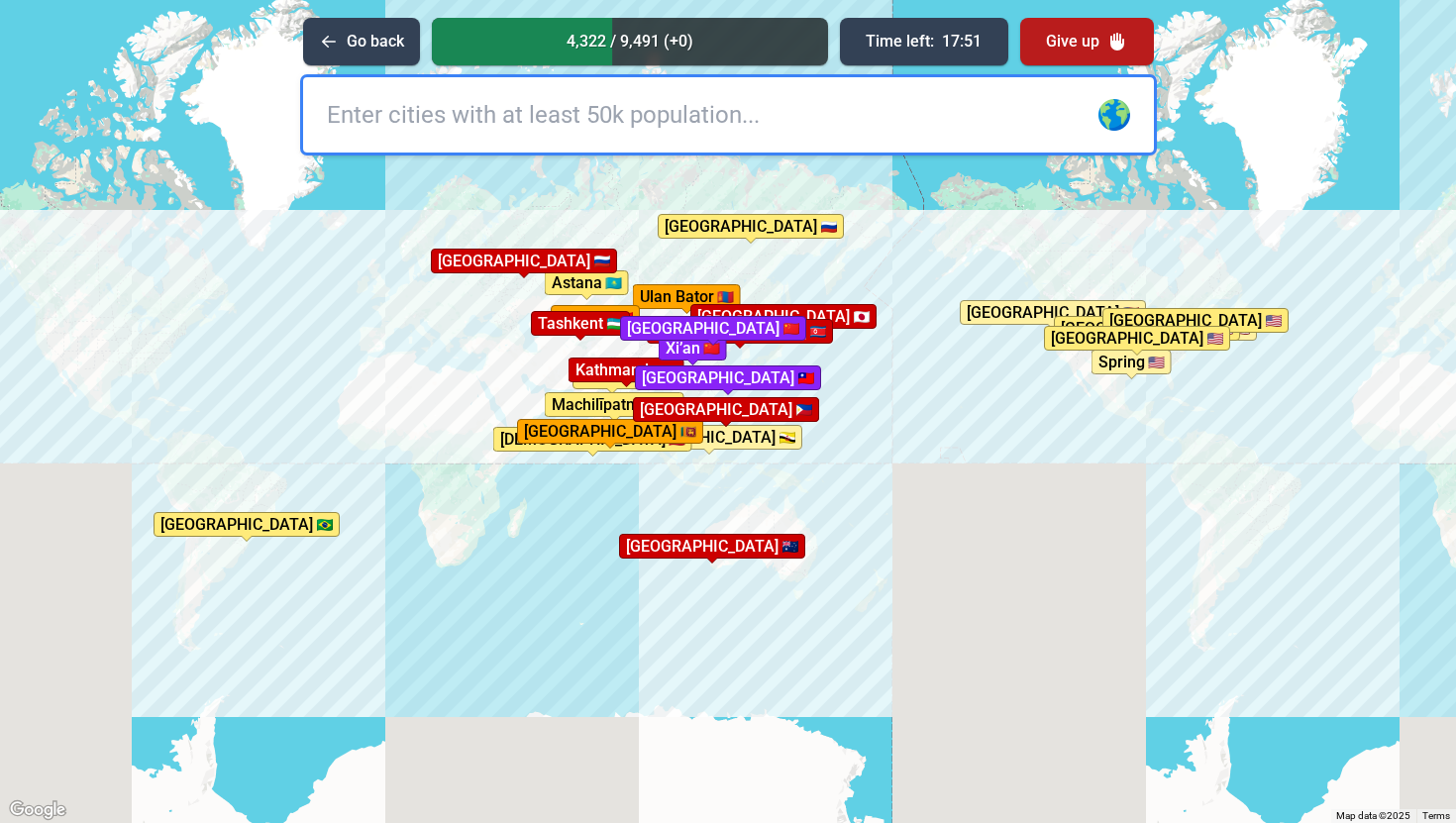 click on "Xi’an" at bounding box center (692, 348) 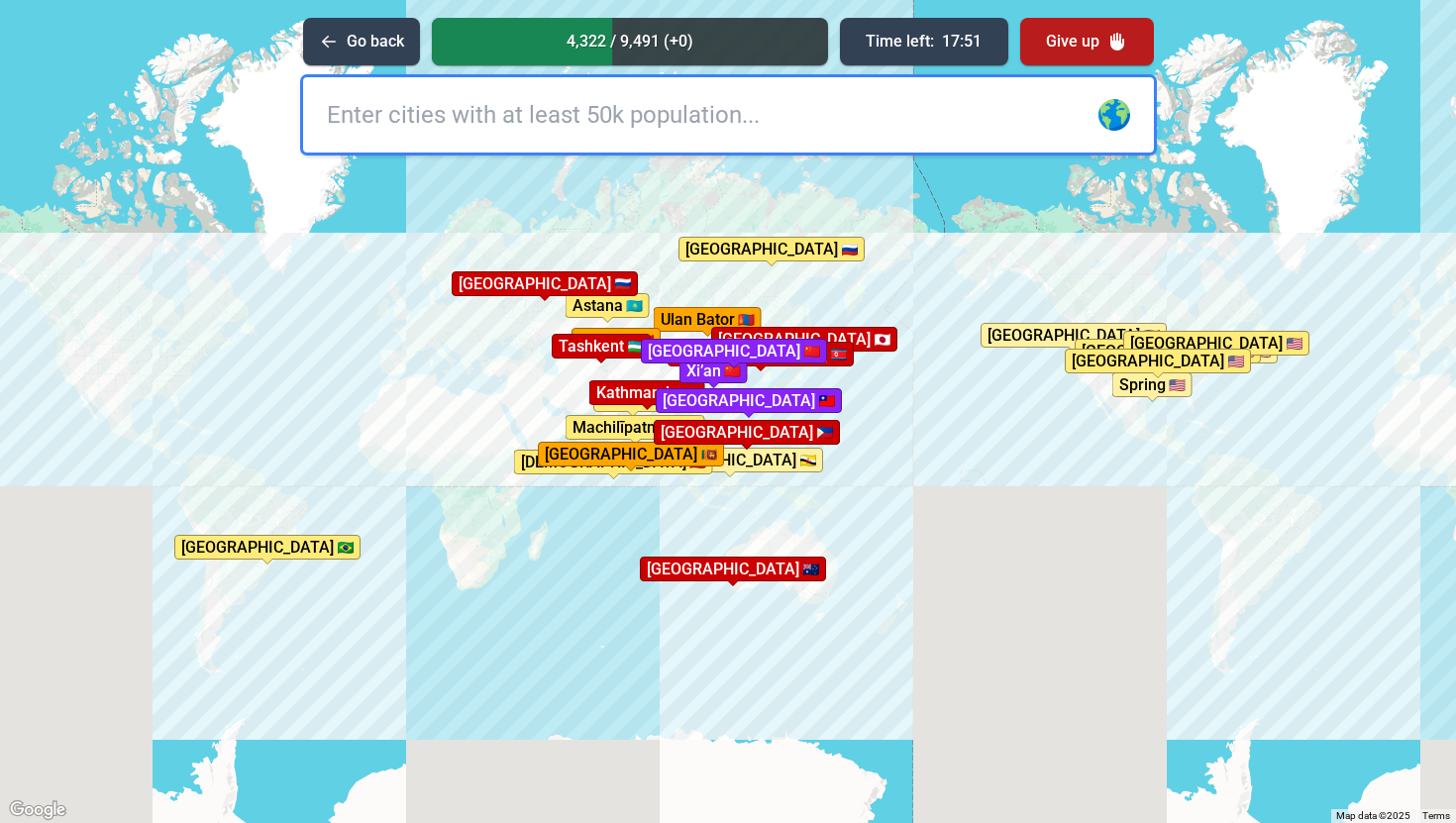 click at bounding box center [728, 115] 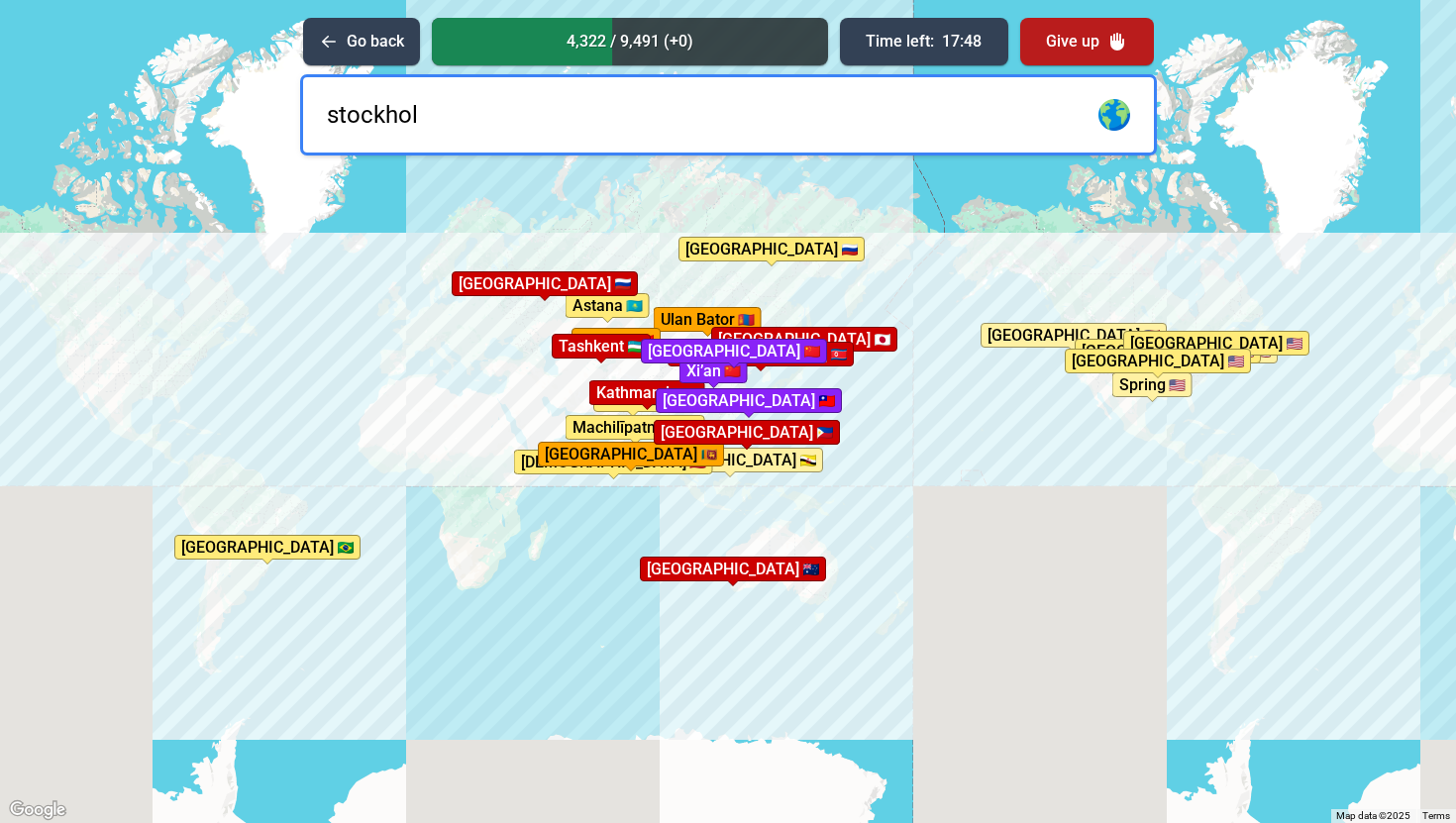 type on "[GEOGRAPHIC_DATA]" 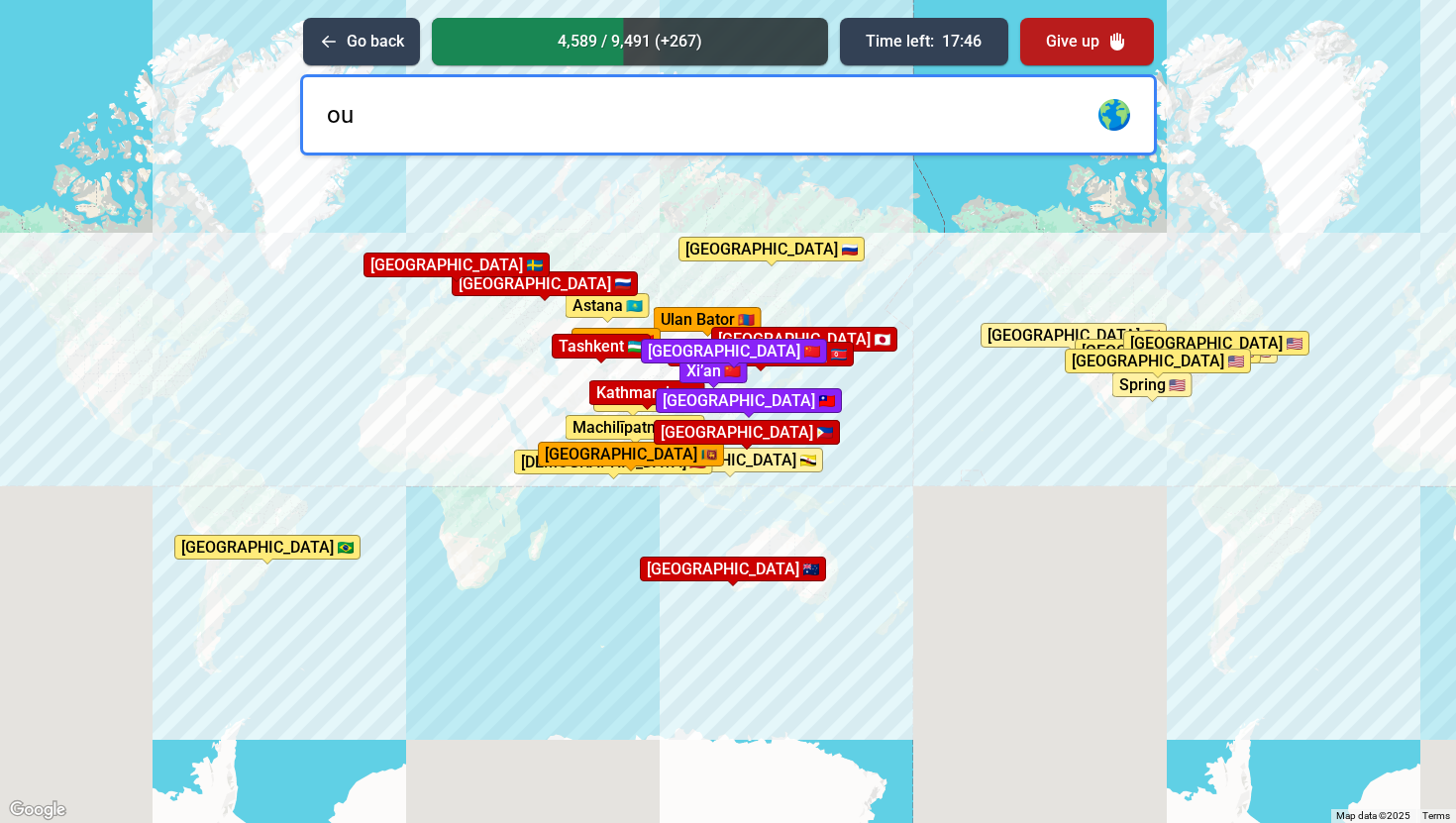 type on "oul" 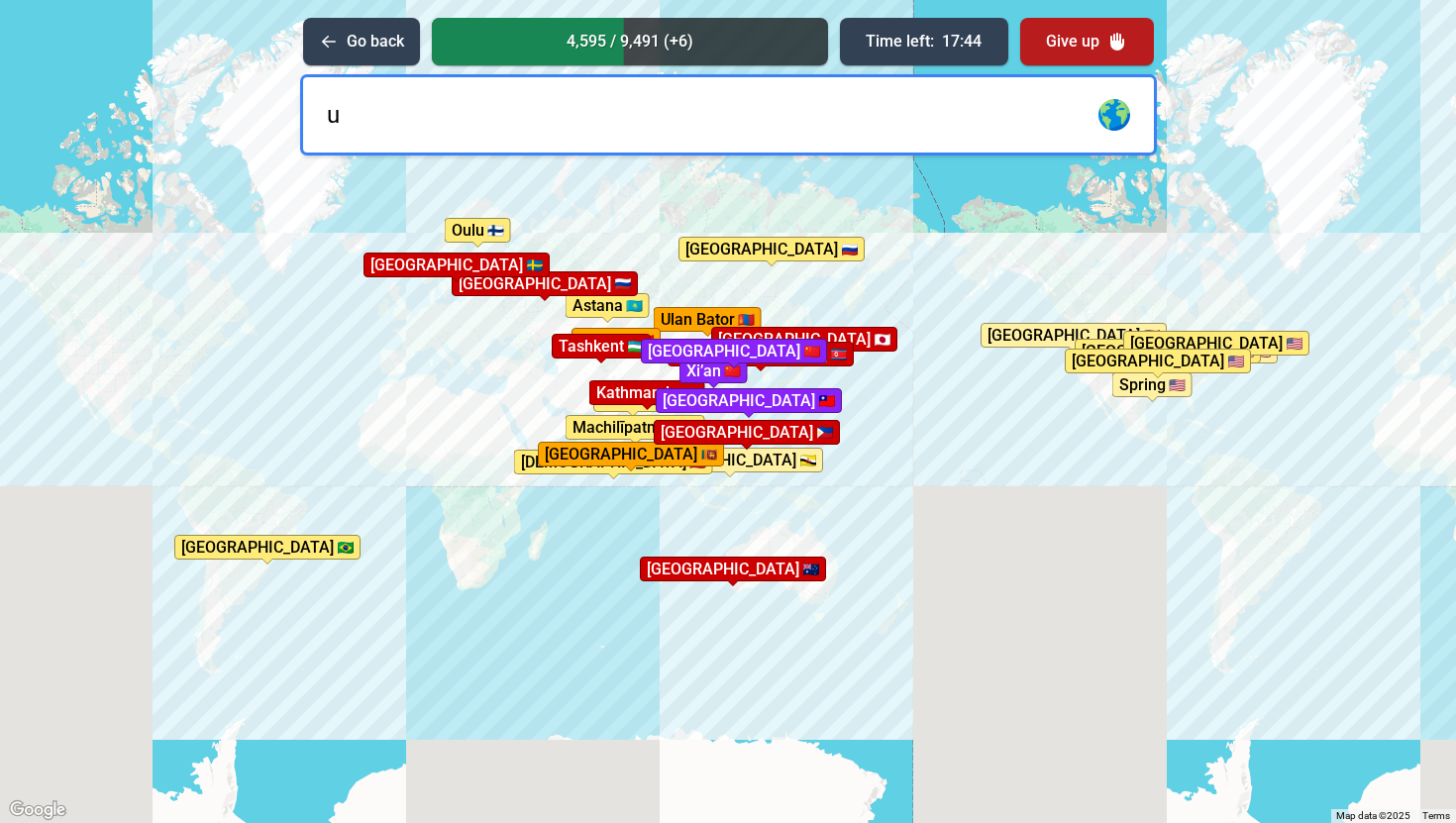 type on "u" 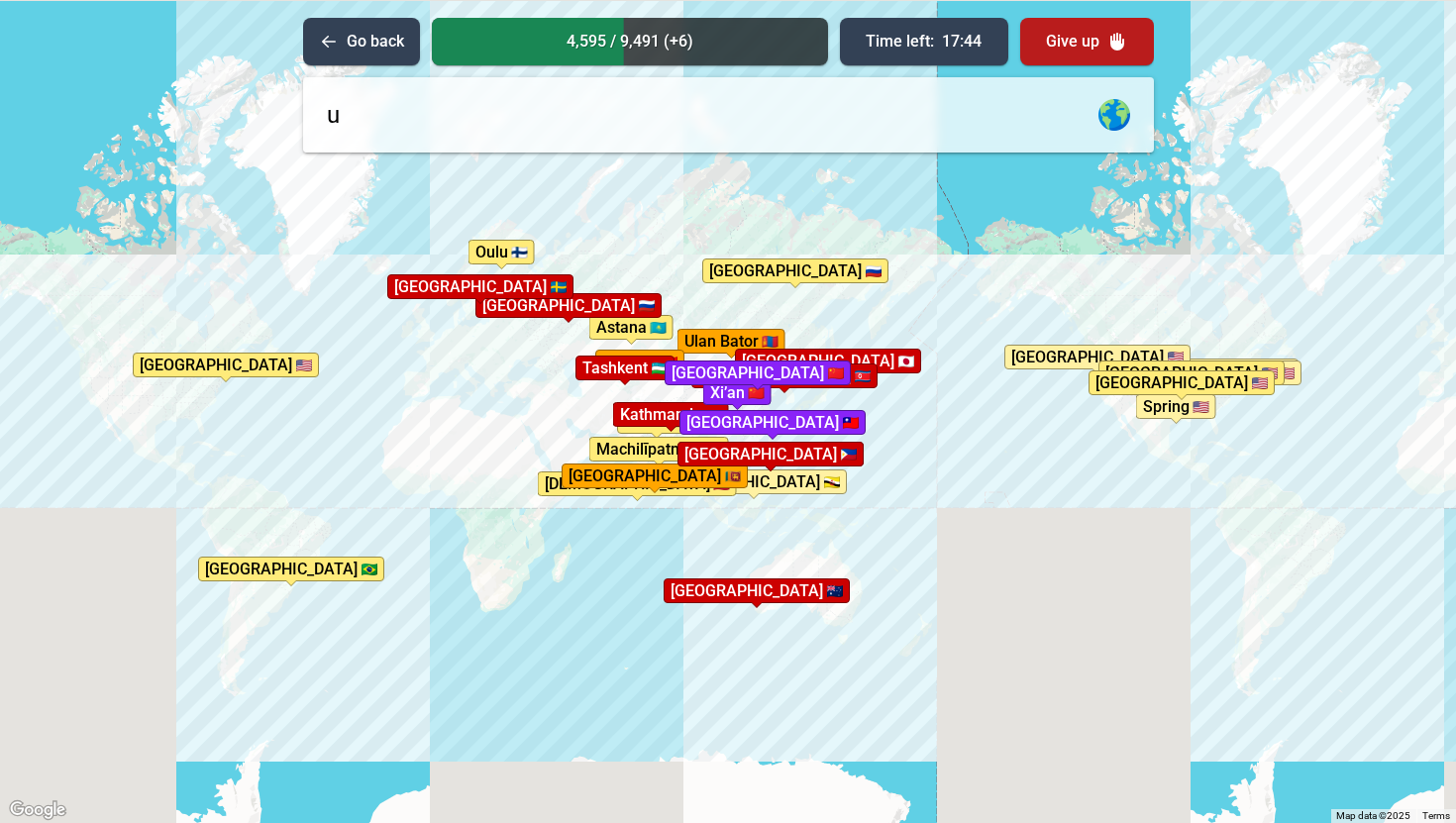 drag, startPoint x: 452, startPoint y: 265, endPoint x: 480, endPoint y: 364, distance: 102.883429 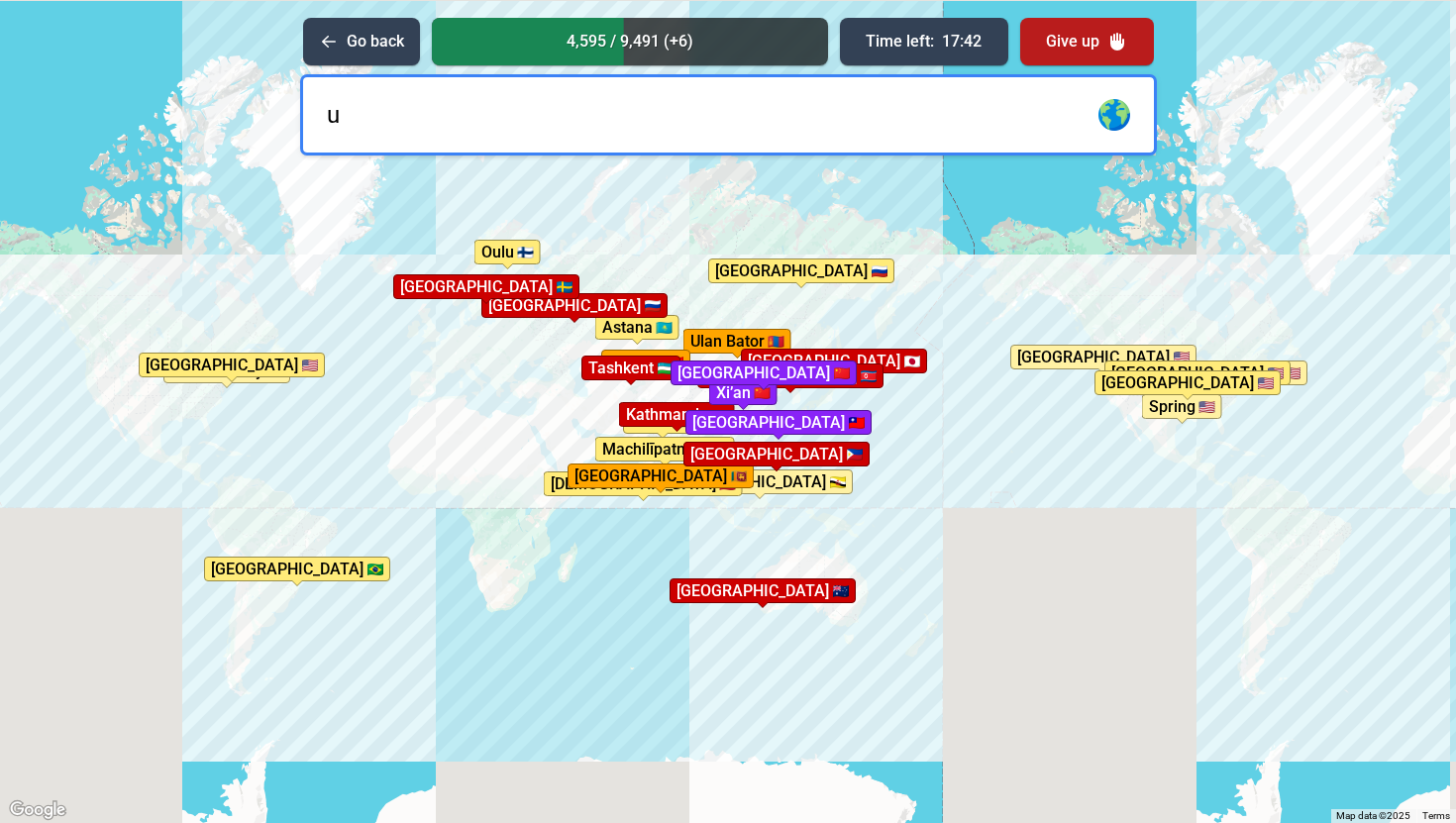 click on "u" at bounding box center (728, 115) 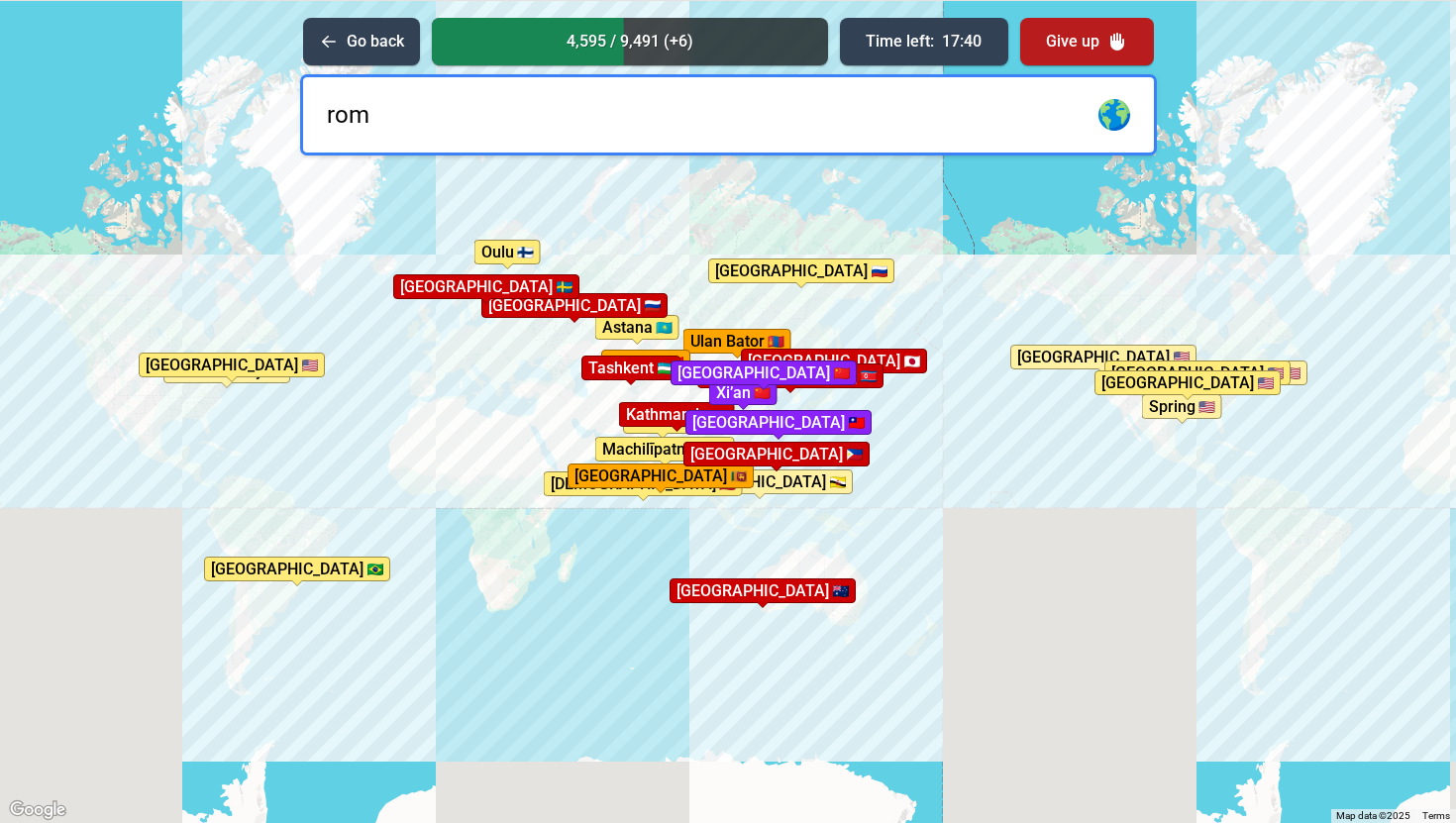 type on "[GEOGRAPHIC_DATA]" 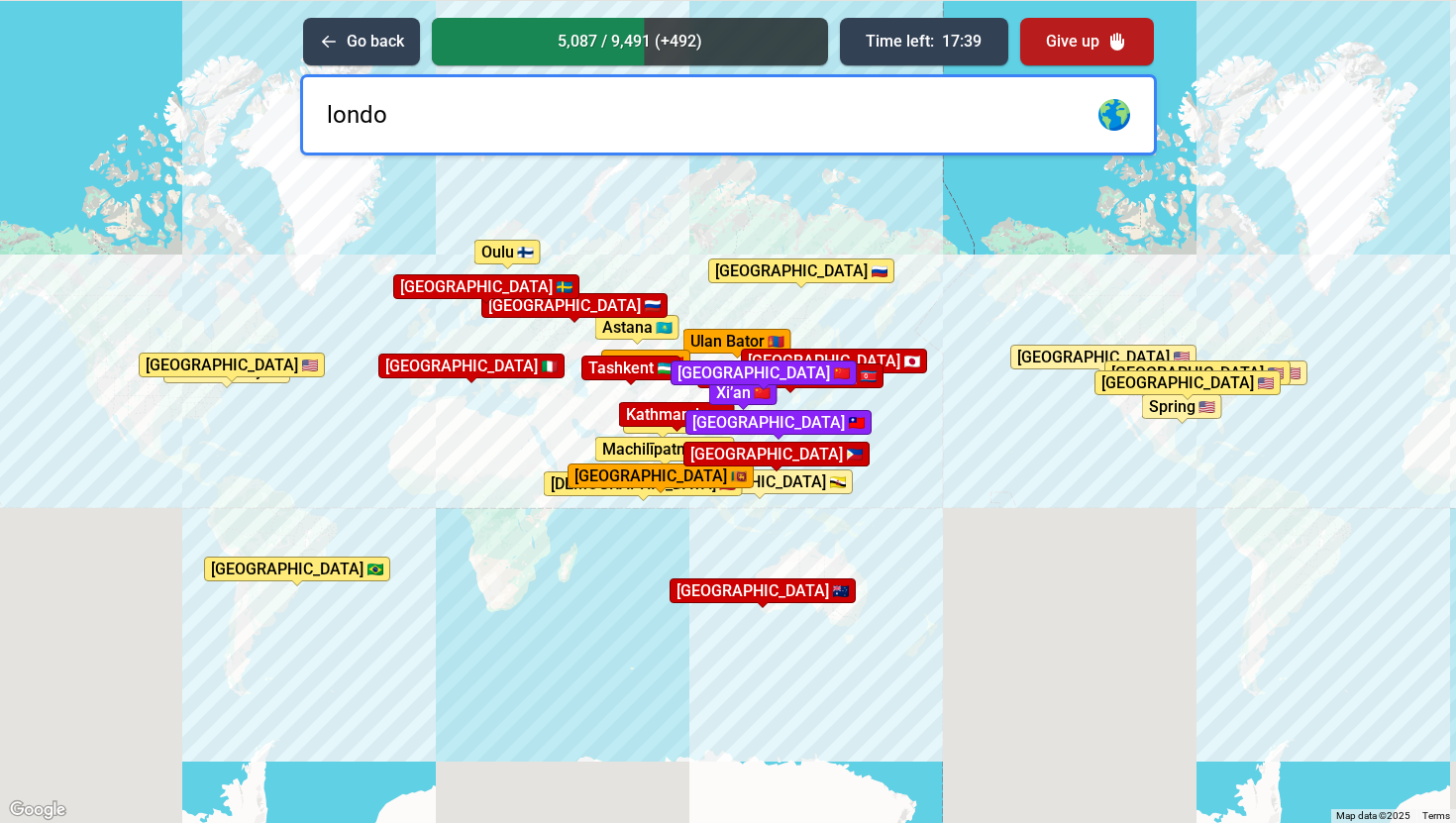 type on "[GEOGRAPHIC_DATA]" 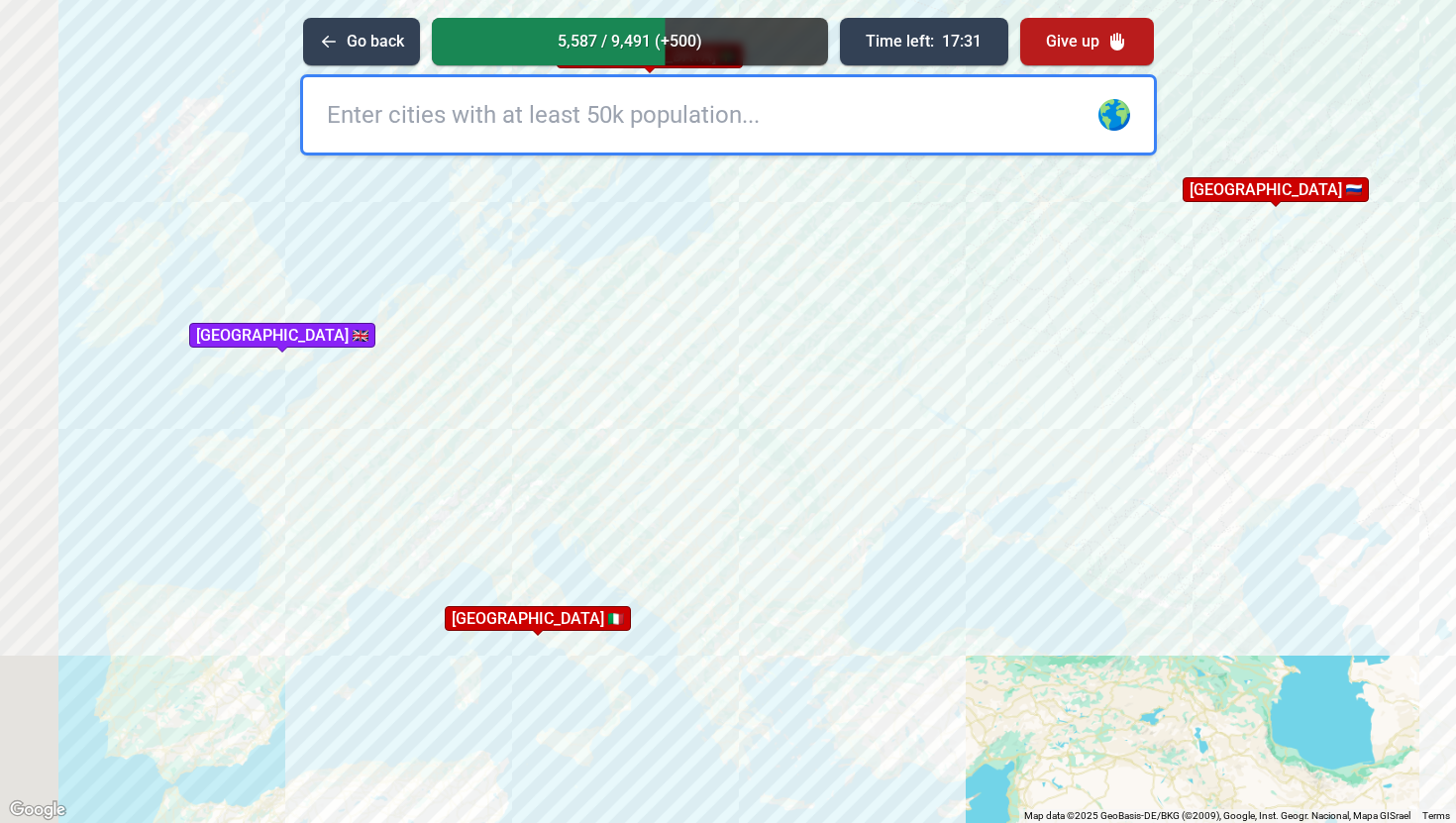 click at bounding box center [728, 115] 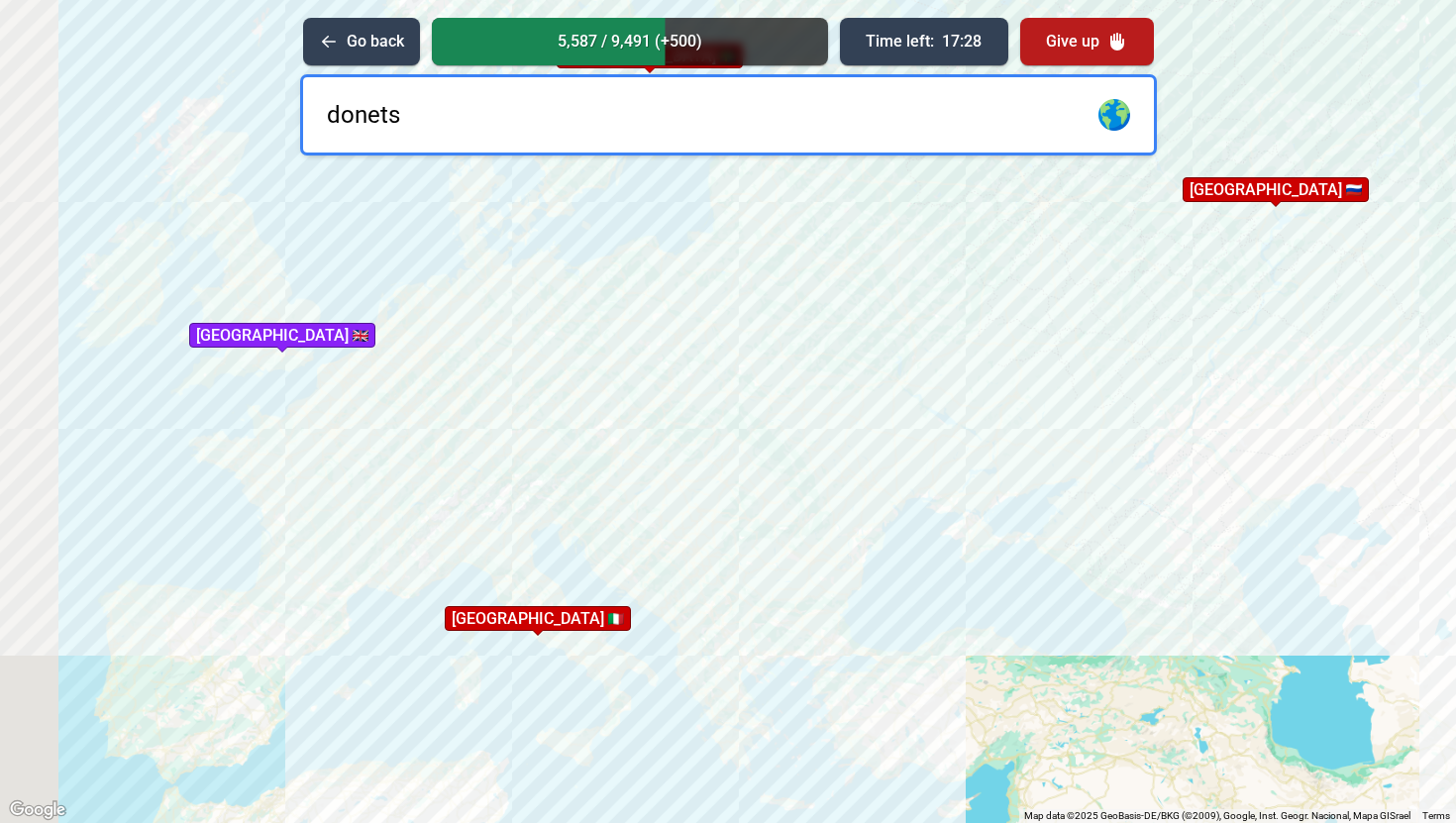 type on "[GEOGRAPHIC_DATA]" 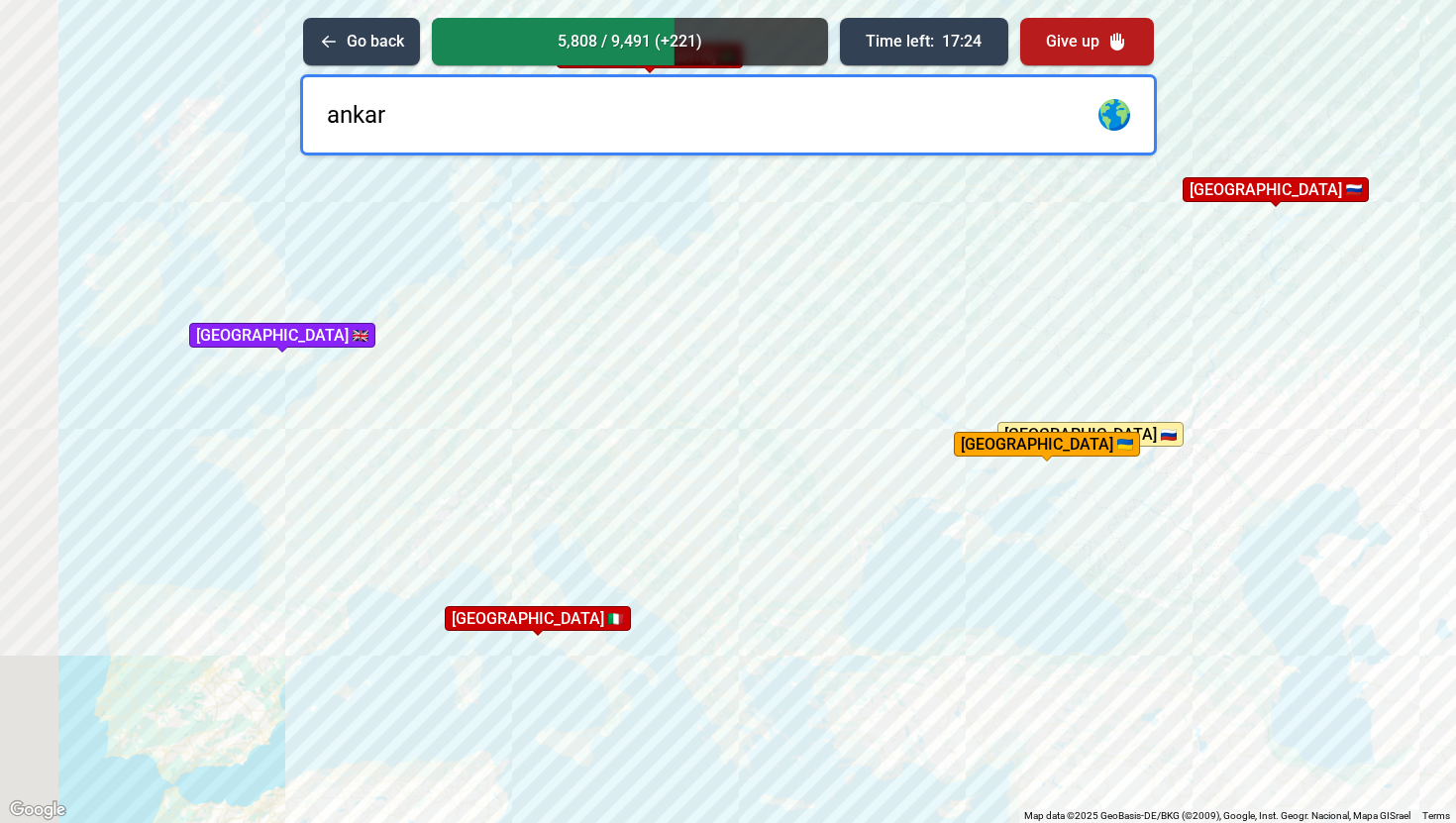 type on "[GEOGRAPHIC_DATA]" 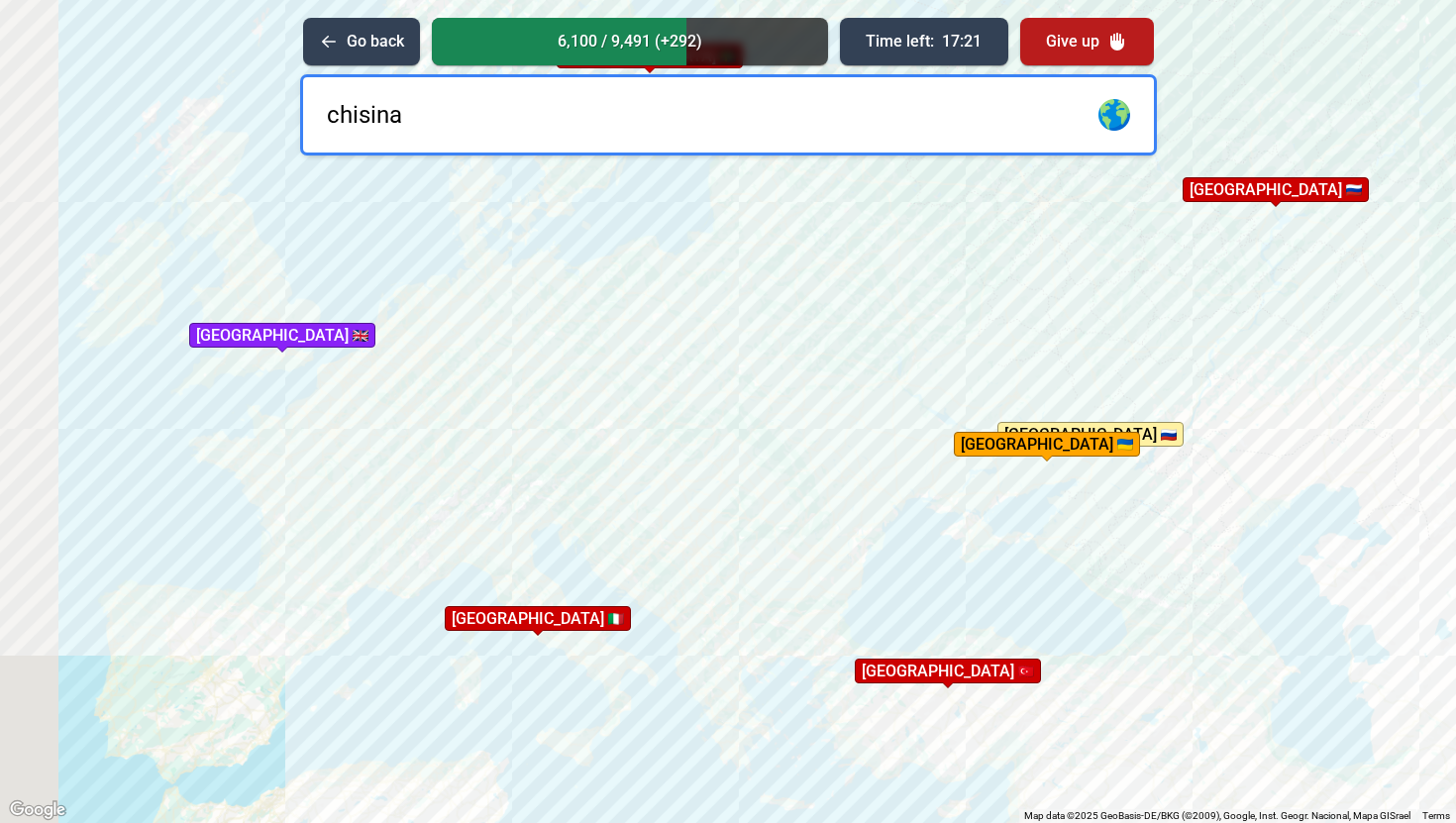 type on "chisinau" 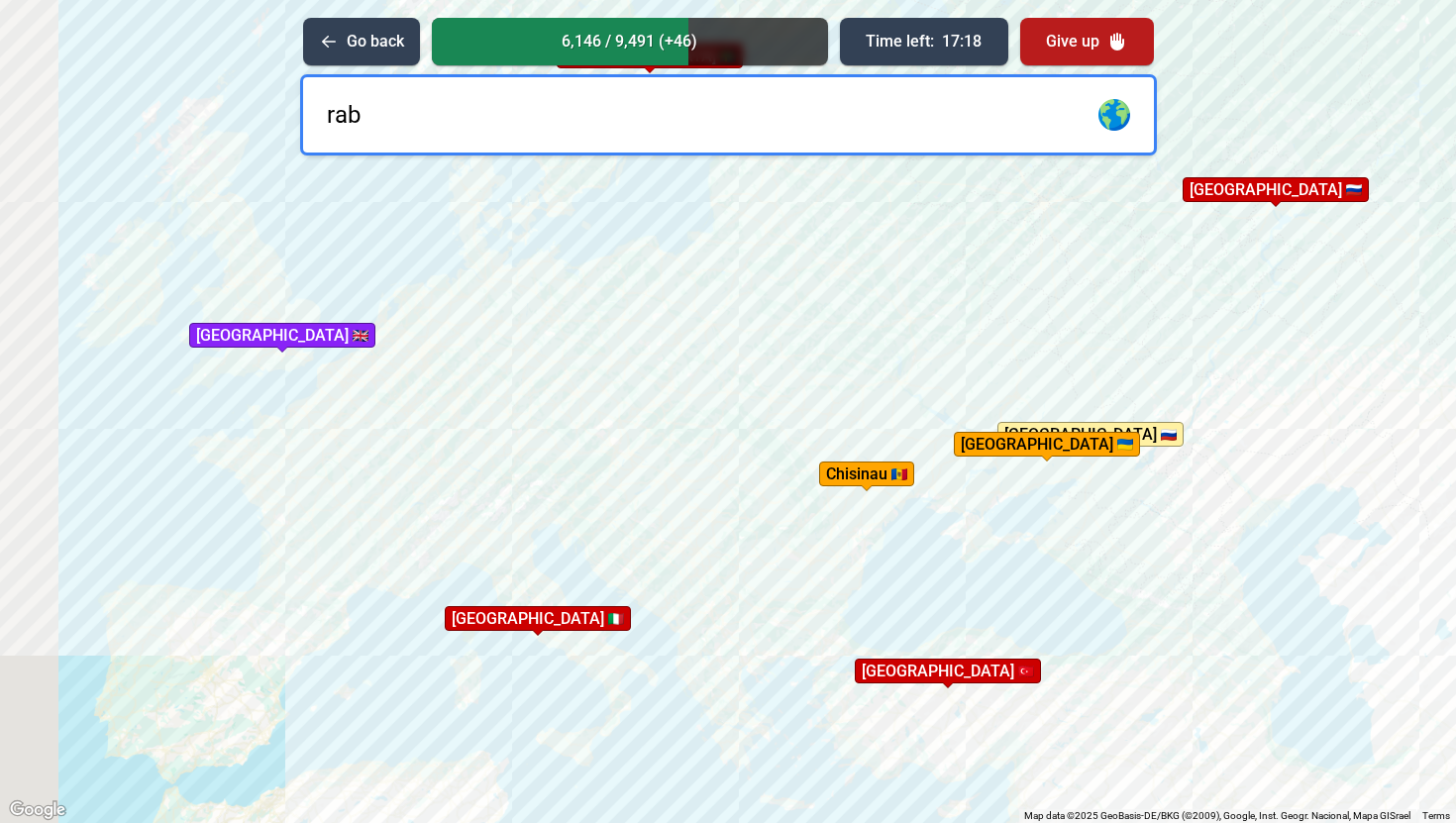 type on "raba" 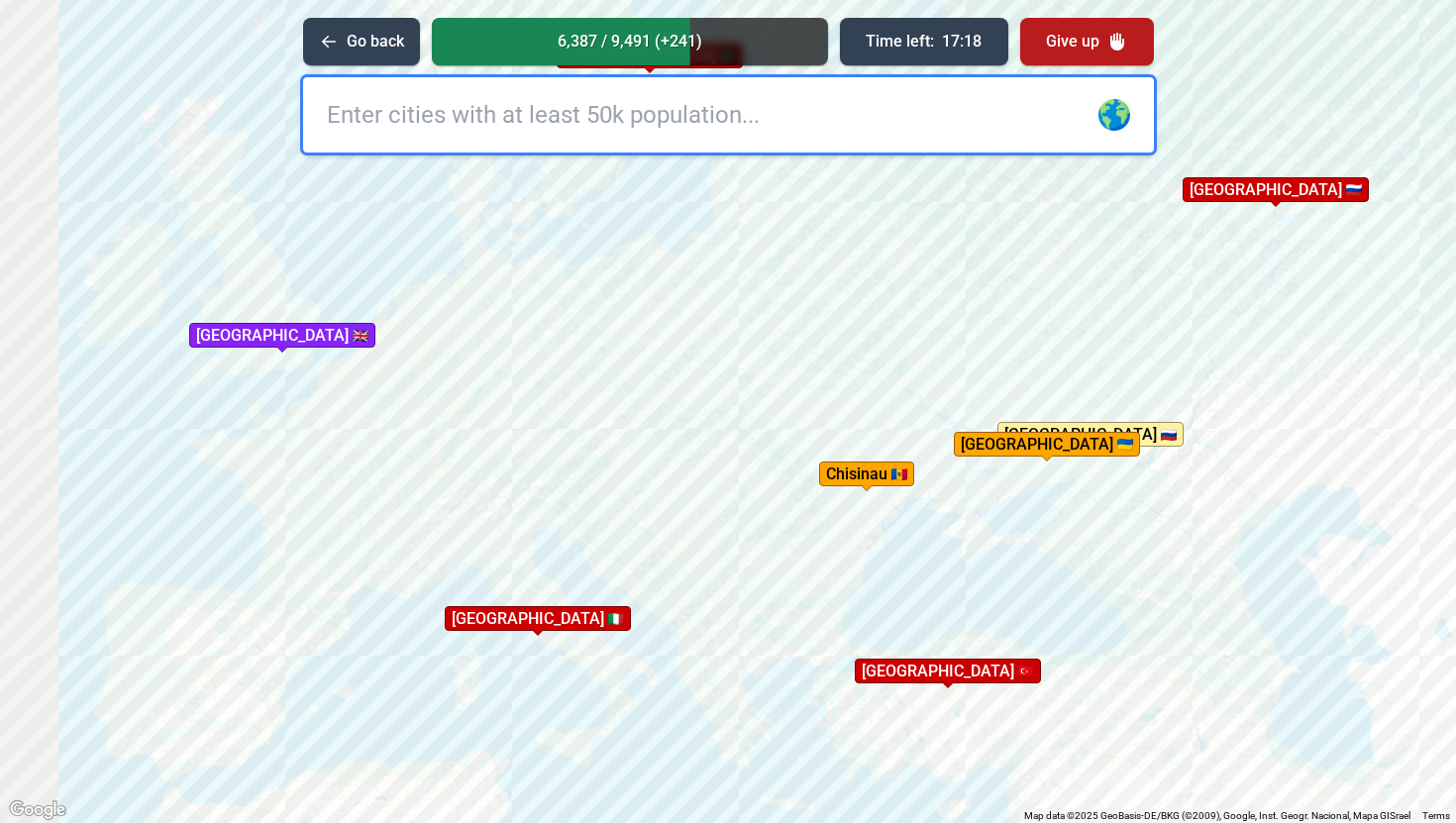type on "t" 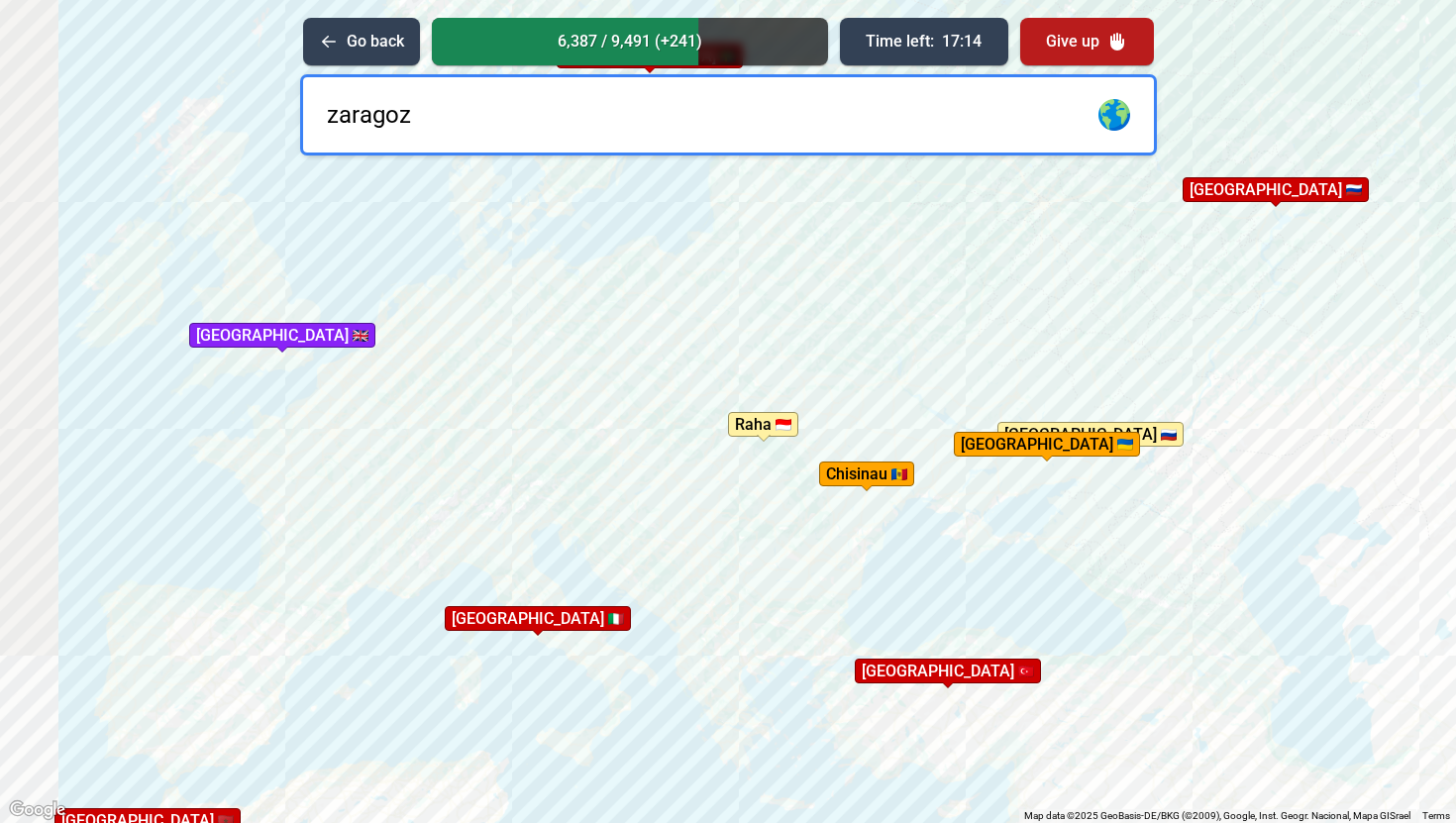 type on "[GEOGRAPHIC_DATA]" 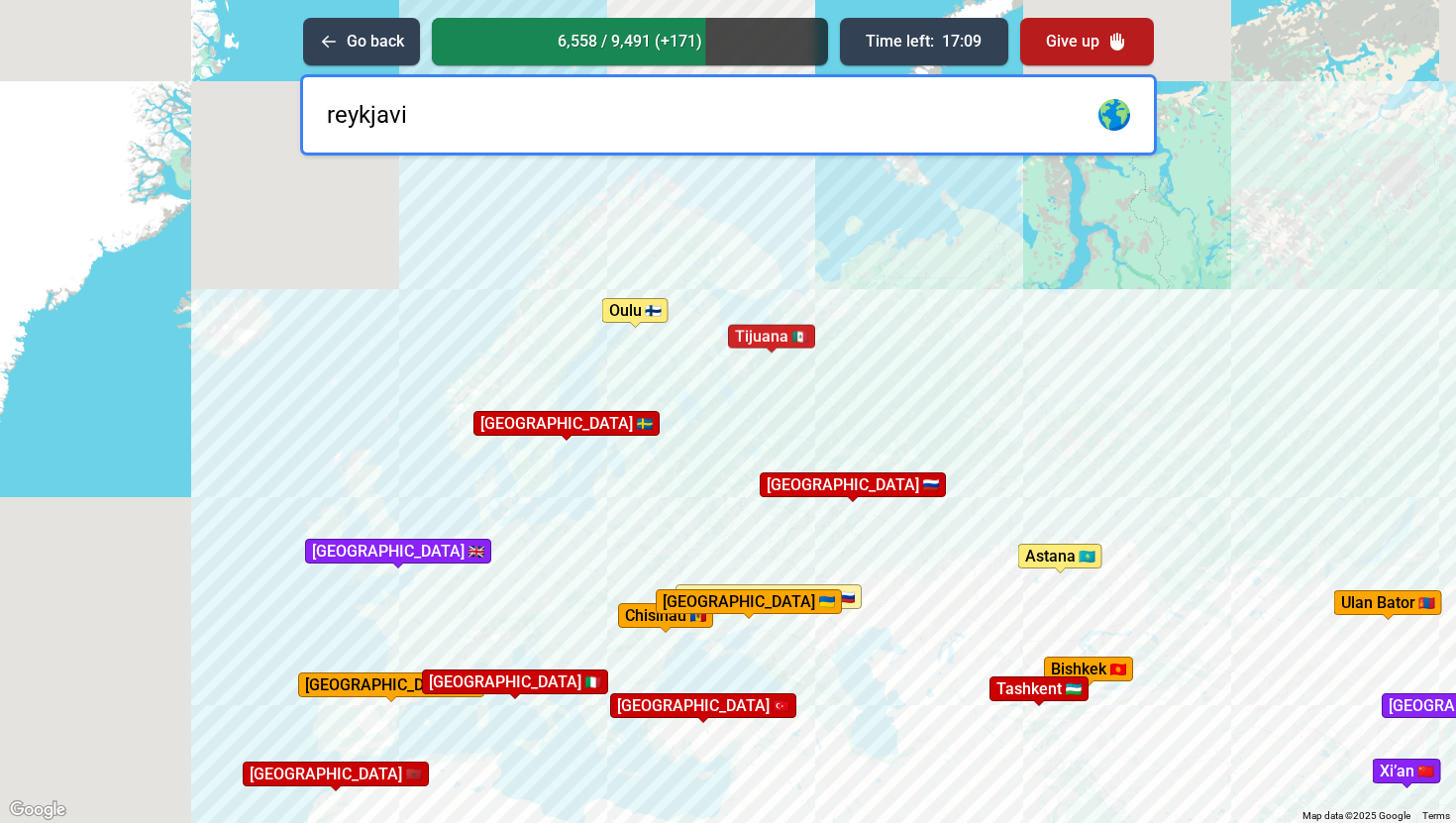 type on "[GEOGRAPHIC_DATA]" 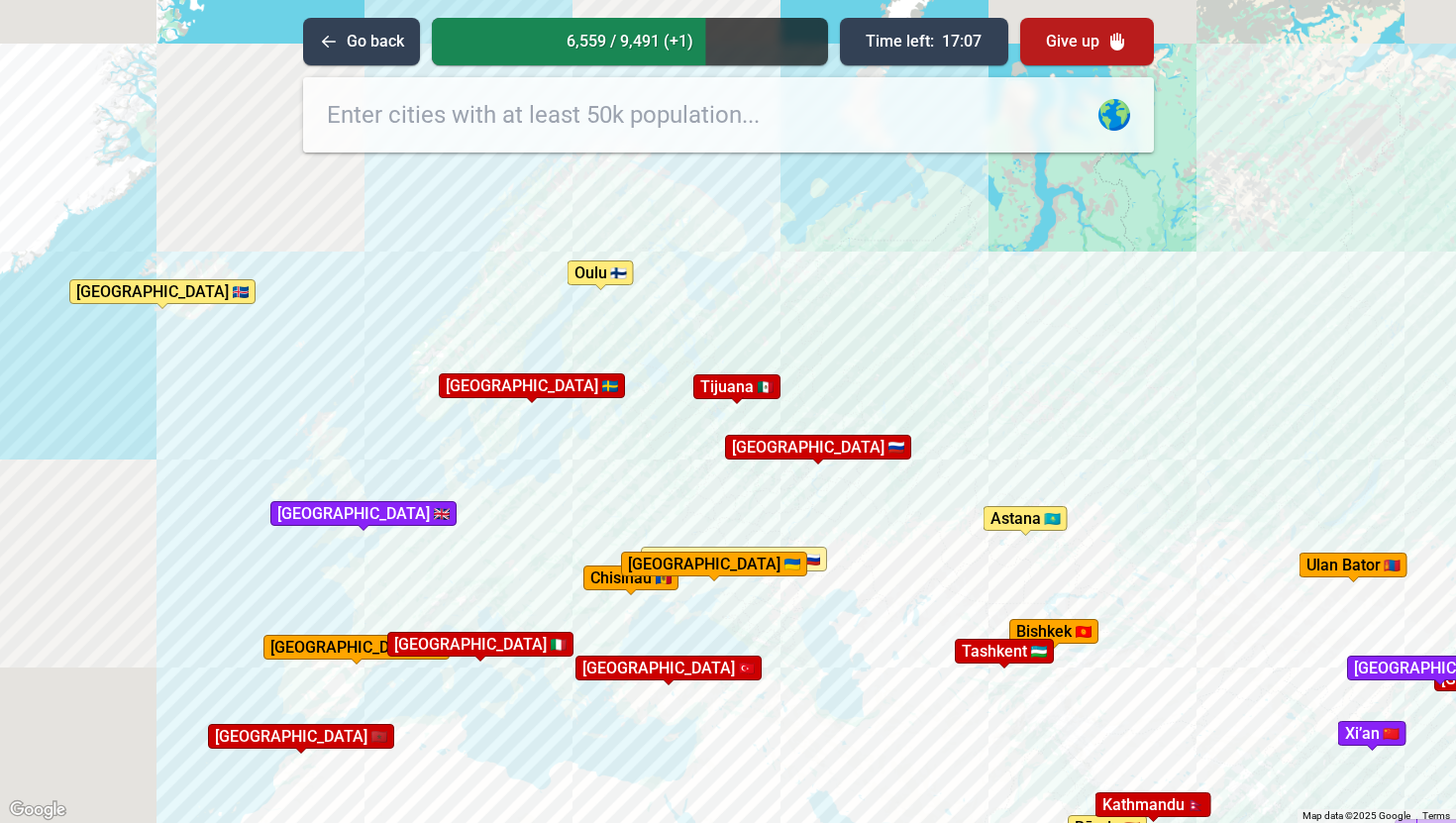 drag, startPoint x: 641, startPoint y: 631, endPoint x: 528, endPoint y: 500, distance: 173.0029 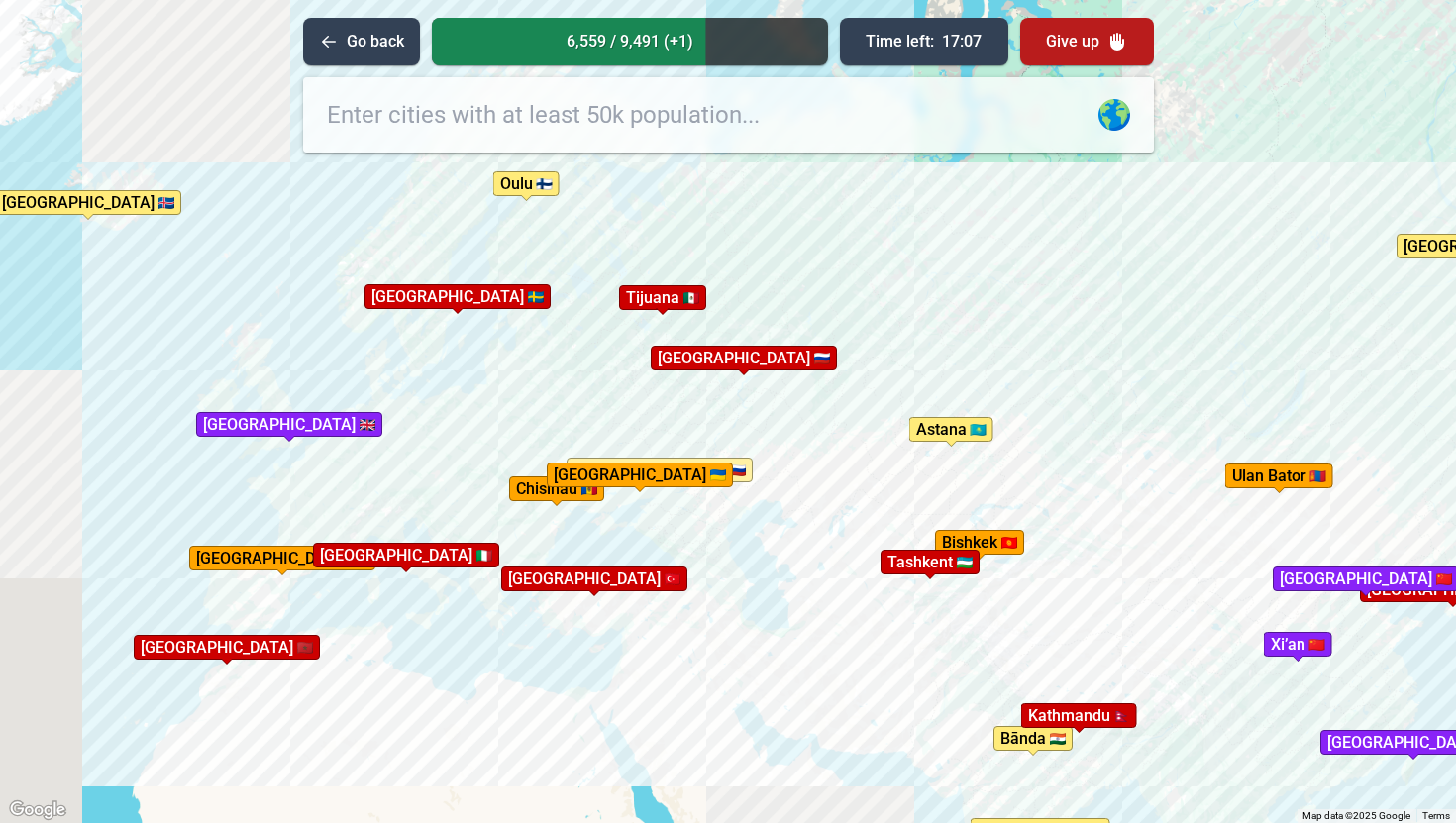 click on "To activate drag with keyboard, press Alt + Enter. Once in keyboard drag state, use the arrow keys to move the marker. To complete the drag, press the Enter key. To cancel, press Escape. [GEOGRAPHIC_DATA] [GEOGRAPHIC_DATA] [GEOGRAPHIC_DATA] [GEOGRAPHIC_DATA] [GEOGRAPHIC_DATA] [GEOGRAPHIC_DATA] [GEOGRAPHIC_DATA] [GEOGRAPHIC_DATA] [GEOGRAPHIC_DATA] [GEOGRAPHIC_DATA] [GEOGRAPHIC_DATA] [GEOGRAPHIC_DATA] [GEOGRAPHIC_DATA] [GEOGRAPHIC_DATA] [GEOGRAPHIC_DATA] [GEOGRAPHIC_DATA] [GEOGRAPHIC_DATA] [GEOGRAPHIC_DATA] [GEOGRAPHIC_DATA][PERSON_NAME][GEOGRAPHIC_DATA] [GEOGRAPHIC_DATA] [GEOGRAPHIC_DATA] [GEOGRAPHIC_DATA] [GEOGRAPHIC_DATA] [GEOGRAPHIC_DATA] [GEOGRAPHIC_DATA] [GEOGRAPHIC_DATA] [GEOGRAPHIC_DATA] [GEOGRAPHIC_DATA] [GEOGRAPHIC_DATA] [GEOGRAPHIC_DATA] [GEOGRAPHIC_DATA] [GEOGRAPHIC_DATA] [GEOGRAPHIC_DATA] [GEOGRAPHIC_DATA] [GEOGRAPHIC_DATA] [GEOGRAPHIC_DATA] [GEOGRAPHIC_DATA]  completed 🎉 [GEOGRAPHIC_DATA] [GEOGRAPHIC_DATA] [GEOGRAPHIC_DATA] [GEOGRAPHIC_DATA] [GEOGRAPHIC_DATA] Spring [GEOGRAPHIC_DATA] [GEOGRAPHIC_DATA]  completed 🎉" at bounding box center (728, 411) 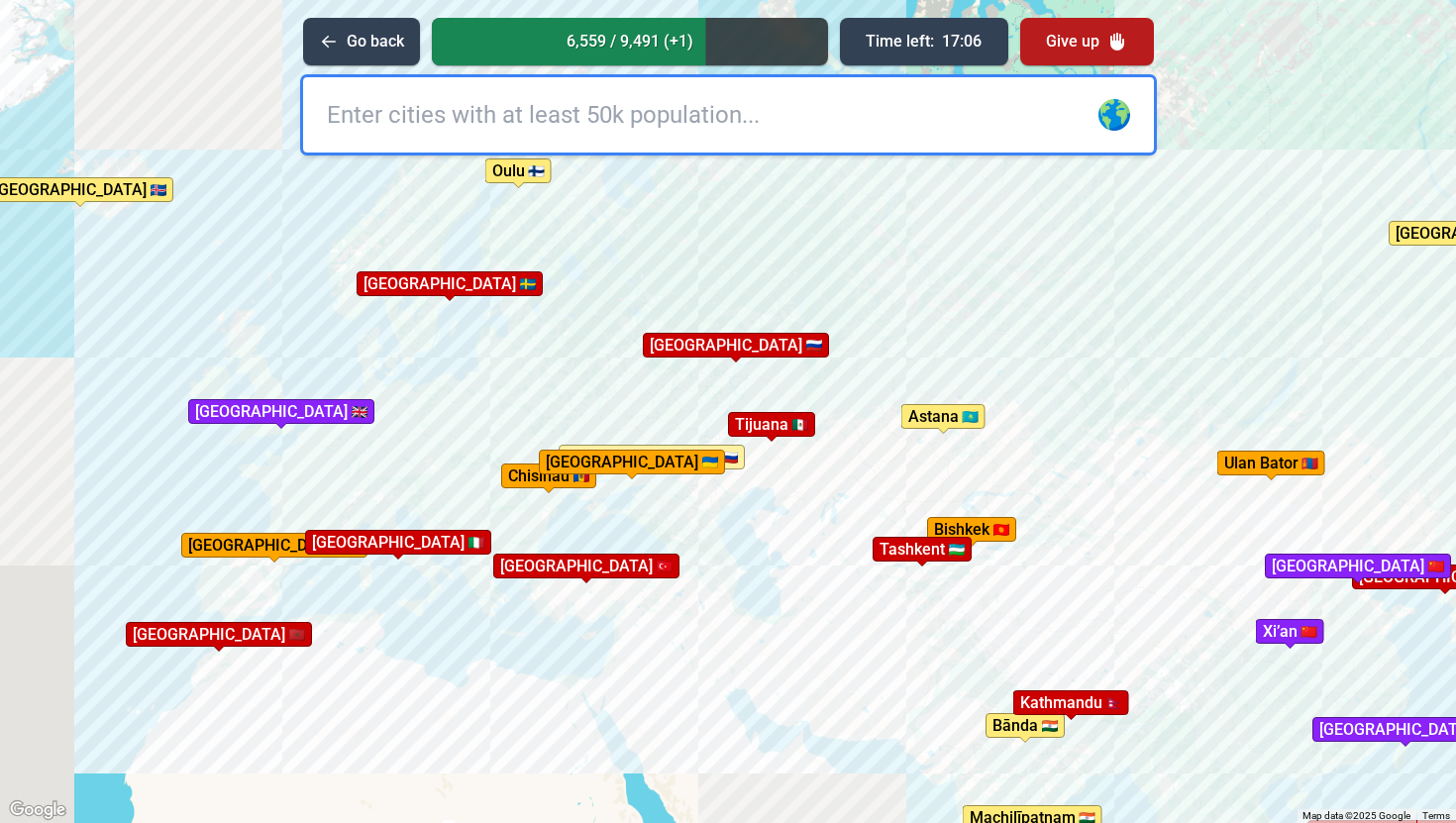 click at bounding box center [728, 115] 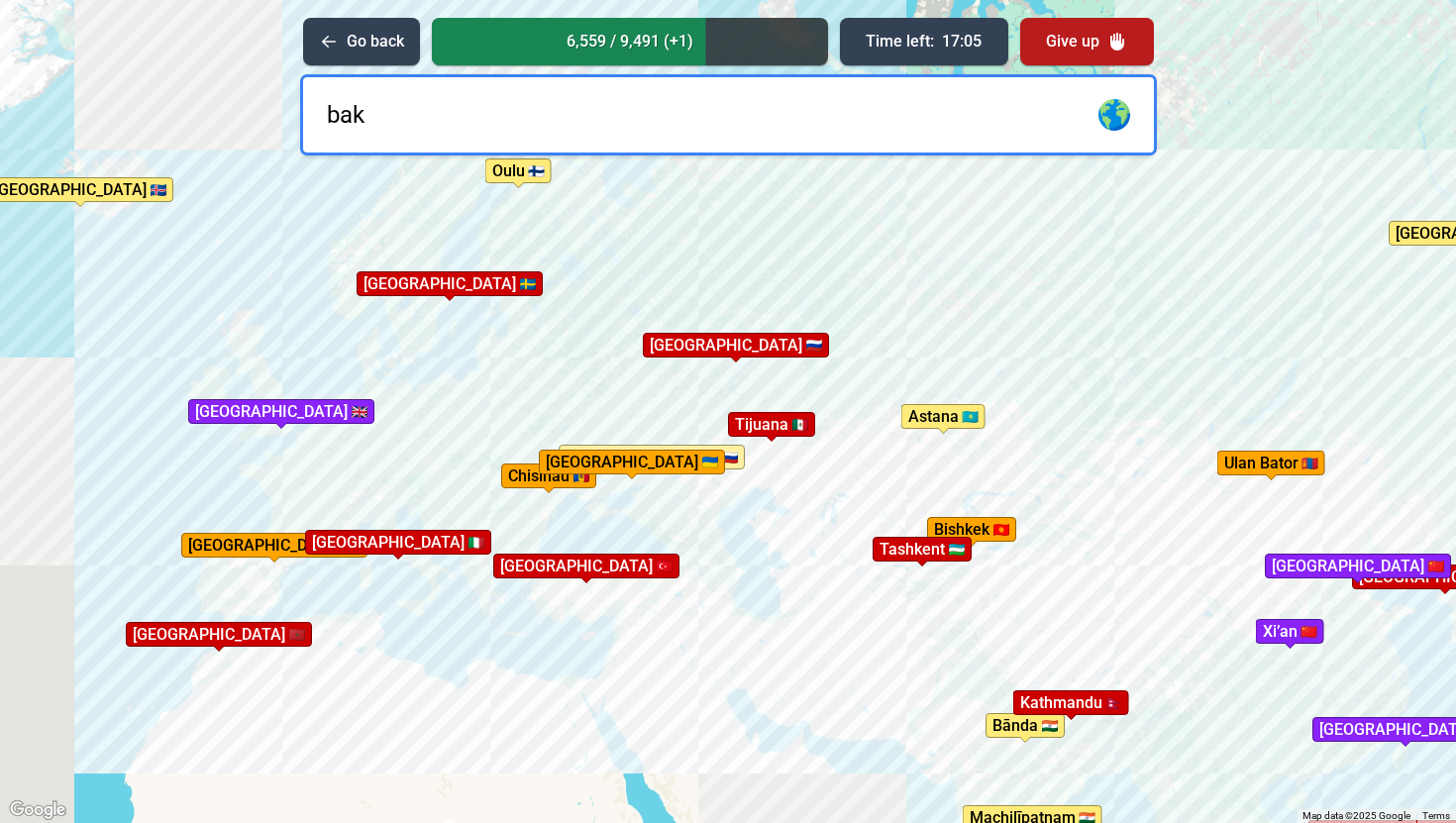 type on "[GEOGRAPHIC_DATA]" 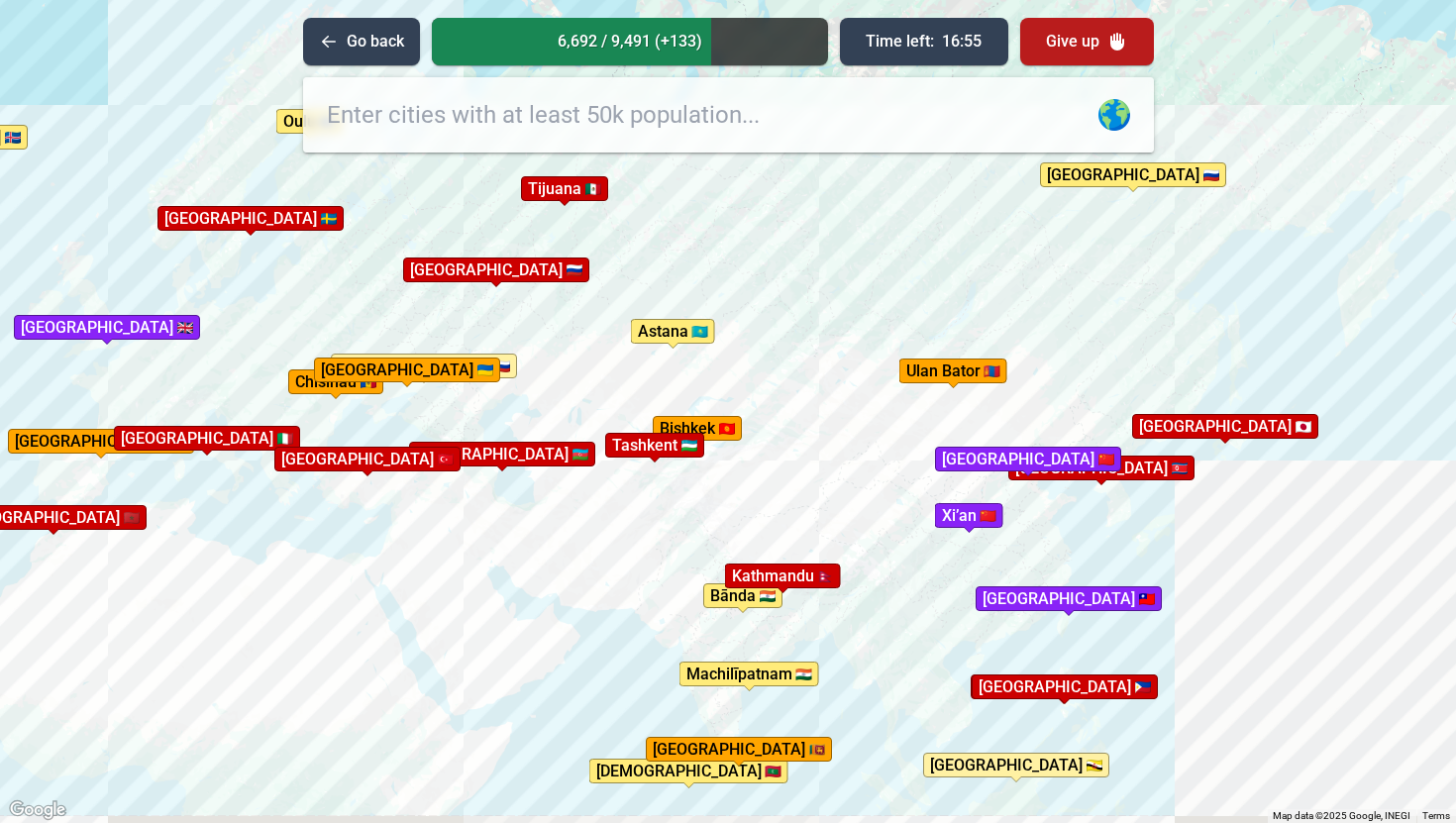 drag, startPoint x: 824, startPoint y: 731, endPoint x: 615, endPoint y: 488, distance: 320.51521 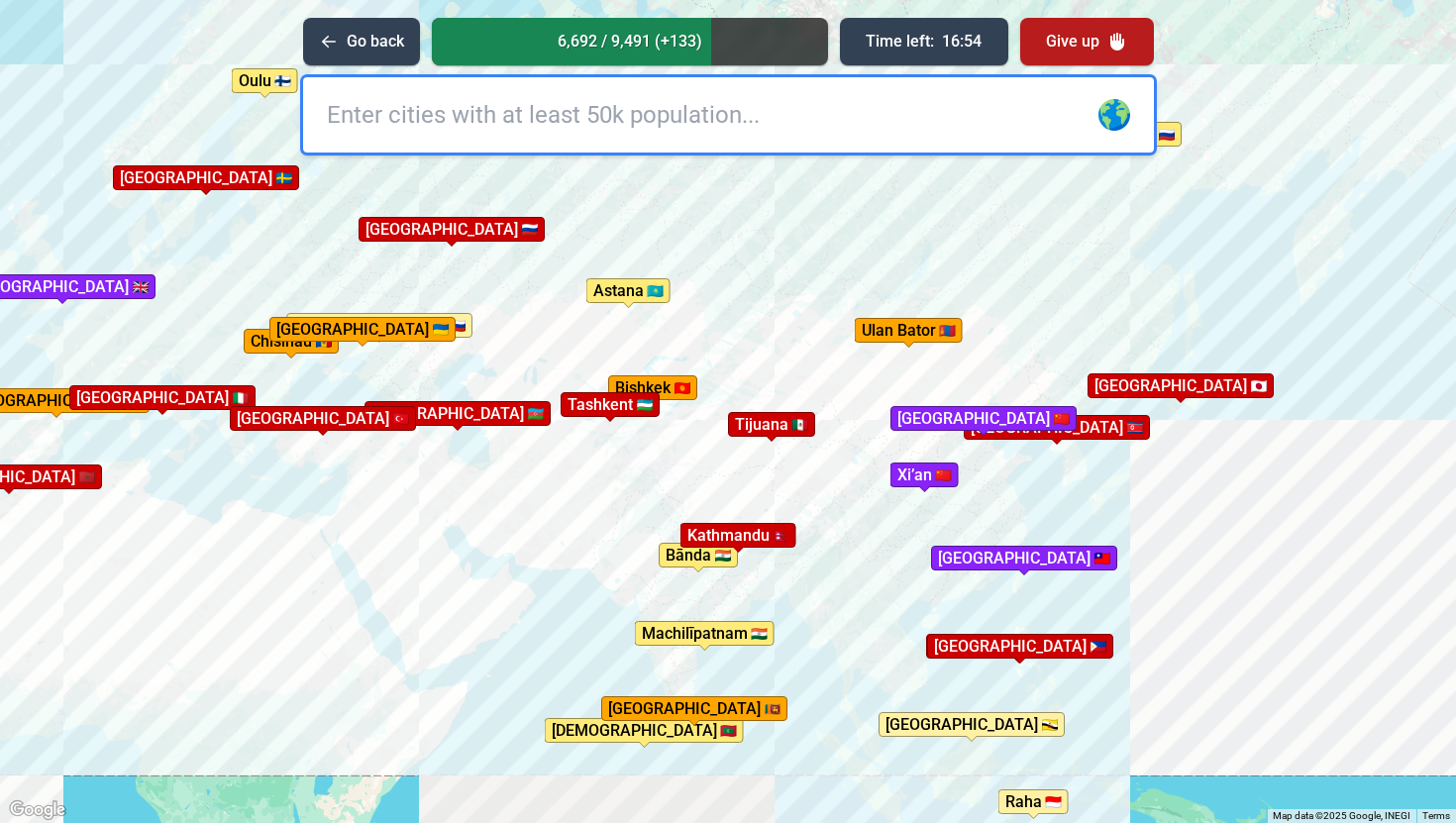 click at bounding box center [728, 115] 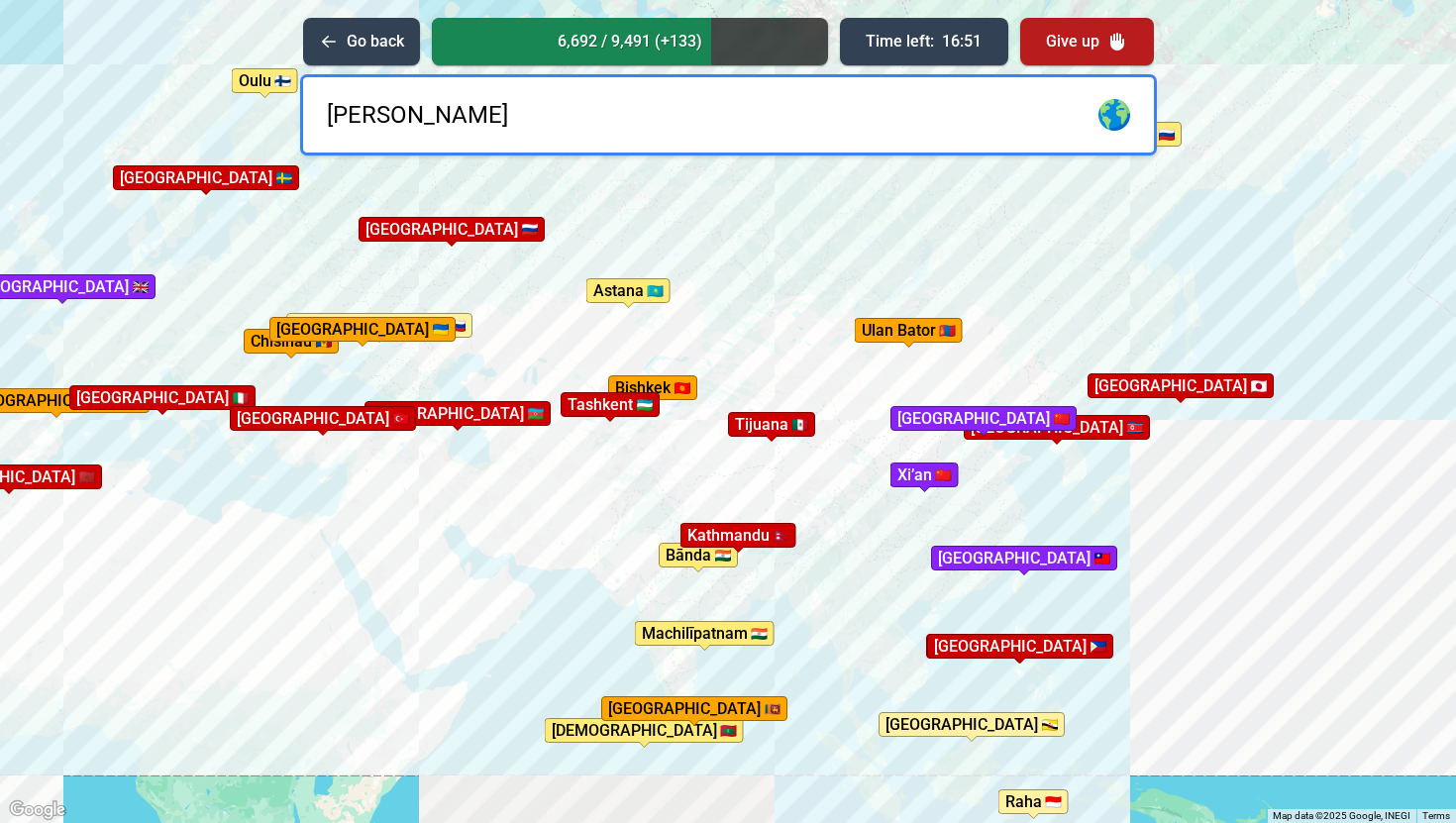 type on "[PERSON_NAME]" 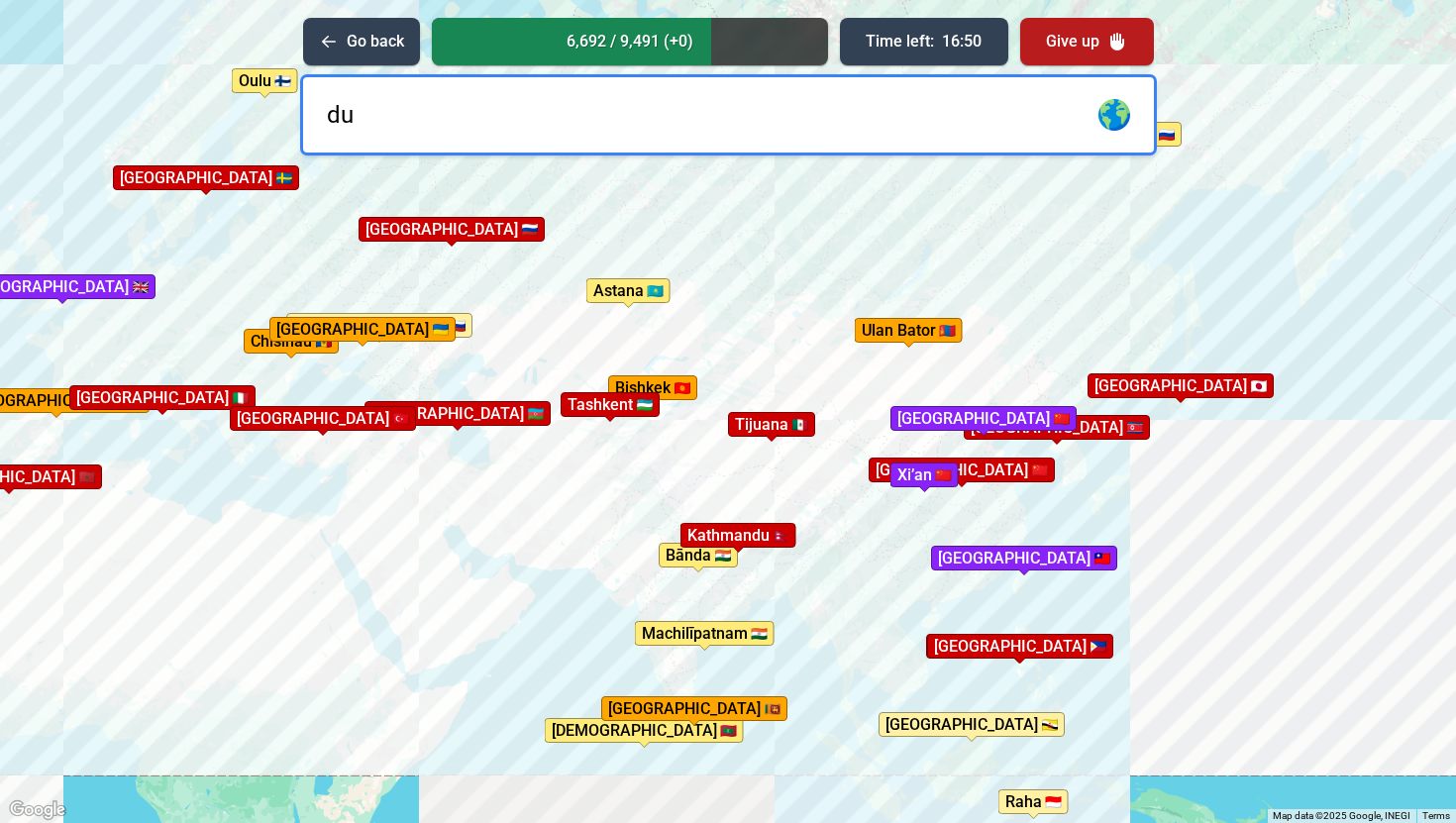 type on "d" 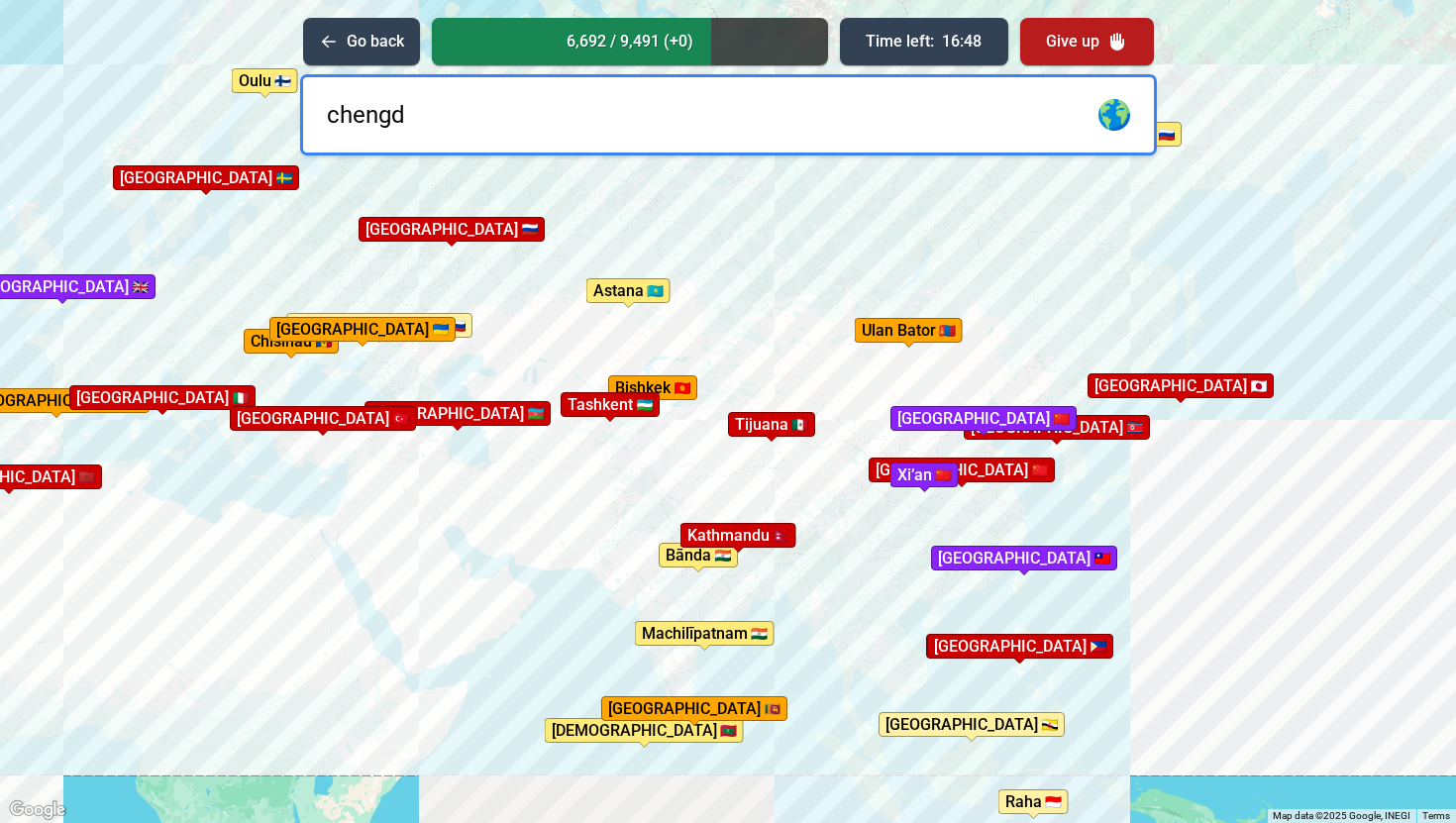 type on "chengdu" 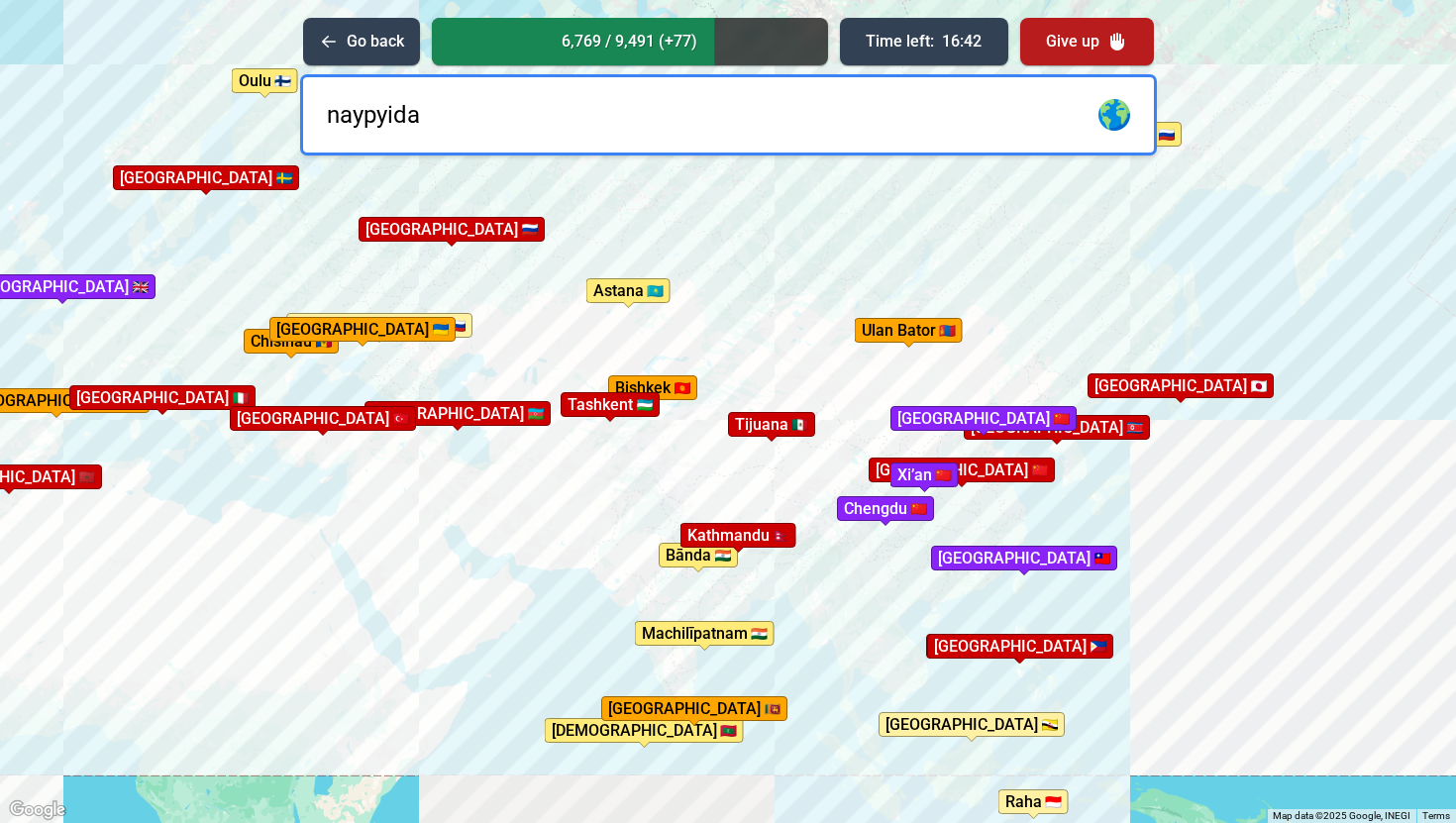 type on "naypyidaw" 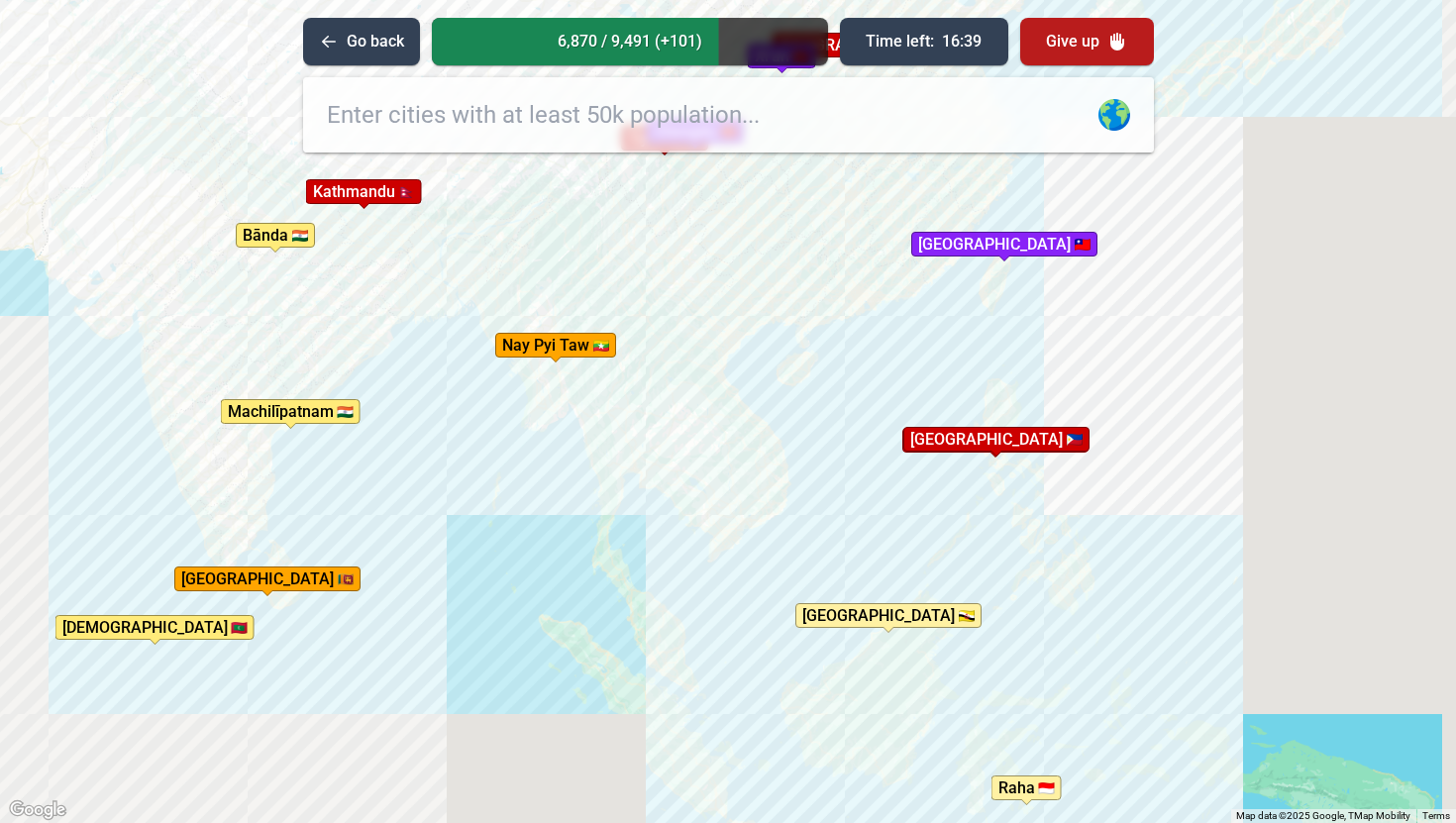 drag, startPoint x: 955, startPoint y: 670, endPoint x: 841, endPoint y: 372, distance: 319.06112 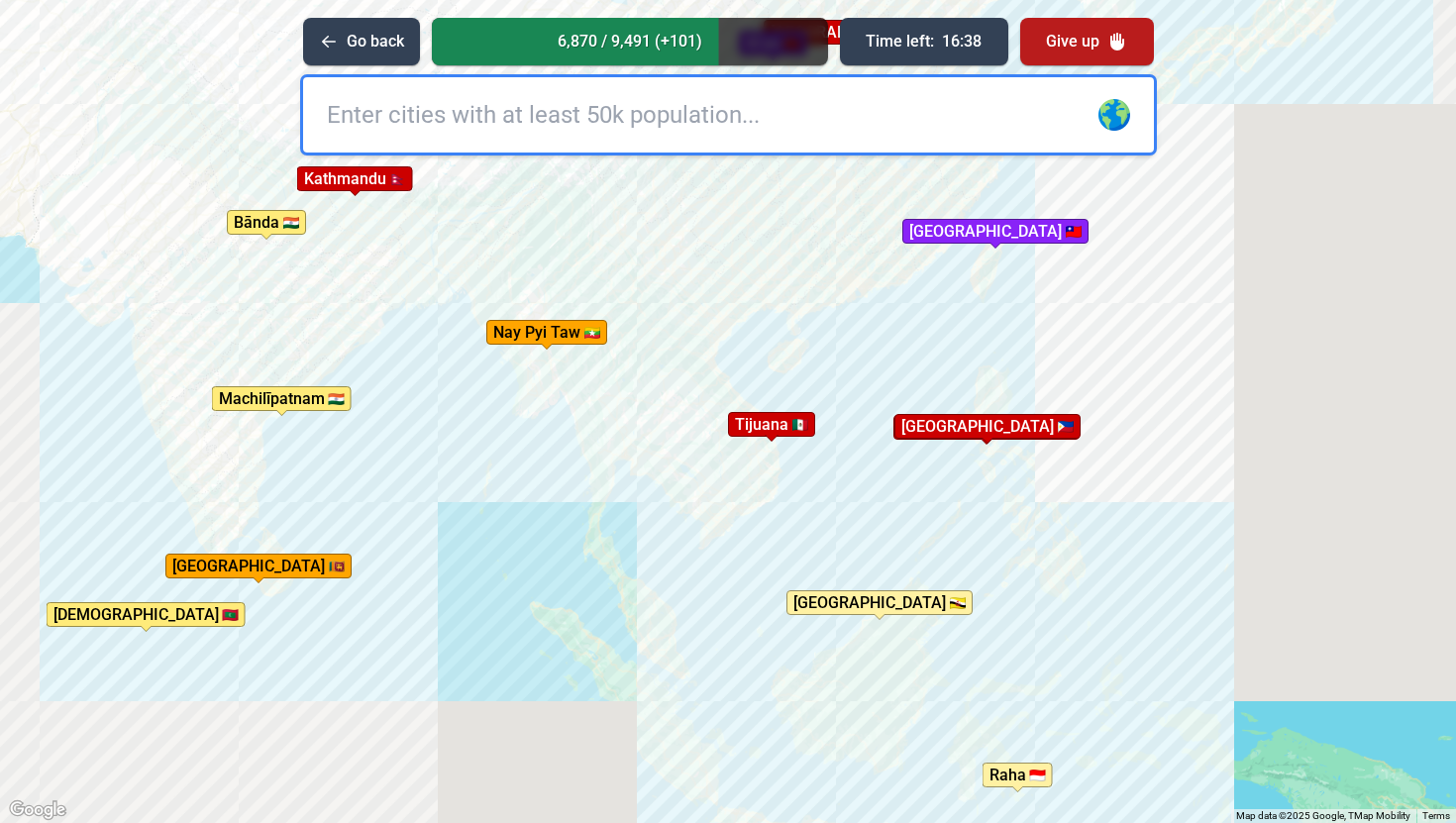 click at bounding box center [728, 115] 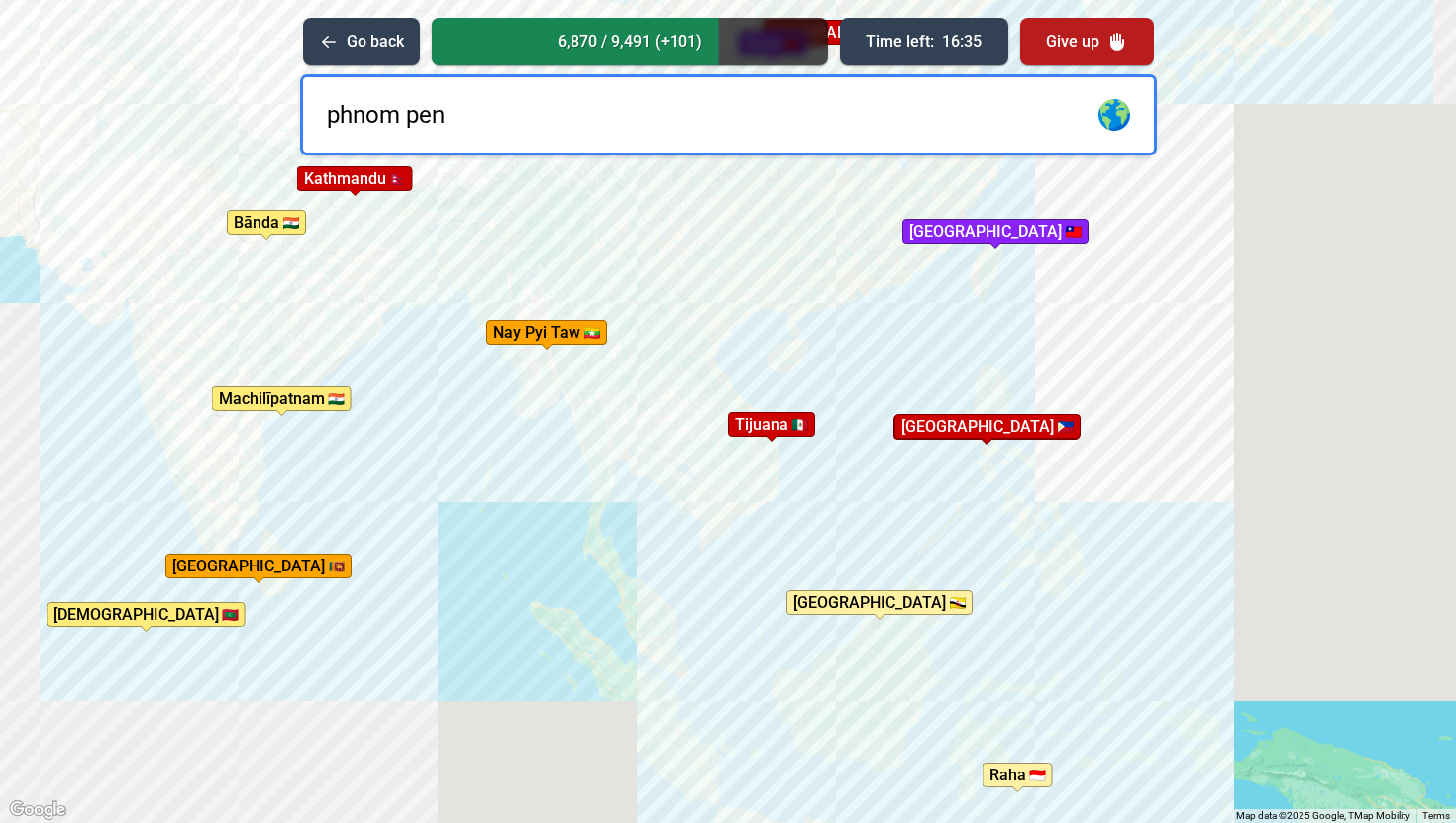 type on "phnom penh" 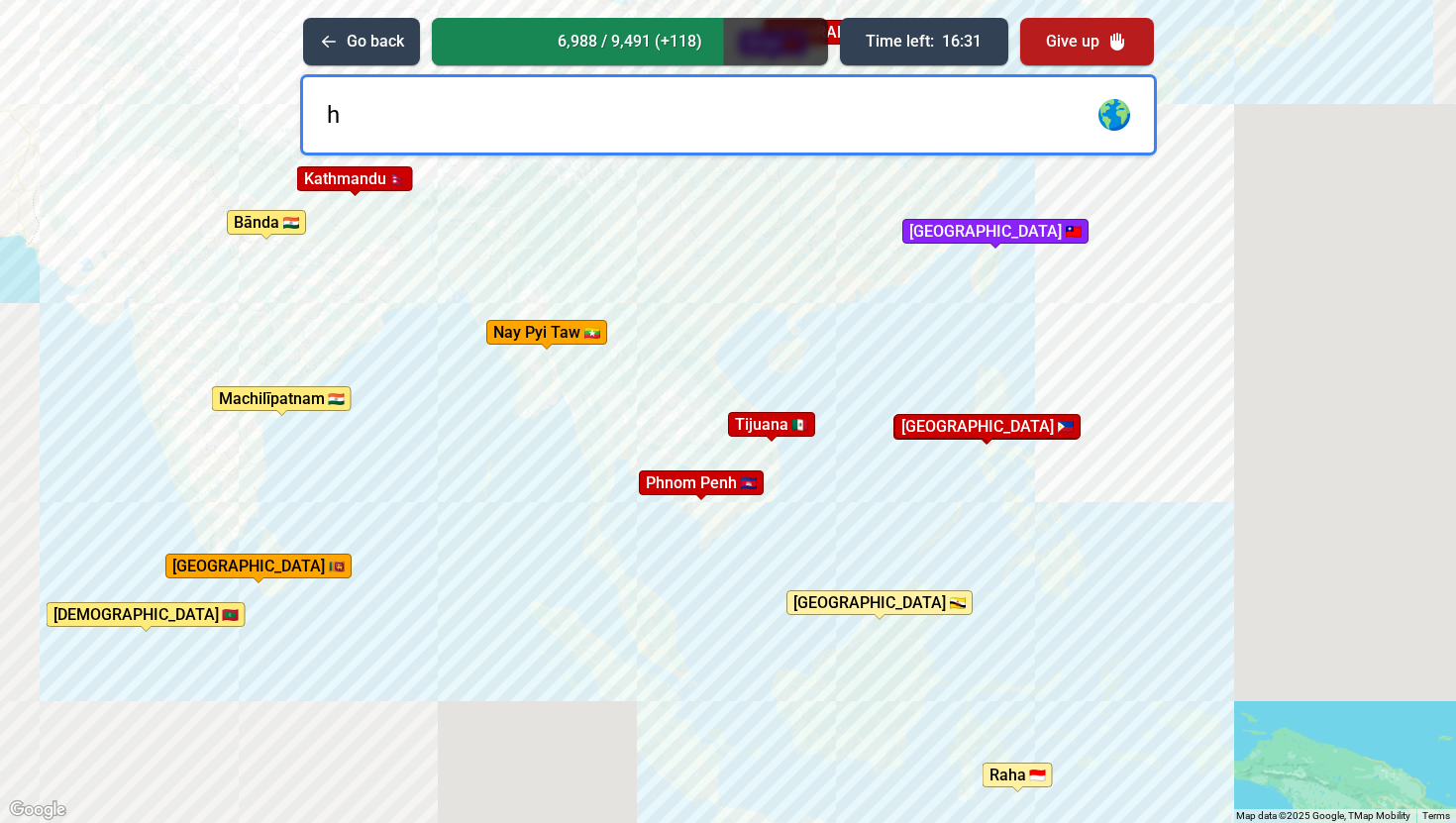 type on "ho" 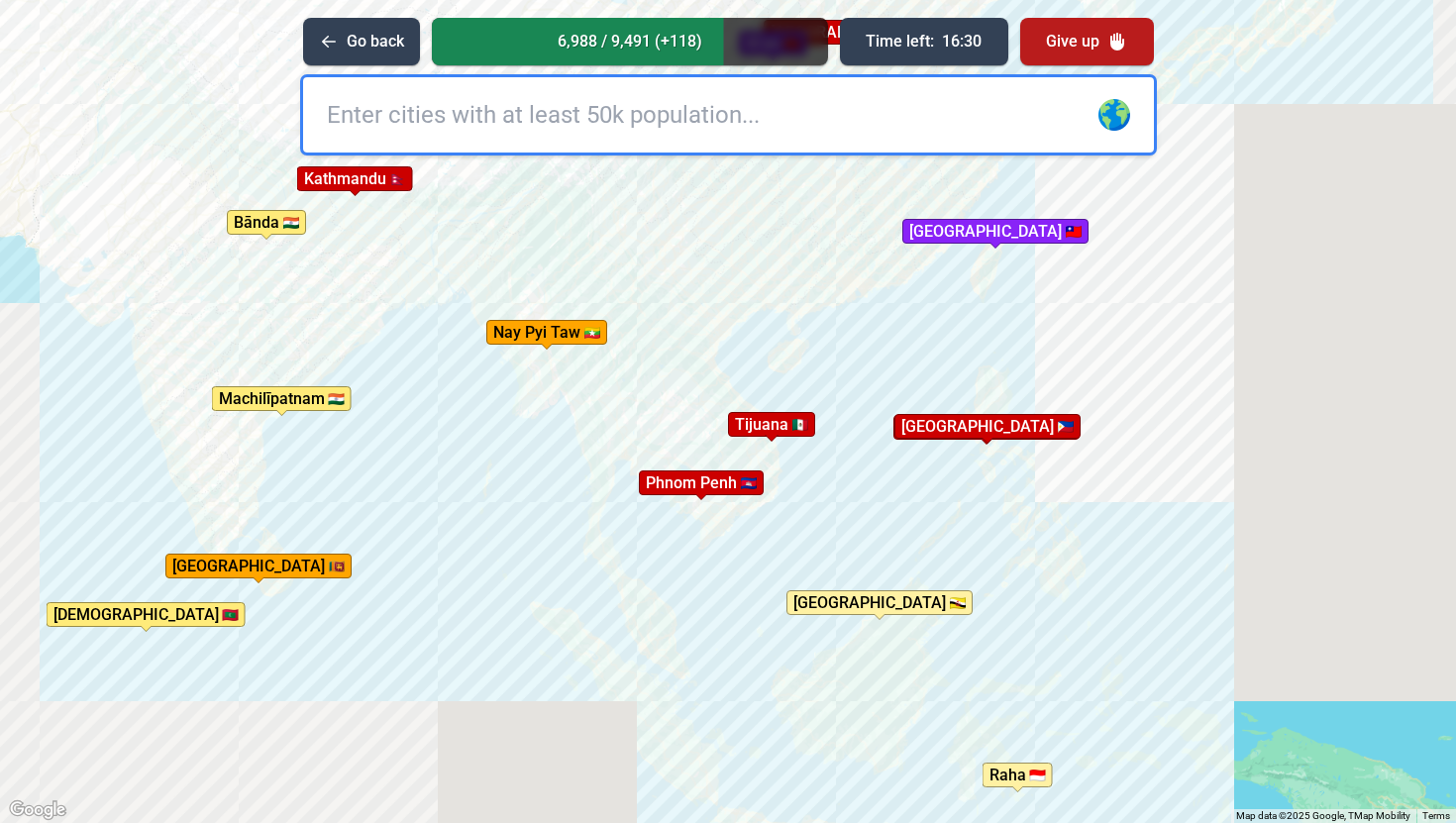 type on "n" 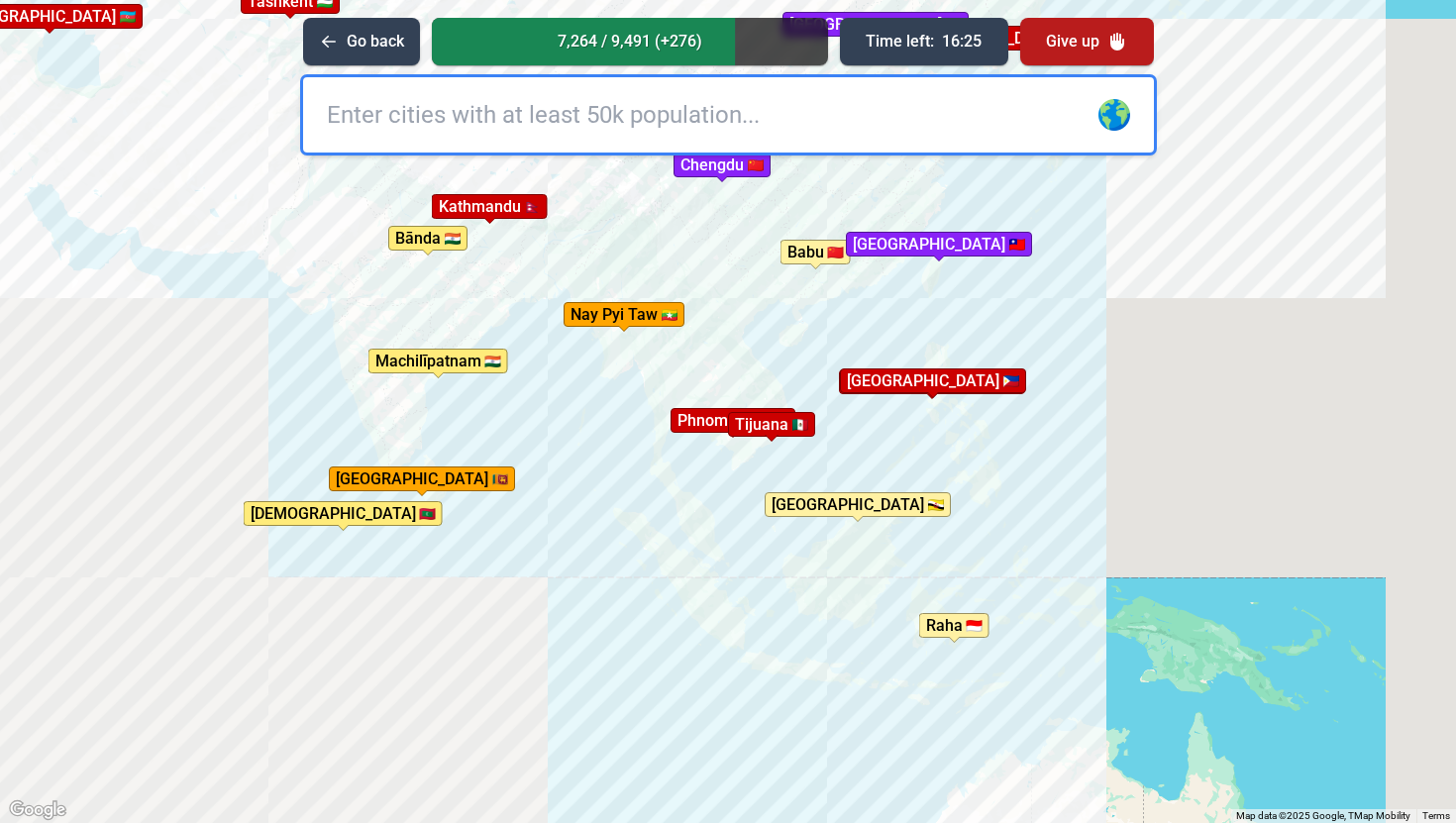 click at bounding box center [728, 115] 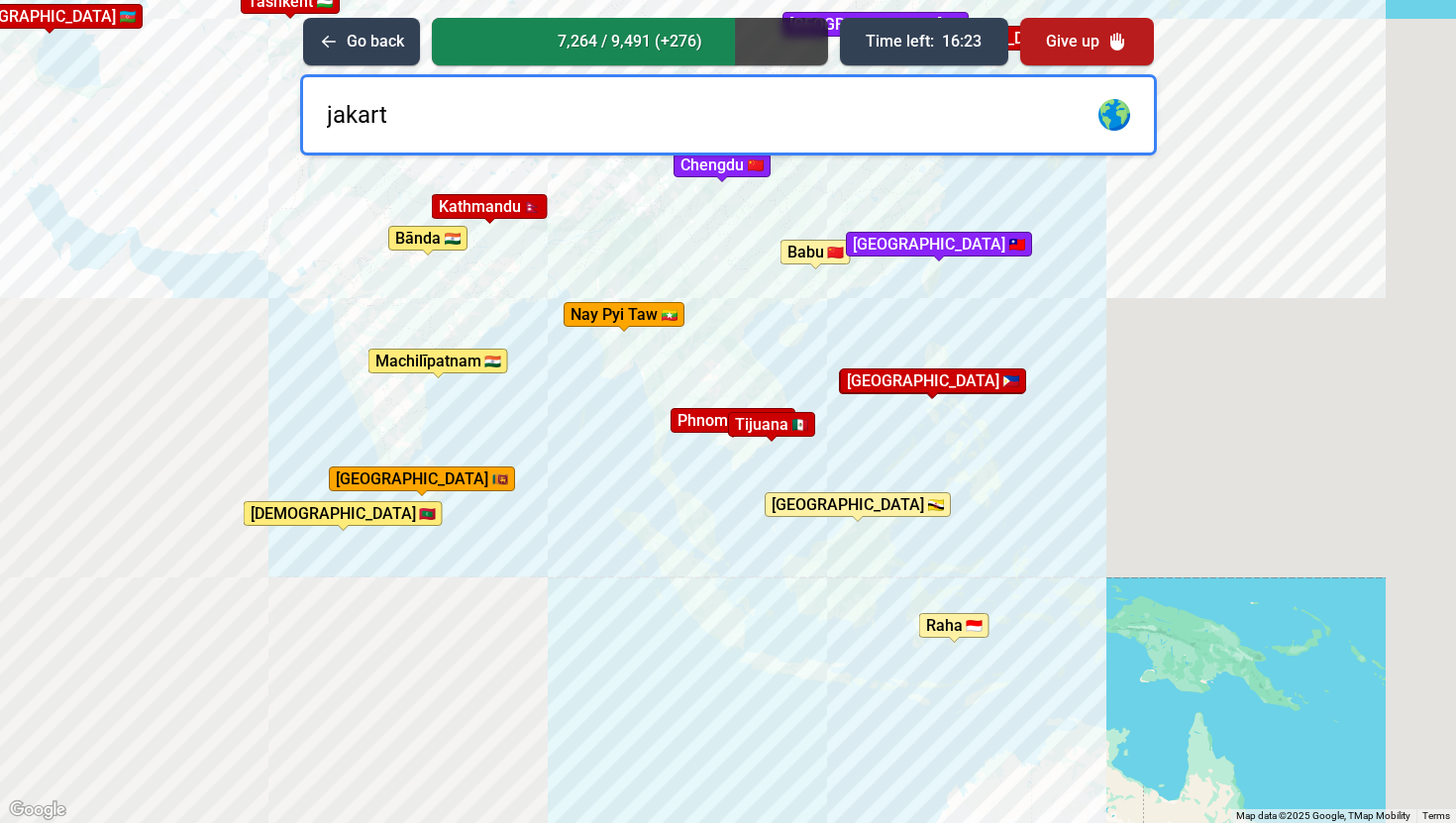 type on "[GEOGRAPHIC_DATA]" 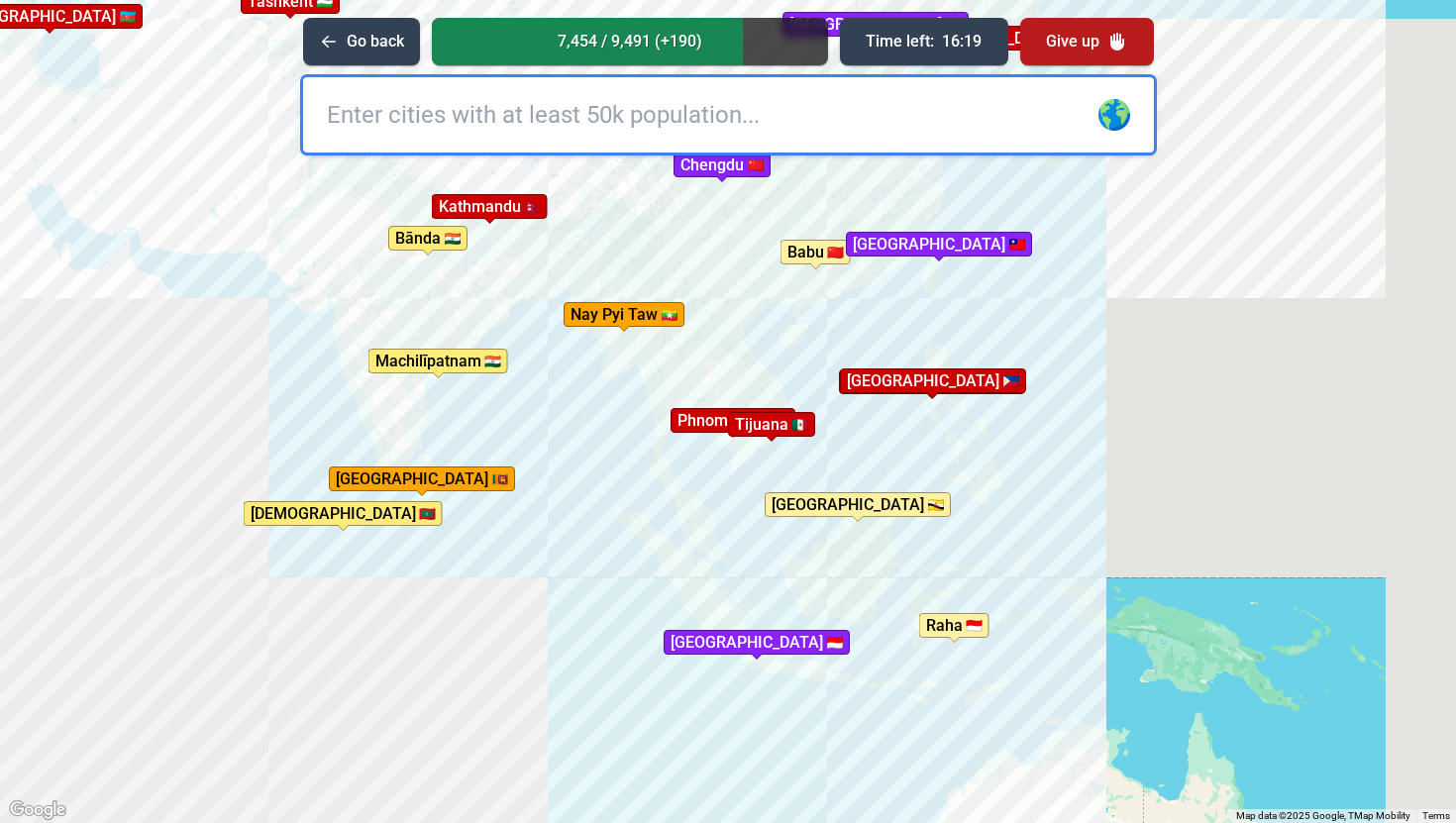 click at bounding box center [728, 115] 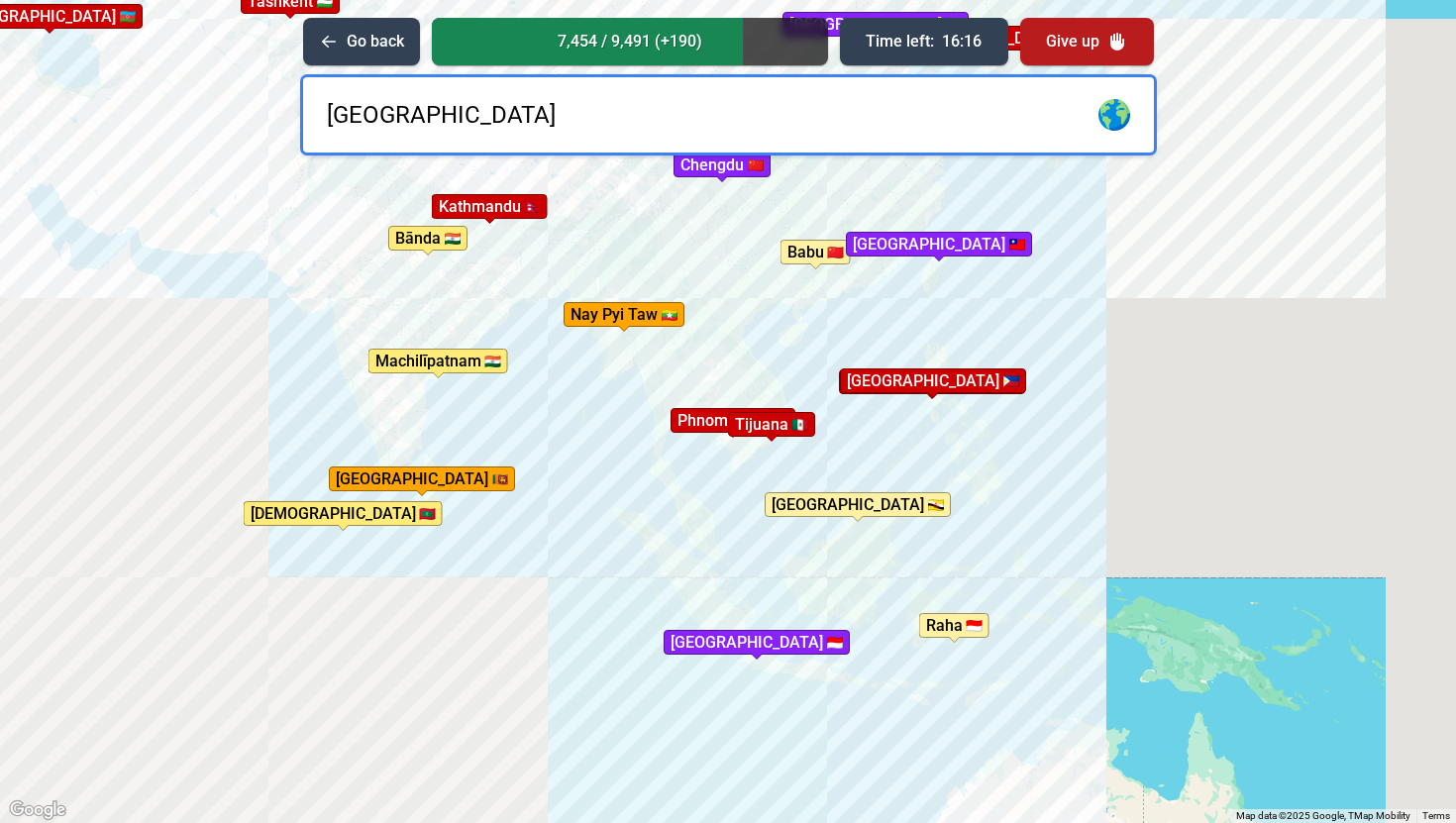type on "[GEOGRAPHIC_DATA]" 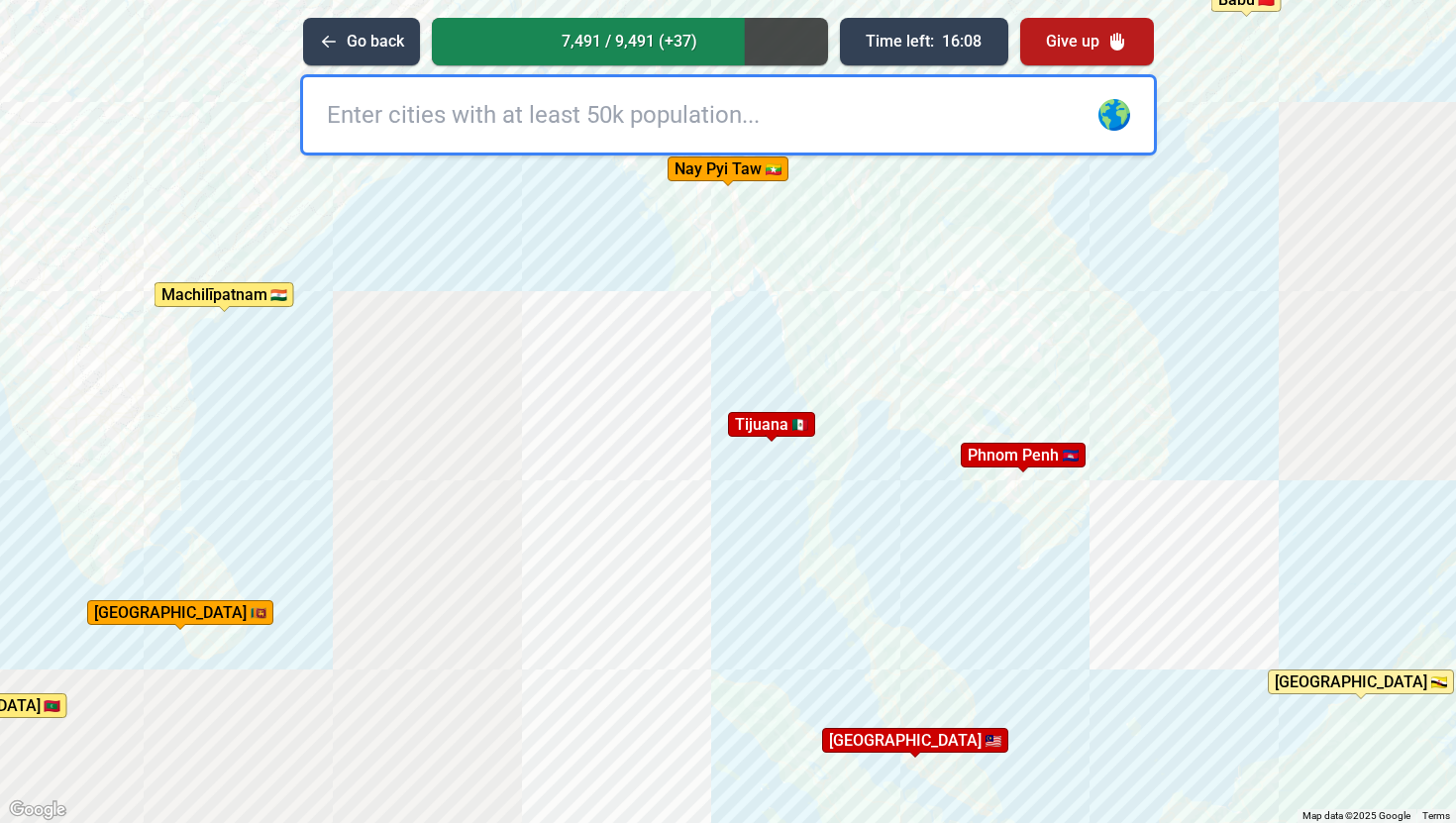 click at bounding box center (728, 115) 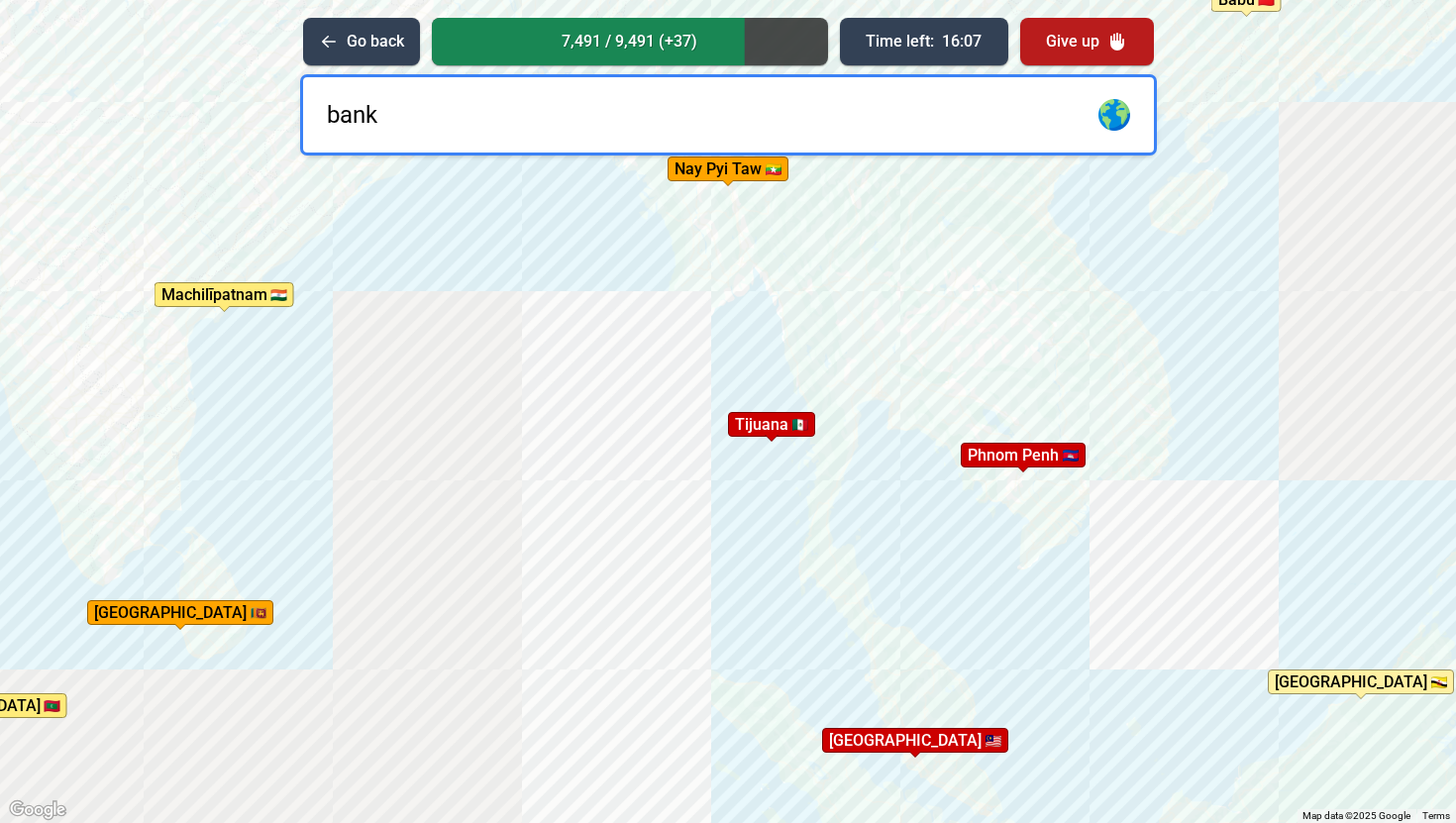 type on "ban" 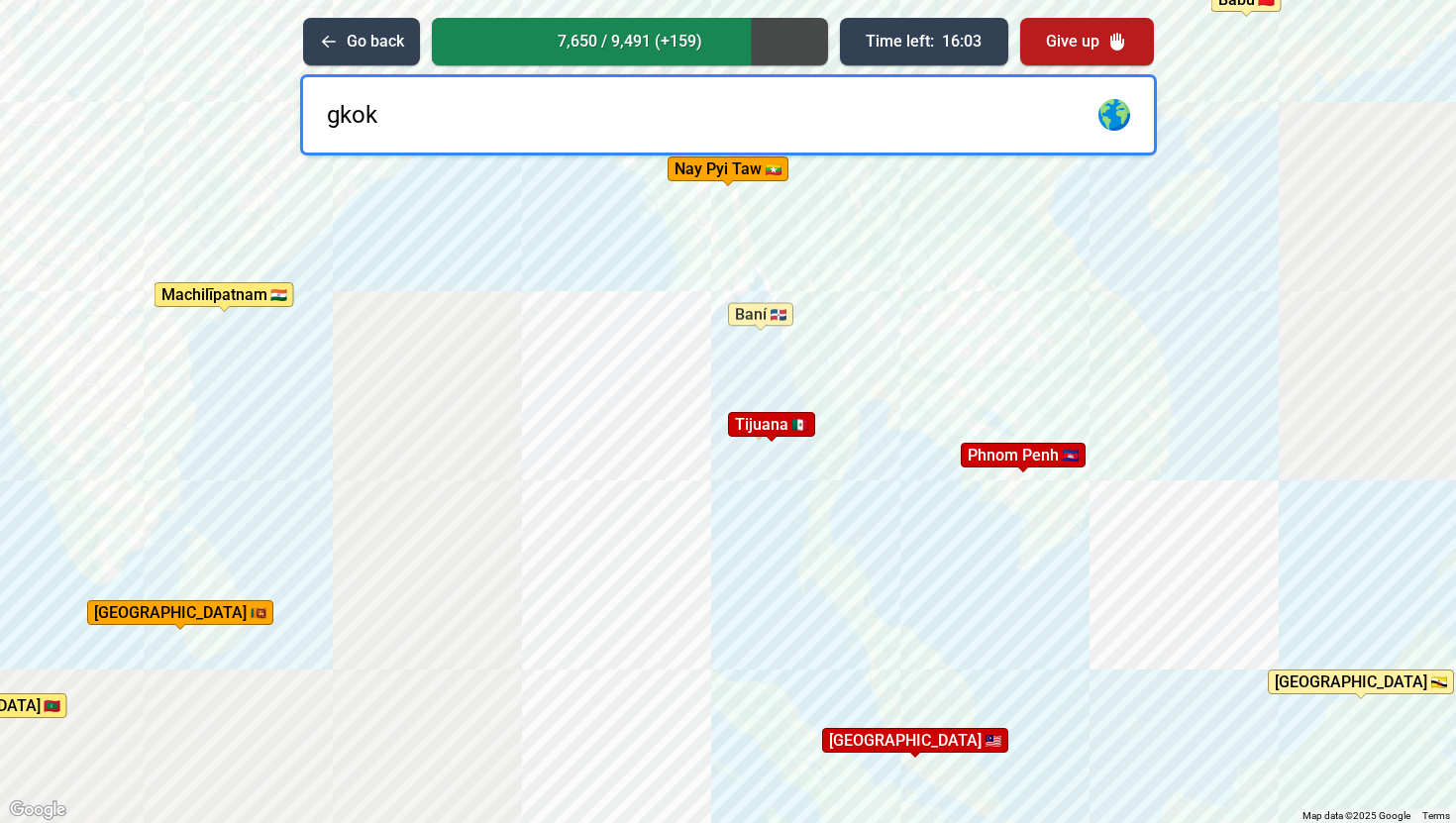 click on "gkok" at bounding box center (728, 115) 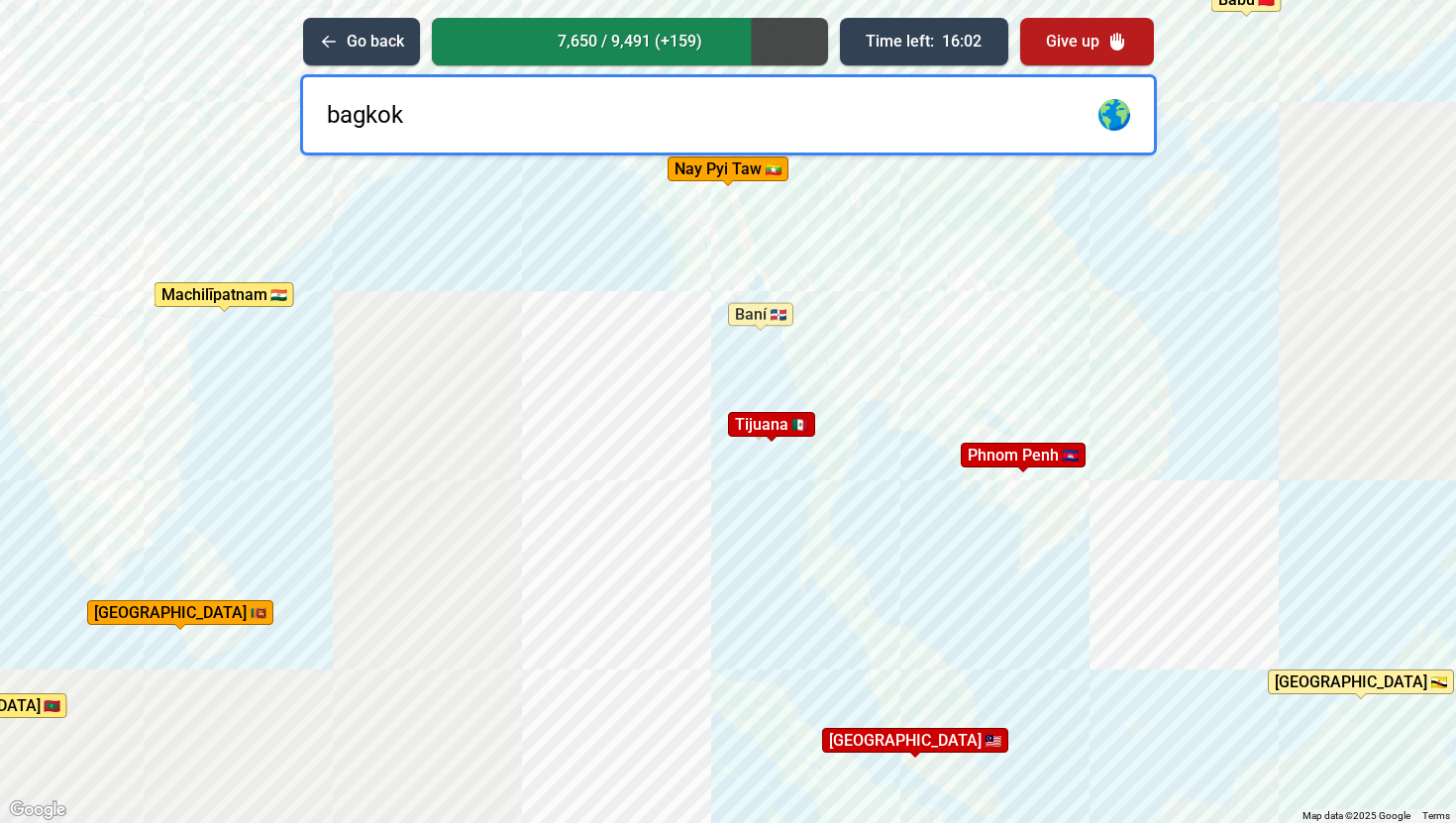 type on "[GEOGRAPHIC_DATA]" 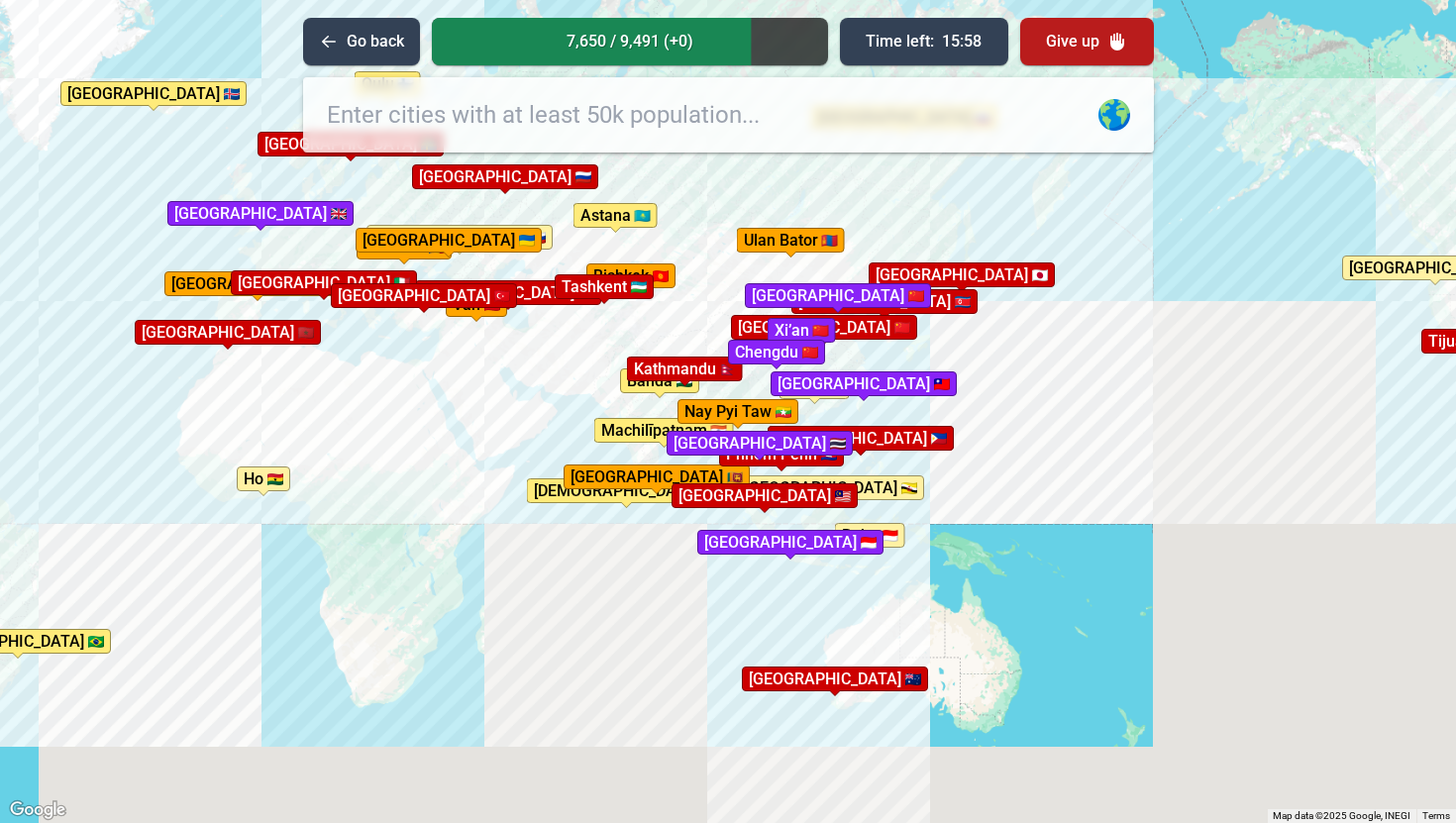 drag, startPoint x: 463, startPoint y: 604, endPoint x: 787, endPoint y: 601, distance: 324.01389 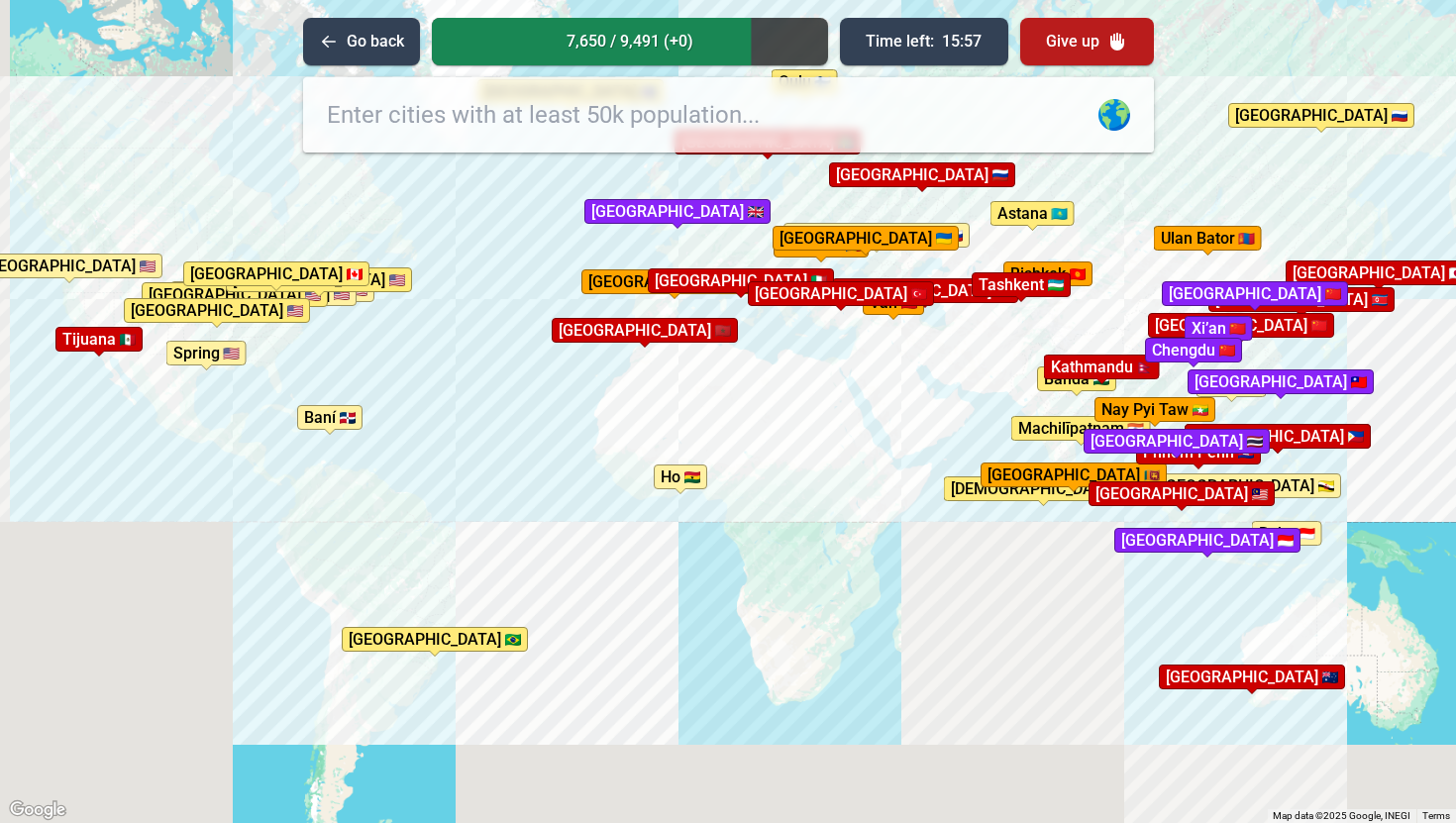drag, startPoint x: 506, startPoint y: 501, endPoint x: 916, endPoint y: 498, distance: 410.01098 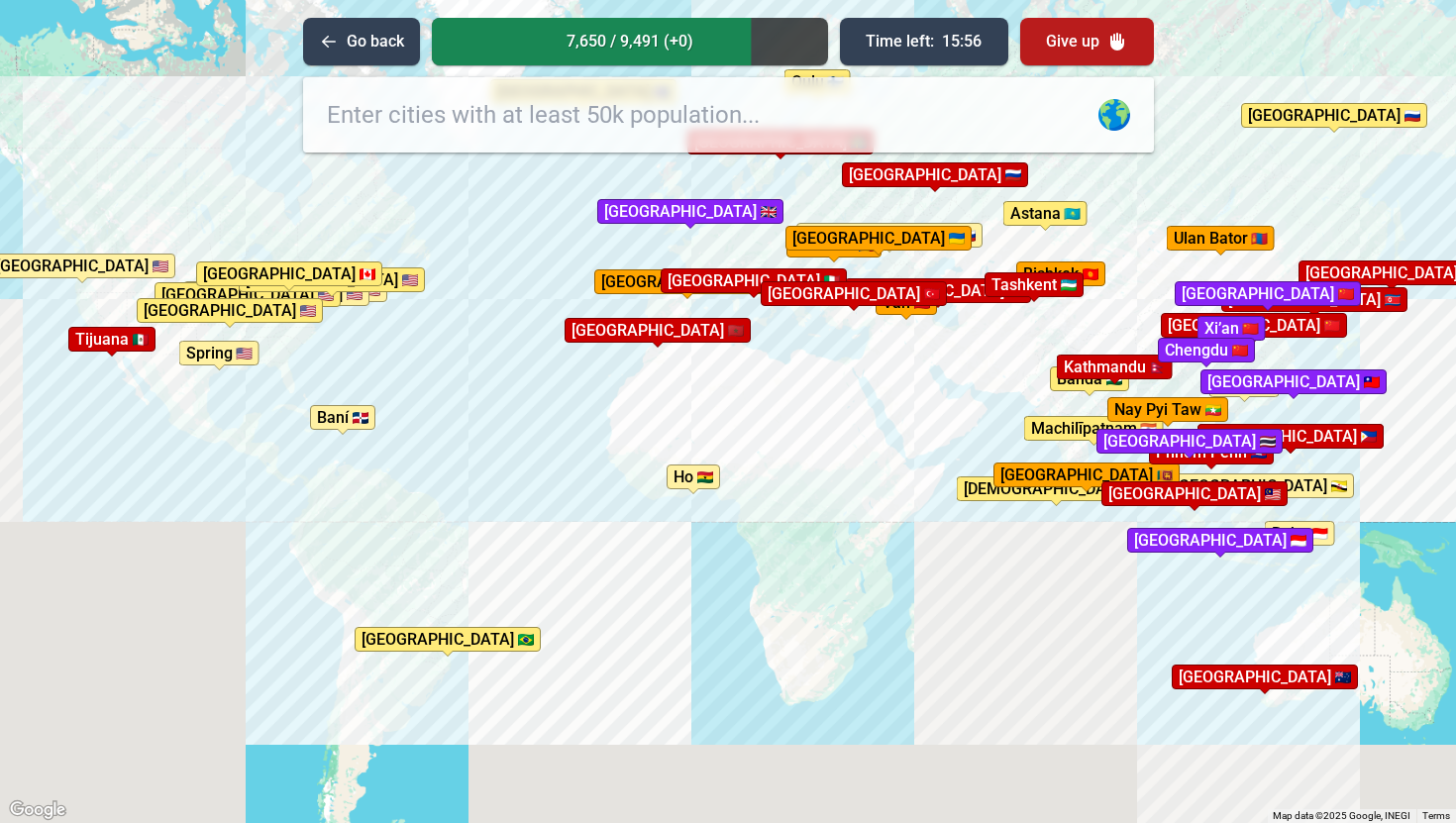 drag, startPoint x: 508, startPoint y: 448, endPoint x: 567, endPoint y: 447, distance: 59.008474 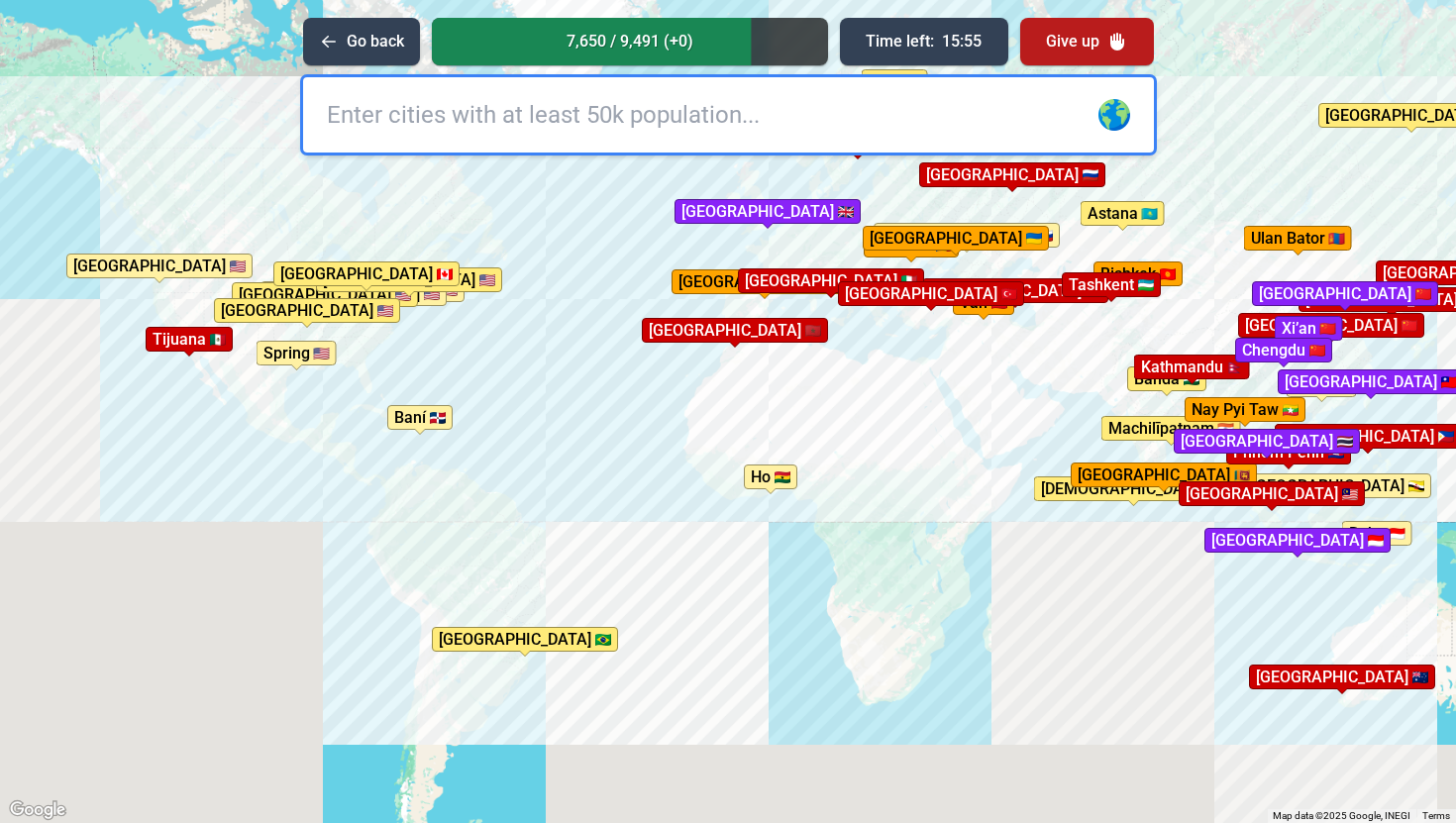 click at bounding box center (728, 115) 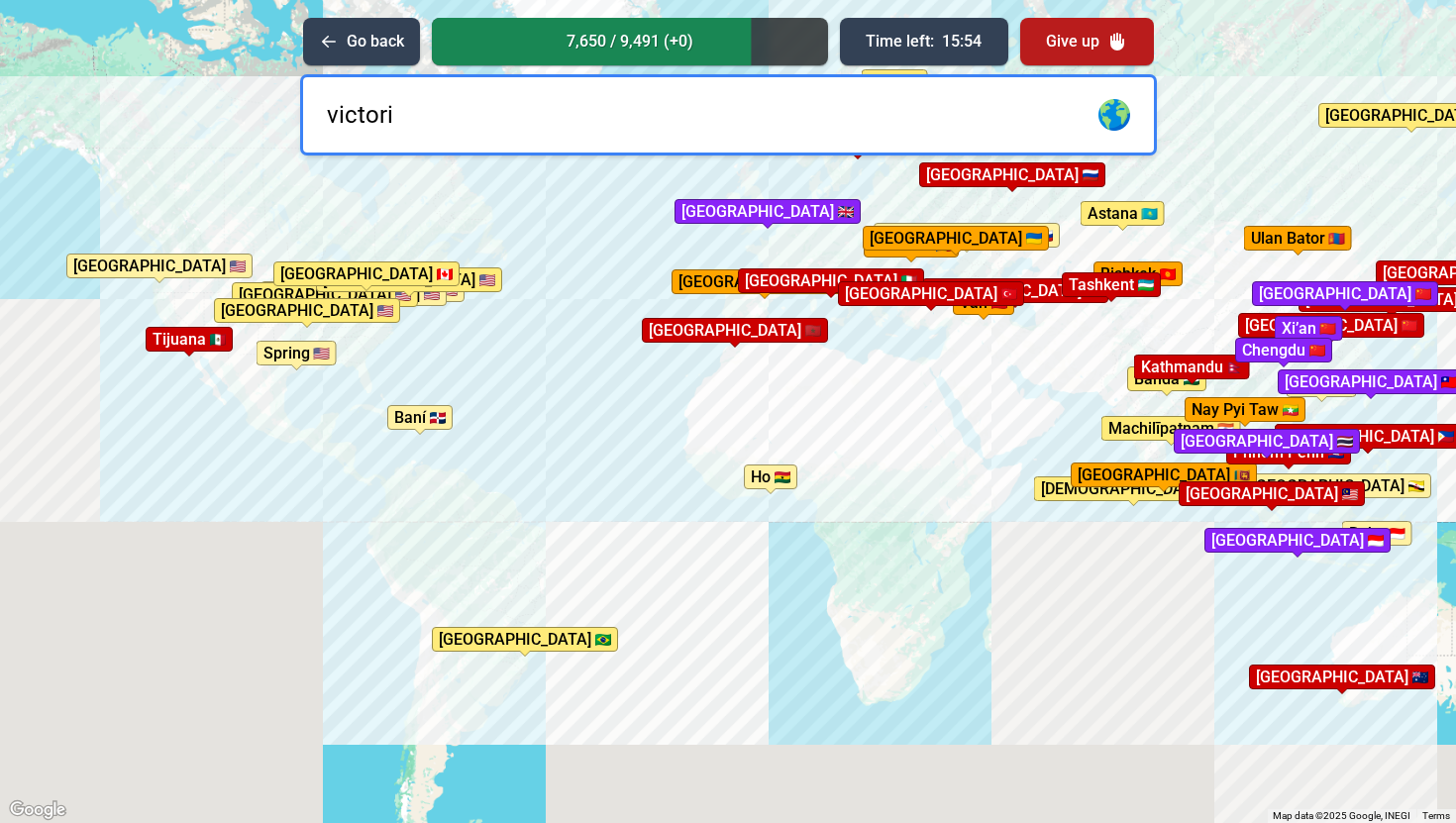 type on "victoria" 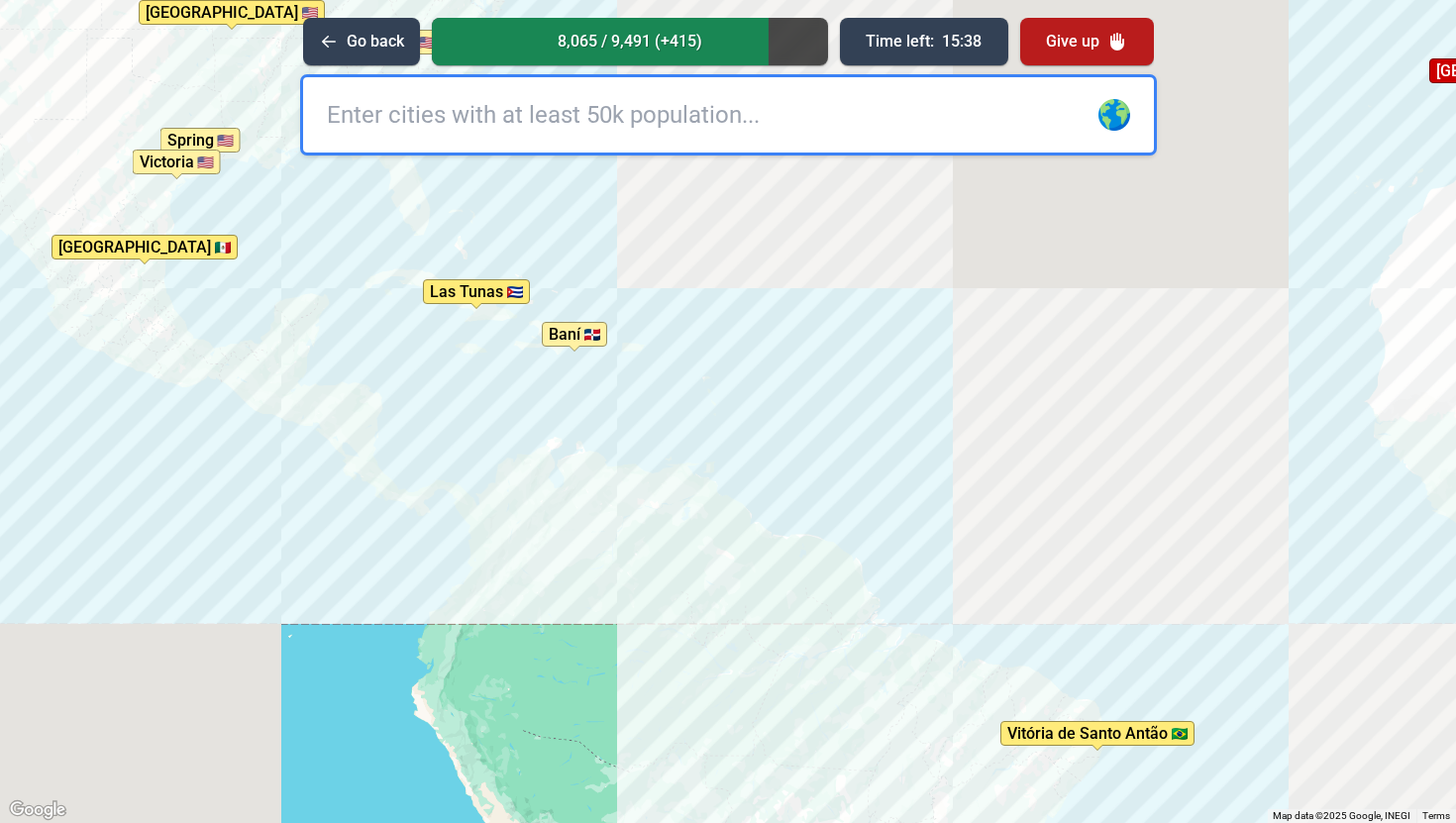 click at bounding box center (728, 115) 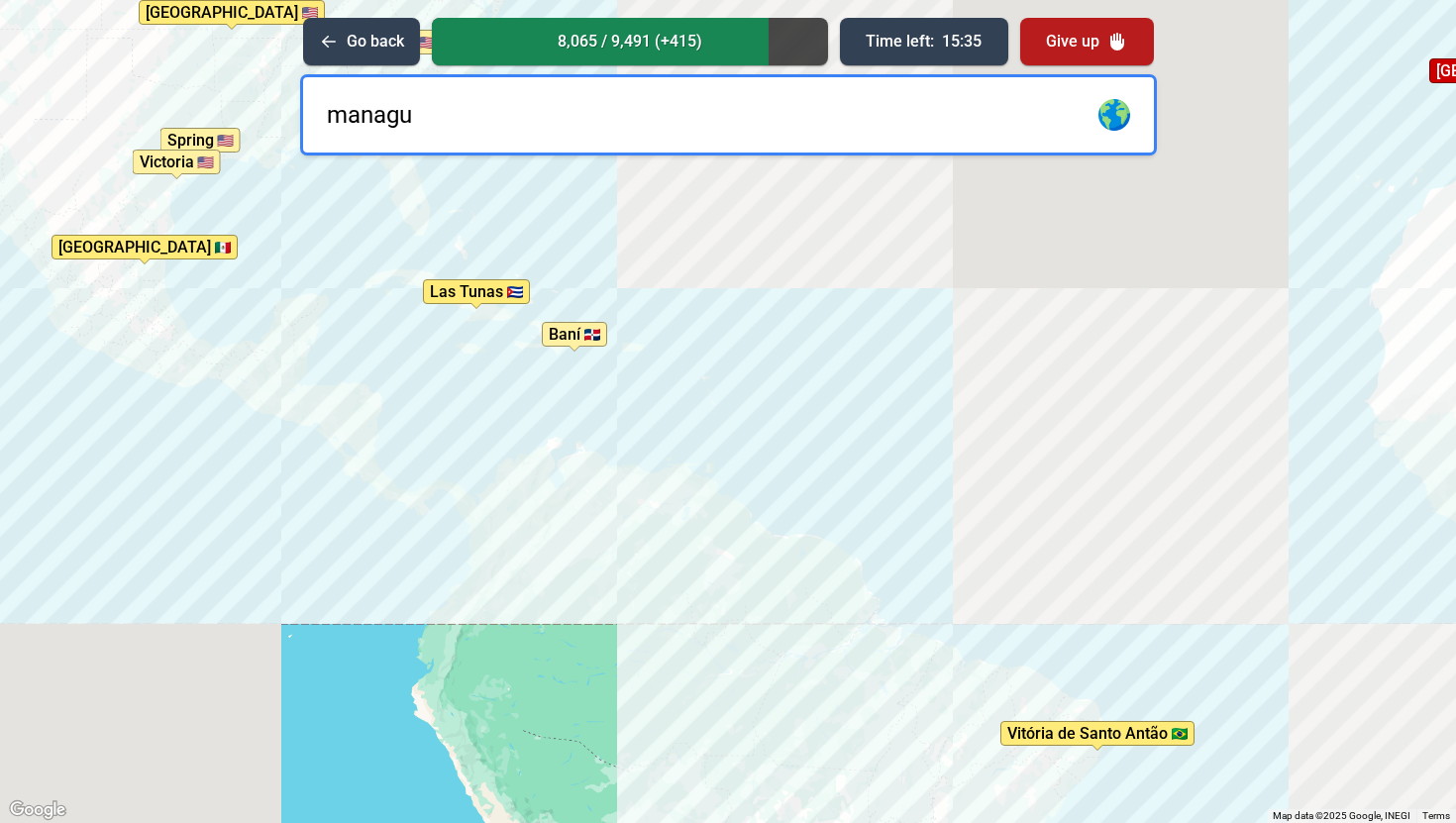 type on "managua" 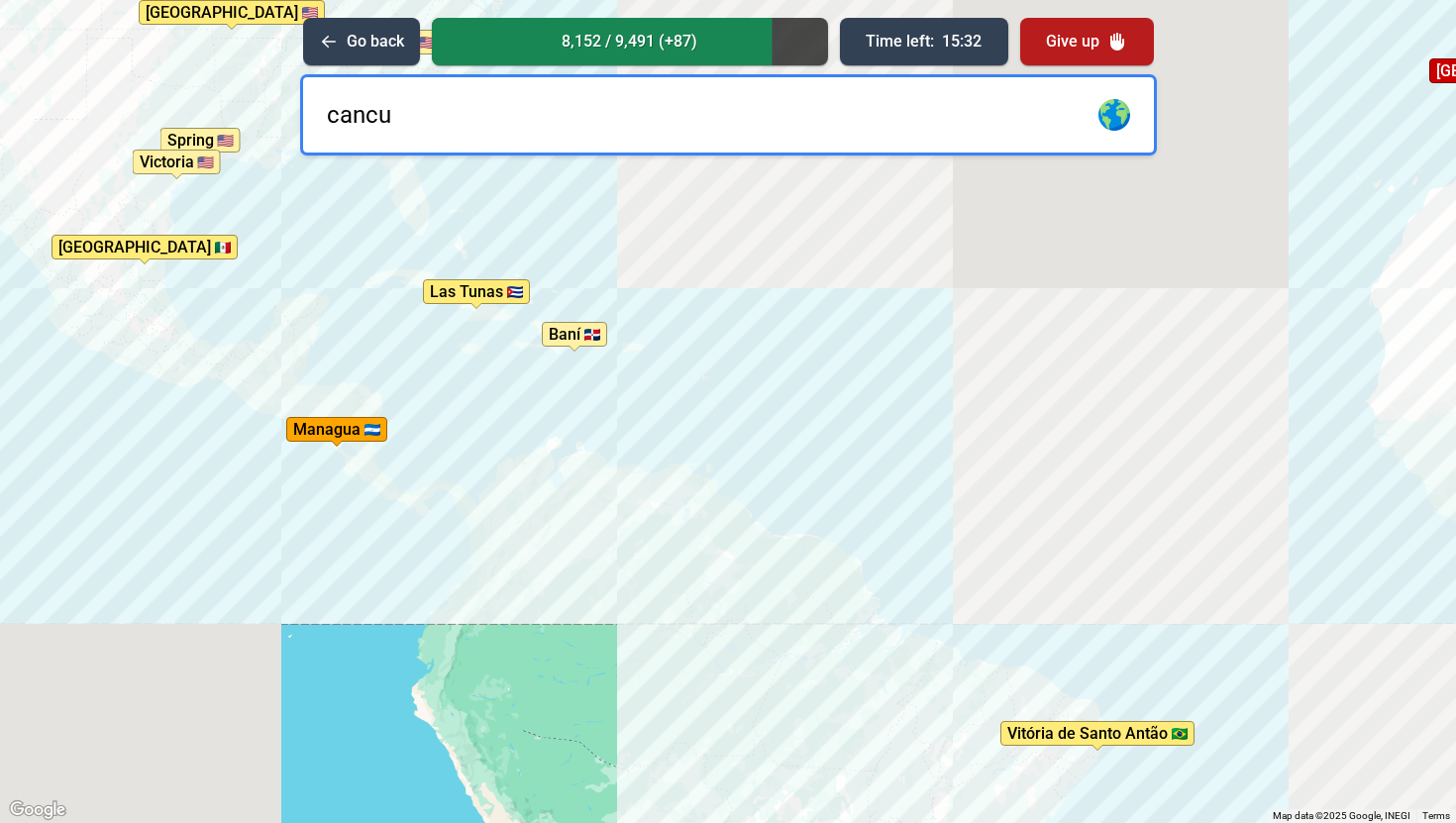 type on "cancun" 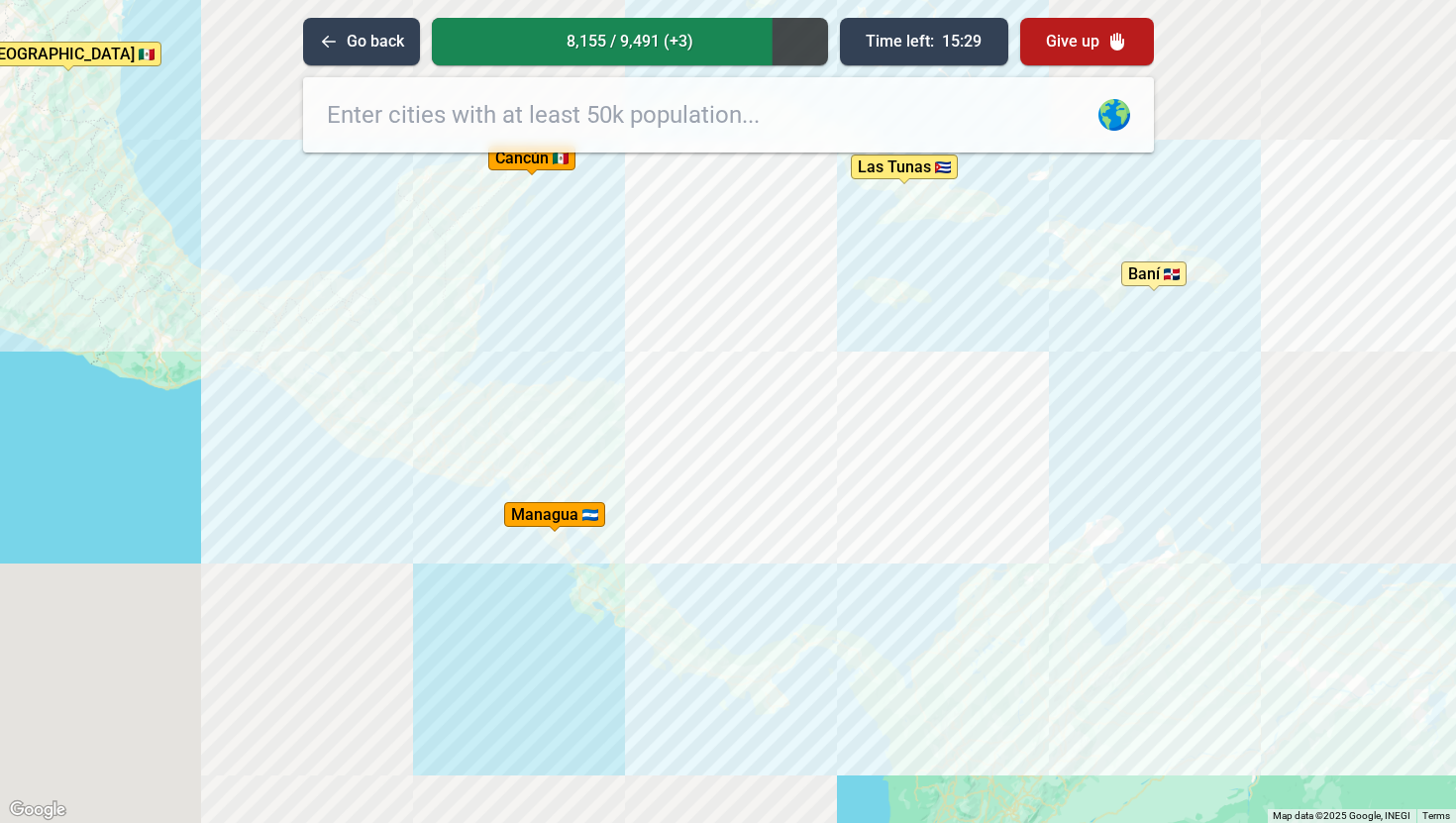 drag, startPoint x: 213, startPoint y: 418, endPoint x: 469, endPoint y: 420, distance: 256.00781 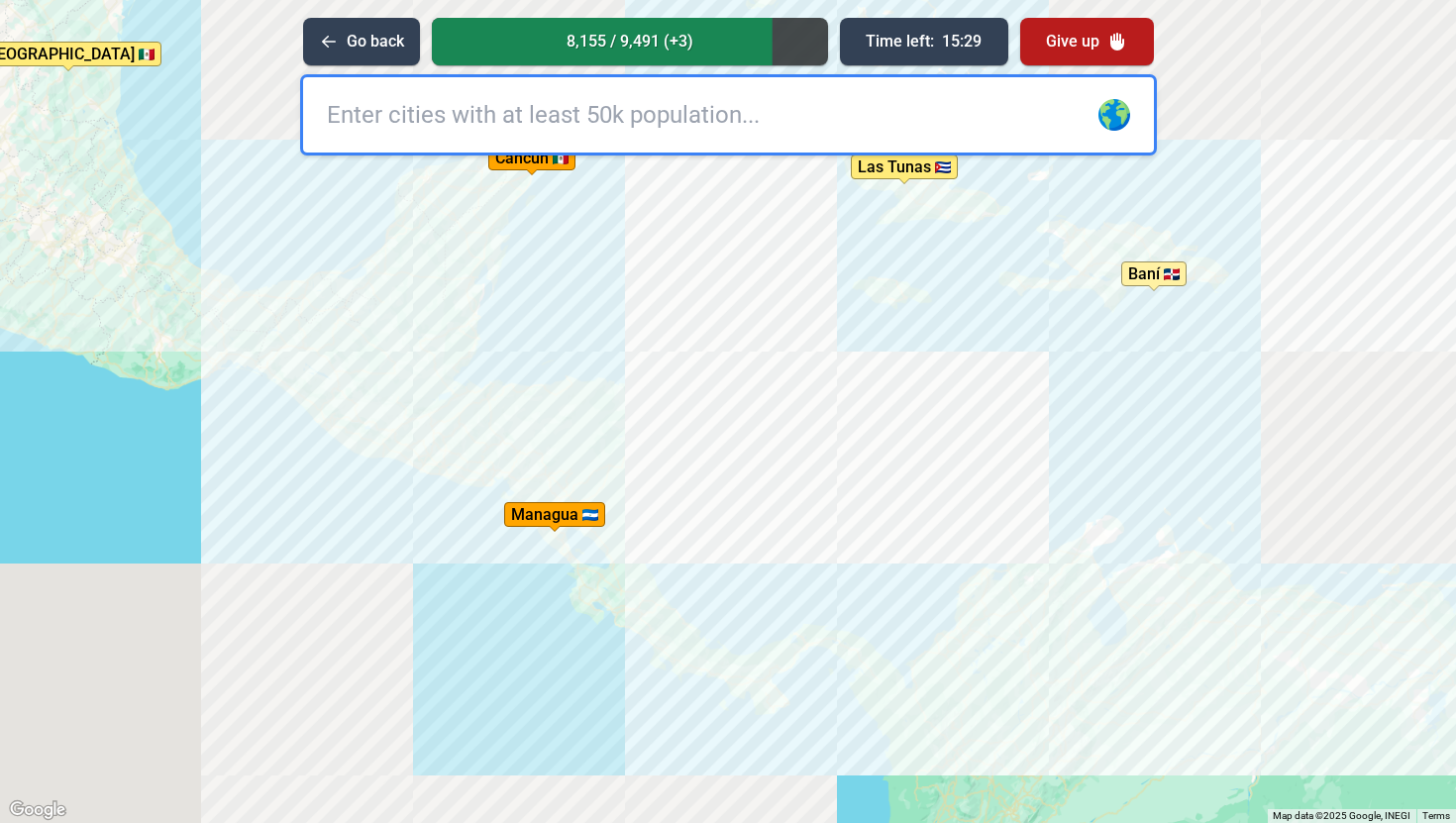 click on "Honduras  completed 🎉" at bounding box center (511, 417) 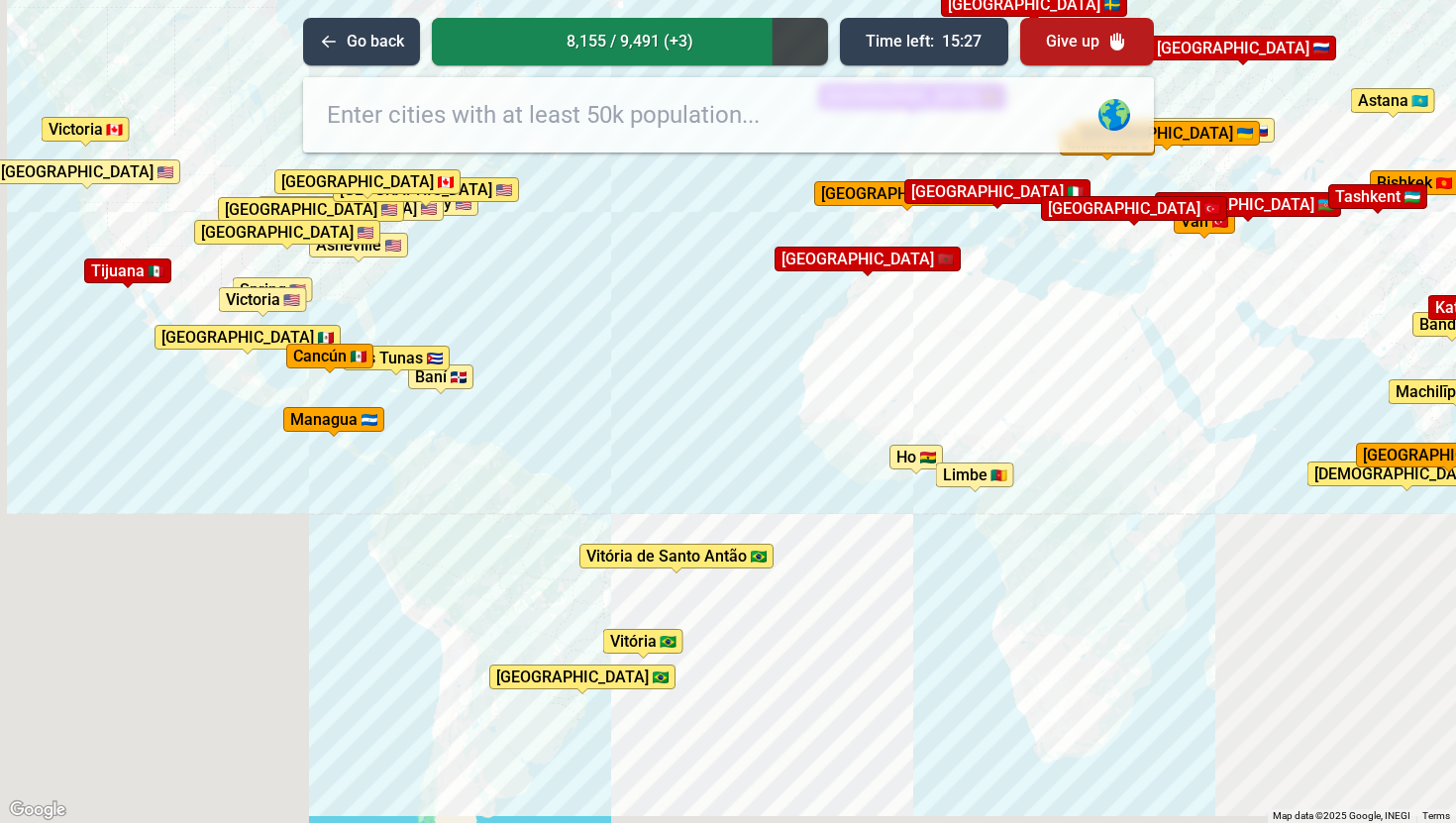 drag, startPoint x: 238, startPoint y: 315, endPoint x: 433, endPoint y: 395, distance: 210.77239 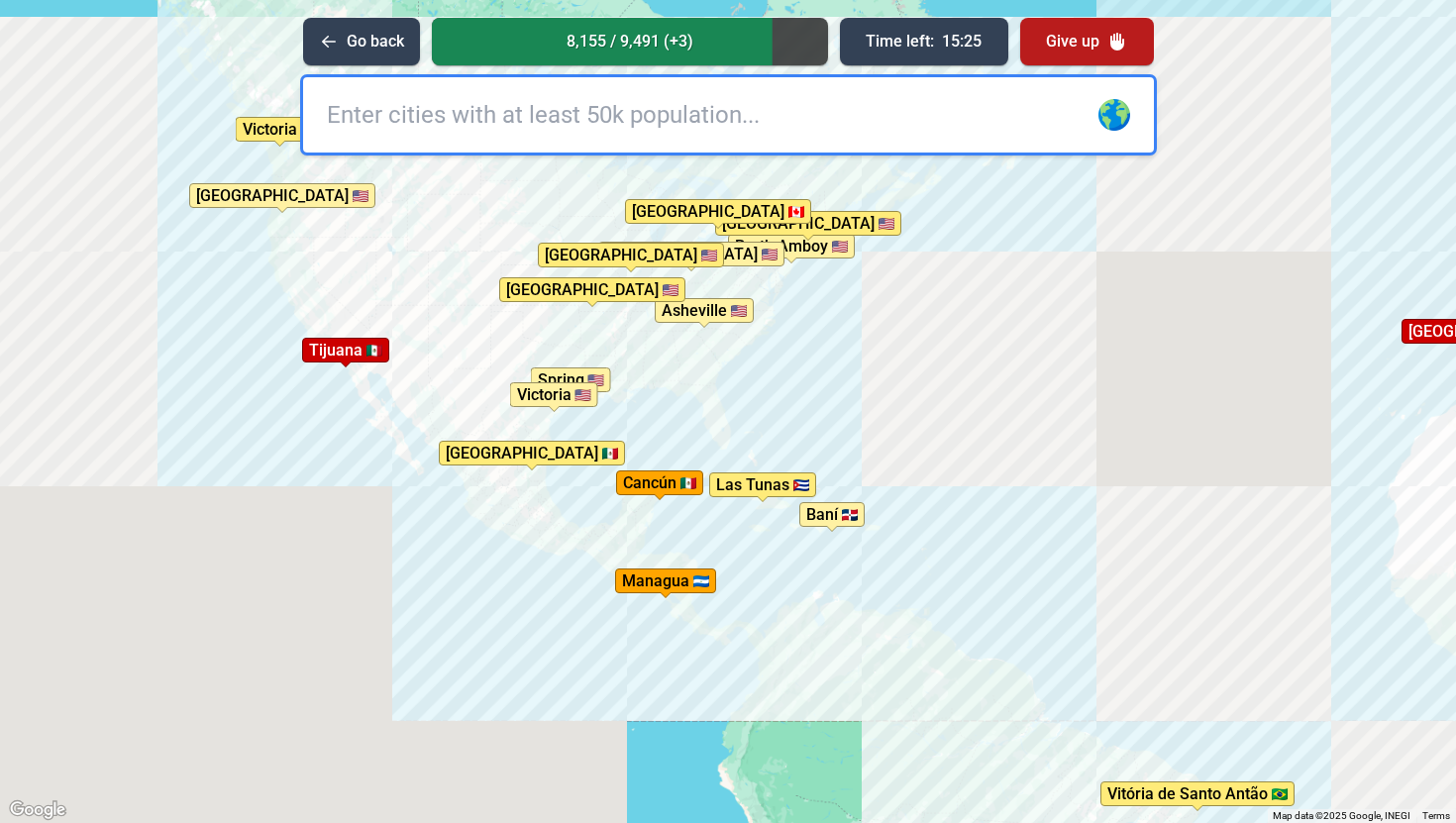 click at bounding box center (728, 115) 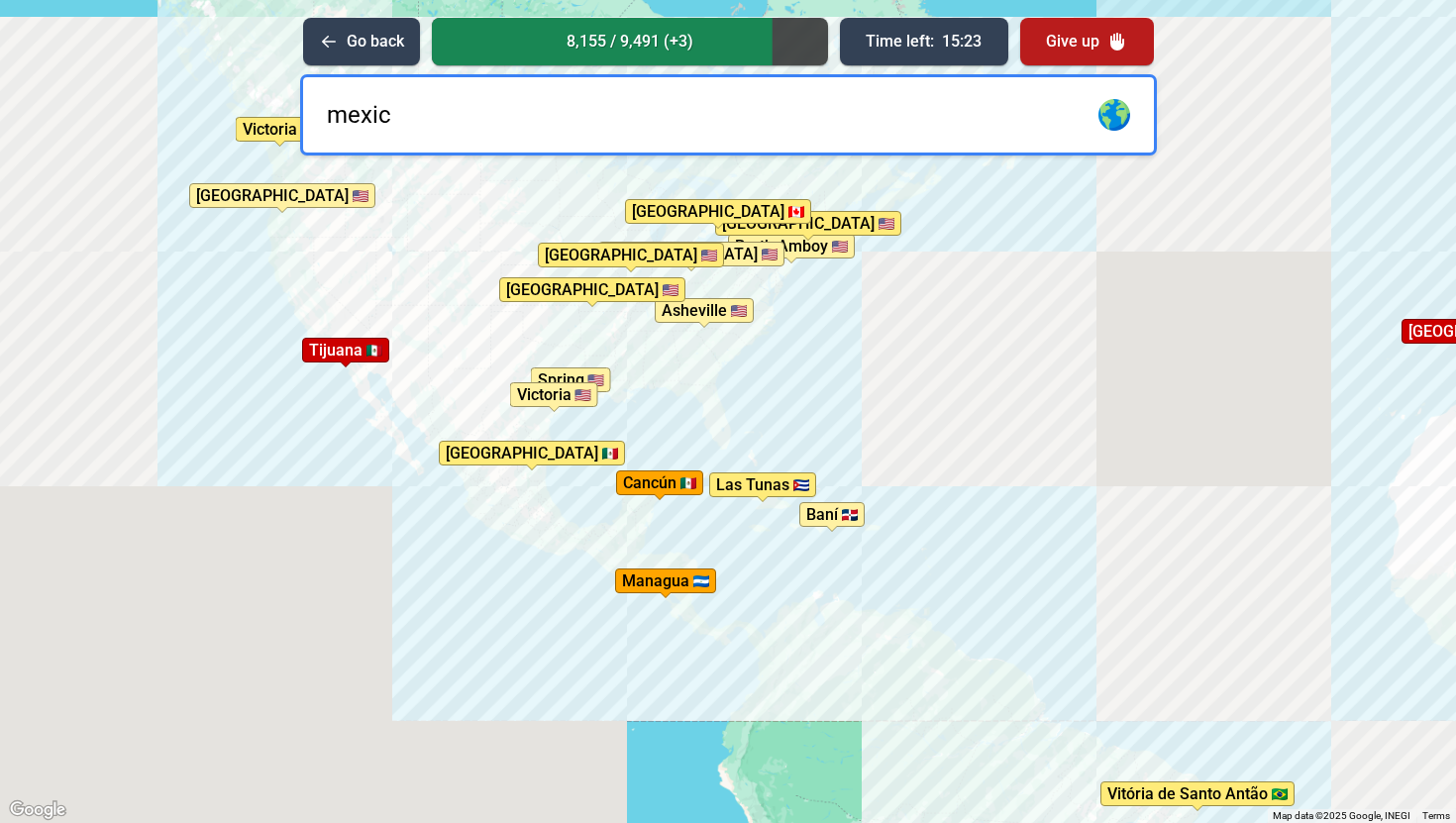 type on "[GEOGRAPHIC_DATA]" 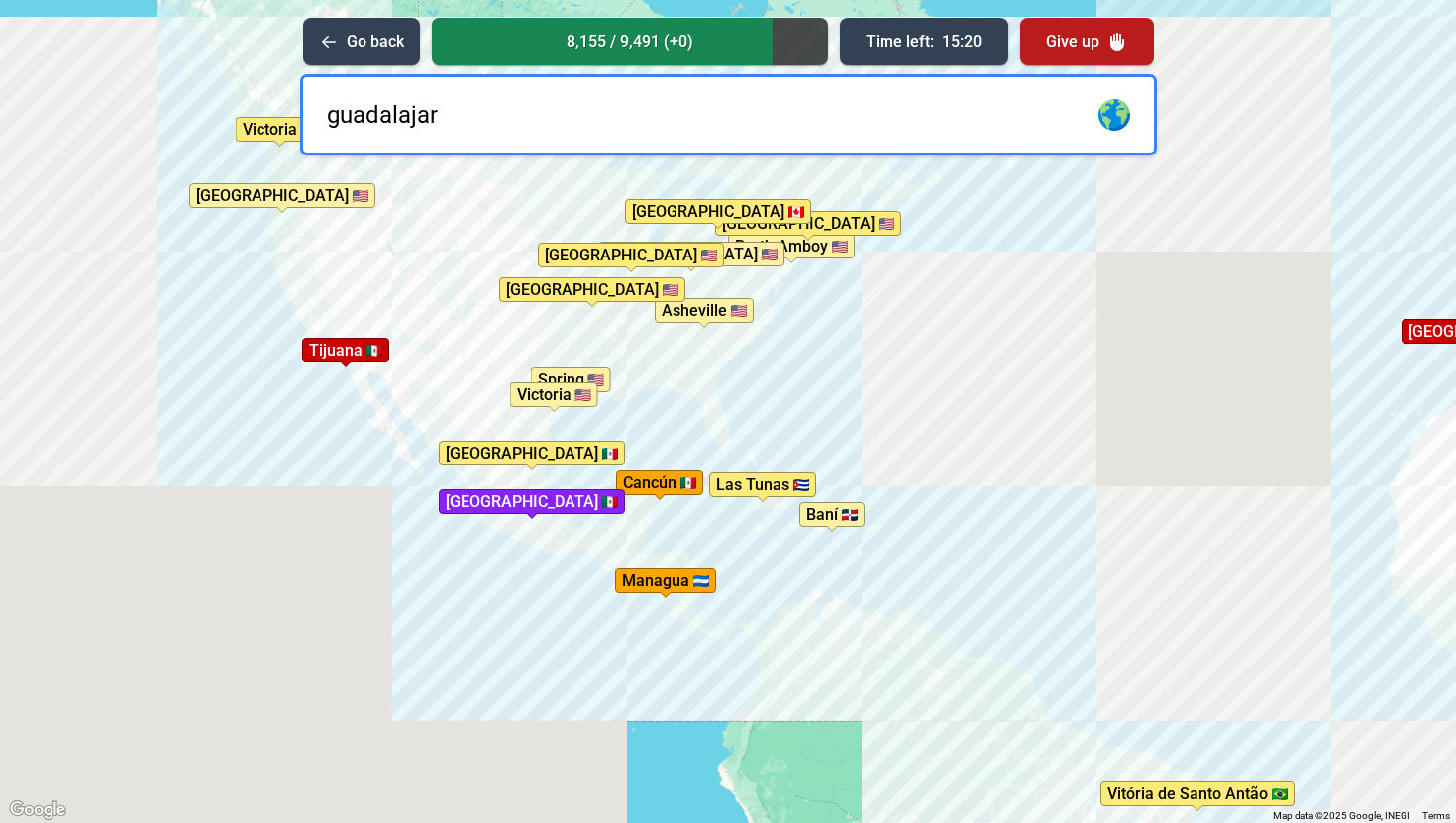 type on "[GEOGRAPHIC_DATA]" 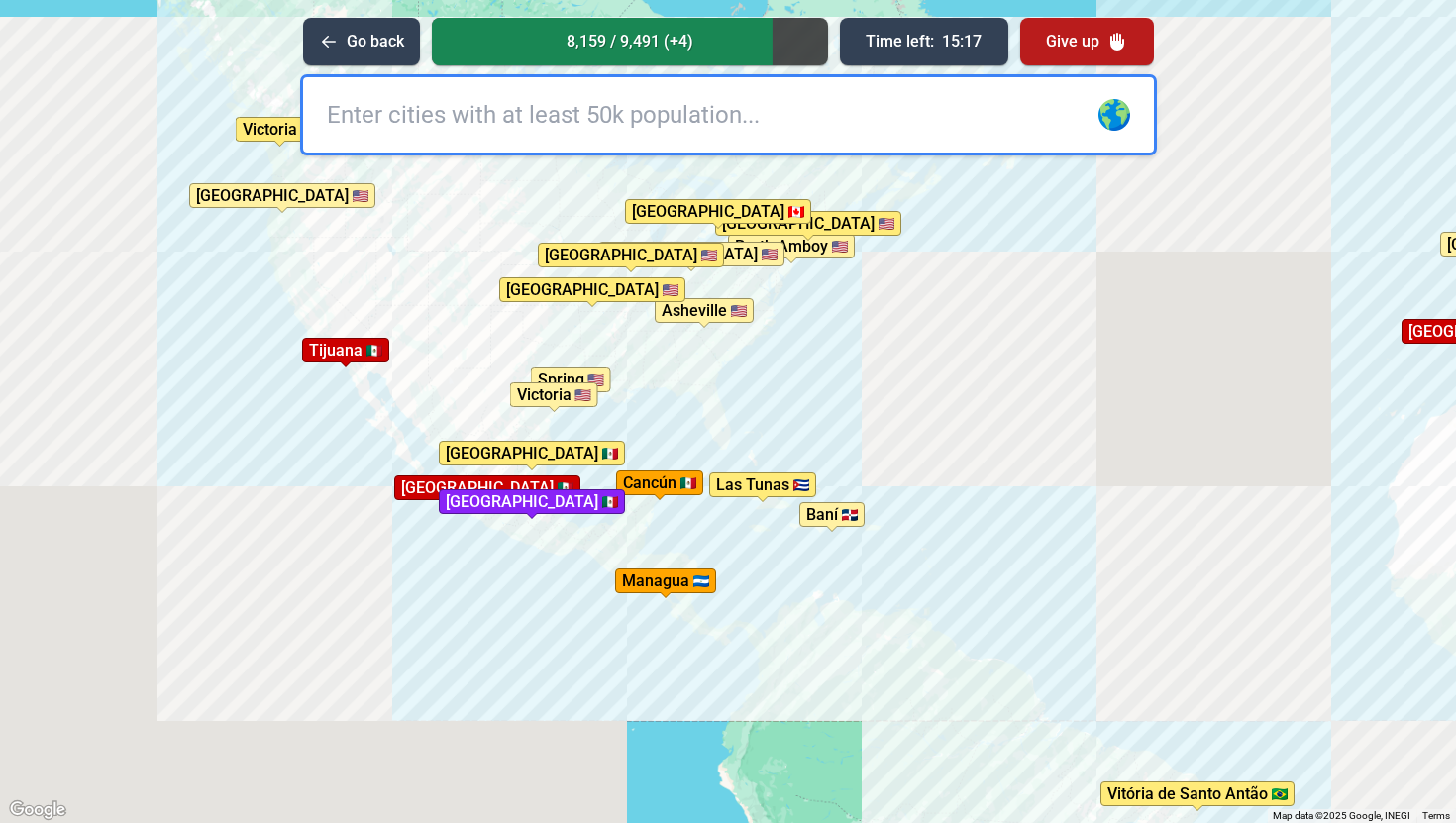 click at bounding box center (728, 115) 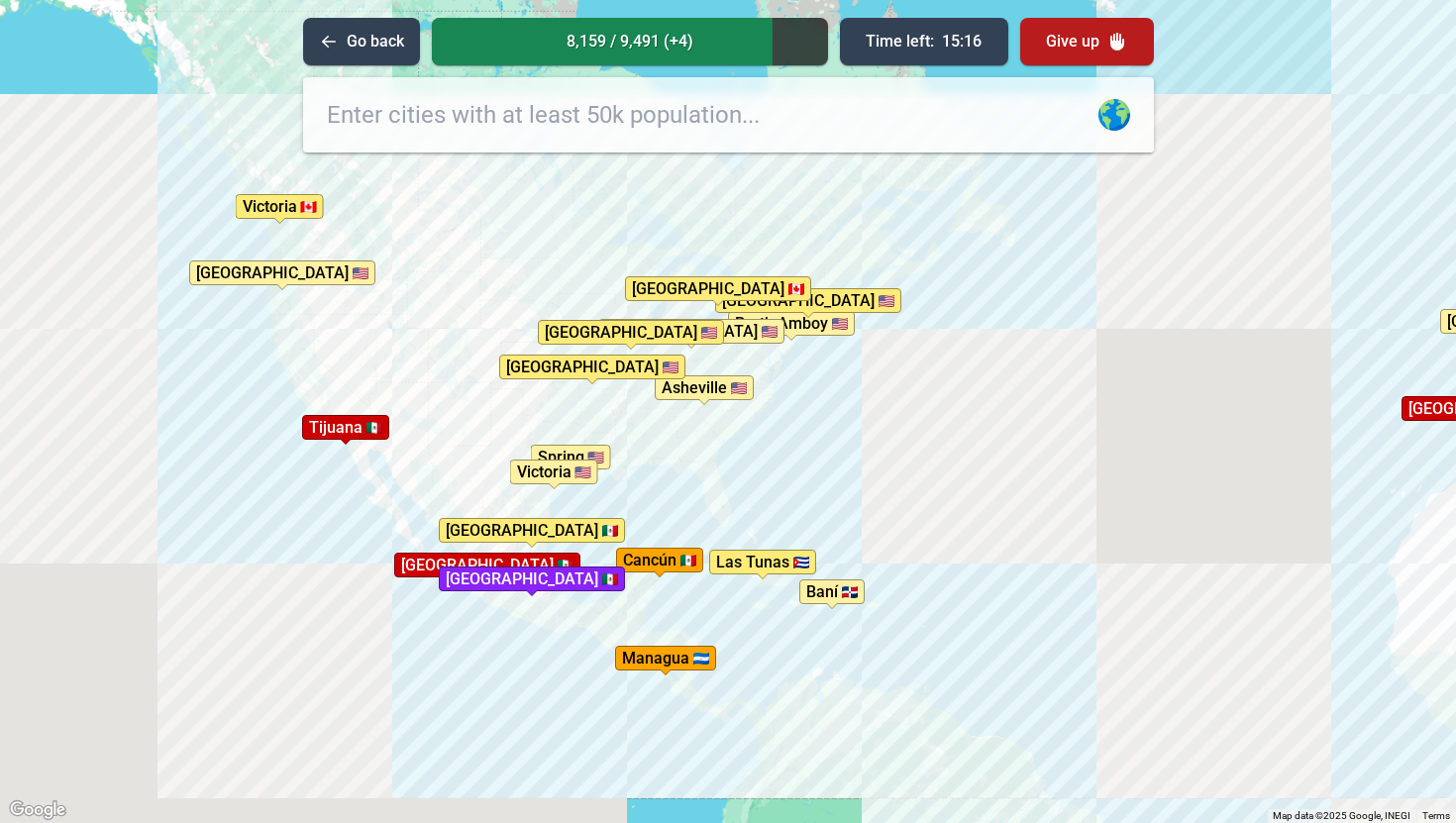 drag, startPoint x: 565, startPoint y: 245, endPoint x: 565, endPoint y: 326, distance: 81 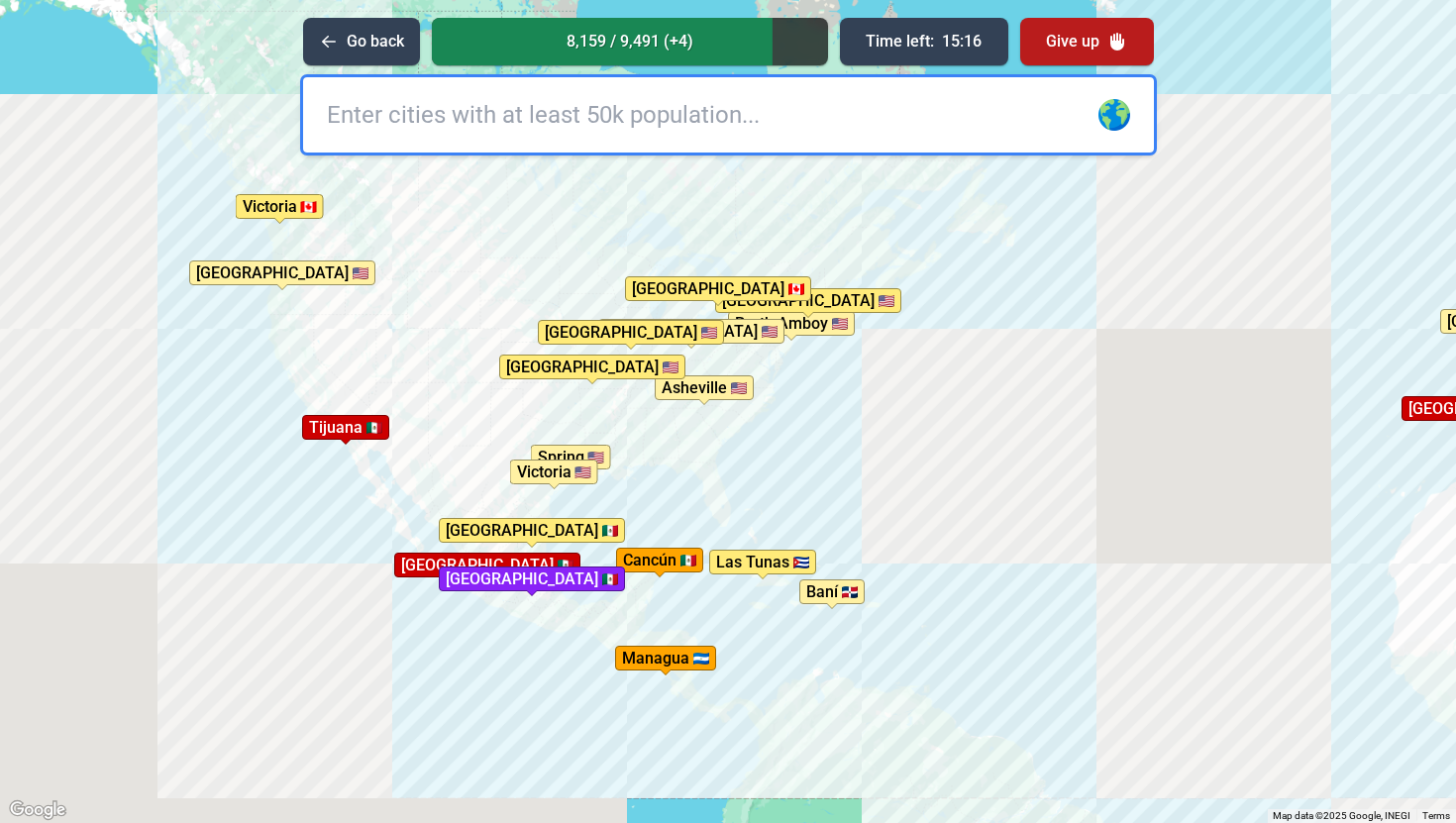 click on "To activate drag with keyboard, press Alt + Enter. Once in keyboard drag state, use the arrow keys to move the marker. To complete the drag, press the Enter key. To cancel, press Escape. [GEOGRAPHIC_DATA] [GEOGRAPHIC_DATA] [GEOGRAPHIC_DATA] Spring [GEOGRAPHIC_DATA] [GEOGRAPHIC_DATA] [GEOGRAPHIC_DATA] [GEOGRAPHIC_DATA] [GEOGRAPHIC_DATA] [GEOGRAPHIC_DATA] [GEOGRAPHIC_DATA] [GEOGRAPHIC_DATA] [GEOGRAPHIC_DATA] [GEOGRAPHIC_DATA] [GEOGRAPHIC_DATA] [GEOGRAPHIC_DATA] [GEOGRAPHIC_DATA] [GEOGRAPHIC_DATA] de [PERSON_NAME] [GEOGRAPHIC_DATA] [GEOGRAPHIC_DATA][PERSON_NAME][GEOGRAPHIC_DATA] [GEOGRAPHIC_DATA] [GEOGRAPHIC_DATA] [GEOGRAPHIC_DATA] [GEOGRAPHIC_DATA] [GEOGRAPHIC_DATA] [GEOGRAPHIC_DATA] [GEOGRAPHIC_DATA] [GEOGRAPHIC_DATA] [GEOGRAPHIC_DATA] [GEOGRAPHIC_DATA] [GEOGRAPHIC_DATA] [GEOGRAPHIC_DATA] [GEOGRAPHIC_DATA] [GEOGRAPHIC_DATA] [GEOGRAPHIC_DATA] [GEOGRAPHIC_DATA] [GEOGRAPHIC_DATA] [GEOGRAPHIC_DATA] [GEOGRAPHIC_DATA] [GEOGRAPHIC_DATA] [GEOGRAPHIC_DATA][PERSON_NAME][GEOGRAPHIC_DATA] [GEOGRAPHIC_DATA] [GEOGRAPHIC_DATA] [GEOGRAPHIC_DATA] [GEOGRAPHIC_DATA] [GEOGRAPHIC_DATA] [GEOGRAPHIC_DATA] [GEOGRAPHIC_DATA] [GEOGRAPHIC_DATA] [GEOGRAPHIC_DATA] [GEOGRAPHIC_DATA] [GEOGRAPHIC_DATA] [GEOGRAPHIC_DATA] [GEOGRAPHIC_DATA] [GEOGRAPHIC_DATA] [GEOGRAPHIC_DATA] [GEOGRAPHIC_DATA] [GEOGRAPHIC_DATA] [GEOGRAPHIC_DATA] [GEOGRAPHIC_DATA] [GEOGRAPHIC_DATA] [GEOGRAPHIC_DATA] [GEOGRAPHIC_DATA] [GEOGRAPHIC_DATA] [DEMOGRAPHIC_DATA] [GEOGRAPHIC_DATA] [GEOGRAPHIC_DATA] [GEOGRAPHIC_DATA] [GEOGRAPHIC_DATA] [GEOGRAPHIC_DATA] City [GEOGRAPHIC_DATA] [GEOGRAPHIC_DATA] [GEOGRAPHIC_DATA]  completed 🎉" at bounding box center (728, 411) 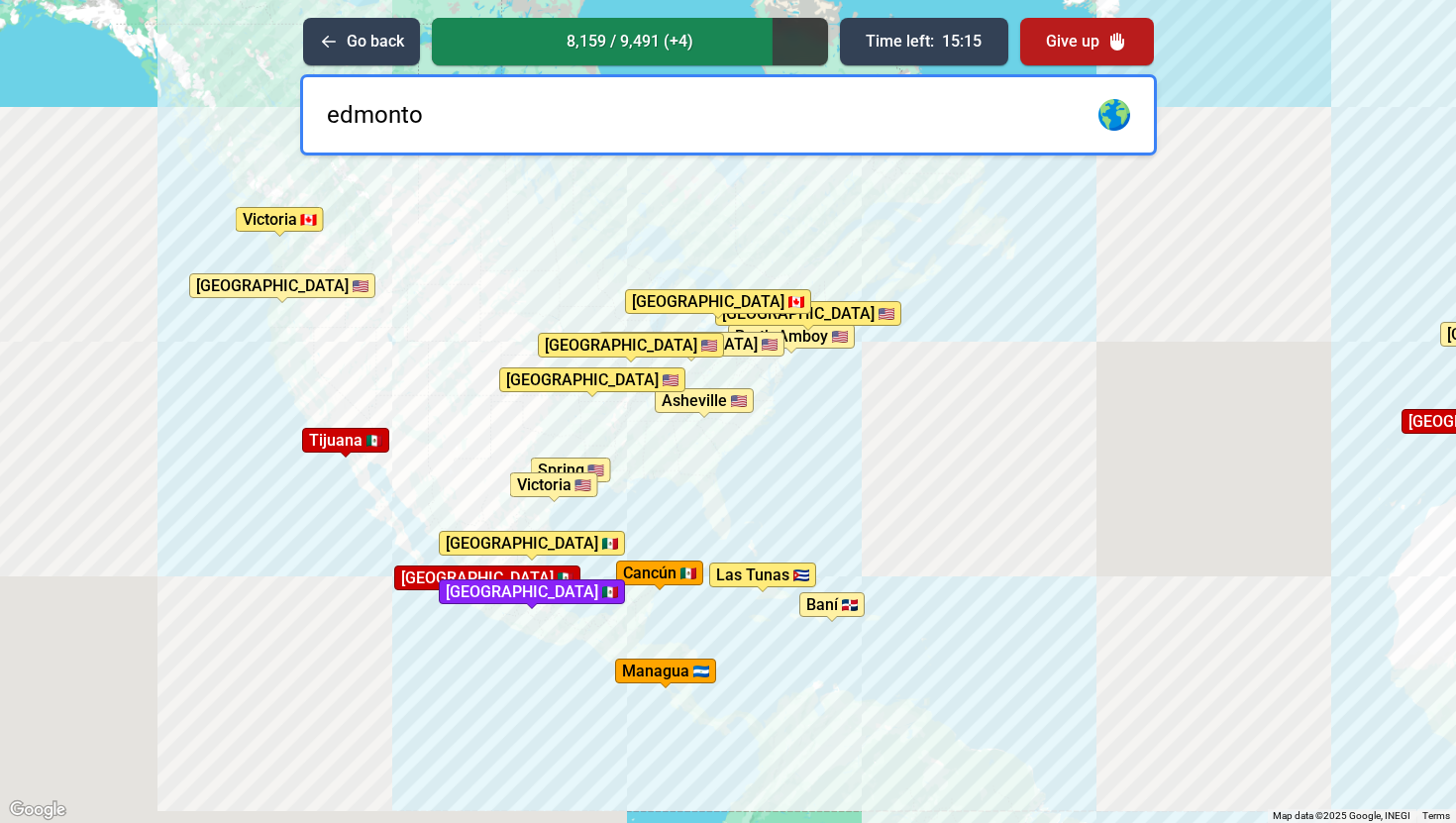 type on "[GEOGRAPHIC_DATA]" 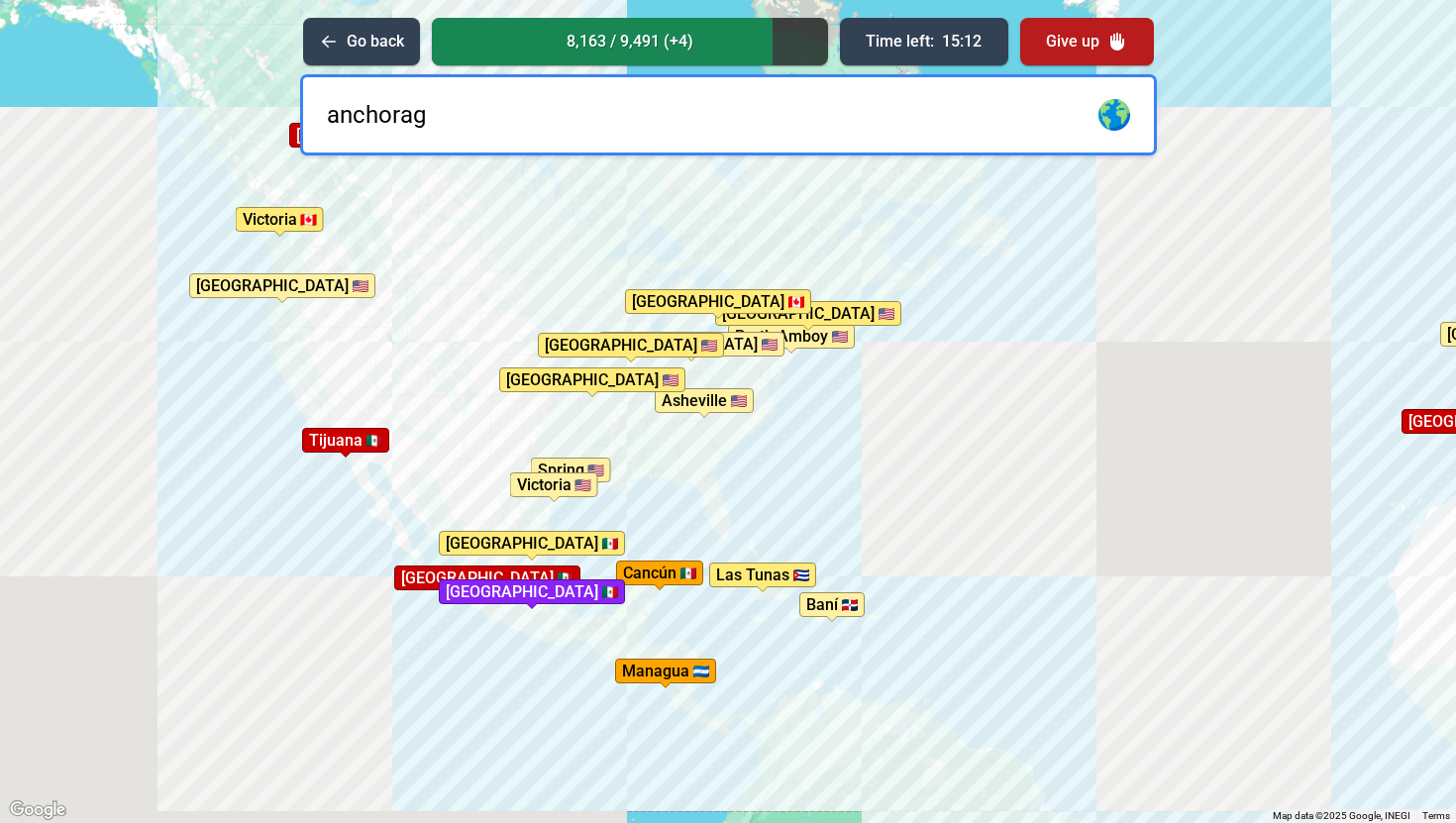 type on "anchorage" 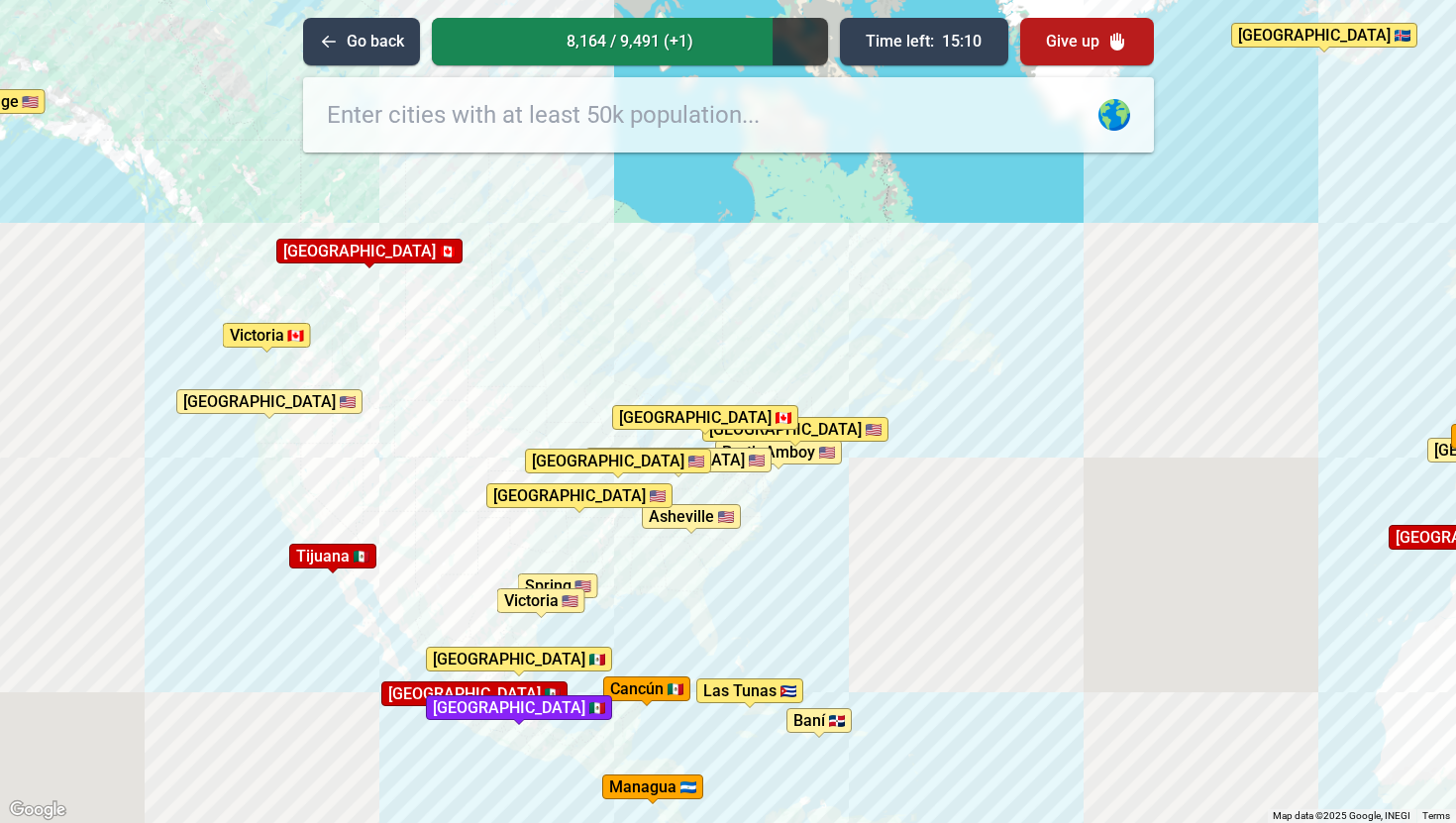 drag, startPoint x: 594, startPoint y: 465, endPoint x: 562, endPoint y: 579, distance: 118.40608 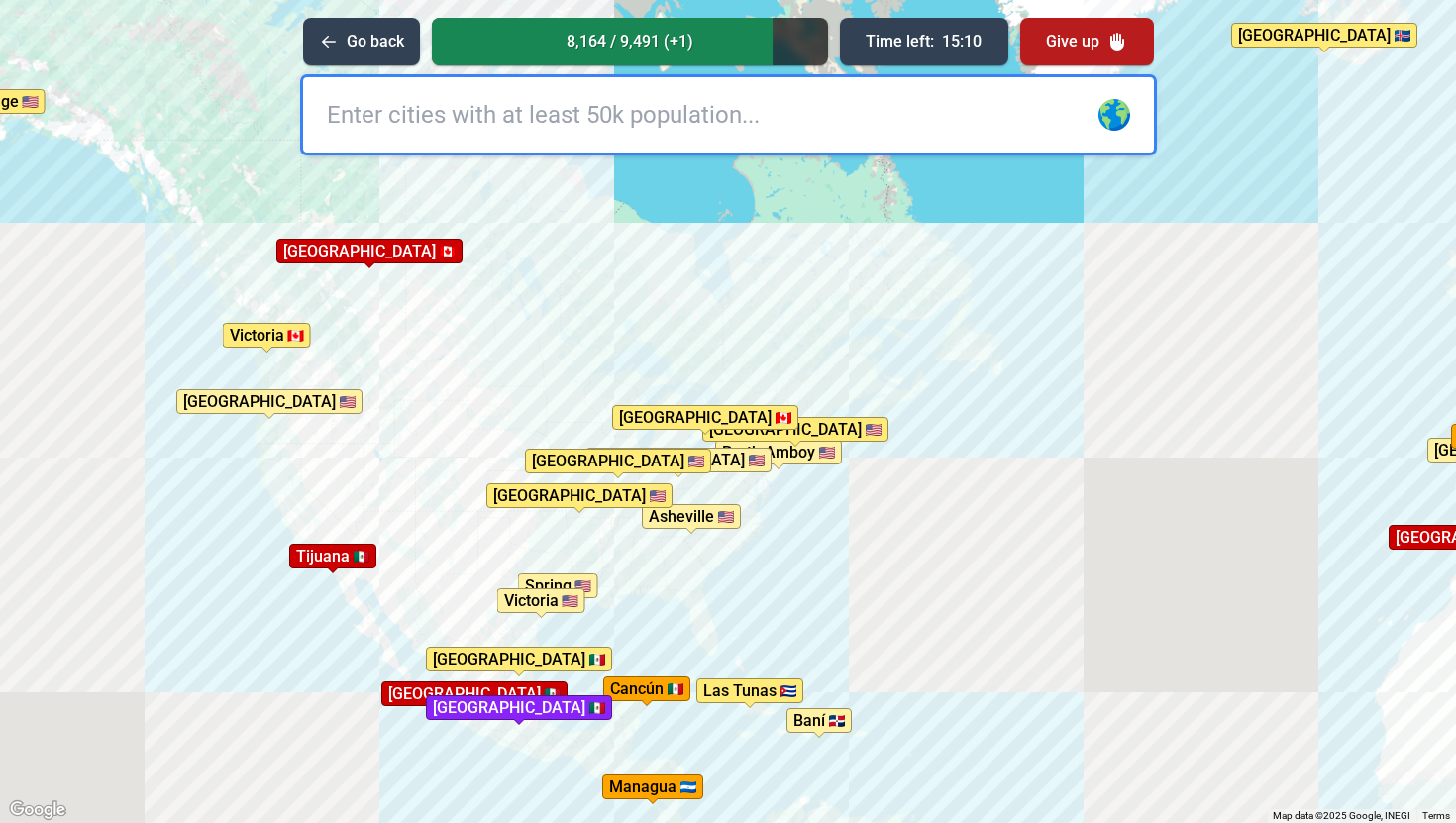 click at bounding box center [583, 585] 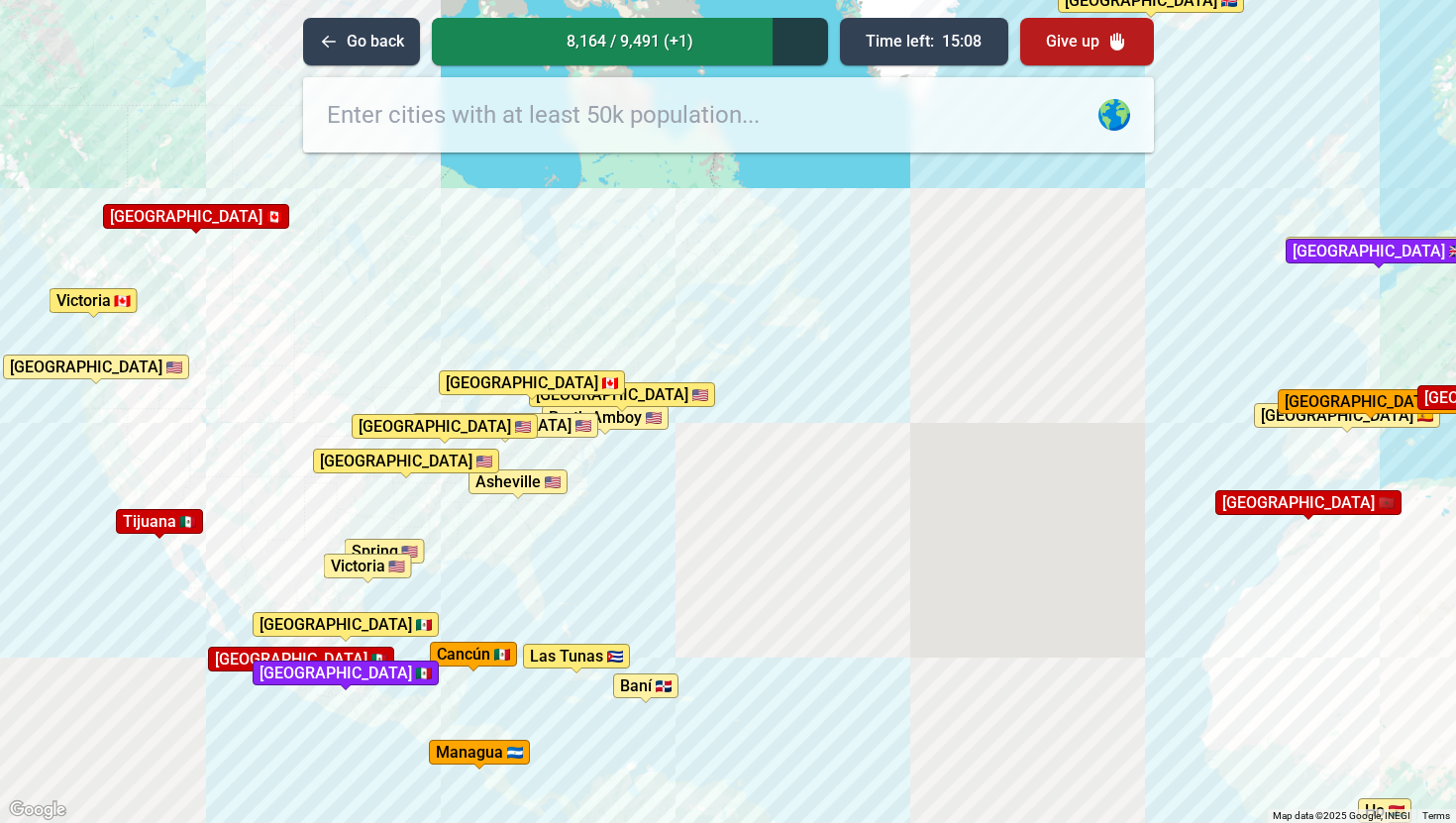 drag, startPoint x: 670, startPoint y: 536, endPoint x: 519, endPoint y: 508, distance: 153.57409 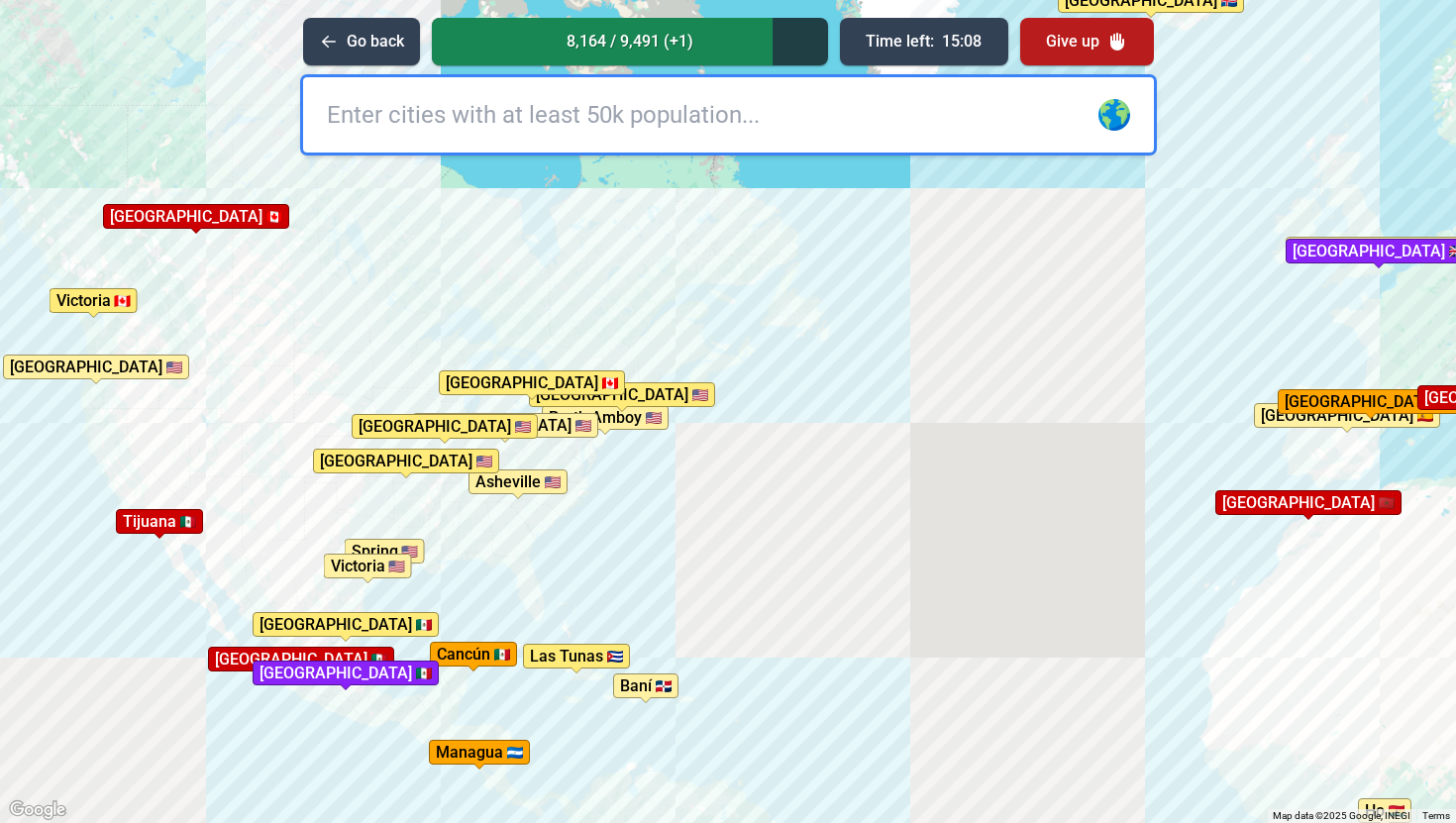 click on "To activate drag with keyboard, press Alt + Enter. Once in keyboard drag state, use the arrow keys to move the marker. To complete the drag, press the Enter key. To cancel, press Escape. [GEOGRAPHIC_DATA] [GEOGRAPHIC_DATA] [GEOGRAPHIC_DATA] Spring [GEOGRAPHIC_DATA] [GEOGRAPHIC_DATA] [GEOGRAPHIC_DATA] [GEOGRAPHIC_DATA] [GEOGRAPHIC_DATA] [GEOGRAPHIC_DATA] [GEOGRAPHIC_DATA] [GEOGRAPHIC_DATA] [GEOGRAPHIC_DATA] [GEOGRAPHIC_DATA] [GEOGRAPHIC_DATA] [GEOGRAPHIC_DATA] [GEOGRAPHIC_DATA] [GEOGRAPHIC_DATA] de [PERSON_NAME] [GEOGRAPHIC_DATA] [GEOGRAPHIC_DATA][PERSON_NAME][GEOGRAPHIC_DATA] [GEOGRAPHIC_DATA] [GEOGRAPHIC_DATA] [GEOGRAPHIC_DATA] [GEOGRAPHIC_DATA] [GEOGRAPHIC_DATA] [GEOGRAPHIC_DATA] [GEOGRAPHIC_DATA] [GEOGRAPHIC_DATA] [GEOGRAPHIC_DATA] [GEOGRAPHIC_DATA] [GEOGRAPHIC_DATA] [GEOGRAPHIC_DATA] [GEOGRAPHIC_DATA] [GEOGRAPHIC_DATA] [GEOGRAPHIC_DATA] [GEOGRAPHIC_DATA] [GEOGRAPHIC_DATA] [GEOGRAPHIC_DATA] [GEOGRAPHIC_DATA] [GEOGRAPHIC_DATA] [GEOGRAPHIC_DATA][PERSON_NAME][GEOGRAPHIC_DATA] [GEOGRAPHIC_DATA] [GEOGRAPHIC_DATA] [GEOGRAPHIC_DATA] [GEOGRAPHIC_DATA] [GEOGRAPHIC_DATA] [GEOGRAPHIC_DATA] [GEOGRAPHIC_DATA] [GEOGRAPHIC_DATA] [GEOGRAPHIC_DATA] [GEOGRAPHIC_DATA] [GEOGRAPHIC_DATA] [GEOGRAPHIC_DATA] [GEOGRAPHIC_DATA] [GEOGRAPHIC_DATA] [GEOGRAPHIC_DATA] [GEOGRAPHIC_DATA] [GEOGRAPHIC_DATA] [GEOGRAPHIC_DATA] [GEOGRAPHIC_DATA] [GEOGRAPHIC_DATA] [GEOGRAPHIC_DATA] [GEOGRAPHIC_DATA] [GEOGRAPHIC_DATA] [DEMOGRAPHIC_DATA] [GEOGRAPHIC_DATA] [GEOGRAPHIC_DATA] [GEOGRAPHIC_DATA] [GEOGRAPHIC_DATA] [GEOGRAPHIC_DATA] [GEOGRAPHIC_DATA] [GEOGRAPHIC_DATA] [GEOGRAPHIC_DATA] [GEOGRAPHIC_DATA] [GEOGRAPHIC_DATA]" at bounding box center (728, 411) 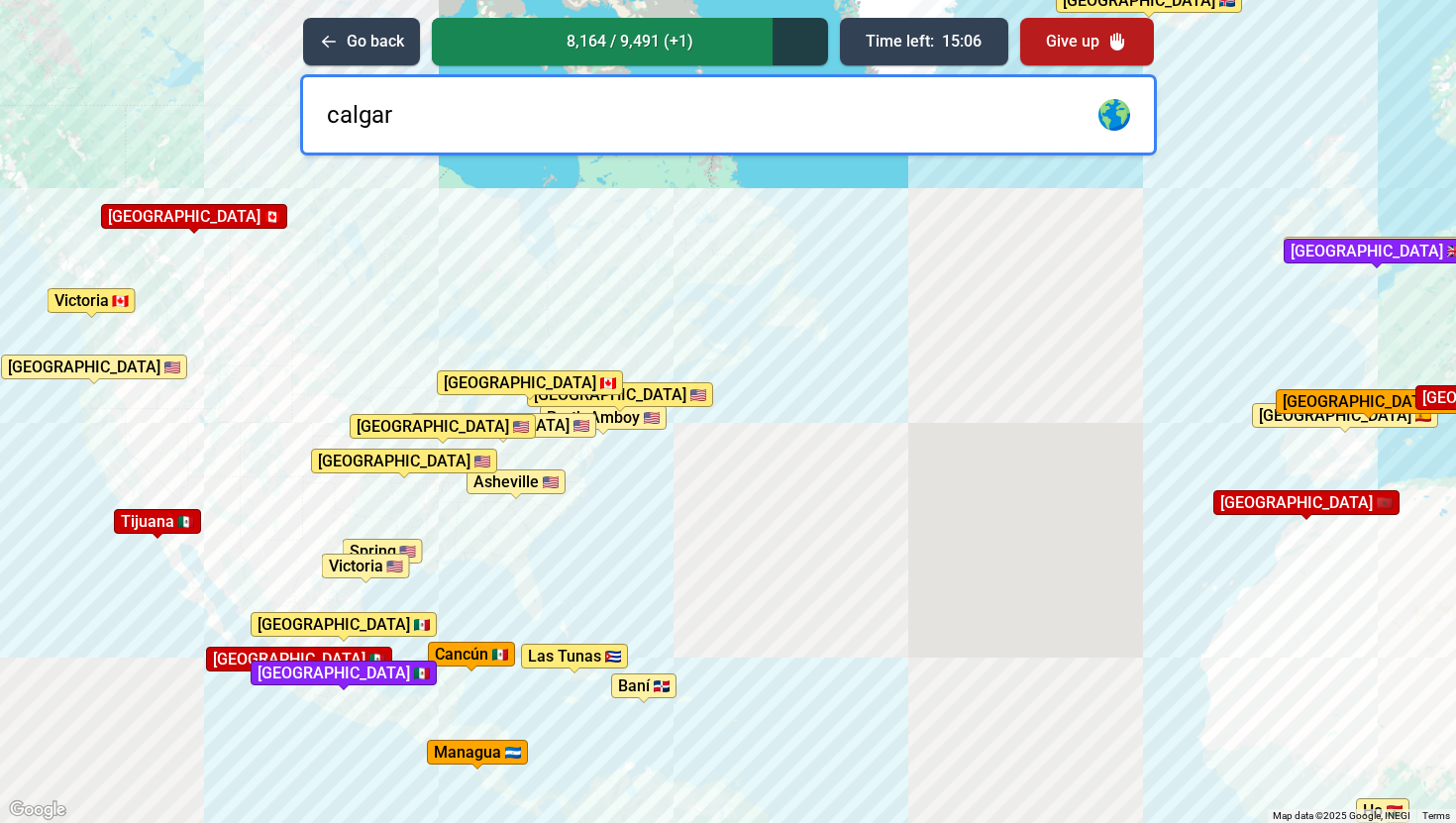 type on "[GEOGRAPHIC_DATA]" 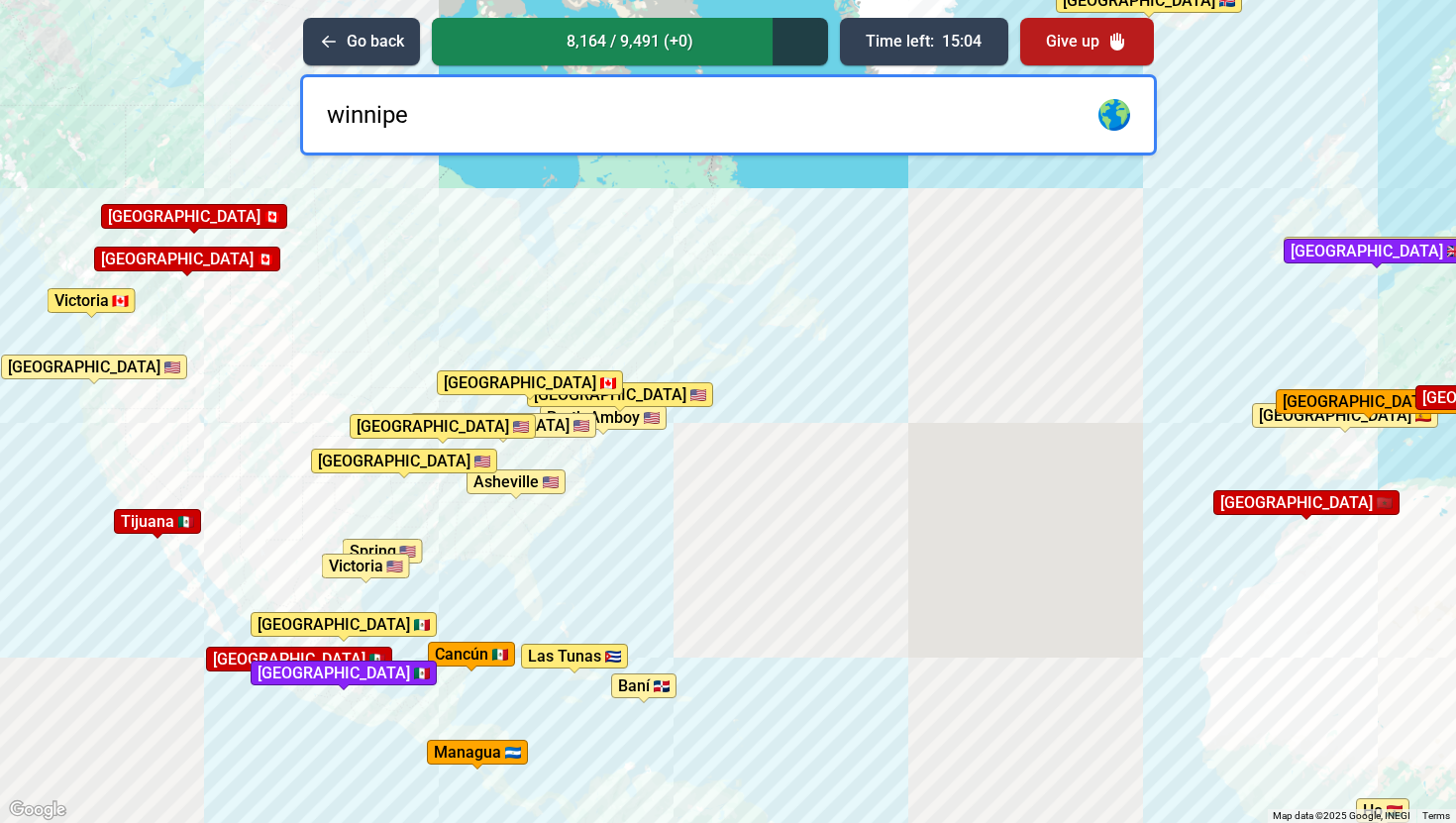 type on "[GEOGRAPHIC_DATA]" 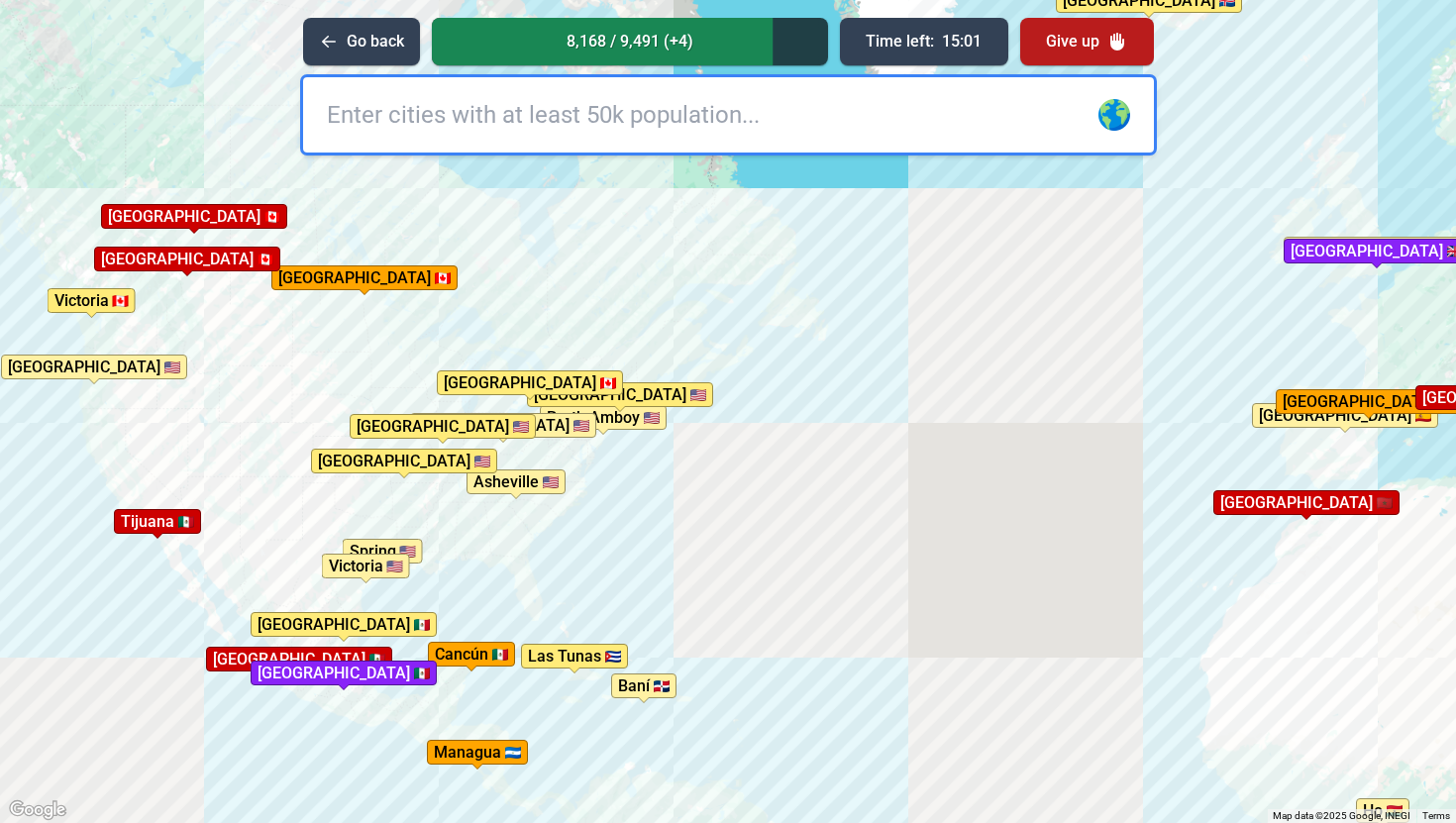 click at bounding box center (728, 115) 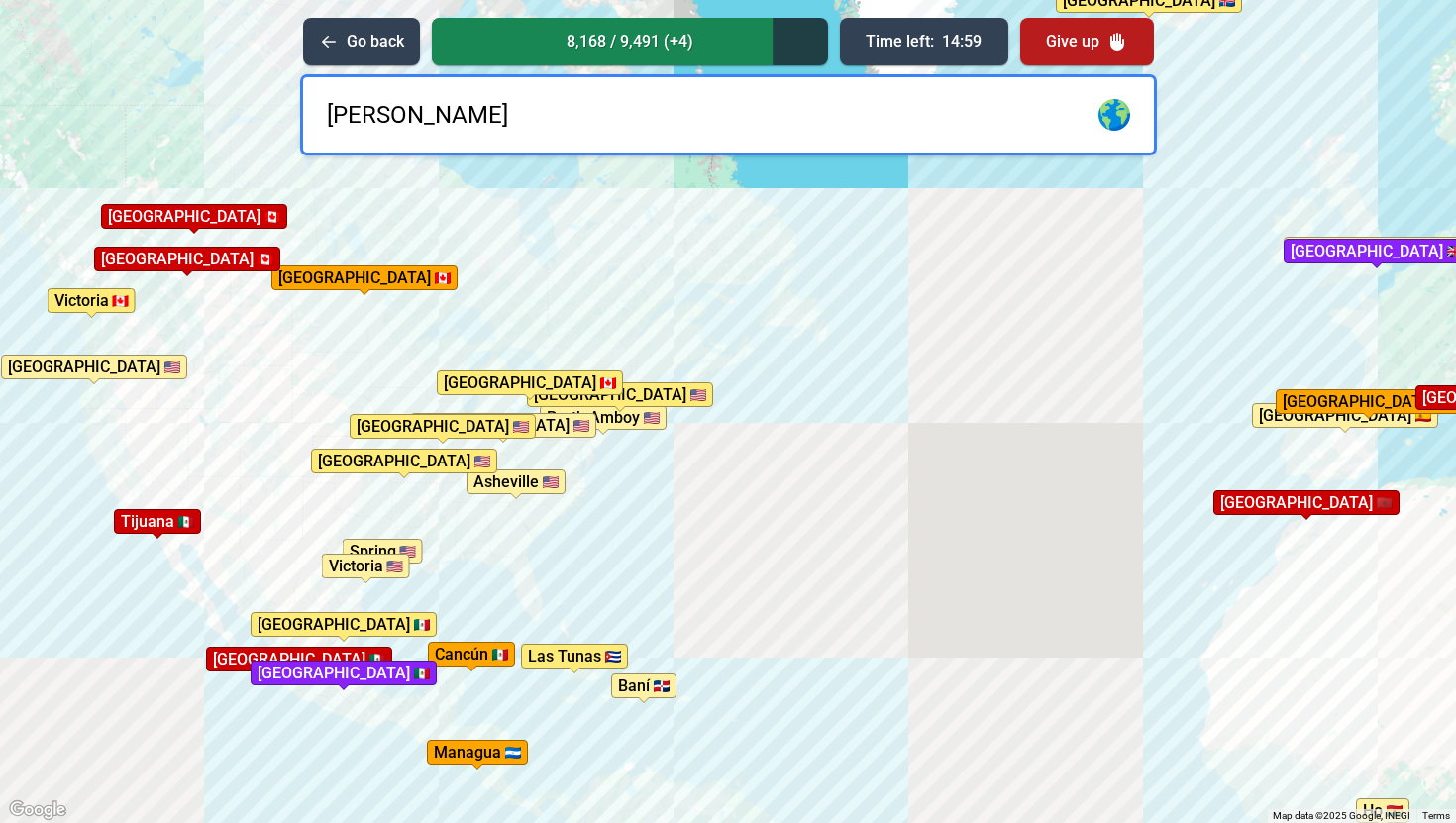 type on "[GEOGRAPHIC_DATA]" 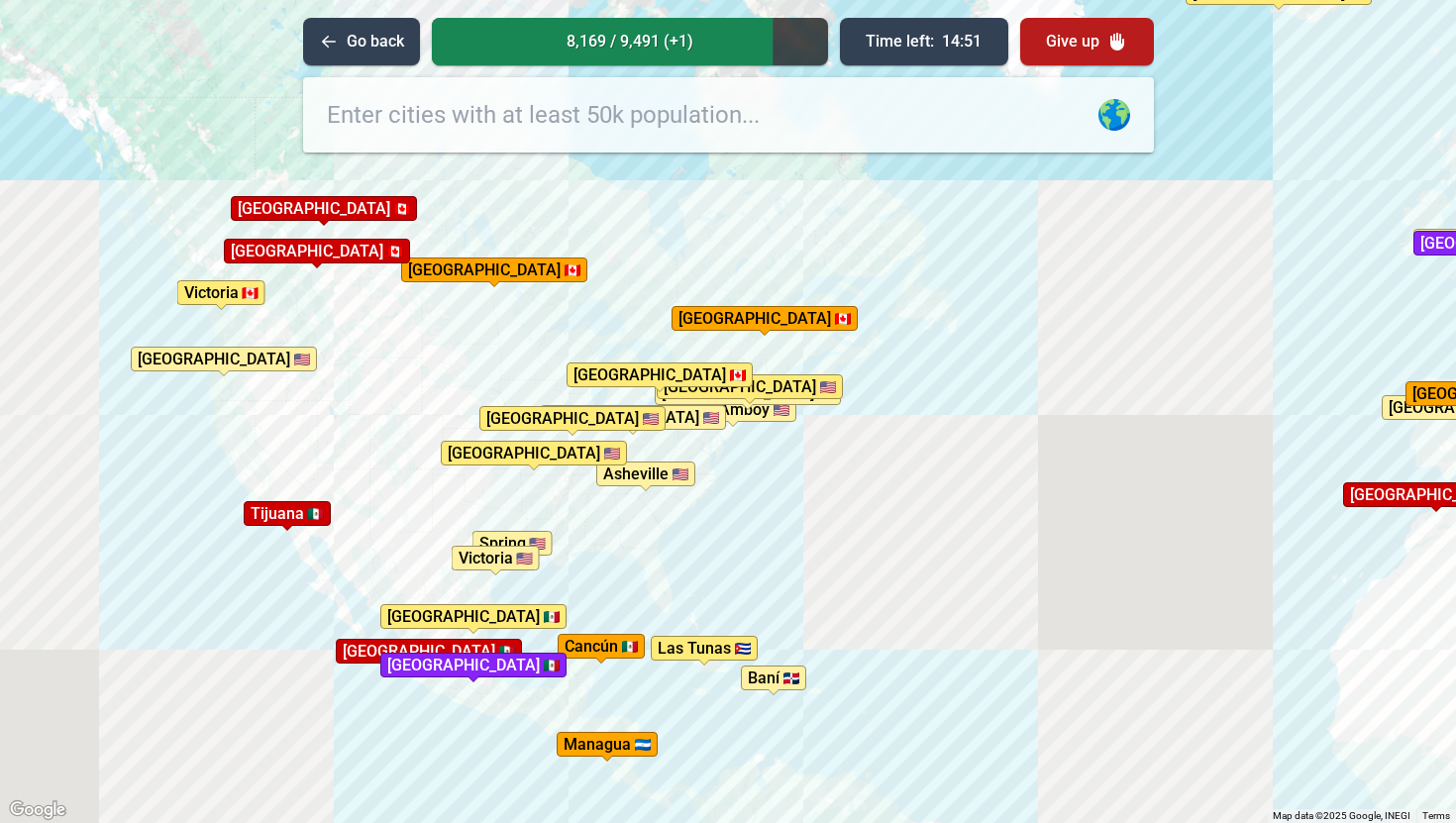 drag, startPoint x: 608, startPoint y: 338, endPoint x: 764, endPoint y: 328, distance: 156.32018 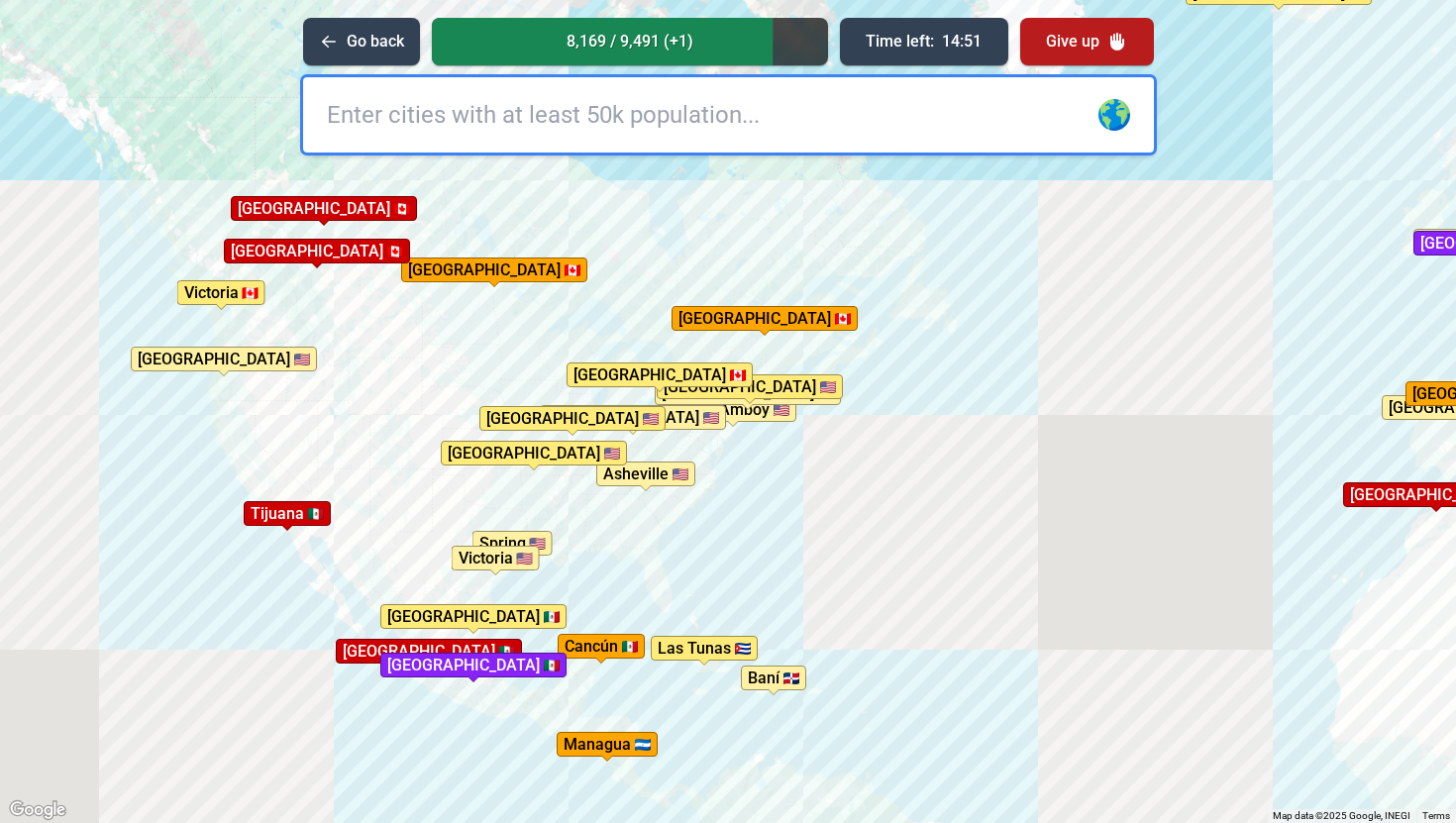 click on "To activate drag with keyboard, press Alt + Enter. Once in keyboard drag state, use the arrow keys to move the marker. To complete the drag, press the Enter key. To cancel, press Escape. [GEOGRAPHIC_DATA] [GEOGRAPHIC_DATA] [GEOGRAPHIC_DATA] Spring [GEOGRAPHIC_DATA] [GEOGRAPHIC_DATA] [GEOGRAPHIC_DATA] [GEOGRAPHIC_DATA] [GEOGRAPHIC_DATA] [GEOGRAPHIC_DATA] [GEOGRAPHIC_DATA] [GEOGRAPHIC_DATA] [GEOGRAPHIC_DATA] [GEOGRAPHIC_DATA] [GEOGRAPHIC_DATA] [GEOGRAPHIC_DATA] [GEOGRAPHIC_DATA] [GEOGRAPHIC_DATA] de [PERSON_NAME] [GEOGRAPHIC_DATA] [GEOGRAPHIC_DATA][PERSON_NAME][GEOGRAPHIC_DATA] [GEOGRAPHIC_DATA] [GEOGRAPHIC_DATA] [GEOGRAPHIC_DATA] [GEOGRAPHIC_DATA] [GEOGRAPHIC_DATA] [GEOGRAPHIC_DATA] [GEOGRAPHIC_DATA] [GEOGRAPHIC_DATA] [GEOGRAPHIC_DATA] [GEOGRAPHIC_DATA] [GEOGRAPHIC_DATA] [GEOGRAPHIC_DATA] [GEOGRAPHIC_DATA] [GEOGRAPHIC_DATA] [GEOGRAPHIC_DATA] [GEOGRAPHIC_DATA] [GEOGRAPHIC_DATA] [GEOGRAPHIC_DATA] [GEOGRAPHIC_DATA] [GEOGRAPHIC_DATA] [GEOGRAPHIC_DATA][PERSON_NAME][GEOGRAPHIC_DATA] [GEOGRAPHIC_DATA] [GEOGRAPHIC_DATA] [GEOGRAPHIC_DATA] [GEOGRAPHIC_DATA] [GEOGRAPHIC_DATA] [GEOGRAPHIC_DATA] [GEOGRAPHIC_DATA] [GEOGRAPHIC_DATA] [GEOGRAPHIC_DATA] [GEOGRAPHIC_DATA] [GEOGRAPHIC_DATA] [GEOGRAPHIC_DATA] [GEOGRAPHIC_DATA] [GEOGRAPHIC_DATA] [GEOGRAPHIC_DATA] [GEOGRAPHIC_DATA] [GEOGRAPHIC_DATA] [GEOGRAPHIC_DATA] [GEOGRAPHIC_DATA] [GEOGRAPHIC_DATA] [GEOGRAPHIC_DATA] [GEOGRAPHIC_DATA] [GEOGRAPHIC_DATA] [GEOGRAPHIC_DATA] [GEOGRAPHIC_DATA] [GEOGRAPHIC_DATA] [GEOGRAPHIC_DATA] [GEOGRAPHIC_DATA] [GEOGRAPHIC_DATA] [GEOGRAPHIC_DATA] [GEOGRAPHIC_DATA] [GEOGRAPHIC_DATA] [GEOGRAPHIC_DATA] [GEOGRAPHIC_DATA] [GEOGRAPHIC_DATA] [GEOGRAPHIC_DATA] [GEOGRAPHIC_DATA] [GEOGRAPHIC_DATA]" at bounding box center (728, 411) 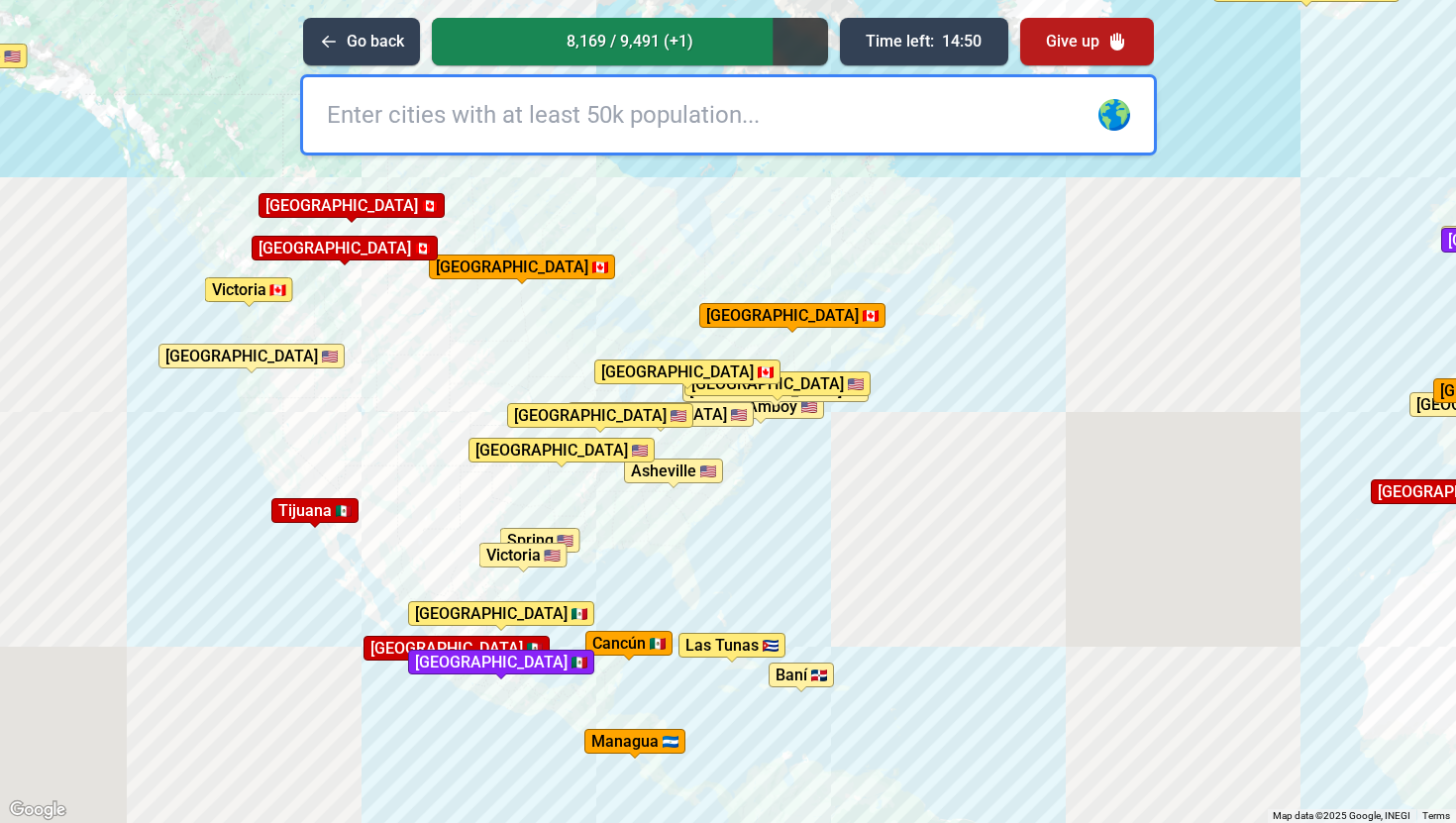 click at bounding box center (728, 115) 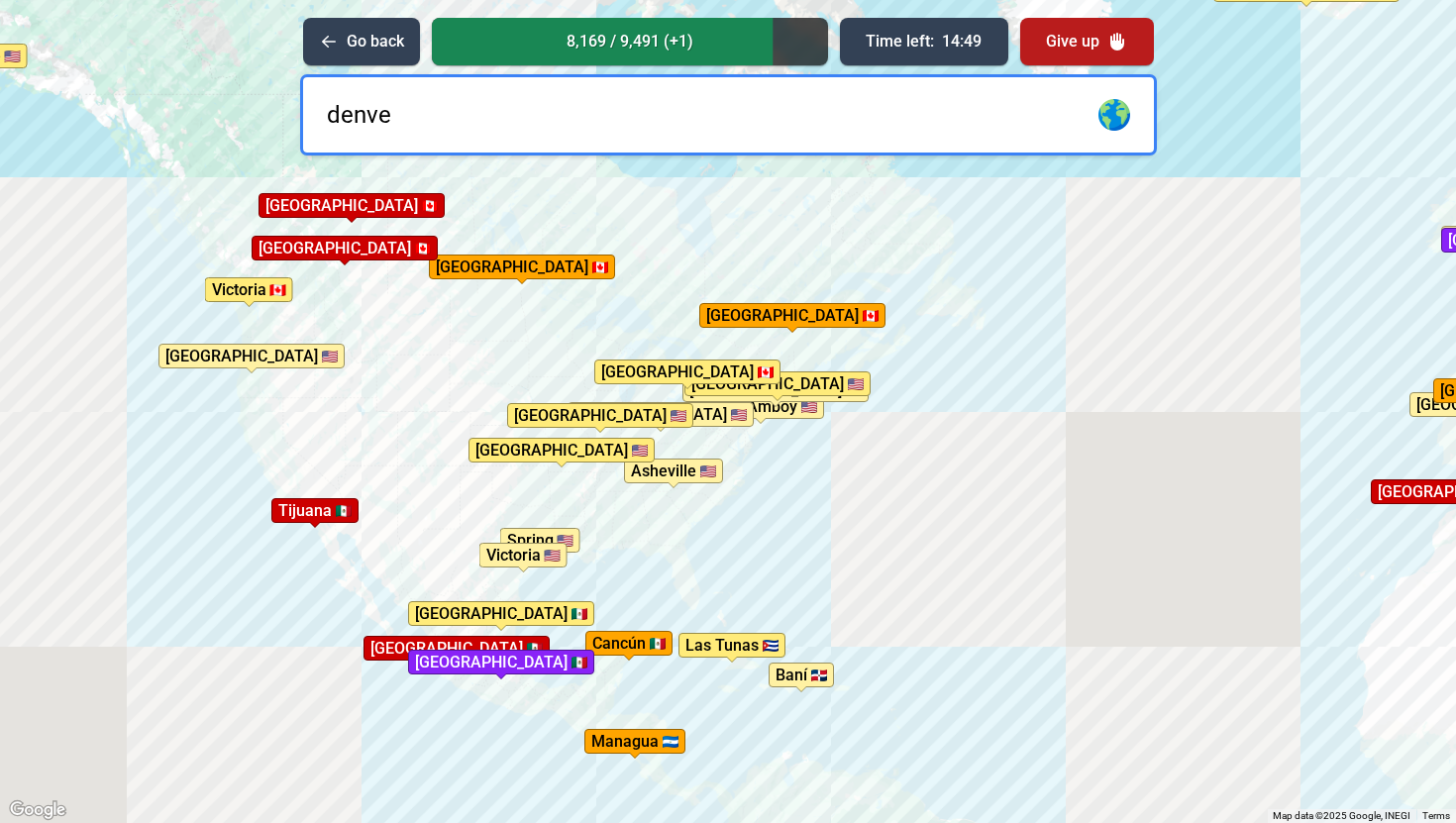 type on "[GEOGRAPHIC_DATA]" 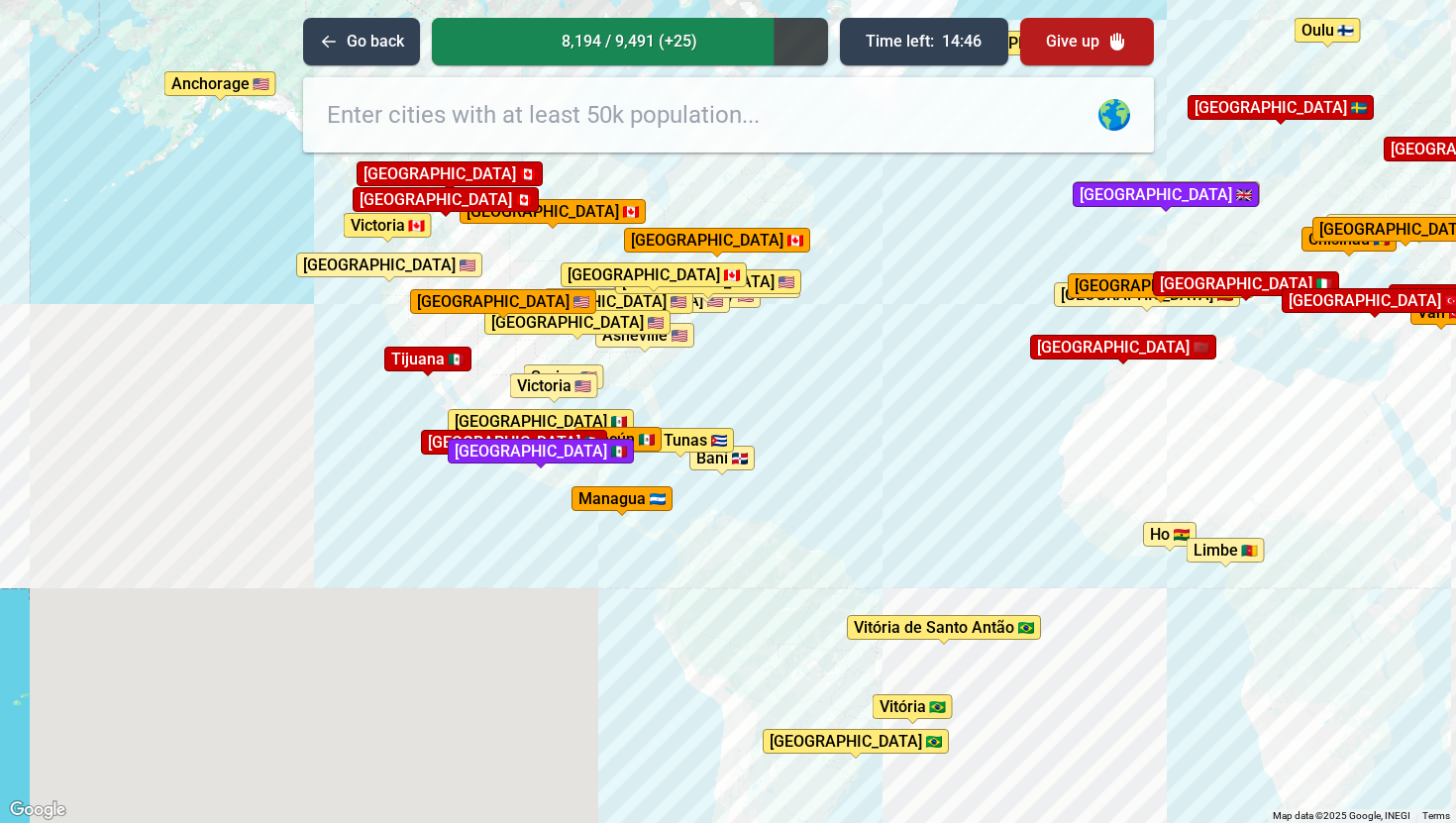 drag, startPoint x: 929, startPoint y: 595, endPoint x: 763, endPoint y: 388, distance: 265.33941 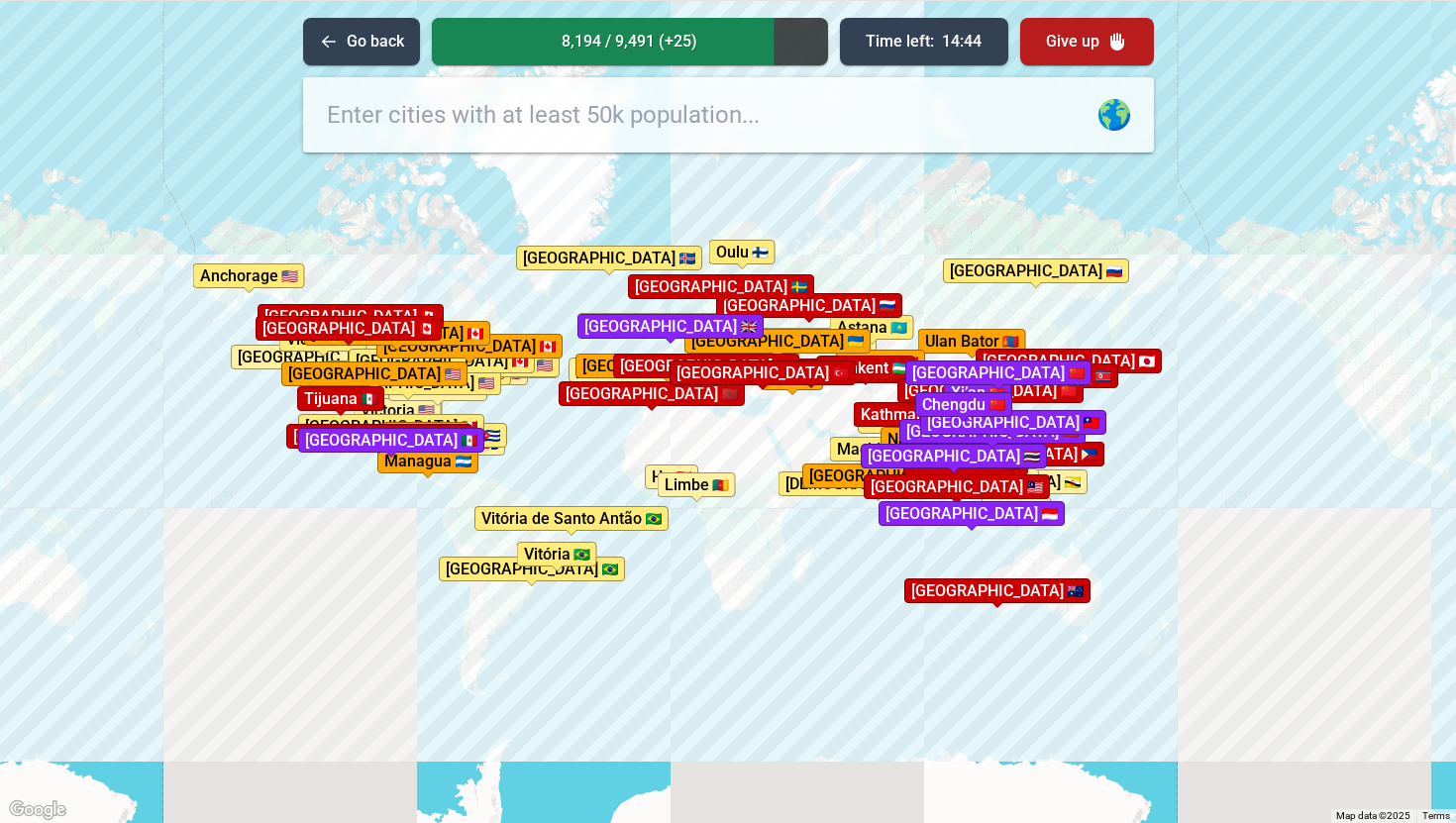 drag, startPoint x: 894, startPoint y: 401, endPoint x: 640, endPoint y: 437, distance: 256.5385 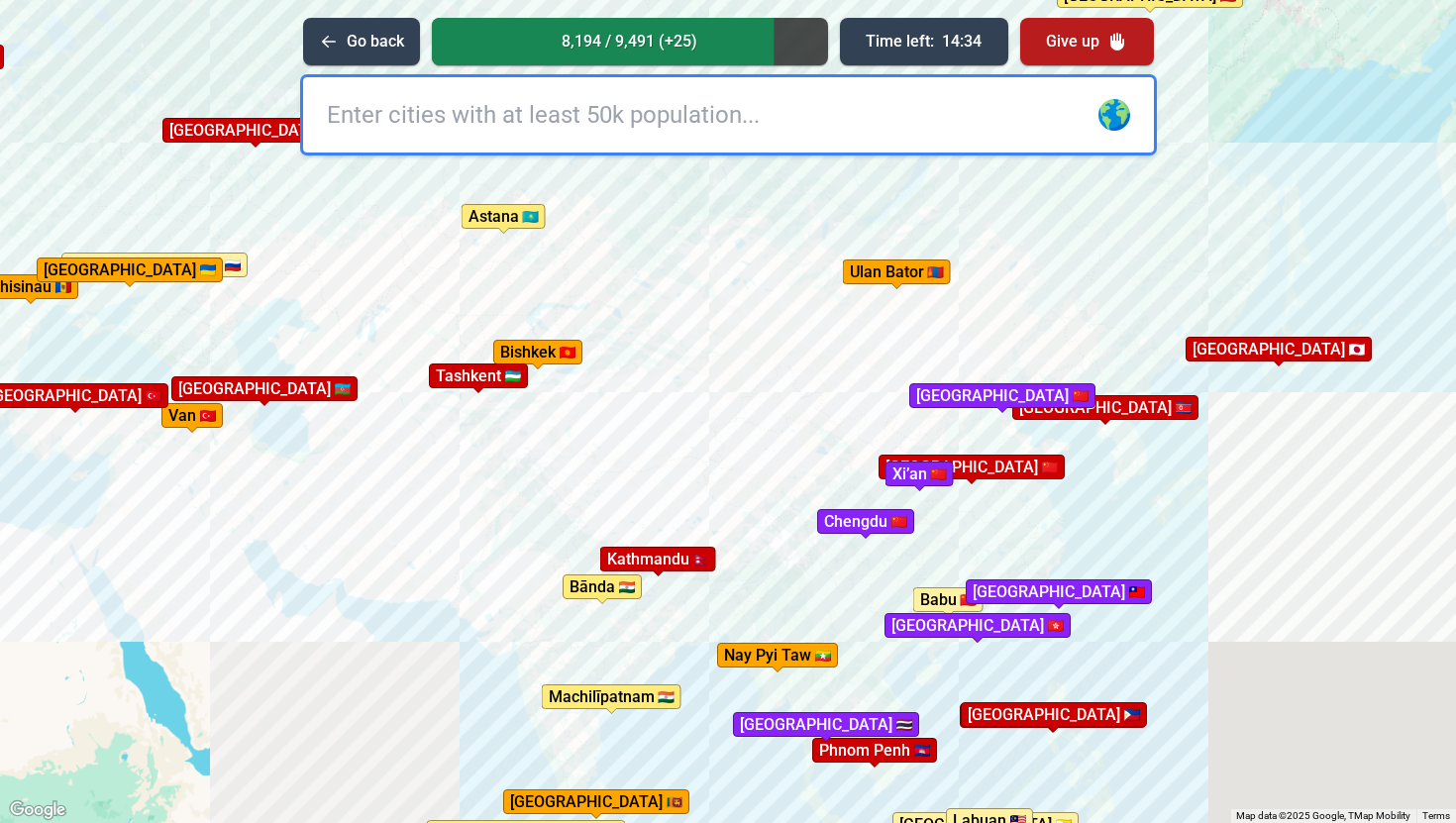 click at bounding box center (728, 115) 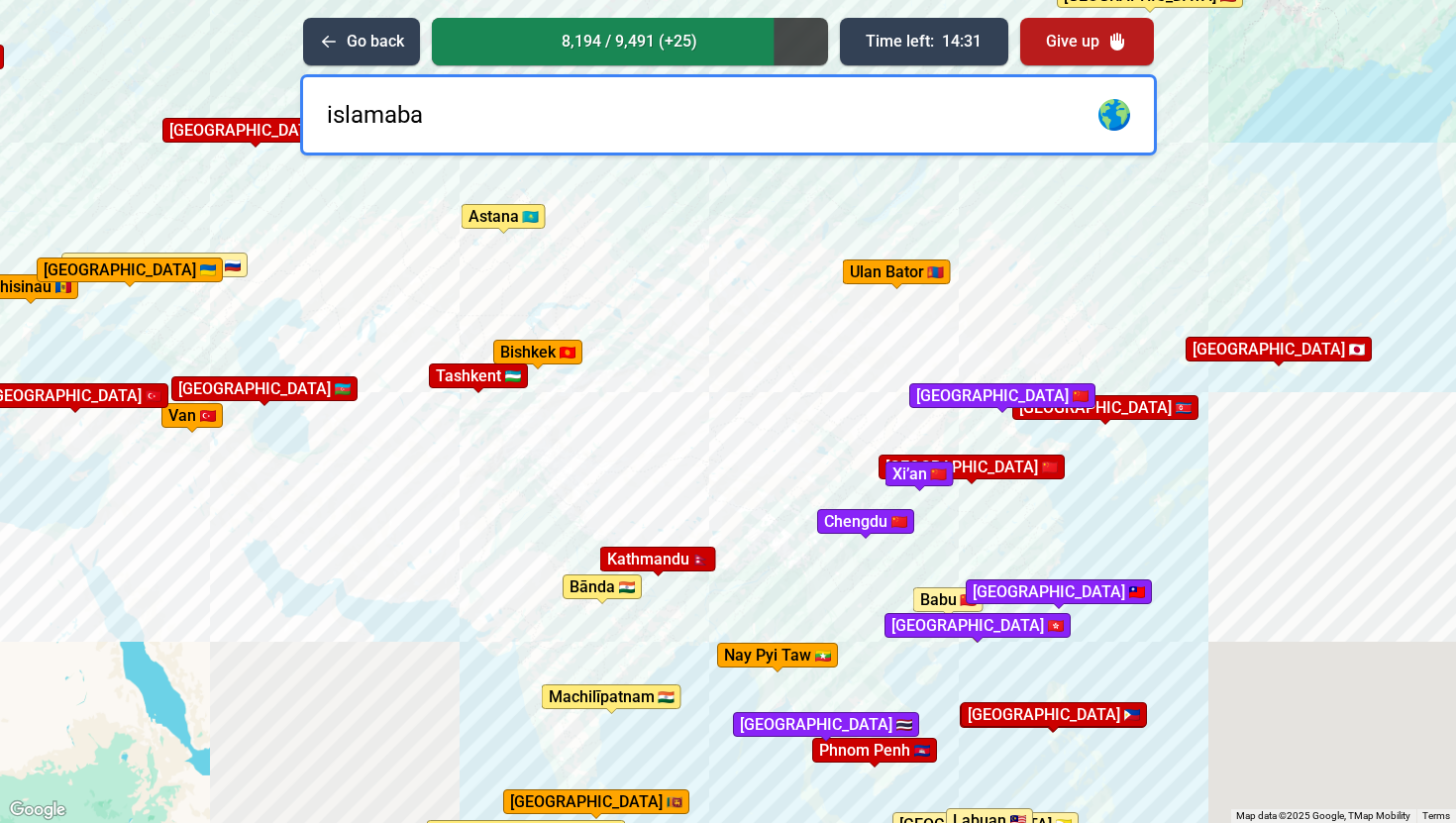 type on "[GEOGRAPHIC_DATA]" 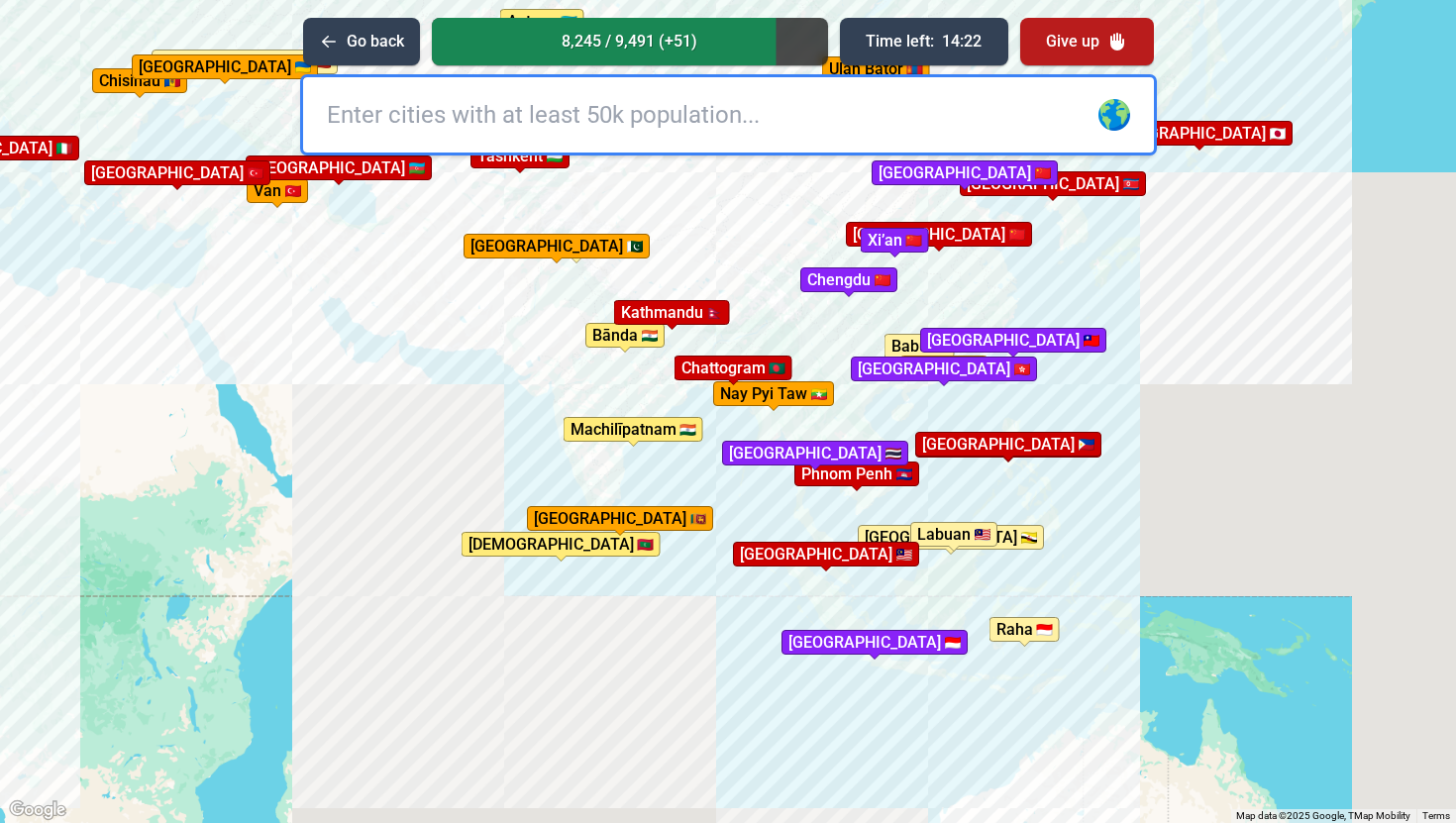 click at bounding box center (728, 115) 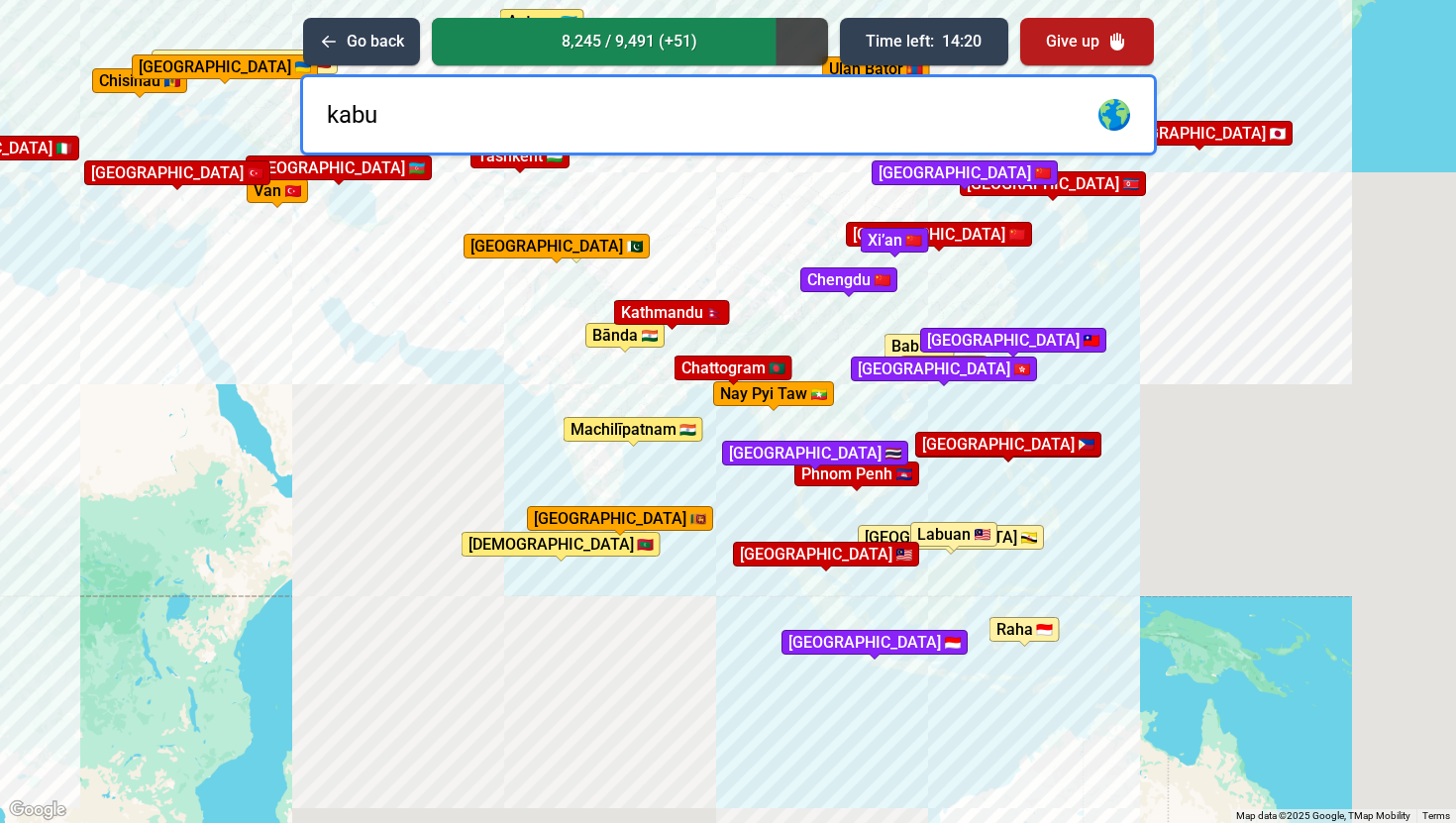 type on "kabul" 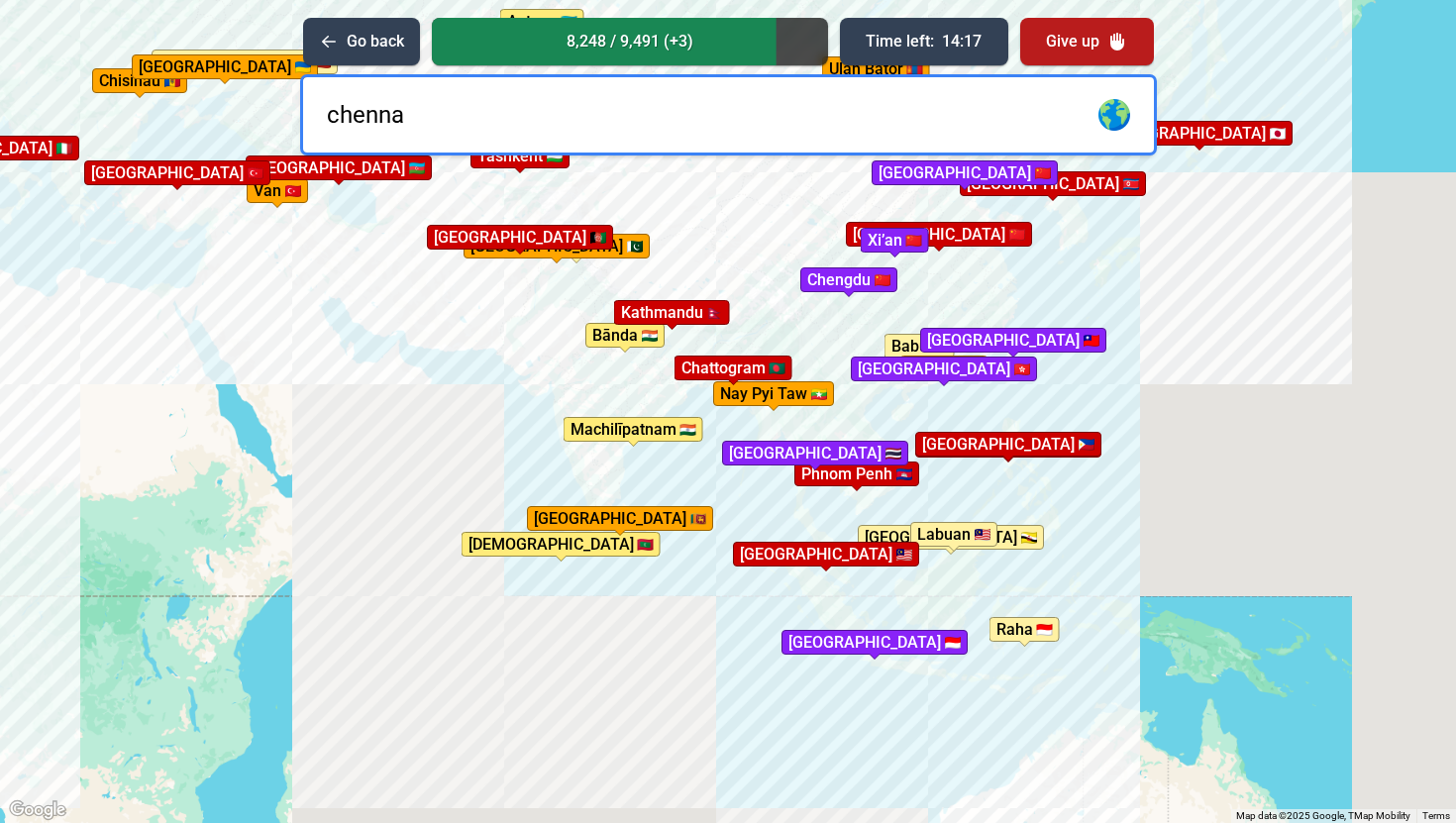 type on "[GEOGRAPHIC_DATA]" 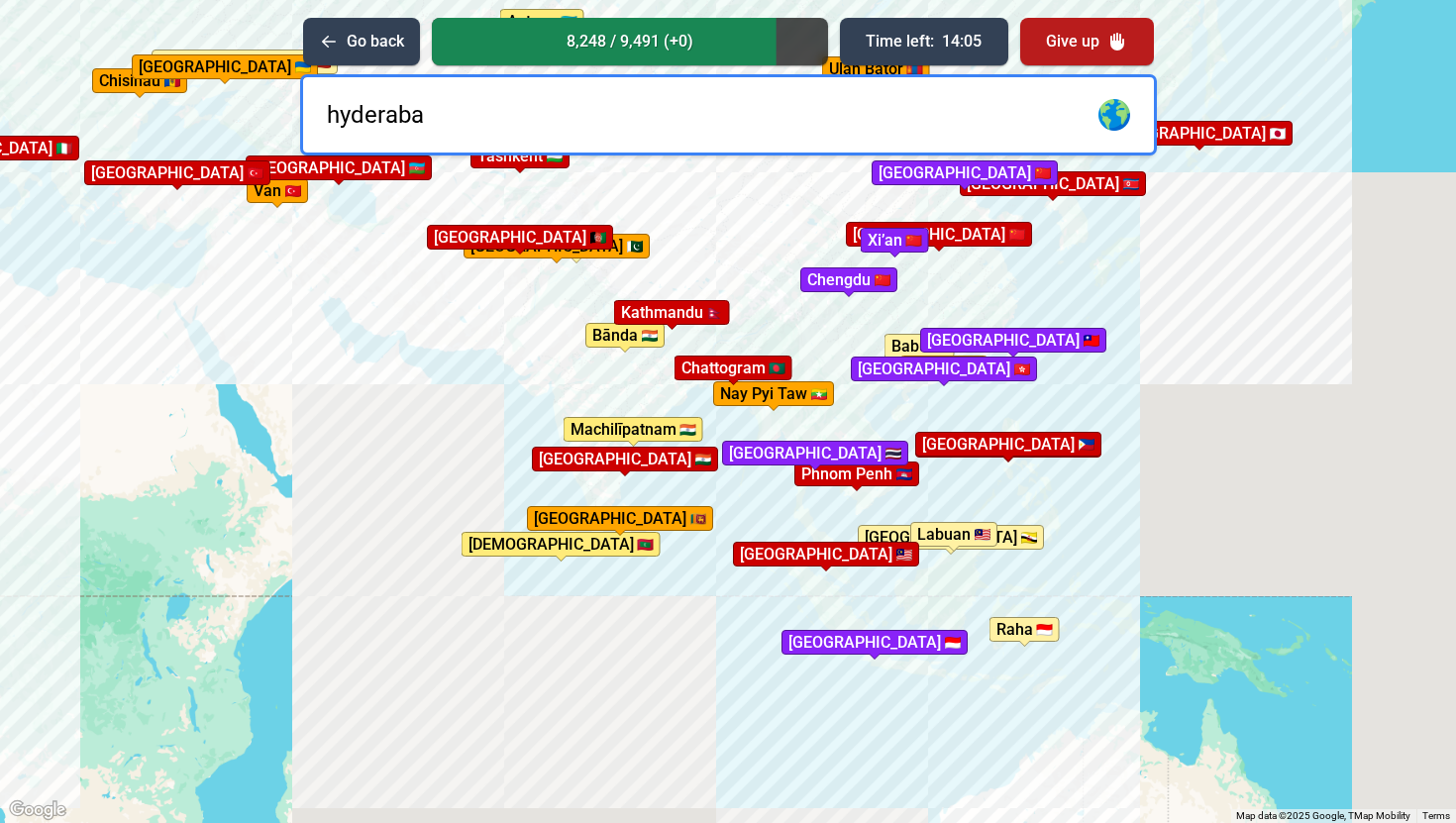 type on "[GEOGRAPHIC_DATA]" 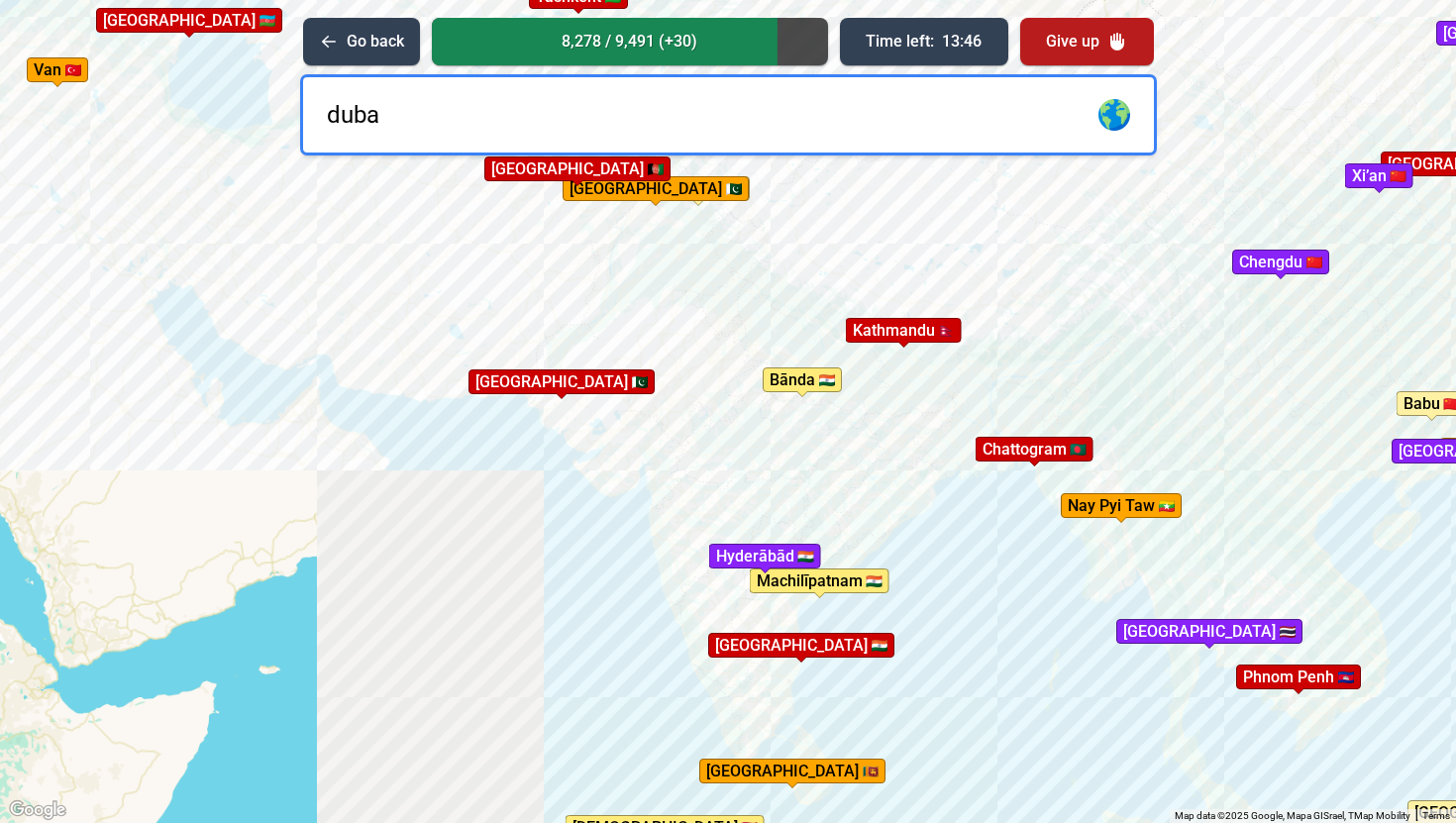 type on "[GEOGRAPHIC_DATA]" 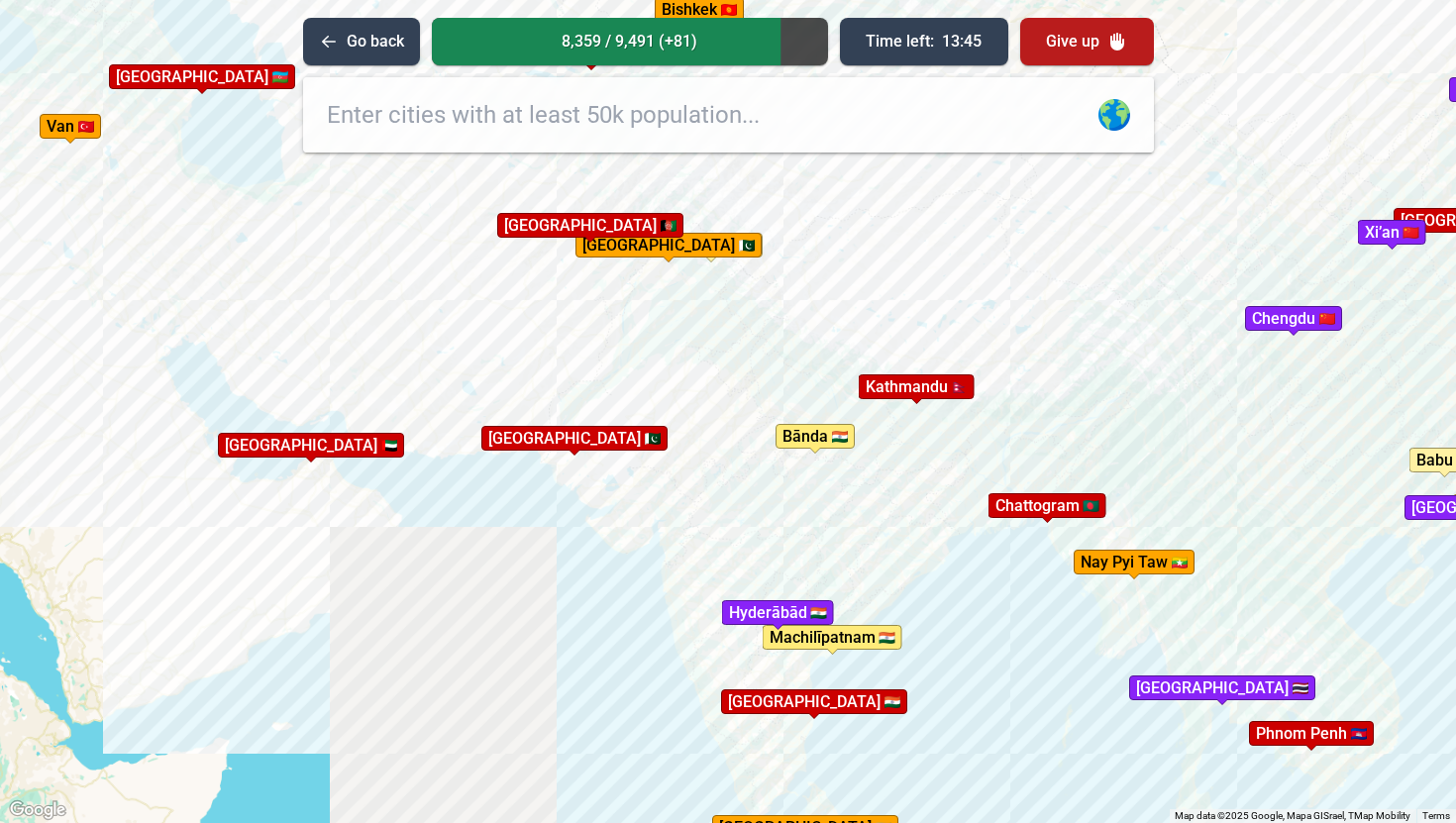 drag, startPoint x: 405, startPoint y: 220, endPoint x: 431, endPoint y: 313, distance: 96.56604 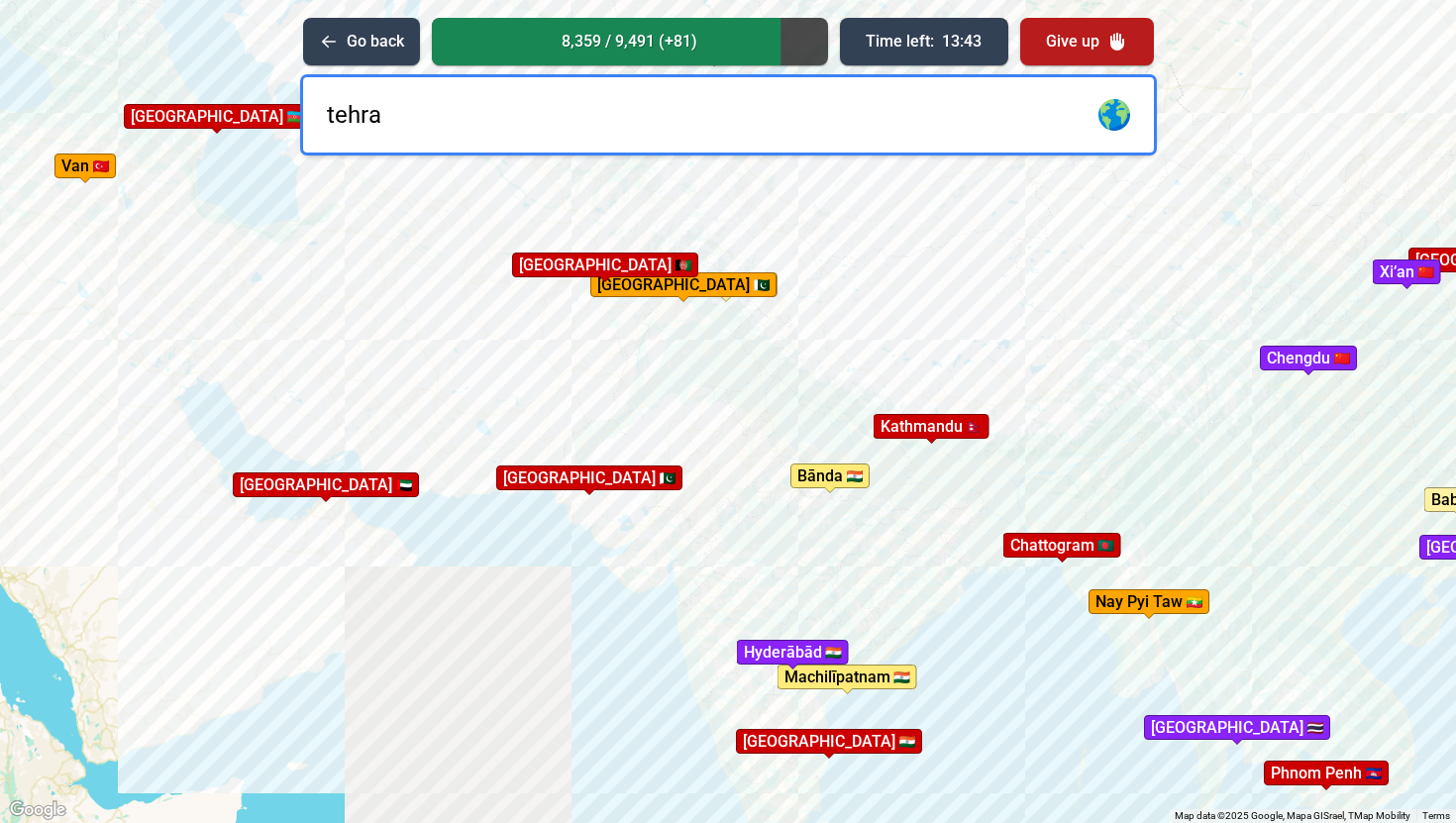 type on "[GEOGRAPHIC_DATA]" 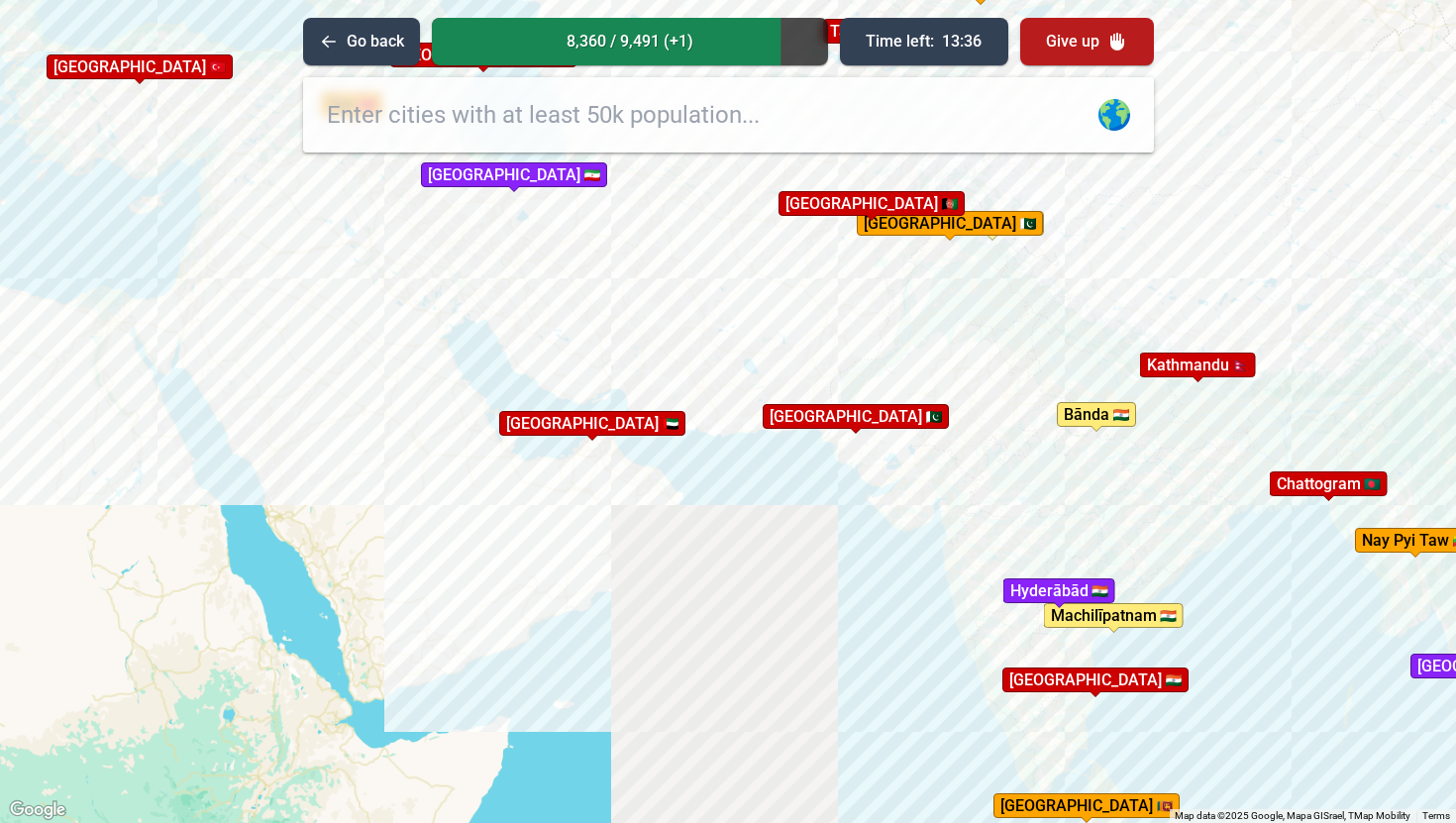 drag, startPoint x: 360, startPoint y: 444, endPoint x: 730, endPoint y: 398, distance: 372.84849 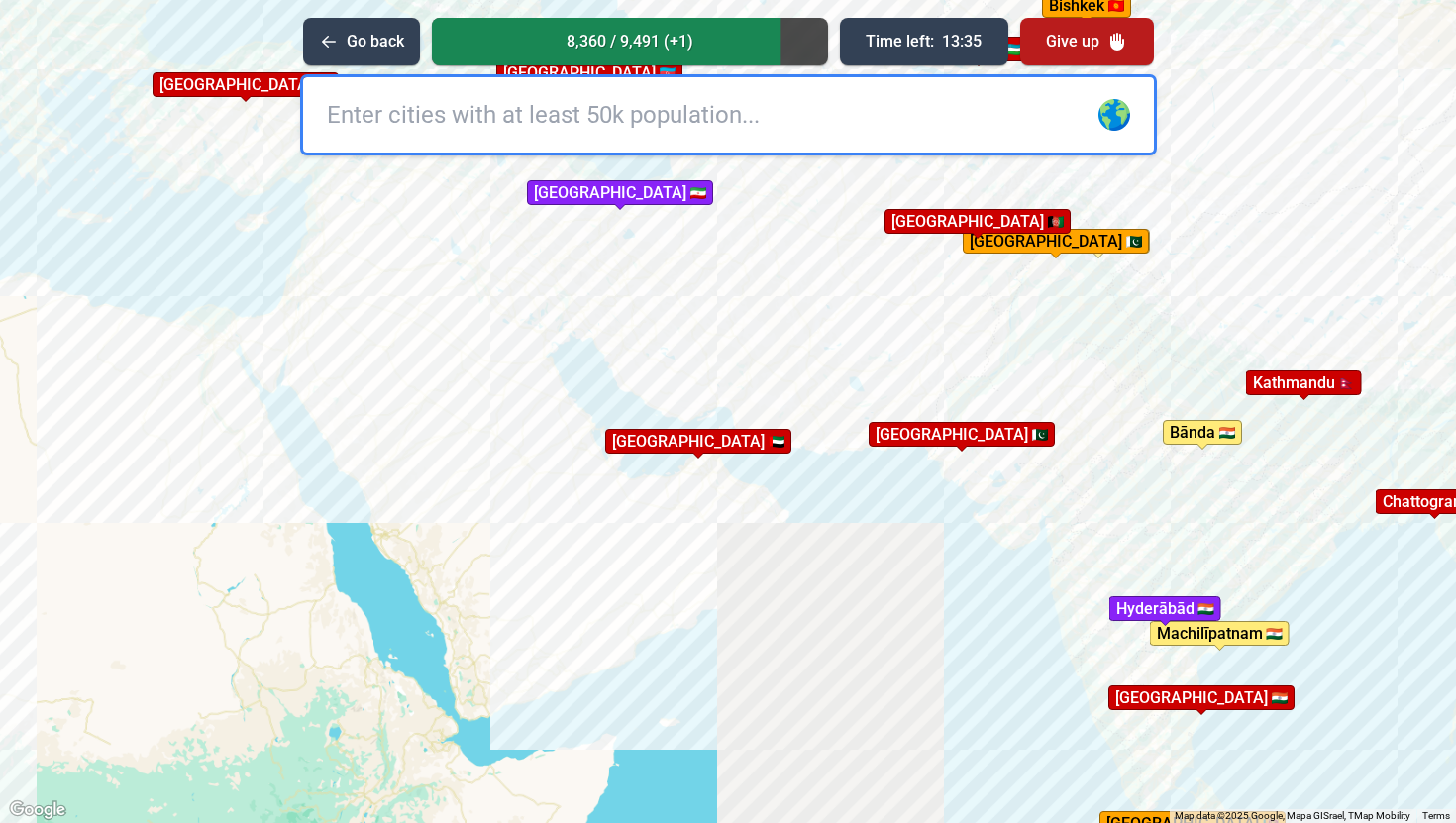 click at bounding box center [728, 115] 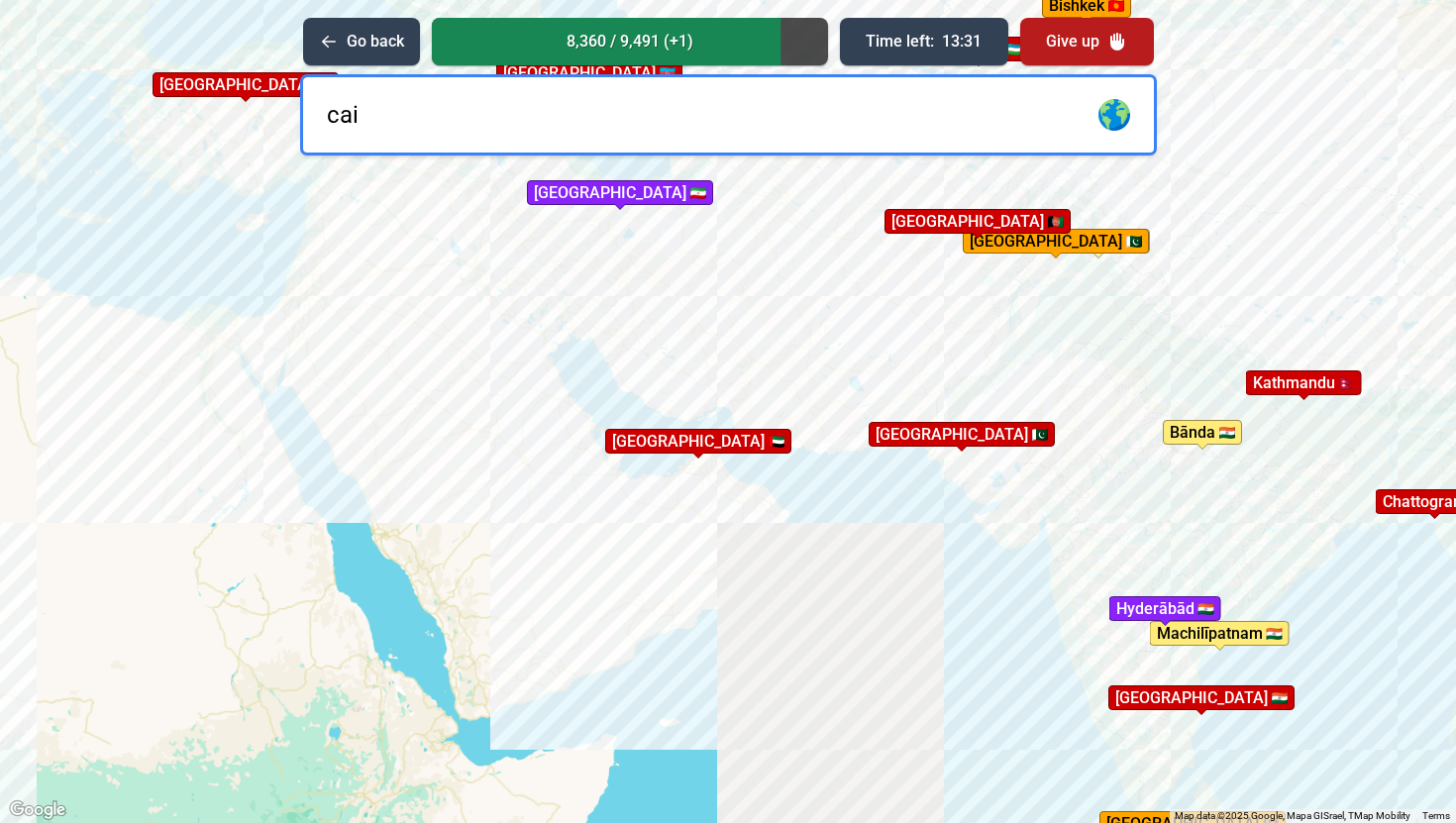 type on "cair" 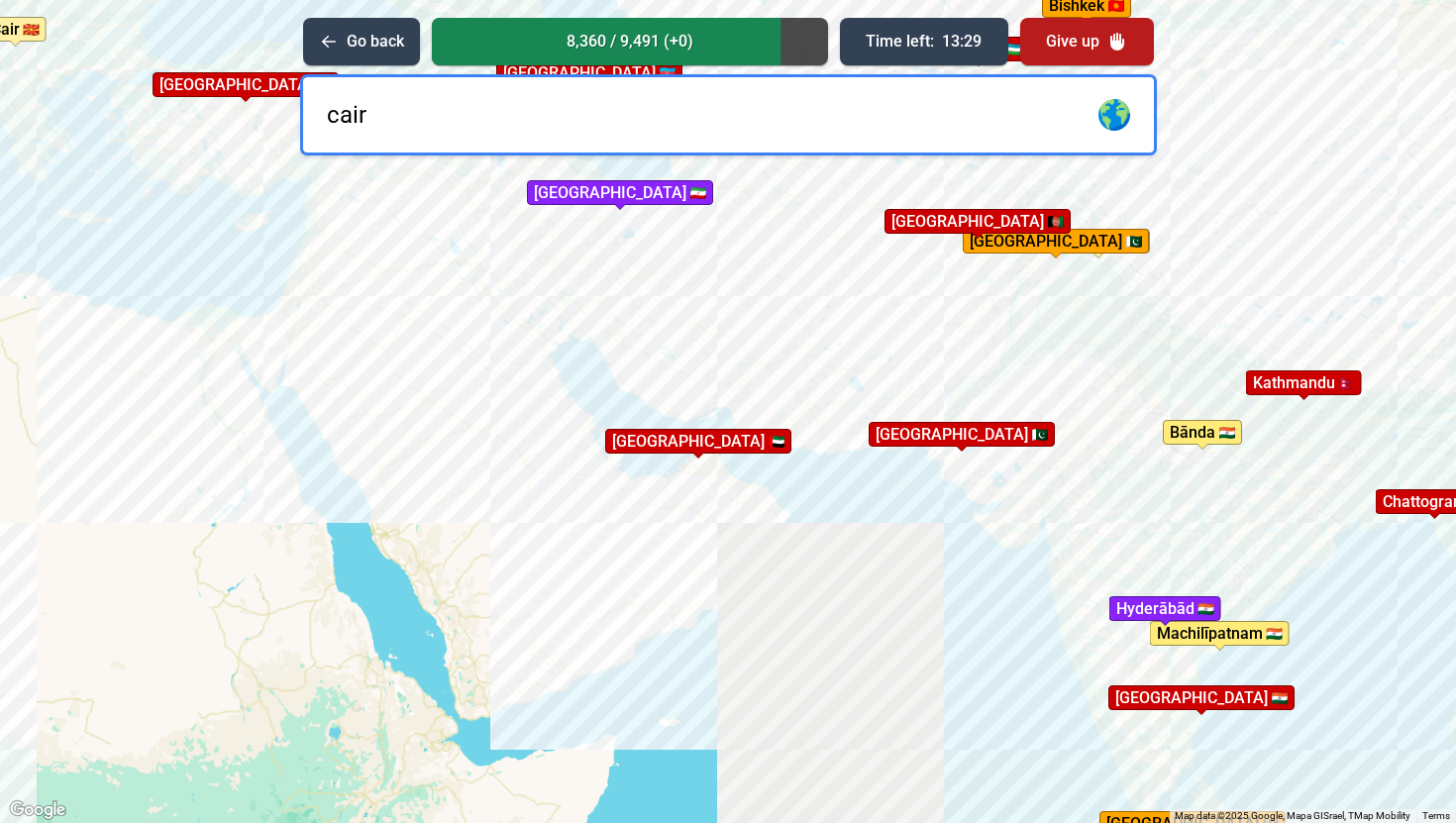 type on "[GEOGRAPHIC_DATA]" 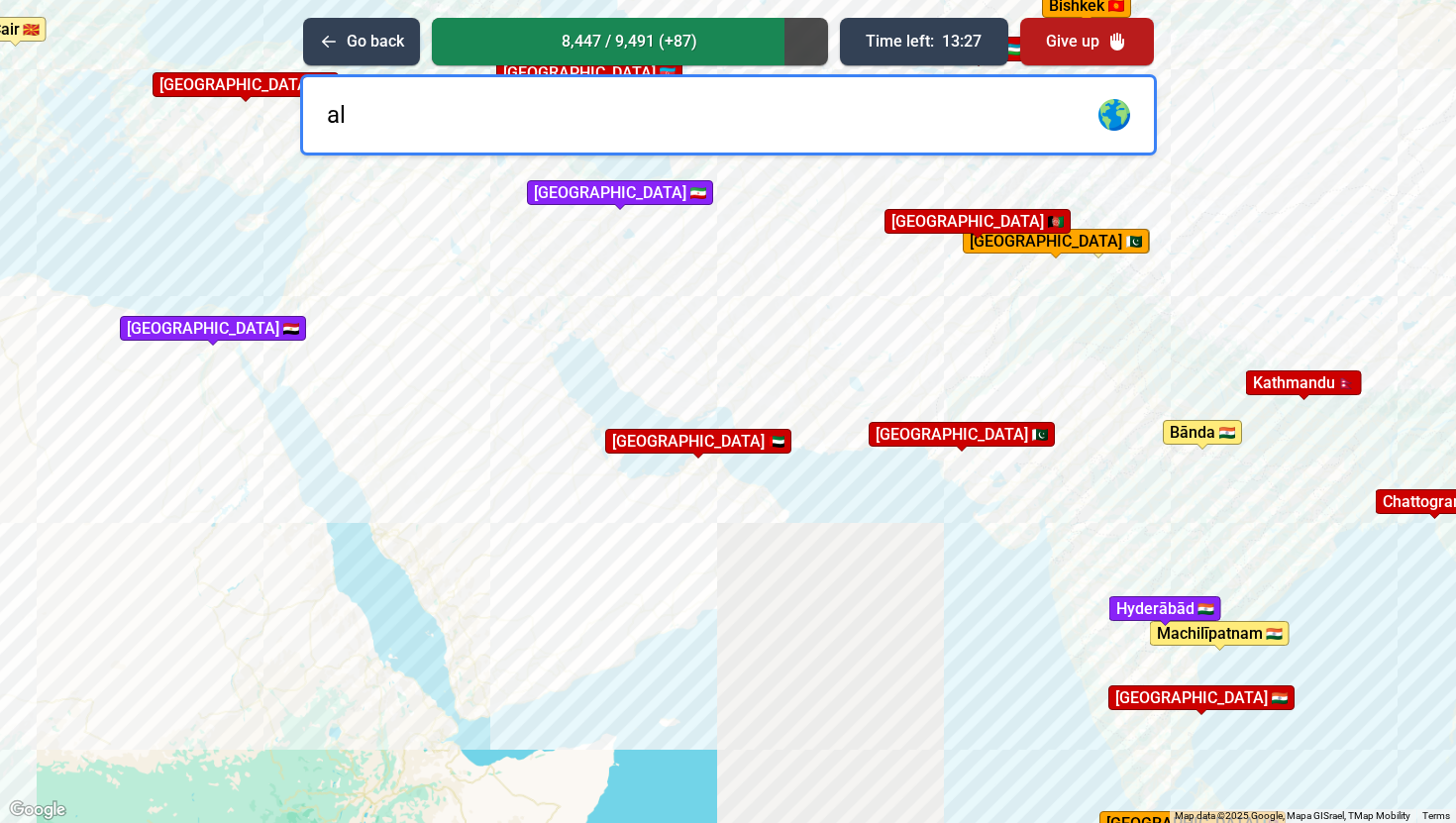 type on "ale" 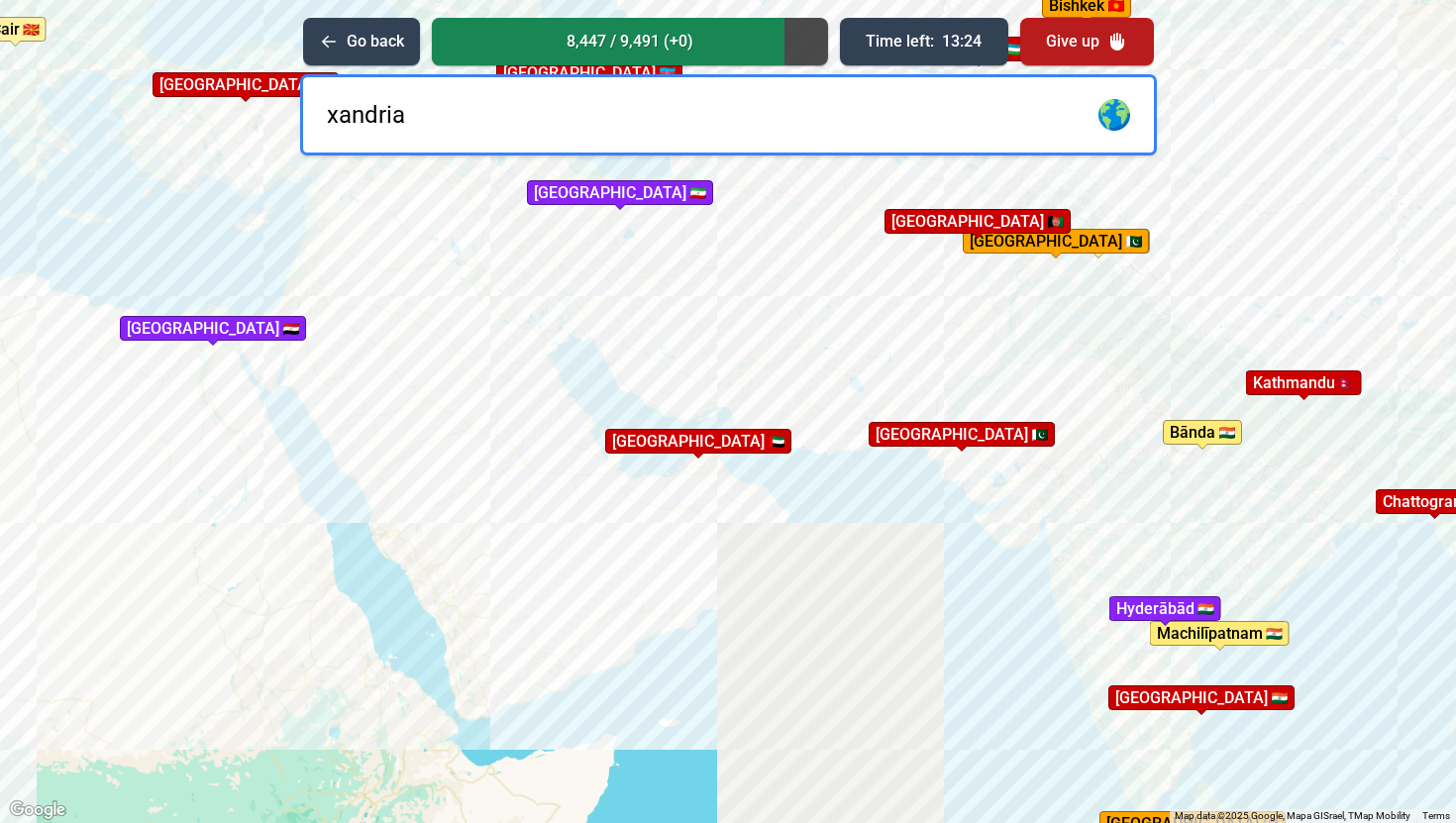 click on "xandria" at bounding box center [728, 115] 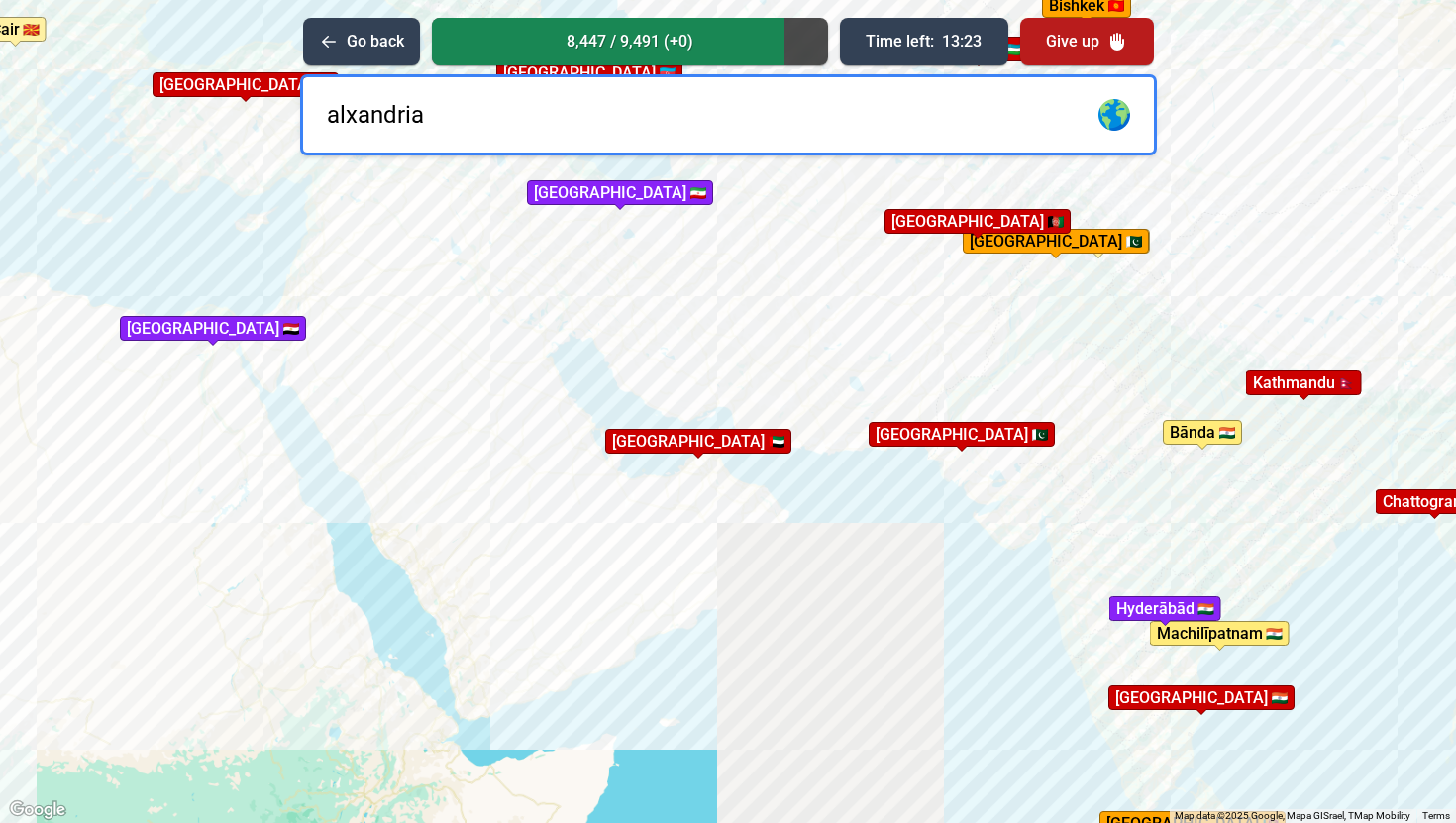 type on "[GEOGRAPHIC_DATA]" 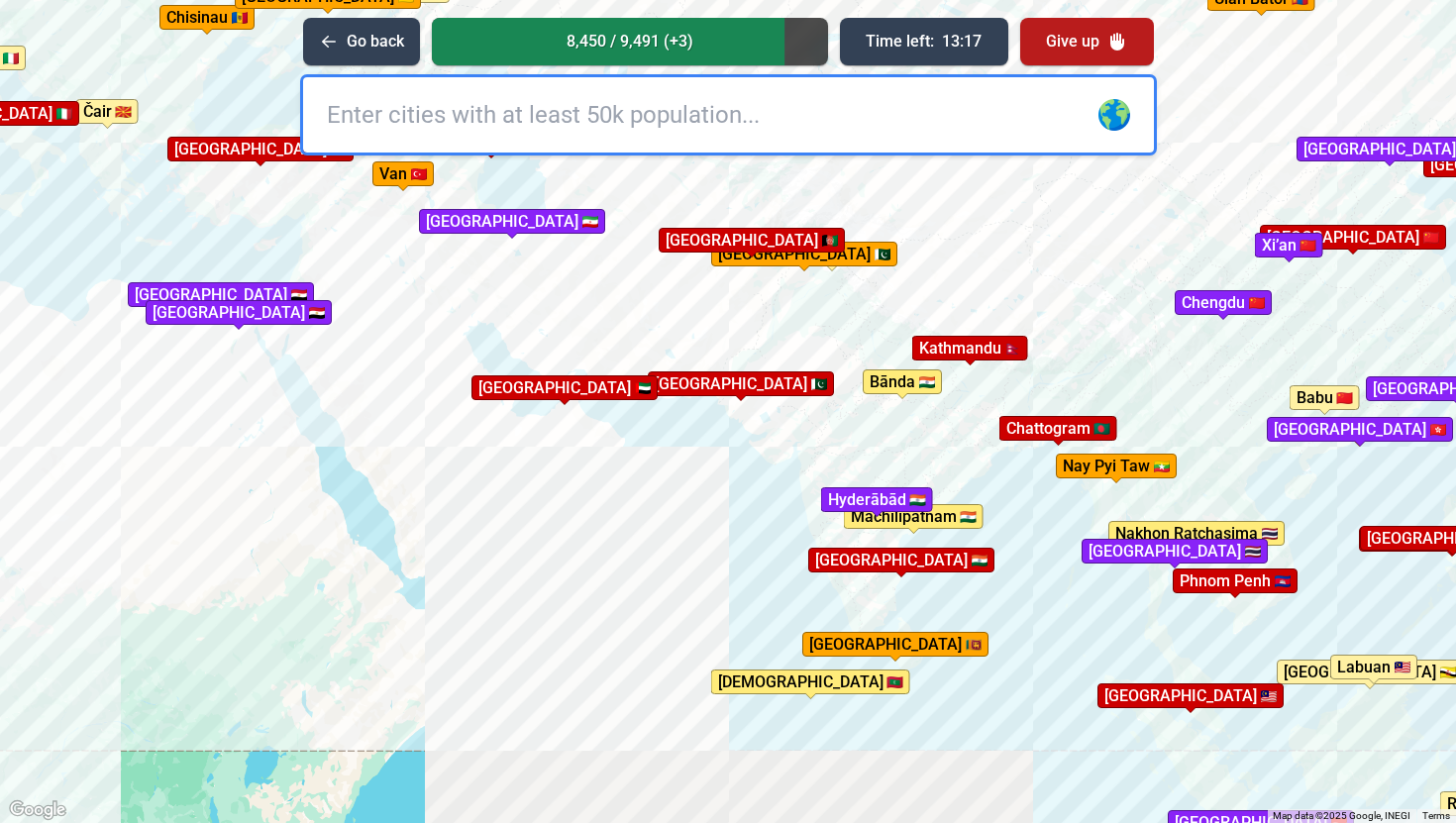 click at bounding box center [728, 115] 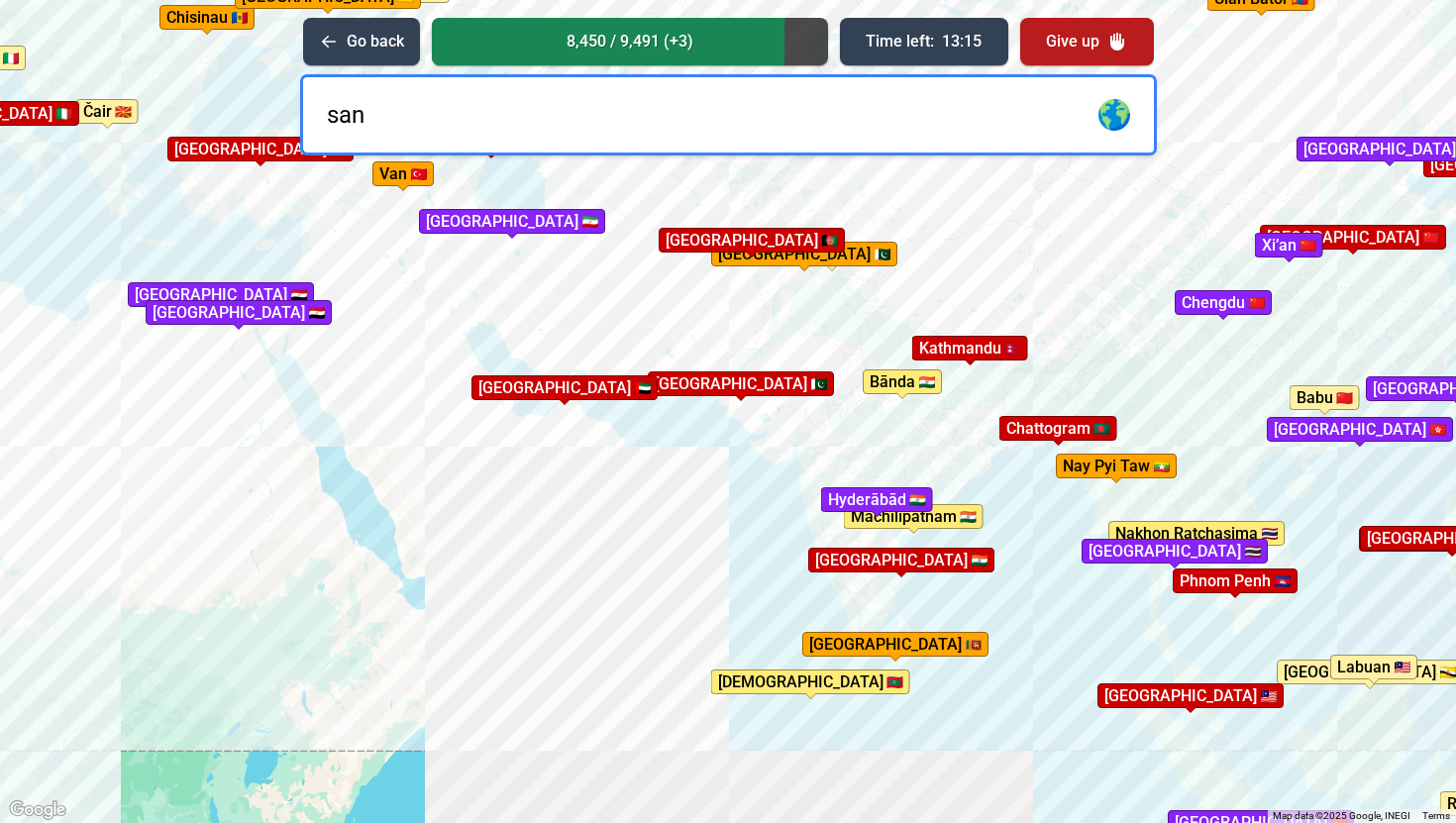 type on "sana" 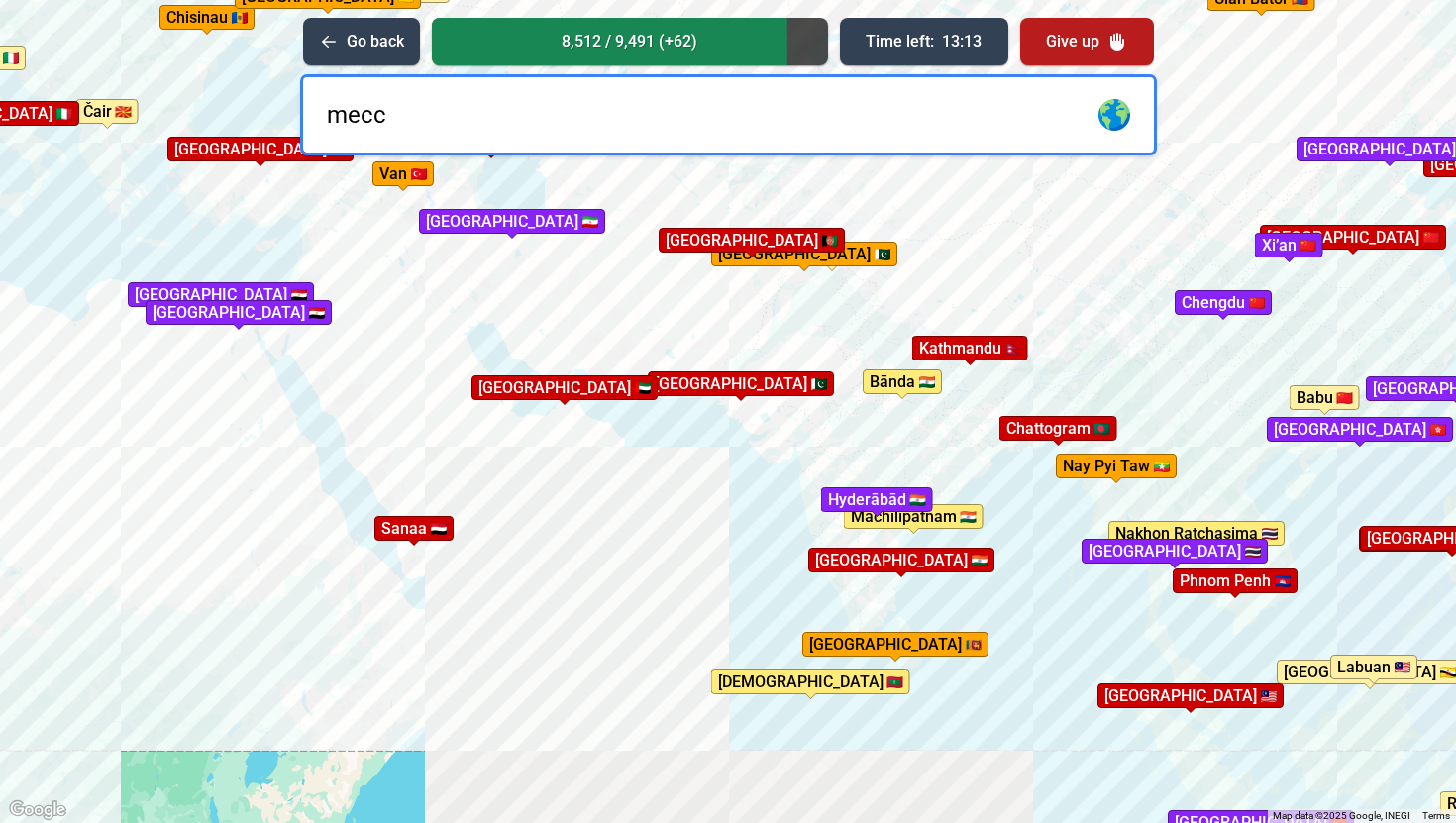 type on "mecca" 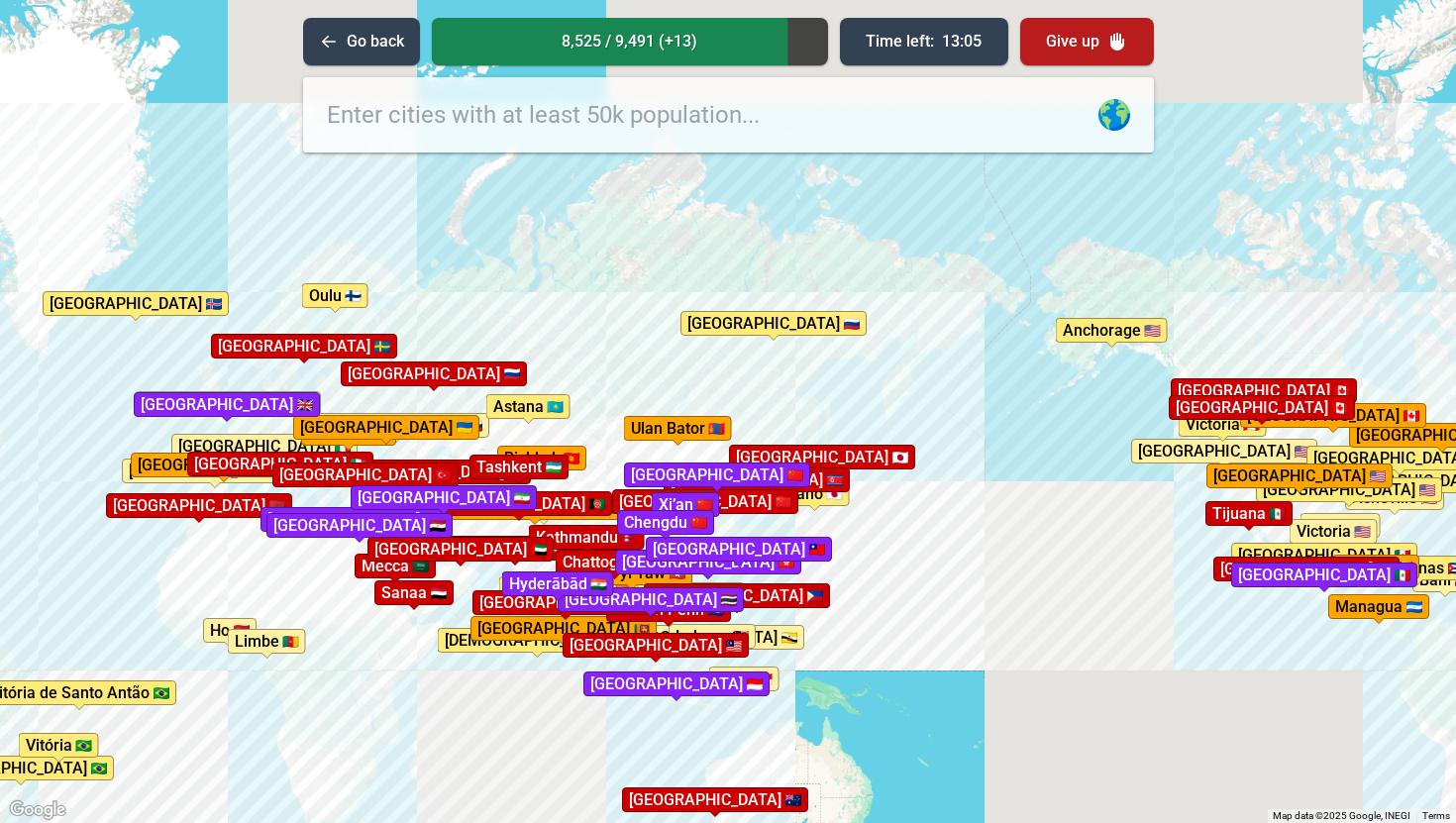 drag, startPoint x: 796, startPoint y: 270, endPoint x: 688, endPoint y: 469, distance: 226.41776 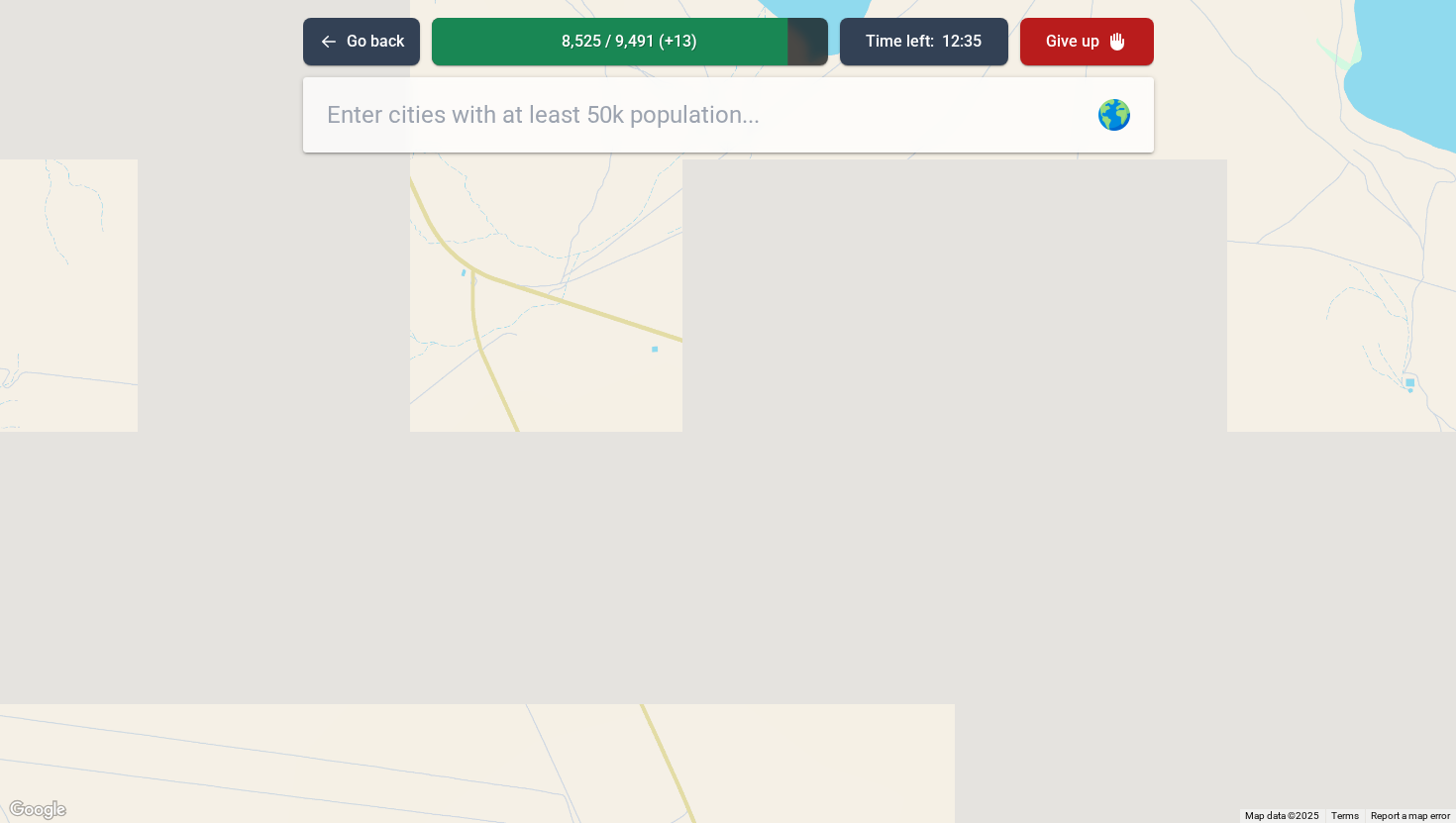 drag, startPoint x: 555, startPoint y: 324, endPoint x: 616, endPoint y: 473, distance: 161.00311 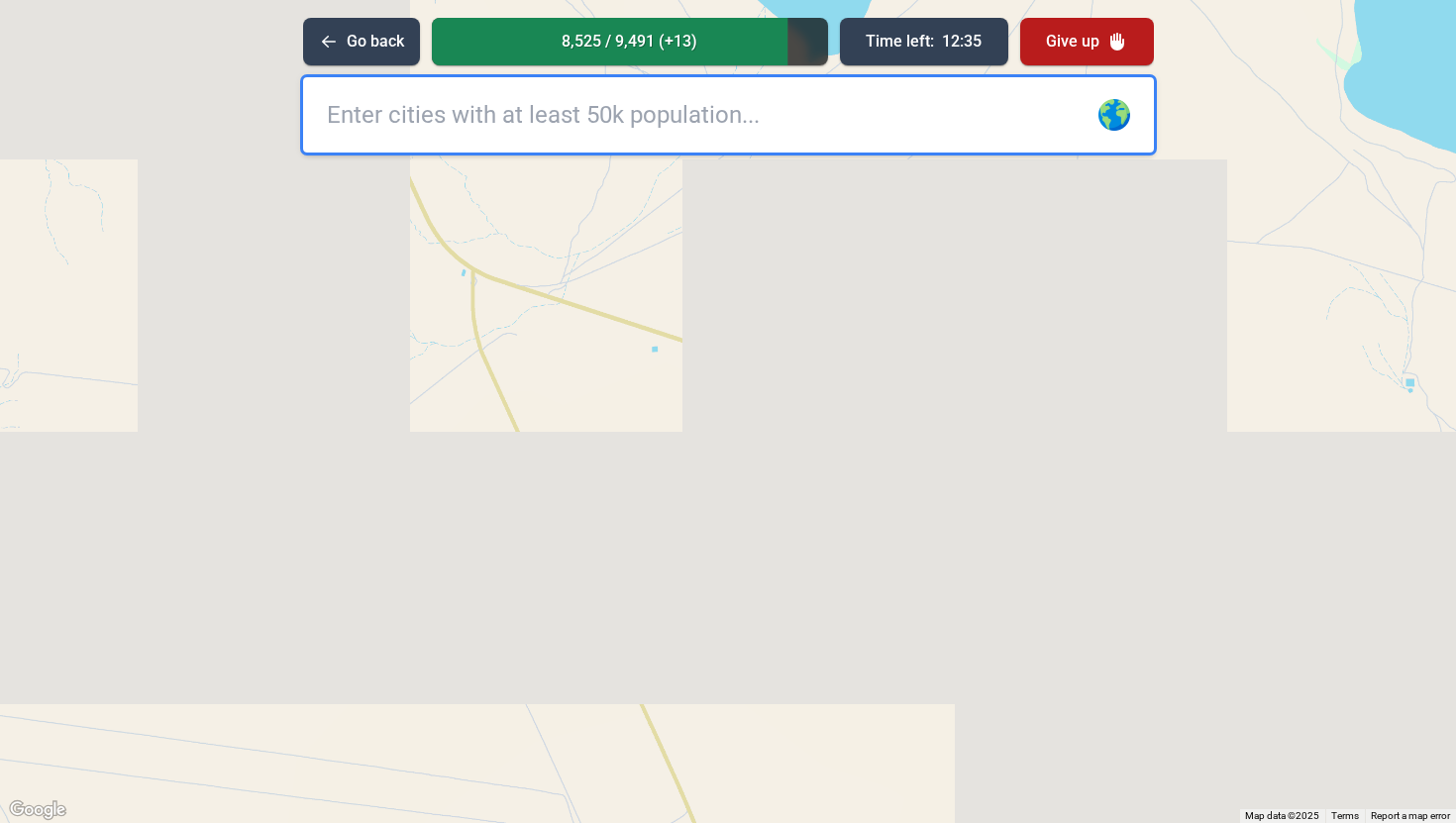 click on "To activate drag with keyboard, press Alt + Enter. Once in keyboard drag state, use the arrow keys to move the marker. To complete the drag, press the Enter key. To cancel, press Escape. [GEOGRAPHIC_DATA] de [PERSON_NAME] [GEOGRAPHIC_DATA] [GEOGRAPHIC_DATA] [GEOGRAPHIC_DATA] [GEOGRAPHIC_DATA] [GEOGRAPHIC_DATA] [GEOGRAPHIC_DATA] [GEOGRAPHIC_DATA] [GEOGRAPHIC_DATA] [GEOGRAPHIC_DATA] [GEOGRAPHIC_DATA] [GEOGRAPHIC_DATA] [GEOGRAPHIC_DATA] [GEOGRAPHIC_DATA] [GEOGRAPHIC_DATA] [GEOGRAPHIC_DATA] [GEOGRAPHIC_DATA] [GEOGRAPHIC_DATA] [GEOGRAPHIC_DATA] [GEOGRAPHIC_DATA] [GEOGRAPHIC_DATA] [GEOGRAPHIC_DATA] [GEOGRAPHIC_DATA] [GEOGRAPHIC_DATA] [GEOGRAPHIC_DATA] [GEOGRAPHIC_DATA] [GEOGRAPHIC_DATA] [GEOGRAPHIC_DATA] [GEOGRAPHIC_DATA] [GEOGRAPHIC_DATA] [GEOGRAPHIC_DATA] [GEOGRAPHIC_DATA] [GEOGRAPHIC_DATA] [GEOGRAPHIC_DATA] [GEOGRAPHIC_DATA] [GEOGRAPHIC_DATA] [GEOGRAPHIC_DATA] City [GEOGRAPHIC_DATA] [GEOGRAPHIC_DATA] [GEOGRAPHIC_DATA] [GEOGRAPHIC_DATA] [GEOGRAPHIC_DATA] [GEOGRAPHIC_DATA] [GEOGRAPHIC_DATA] [GEOGRAPHIC_DATA] [GEOGRAPHIC_DATA] [GEOGRAPHIC_DATA] [GEOGRAPHIC_DATA] [GEOGRAPHIC_DATA] [GEOGRAPHIC_DATA] [GEOGRAPHIC_DATA] [GEOGRAPHIC_DATA] [GEOGRAPHIC_DATA] [GEOGRAPHIC_DATA] [GEOGRAPHIC_DATA] [GEOGRAPHIC_DATA] [GEOGRAPHIC_DATA] [GEOGRAPHIC_DATA] [GEOGRAPHIC_DATA] [GEOGRAPHIC_DATA] [GEOGRAPHIC_DATA] [GEOGRAPHIC_DATA] [GEOGRAPHIC_DATA] [GEOGRAPHIC_DATA] [GEOGRAPHIC_DATA] [GEOGRAPHIC_DATA] [GEOGRAPHIC_DATA] [GEOGRAPHIC_DATA] [GEOGRAPHIC_DATA] [GEOGRAPHIC_DATA] [GEOGRAPHIC_DATA] [GEOGRAPHIC_DATA] [GEOGRAPHIC_DATA] [GEOGRAPHIC_DATA] [GEOGRAPHIC_DATA] [GEOGRAPHIC_DATA] [GEOGRAPHIC_DATA] [GEOGRAPHIC_DATA][PERSON_NAME][GEOGRAPHIC_DATA] [GEOGRAPHIC_DATA][PERSON_NAME][GEOGRAPHIC_DATA] [GEOGRAPHIC_DATA] [GEOGRAPHIC_DATA] [GEOGRAPHIC_DATA] [GEOGRAPHIC_DATA] [GEOGRAPHIC_DATA] [GEOGRAPHIC_DATA] [GEOGRAPHIC_DATA] [GEOGRAPHIC_DATA] [GEOGRAPHIC_DATA] [GEOGRAPHIC_DATA] [GEOGRAPHIC_DATA] [GEOGRAPHIC_DATA] [GEOGRAPHIC_DATA]" at bounding box center [728, 411] 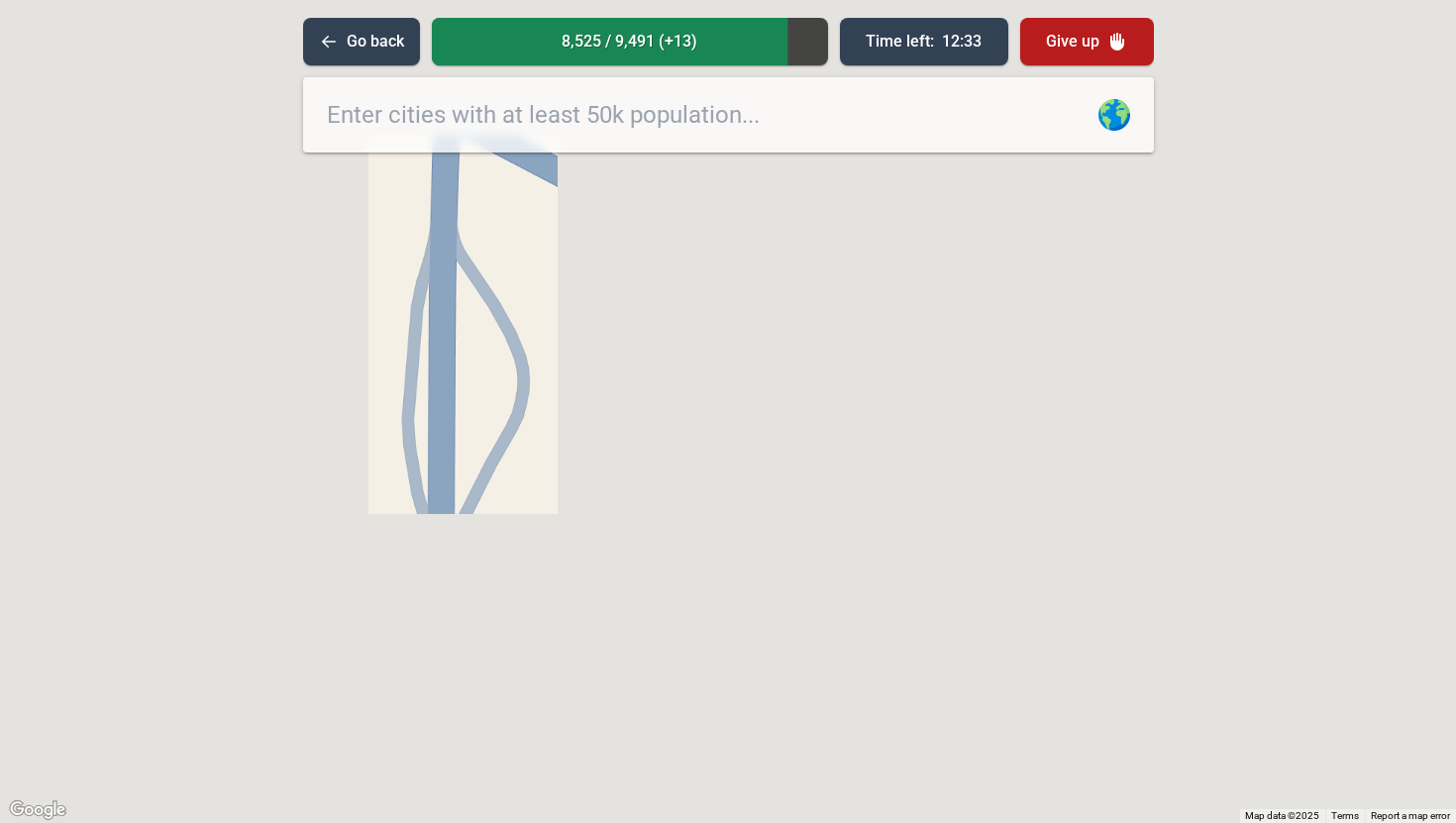 drag, startPoint x: 474, startPoint y: 260, endPoint x: 524, endPoint y: 473, distance: 218.7899 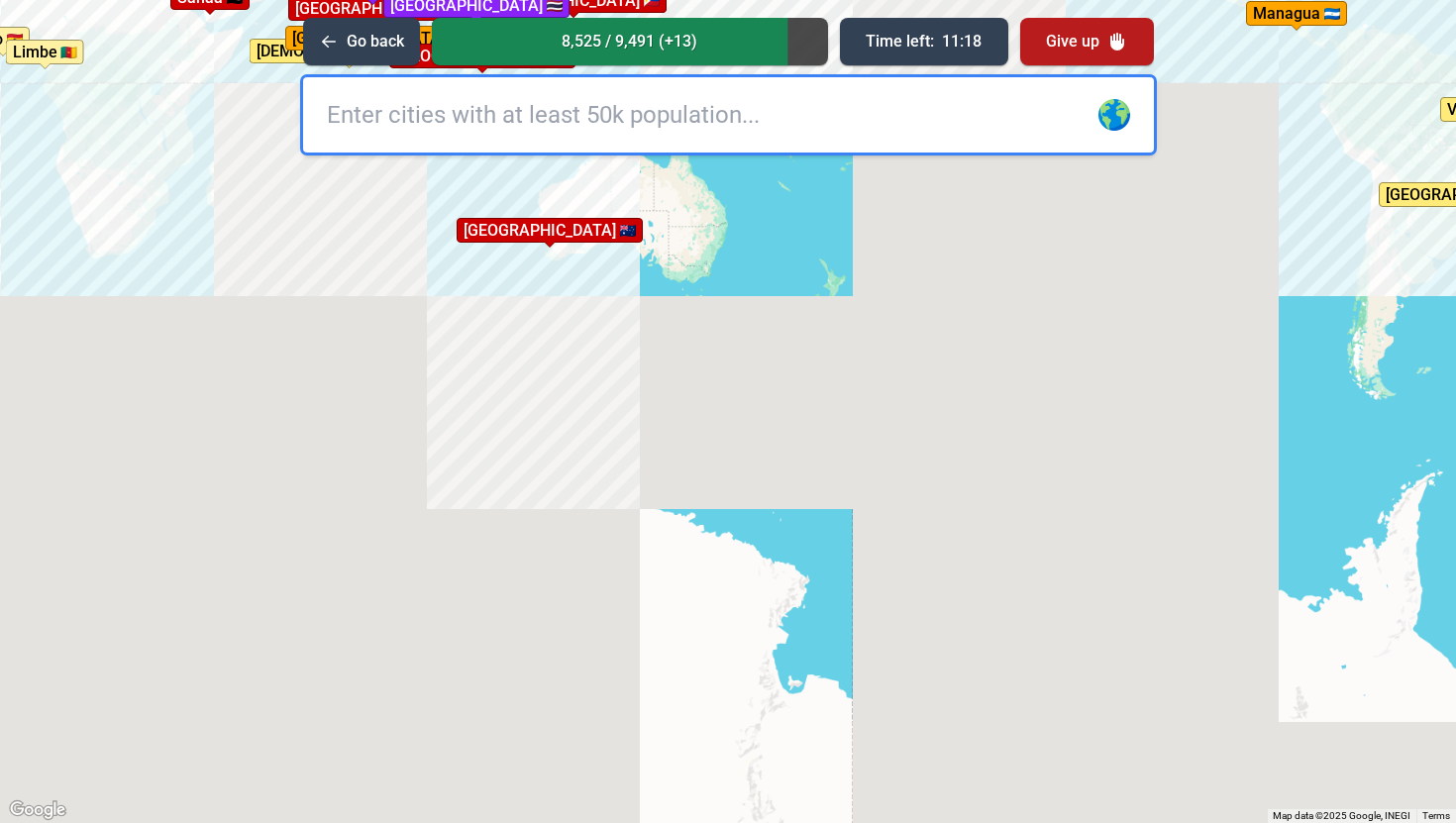 click at bounding box center [728, 115] 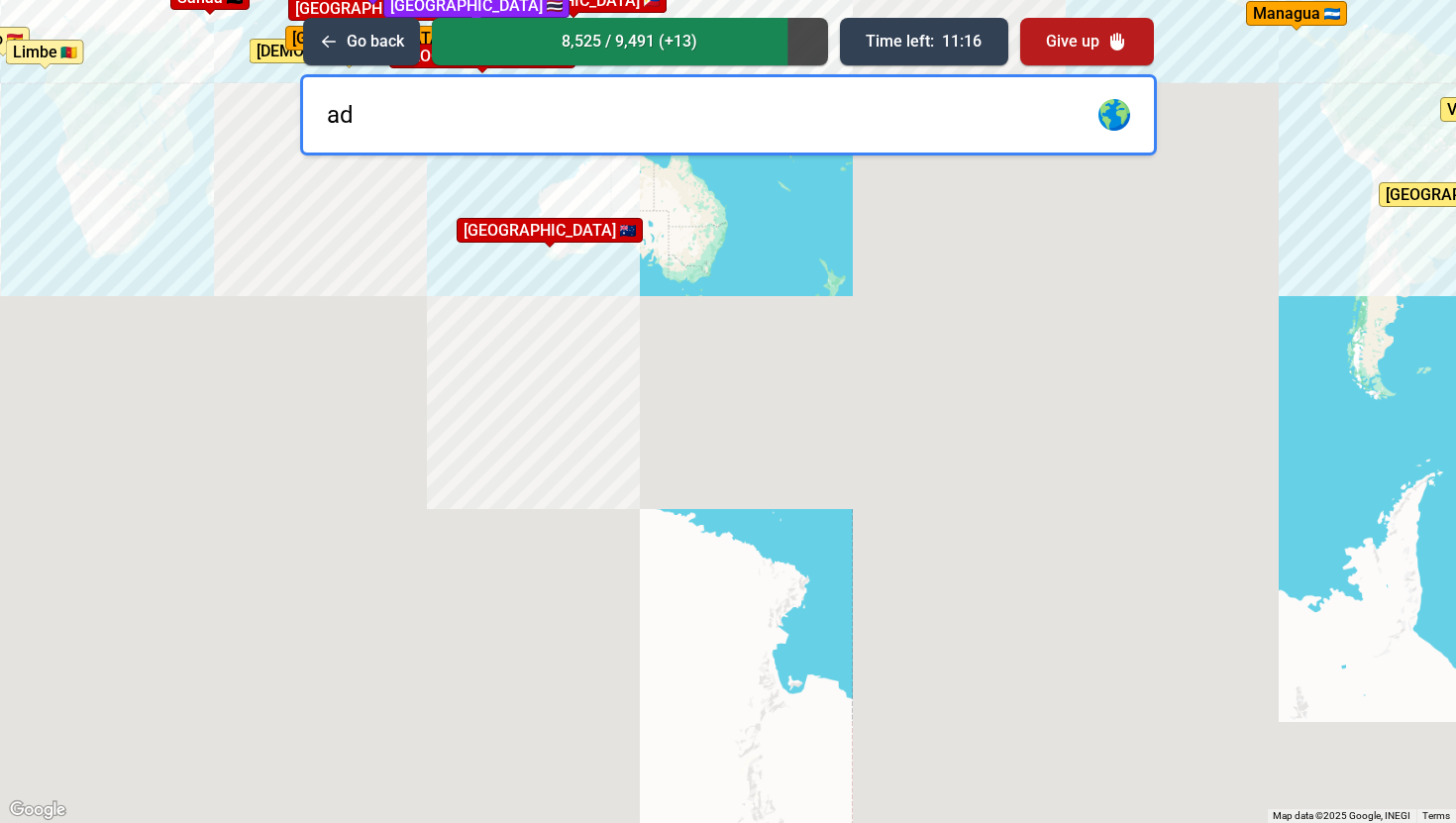 type on "ade" 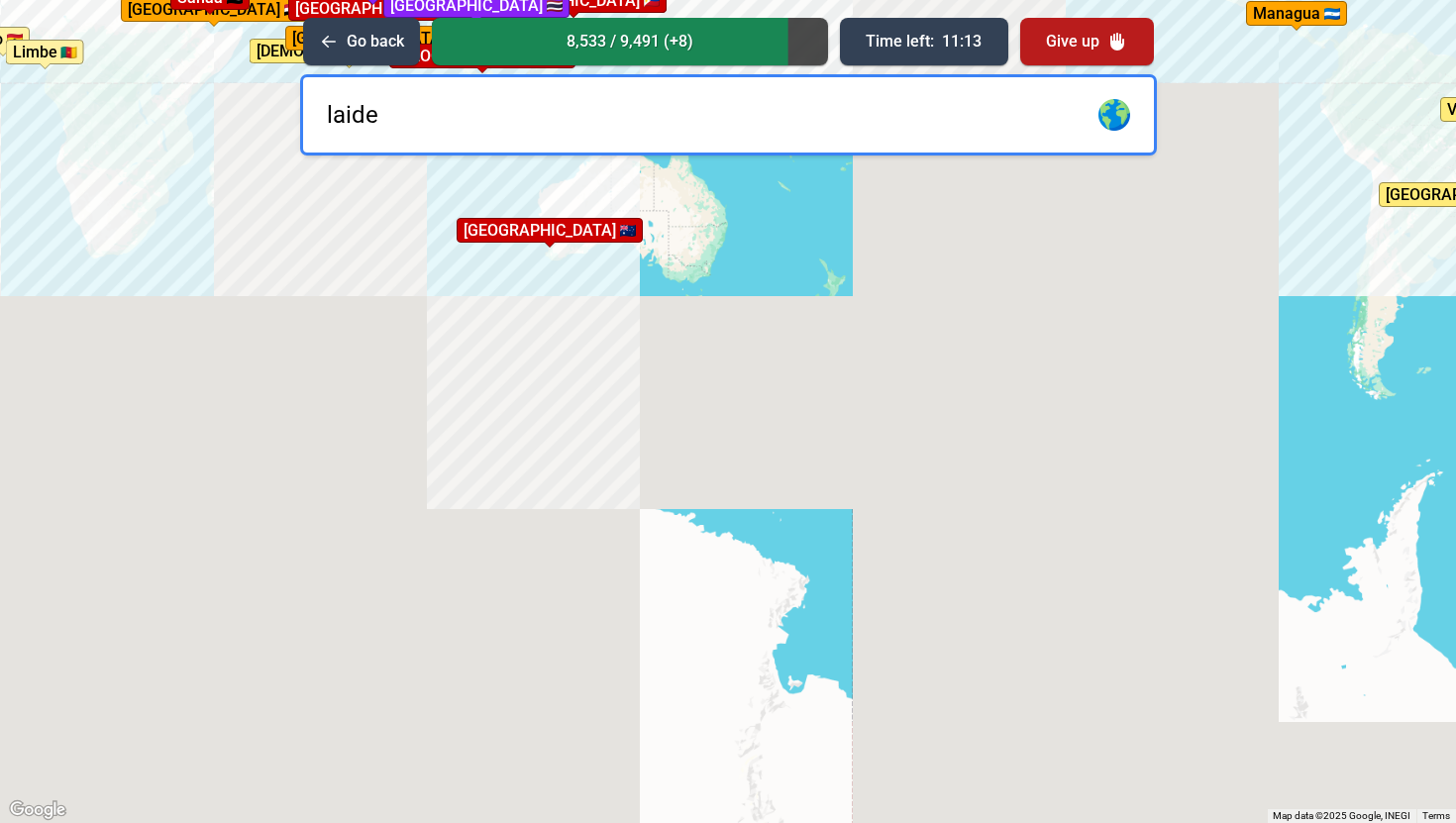 click on "laide" at bounding box center (728, 115) 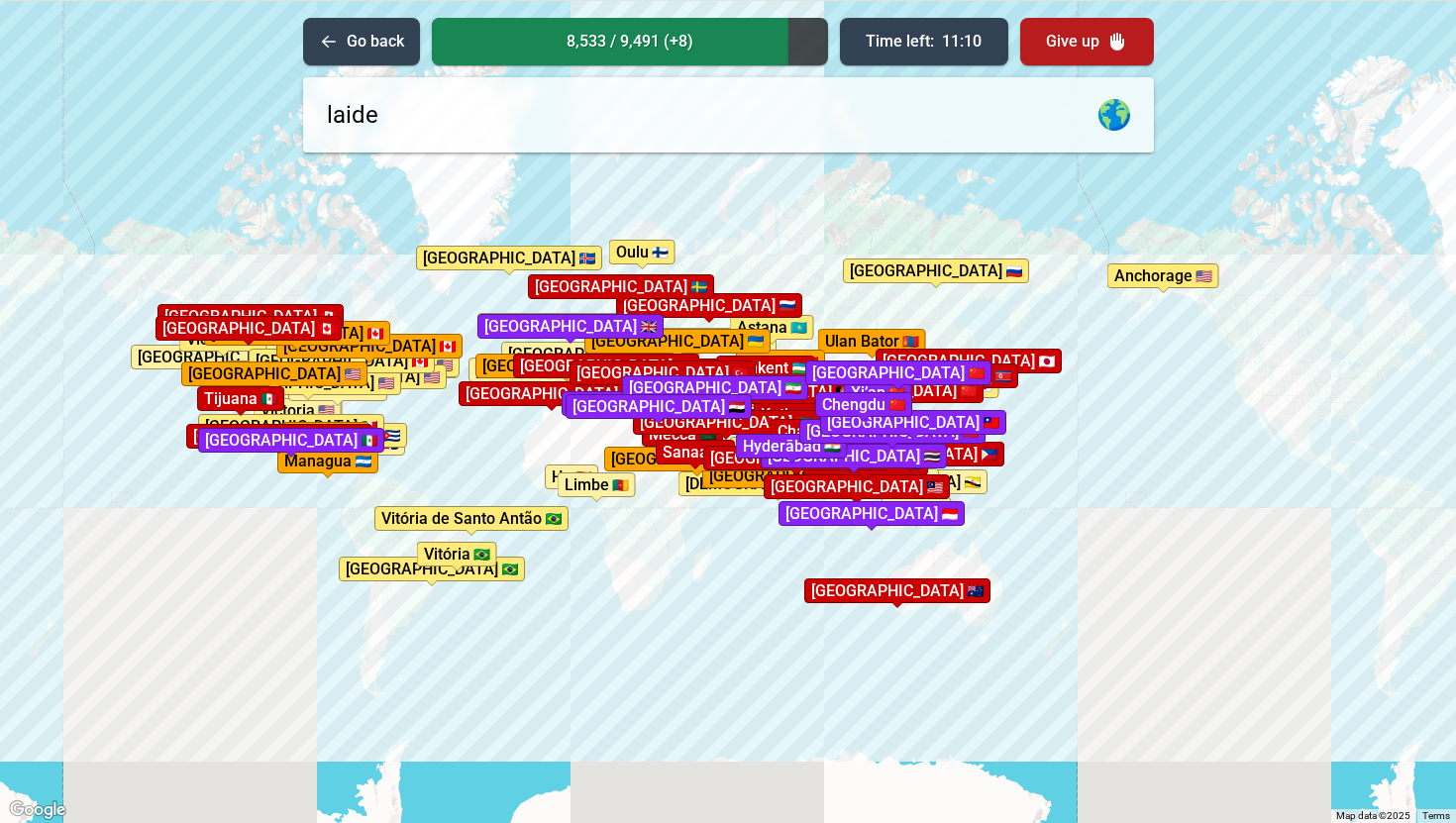 drag, startPoint x: 288, startPoint y: 299, endPoint x: 720, endPoint y: 498, distance: 475.63116 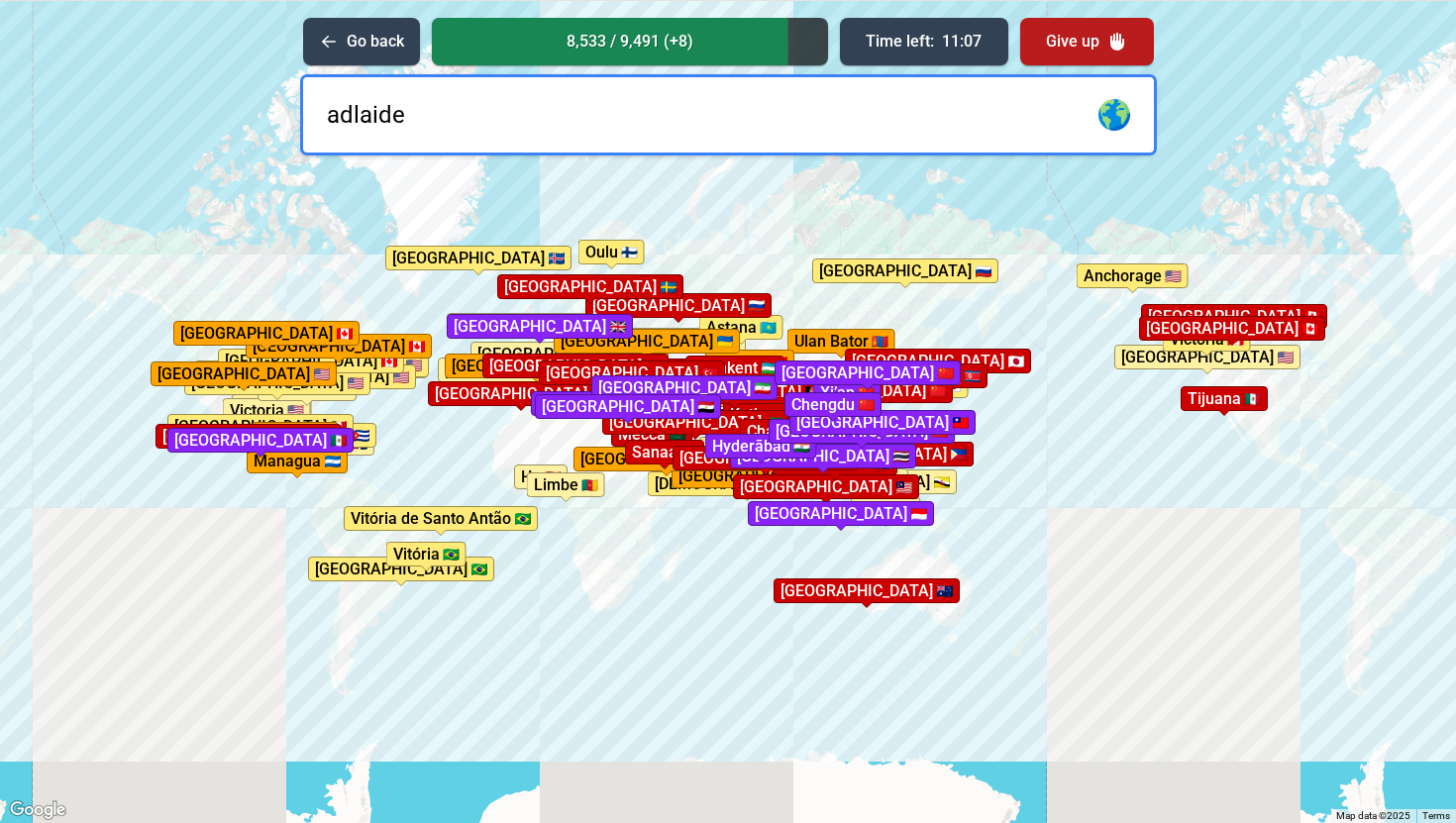 type on "[GEOGRAPHIC_DATA]" 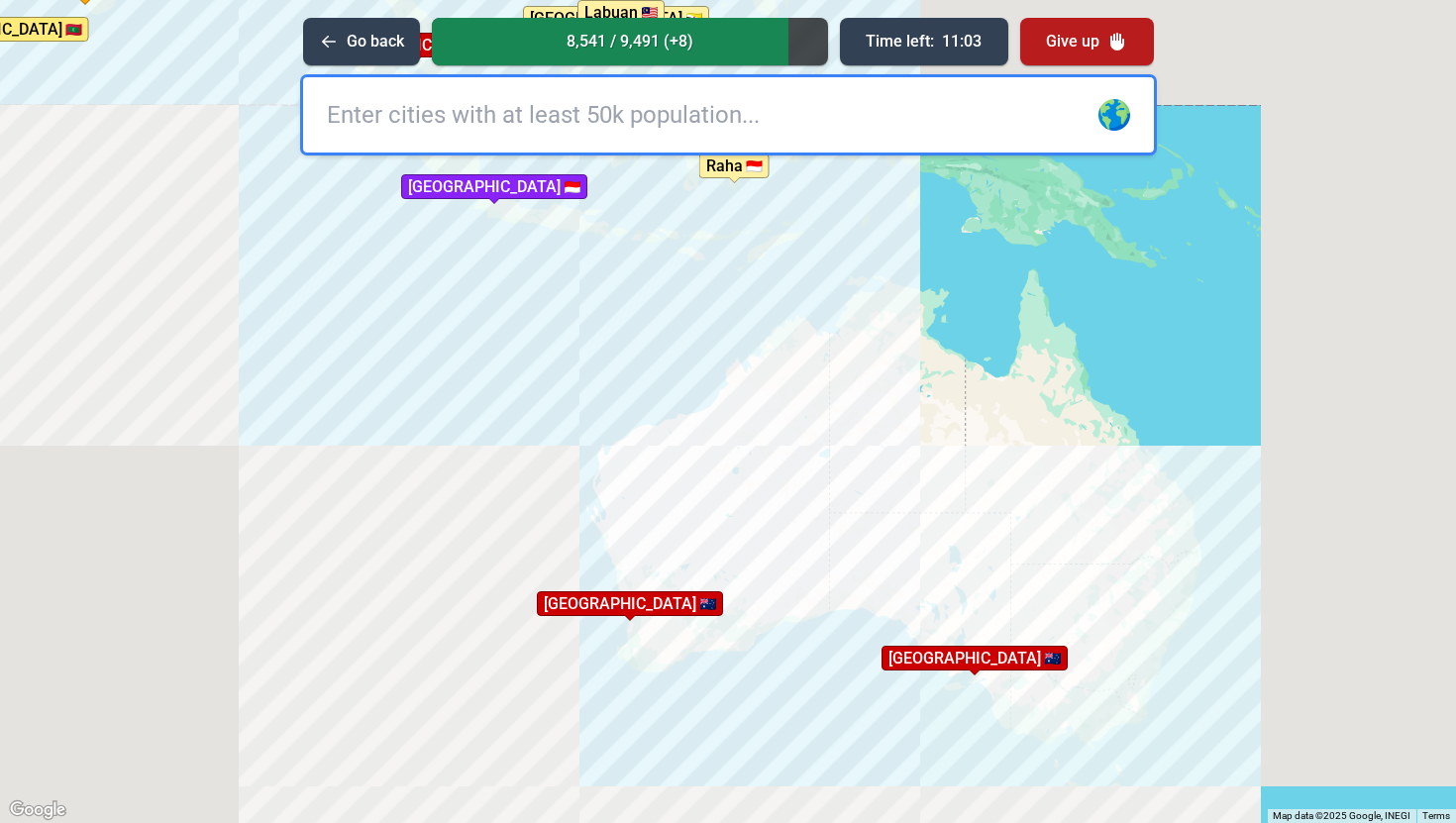 click at bounding box center (728, 115) 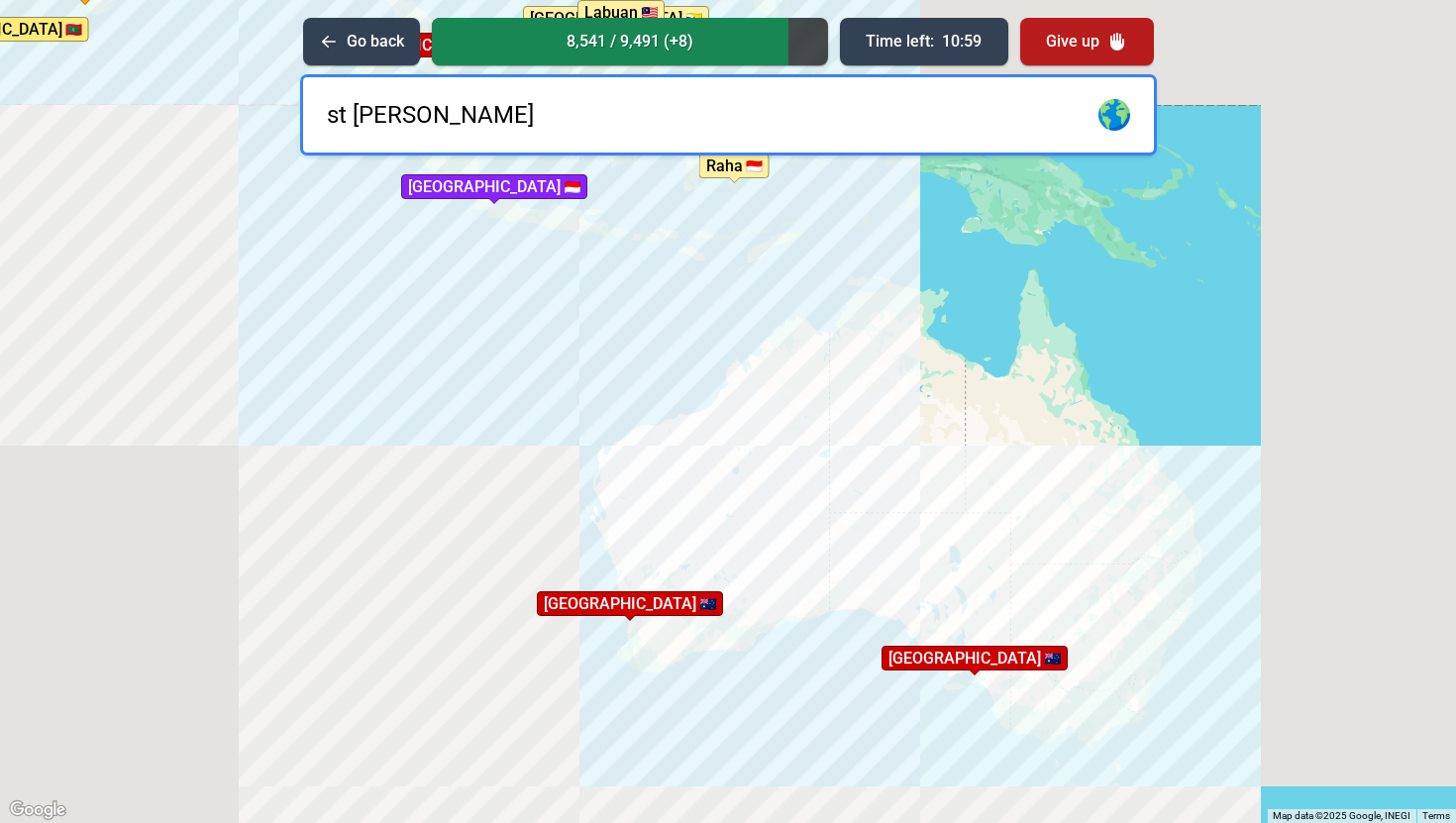 type on "st helens" 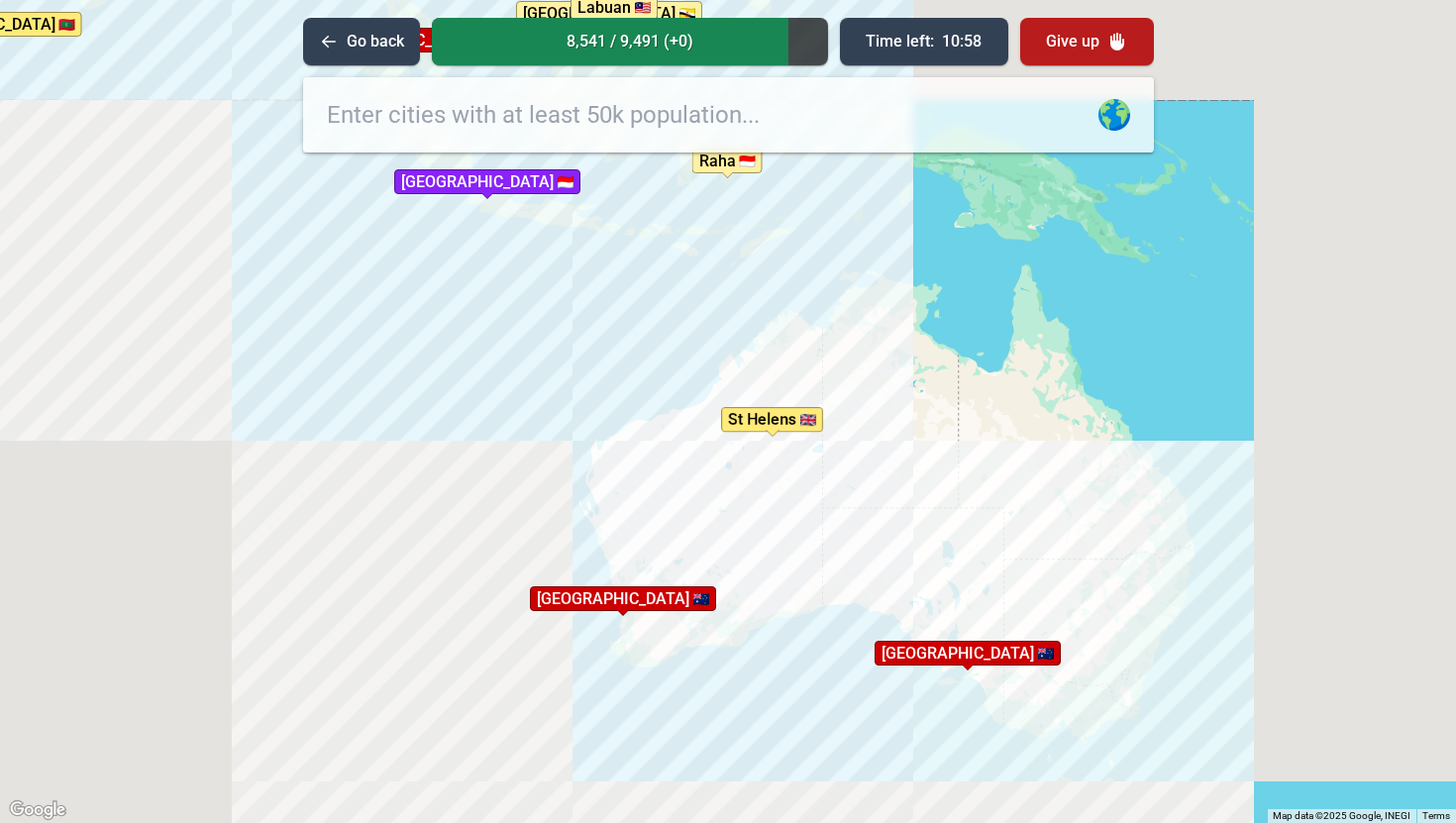 drag, startPoint x: 1048, startPoint y: 600, endPoint x: 929, endPoint y: 518, distance: 144.5164 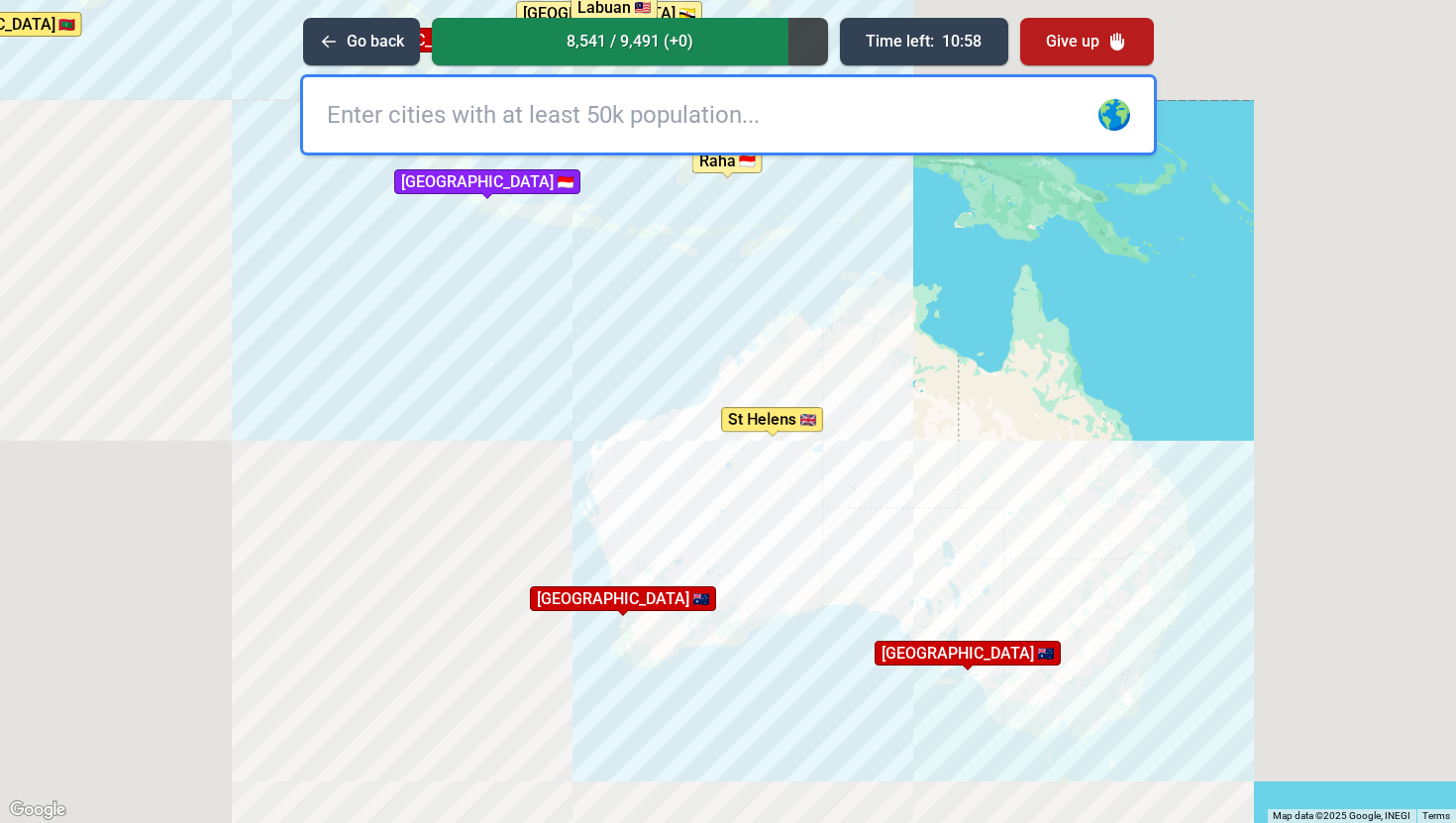 click on "To activate drag with keyboard, press Alt + Enter. Once in keyboard drag state, use the arrow keys to move the marker. To complete the drag, press the Enter key. To cancel, press Escape. [GEOGRAPHIC_DATA] [GEOGRAPHIC_DATA] [GEOGRAPHIC_DATA] [GEOGRAPHIC_DATA] [GEOGRAPHIC_DATA] [GEOGRAPHIC_DATA] [GEOGRAPHIC_DATA] [GEOGRAPHIC_DATA] [GEOGRAPHIC_DATA] [GEOGRAPHIC_DATA] [GEOGRAPHIC_DATA] [GEOGRAPHIC_DATA] [GEOGRAPHIC_DATA] [GEOGRAPHIC_DATA] [GEOGRAPHIC_DATA] [GEOGRAPHIC_DATA] [GEOGRAPHIC_DATA] [GEOGRAPHIC_DATA] [GEOGRAPHIC_DATA] [GEOGRAPHIC_DATA][PERSON_NAME][GEOGRAPHIC_DATA] [GEOGRAPHIC_DATA] [GEOGRAPHIC_DATA] [GEOGRAPHIC_DATA] [GEOGRAPHIC_DATA] [GEOGRAPHIC_DATA] [GEOGRAPHIC_DATA] [GEOGRAPHIC_DATA] [GEOGRAPHIC_DATA] [GEOGRAPHIC_DATA] [GEOGRAPHIC_DATA] [GEOGRAPHIC_DATA] [GEOGRAPHIC_DATA] [GEOGRAPHIC_DATA] [GEOGRAPHIC_DATA] [GEOGRAPHIC_DATA][PERSON_NAME][GEOGRAPHIC_DATA] [GEOGRAPHIC_DATA] [GEOGRAPHIC_DATA] [GEOGRAPHIC_DATA] [GEOGRAPHIC_DATA] [GEOGRAPHIC_DATA] [GEOGRAPHIC_DATA] [GEOGRAPHIC_DATA] [GEOGRAPHIC_DATA] [GEOGRAPHIC_DATA] [GEOGRAPHIC_DATA] [GEOGRAPHIC_DATA] [GEOGRAPHIC_DATA] [GEOGRAPHIC_DATA] [GEOGRAPHIC_DATA] [GEOGRAPHIC_DATA] [GEOGRAPHIC_DATA] [GEOGRAPHIC_DATA] Spring [GEOGRAPHIC_DATA] [GEOGRAPHIC_DATA] [GEOGRAPHIC_DATA] [GEOGRAPHIC_DATA] [GEOGRAPHIC_DATA][PERSON_NAME][GEOGRAPHIC_DATA] [GEOGRAPHIC_DATA] [GEOGRAPHIC_DATA] [GEOGRAPHIC_DATA] [GEOGRAPHIC_DATA] [GEOGRAPHIC_DATA] [GEOGRAPHIC_DATA] [GEOGRAPHIC_DATA] [GEOGRAPHIC_DATA] [GEOGRAPHIC_DATA] [GEOGRAPHIC_DATA] [GEOGRAPHIC_DATA] [GEOGRAPHIC_DATA] [GEOGRAPHIC_DATA] [GEOGRAPHIC_DATA][PERSON_NAME][GEOGRAPHIC_DATA] [GEOGRAPHIC_DATA] [GEOGRAPHIC_DATA] [GEOGRAPHIC_DATA] [GEOGRAPHIC_DATA] [GEOGRAPHIC_DATA] [GEOGRAPHIC_DATA] [GEOGRAPHIC_DATA] [GEOGRAPHIC_DATA] [GEOGRAPHIC_DATA] [GEOGRAPHIC_DATA] [GEOGRAPHIC_DATA] [GEOGRAPHIC_DATA] [GEOGRAPHIC_DATA] [GEOGRAPHIC_DATA] [GEOGRAPHIC_DATA] [GEOGRAPHIC_DATA] [GEOGRAPHIC_DATA] [GEOGRAPHIC_DATA] [GEOGRAPHIC_DATA] Van" at bounding box center [728, 411] 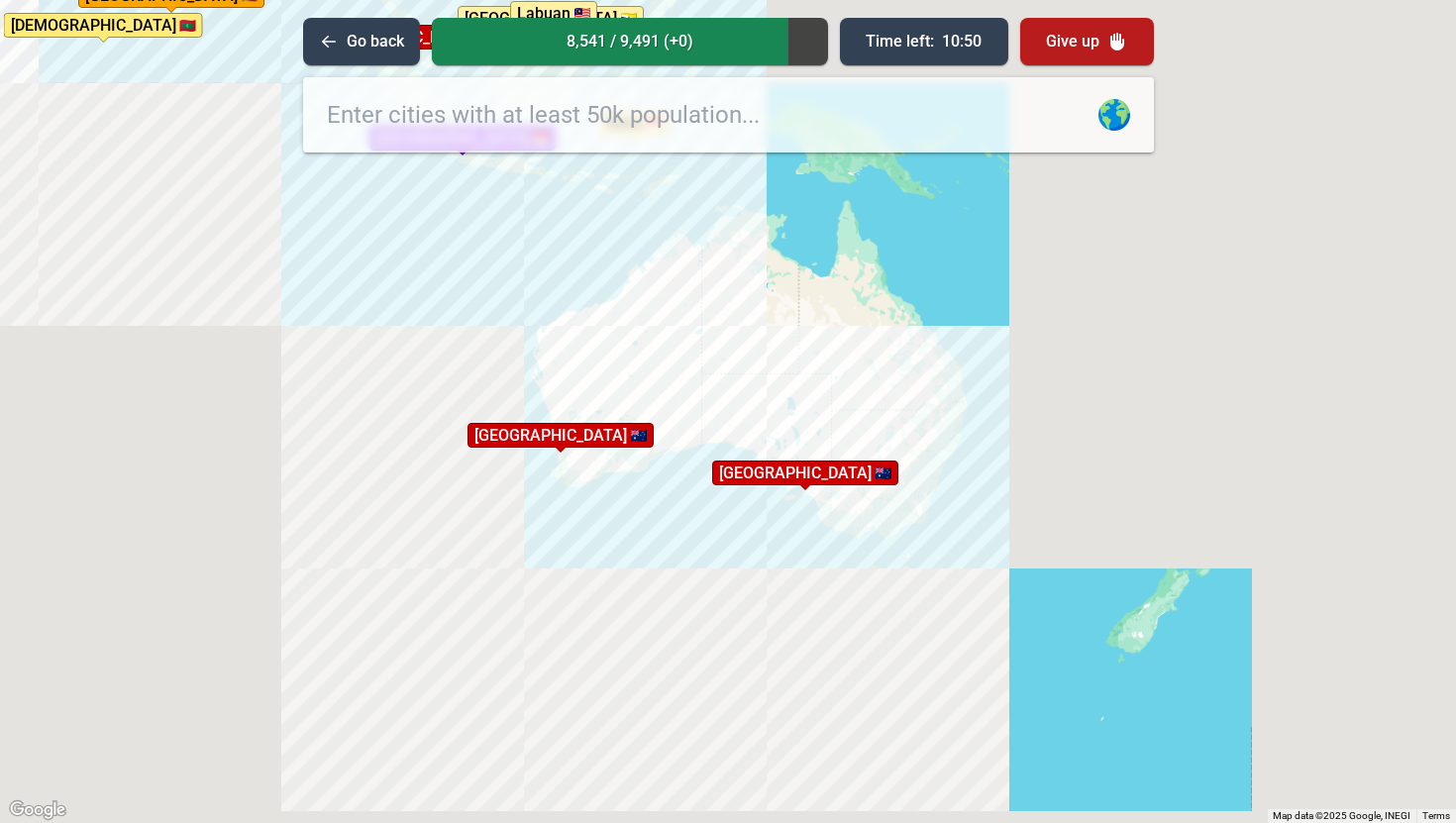click on "To activate drag with keyboard, press Alt + Enter. Once in keyboard drag state, use the arrow keys to move the marker. To complete the drag, press the Enter key. To cancel, press Escape. [GEOGRAPHIC_DATA] [GEOGRAPHIC_DATA] [GEOGRAPHIC_DATA] [GEOGRAPHIC_DATA] [GEOGRAPHIC_DATA] [GEOGRAPHIC_DATA] [GEOGRAPHIC_DATA] [GEOGRAPHIC_DATA] [GEOGRAPHIC_DATA] [GEOGRAPHIC_DATA] [GEOGRAPHIC_DATA] [GEOGRAPHIC_DATA] [GEOGRAPHIC_DATA] [GEOGRAPHIC_DATA] [GEOGRAPHIC_DATA] [GEOGRAPHIC_DATA] [GEOGRAPHIC_DATA] [GEOGRAPHIC_DATA] [GEOGRAPHIC_DATA] [GEOGRAPHIC_DATA] [GEOGRAPHIC_DATA] [GEOGRAPHIC_DATA] [GEOGRAPHIC_DATA] [GEOGRAPHIC_DATA] [GEOGRAPHIC_DATA] [GEOGRAPHIC_DATA] [GEOGRAPHIC_DATA] [GEOGRAPHIC_DATA] [GEOGRAPHIC_DATA] [GEOGRAPHIC_DATA] [GEOGRAPHIC_DATA] [GEOGRAPHIC_DATA] [GEOGRAPHIC_DATA] [GEOGRAPHIC_DATA] [GEOGRAPHIC_DATA] [GEOGRAPHIC_DATA] [GEOGRAPHIC_DATA] [GEOGRAPHIC_DATA] [GEOGRAPHIC_DATA][PERSON_NAME][GEOGRAPHIC_DATA] [GEOGRAPHIC_DATA] [GEOGRAPHIC_DATA] [GEOGRAPHIC_DATA] [GEOGRAPHIC_DATA] [GEOGRAPHIC_DATA] [GEOGRAPHIC_DATA] [GEOGRAPHIC_DATA] [GEOGRAPHIC_DATA] [GEOGRAPHIC_DATA] [GEOGRAPHIC_DATA] [GEOGRAPHIC_DATA] [GEOGRAPHIC_DATA] [GEOGRAPHIC_DATA] [GEOGRAPHIC_DATA] [GEOGRAPHIC_DATA] [GEOGRAPHIC_DATA] [GEOGRAPHIC_DATA] [GEOGRAPHIC_DATA] [GEOGRAPHIC_DATA] [GEOGRAPHIC_DATA] [GEOGRAPHIC_DATA] [GEOGRAPHIC_DATA] [GEOGRAPHIC_DATA] [GEOGRAPHIC_DATA] de [PERSON_NAME] [GEOGRAPHIC_DATA] [GEOGRAPHIC_DATA] [GEOGRAPHIC_DATA] [GEOGRAPHIC_DATA] [GEOGRAPHIC_DATA] [GEOGRAPHIC_DATA] [GEOGRAPHIC_DATA] [GEOGRAPHIC_DATA] [GEOGRAPHIC_DATA] [GEOGRAPHIC_DATA] [GEOGRAPHIC_DATA] [GEOGRAPHIC_DATA] [GEOGRAPHIC_DATA] [GEOGRAPHIC_DATA] [GEOGRAPHIC_DATA] [GEOGRAPHIC_DATA] [GEOGRAPHIC_DATA] [GEOGRAPHIC_DATA] [GEOGRAPHIC_DATA] [GEOGRAPHIC_DATA] [GEOGRAPHIC_DATA] [GEOGRAPHIC_DATA] [GEOGRAPHIC_DATA] [GEOGRAPHIC_DATA] [GEOGRAPHIC_DATA] [GEOGRAPHIC_DATA] [GEOGRAPHIC_DATA] [GEOGRAPHIC_DATA] [GEOGRAPHIC_DATA] [GEOGRAPHIC_DATA]" at bounding box center [728, 411] 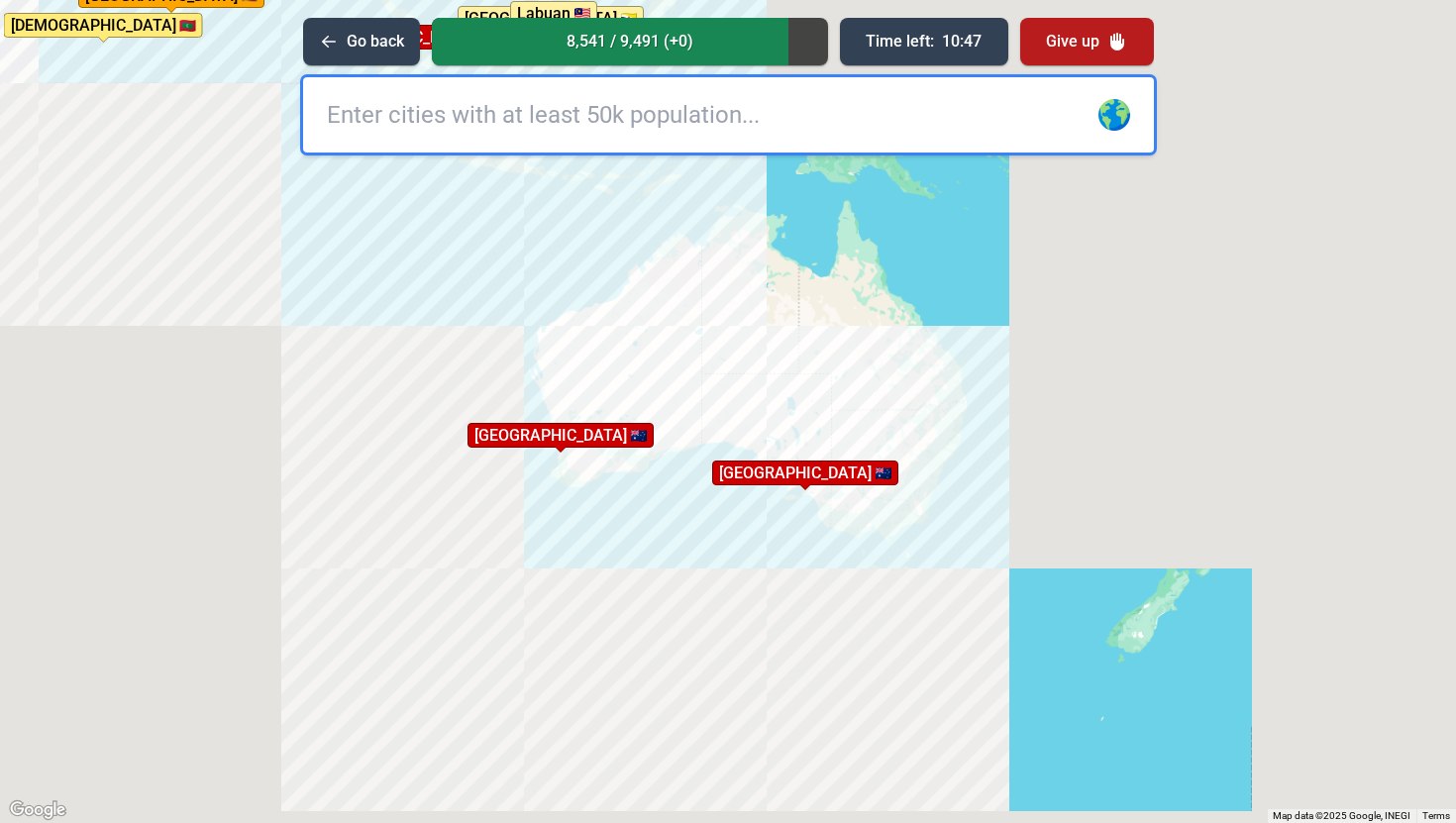 click at bounding box center [728, 115] 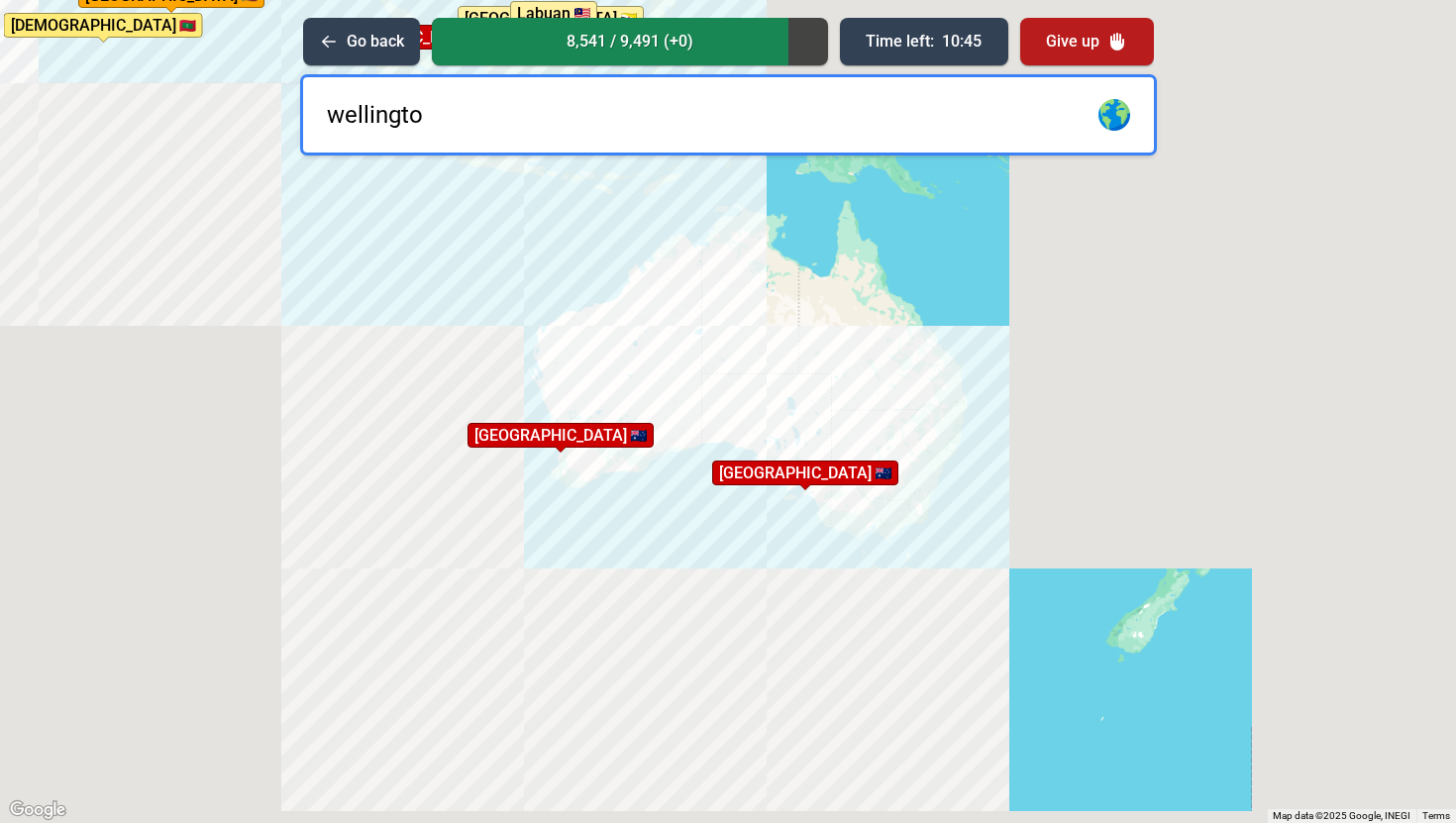 type on "[GEOGRAPHIC_DATA]" 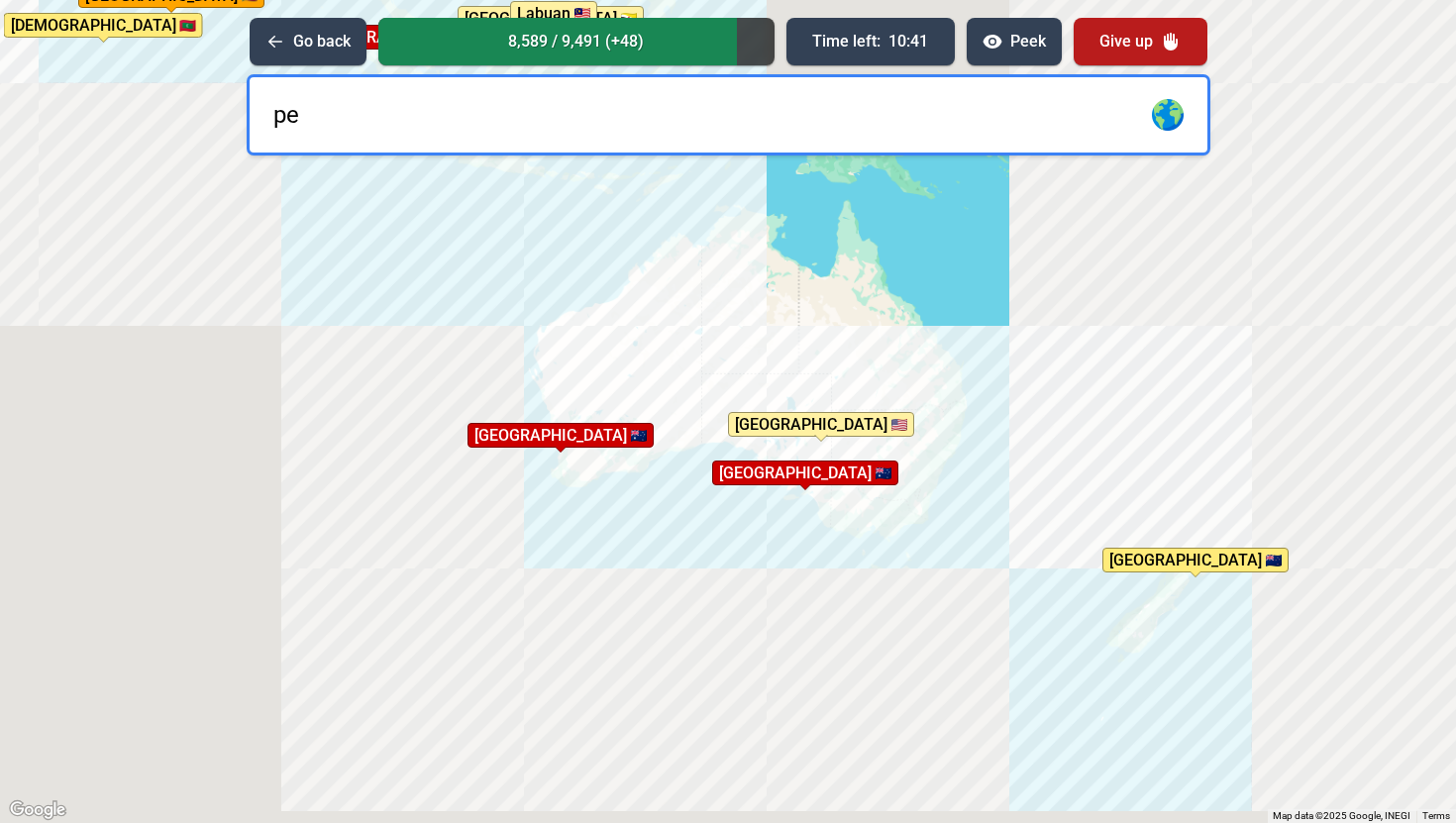 type on "p" 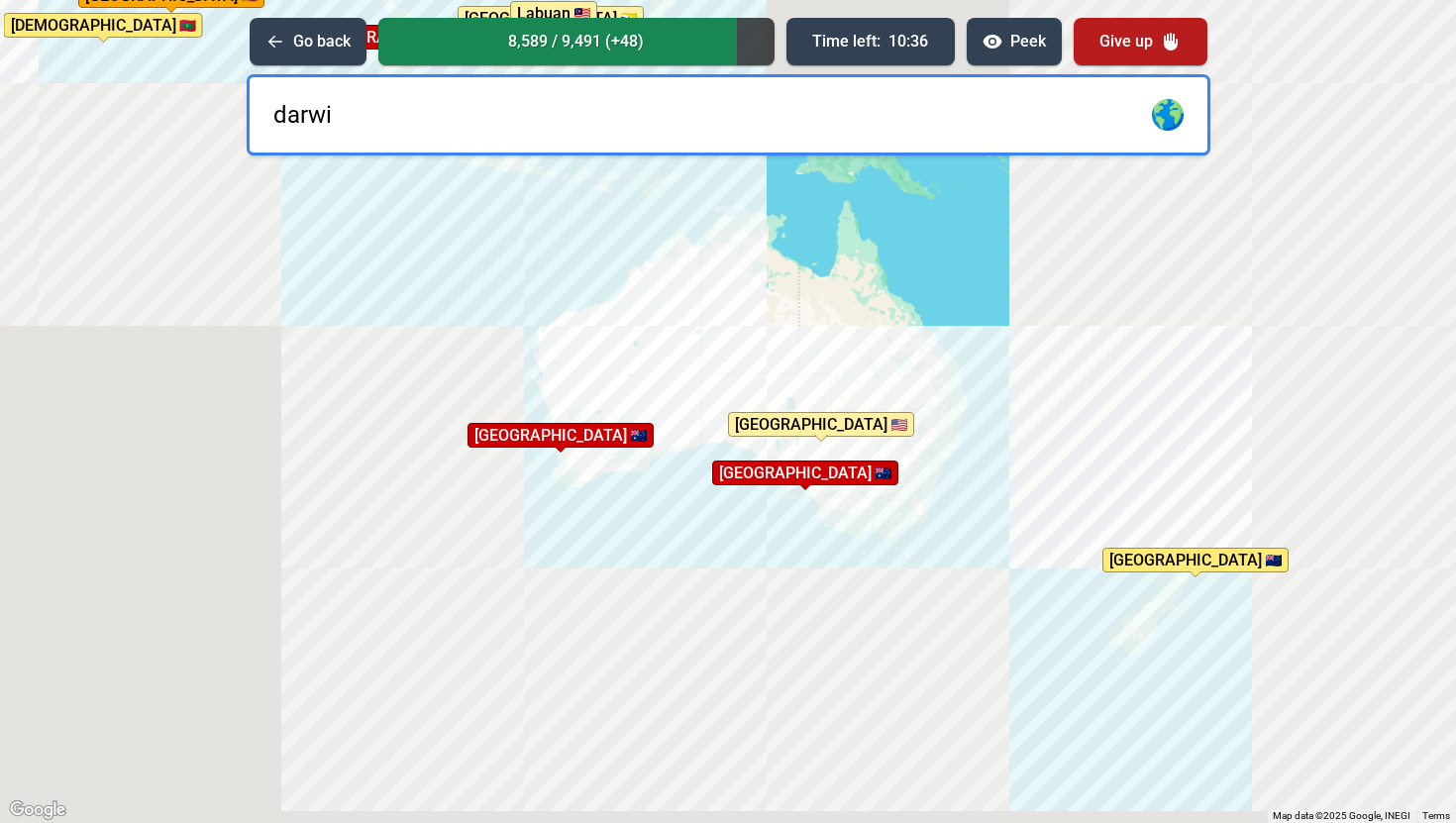 type on "darwin" 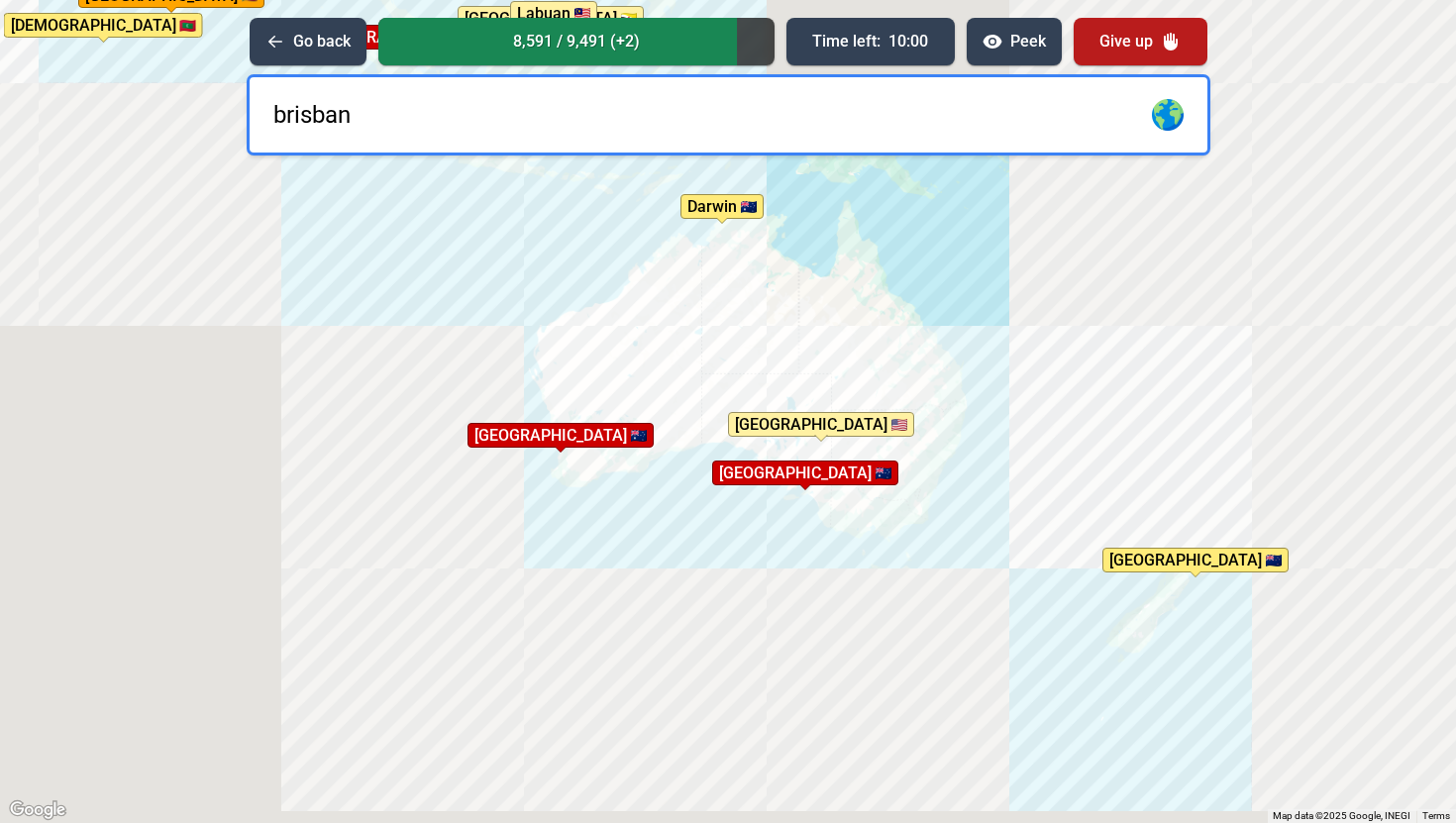 type on "[GEOGRAPHIC_DATA]" 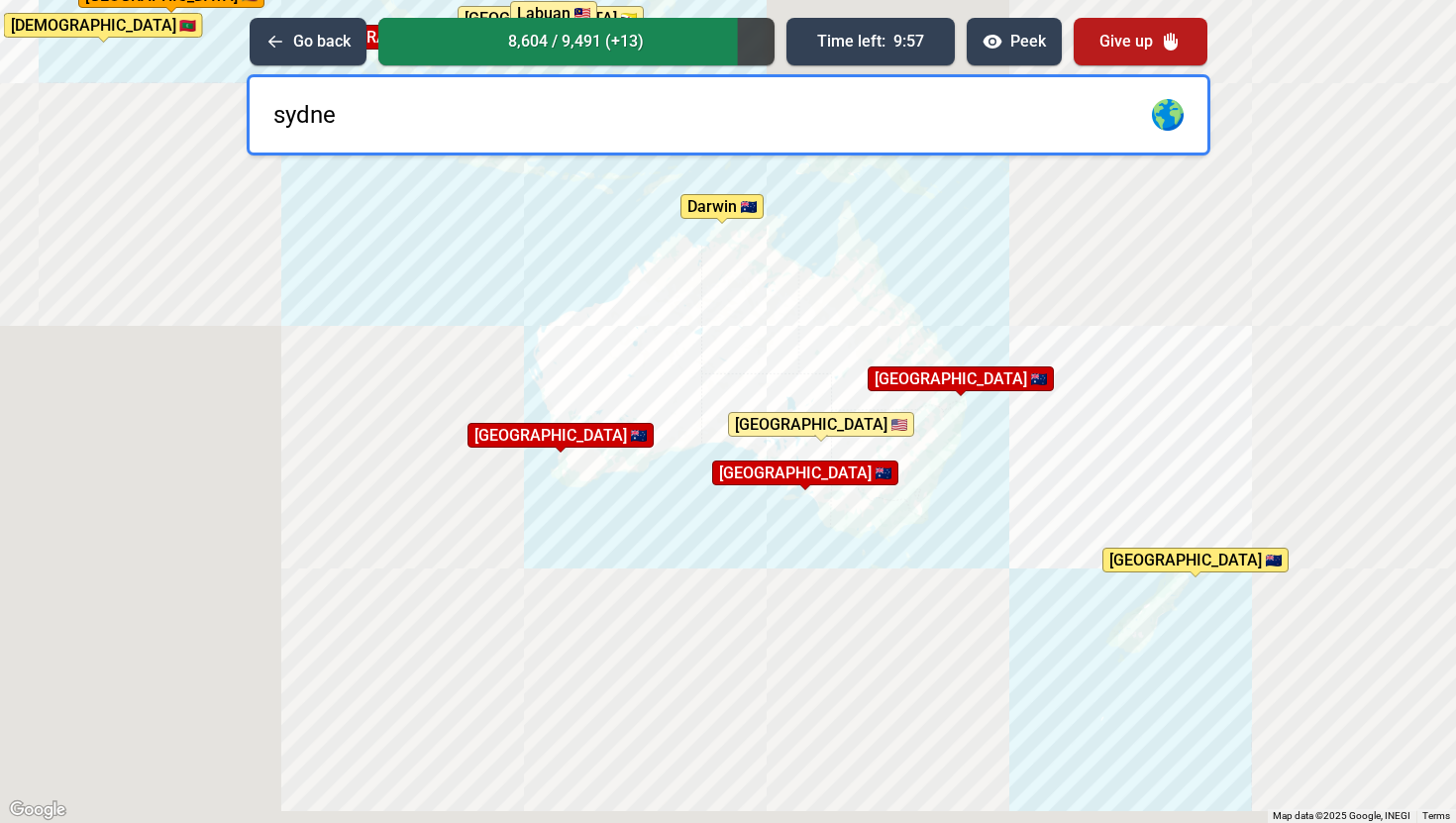 type on "[GEOGRAPHIC_DATA]" 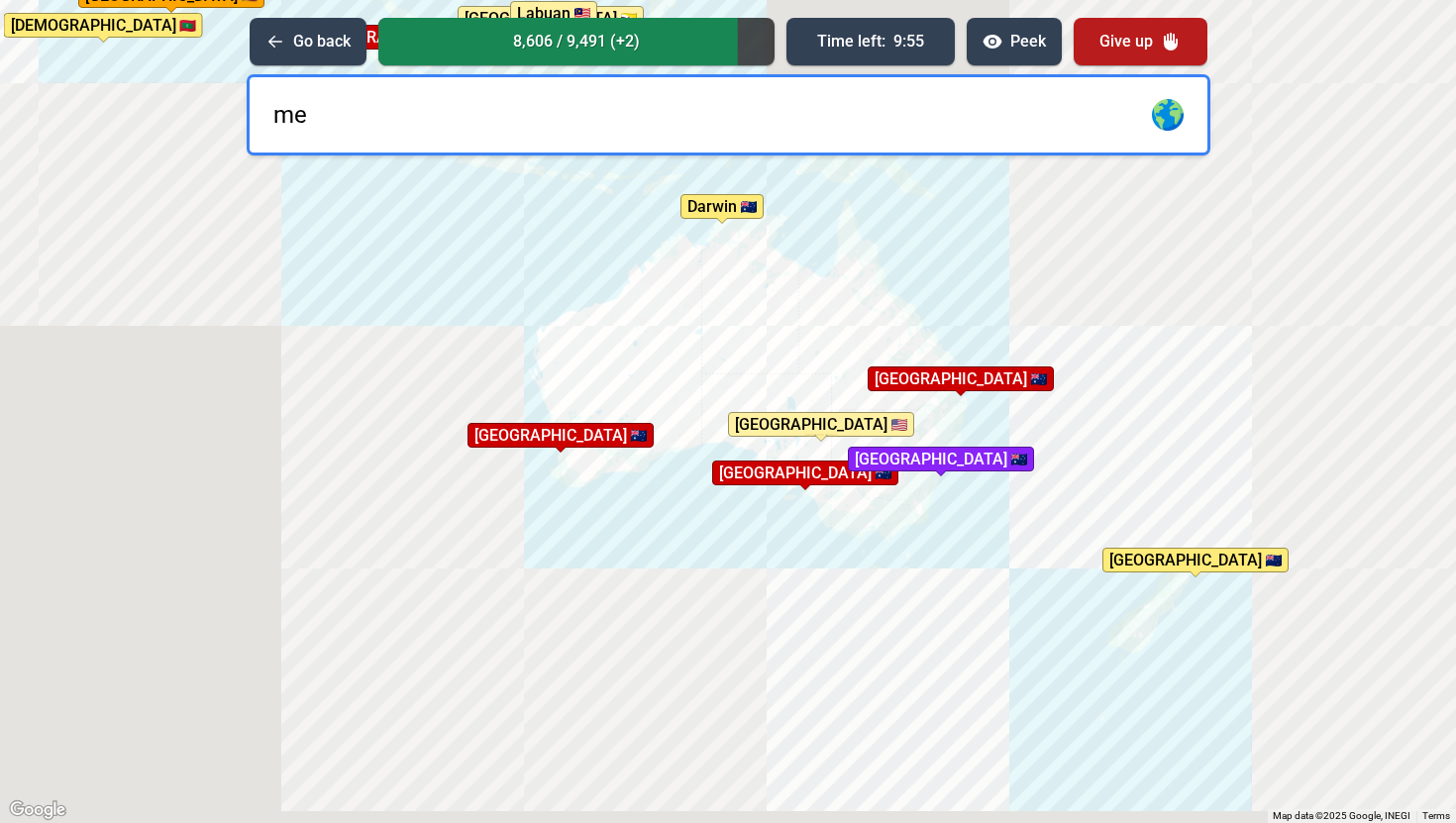 type on "[PERSON_NAME]" 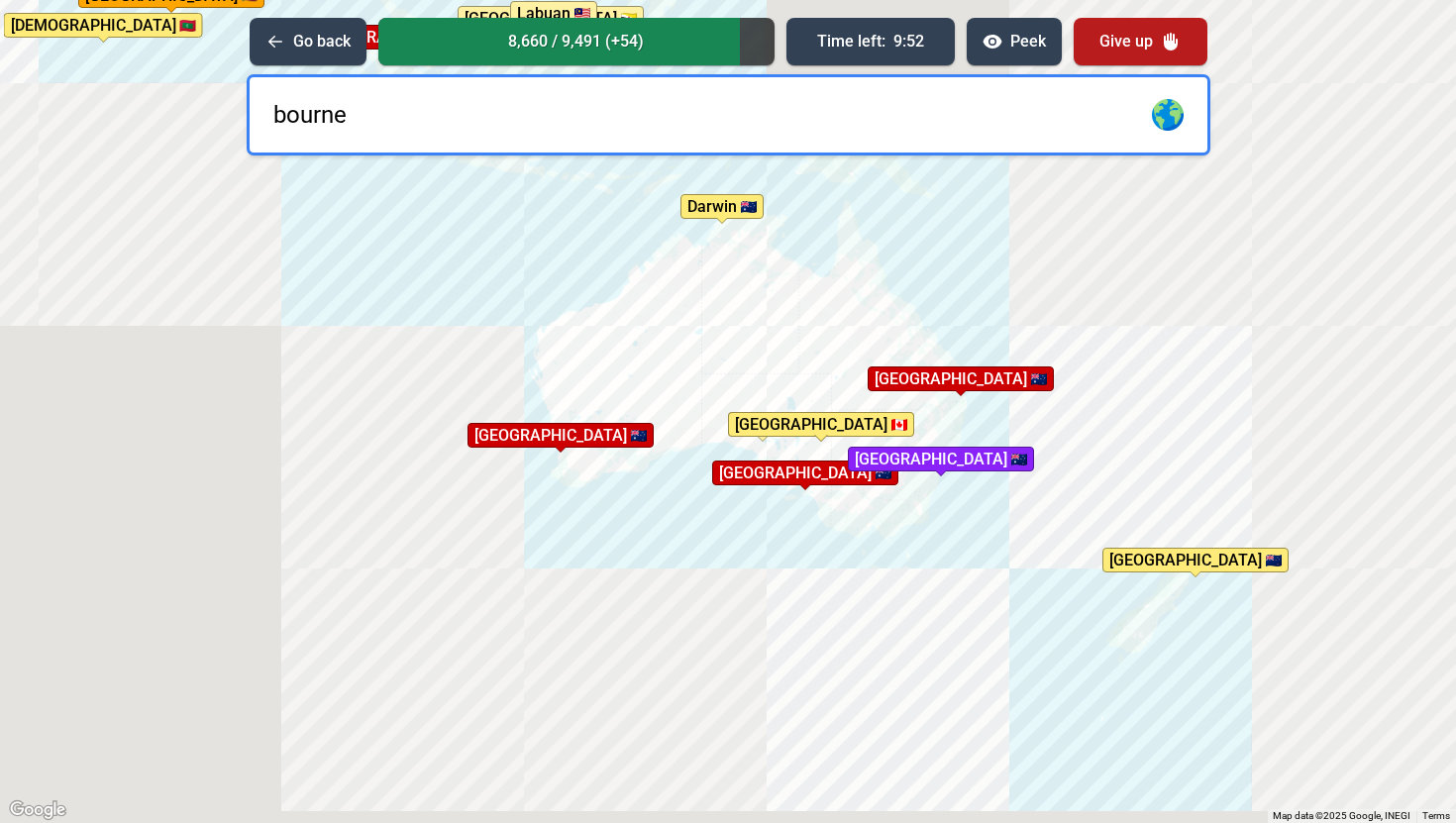 click on "bourne" at bounding box center (728, 115) 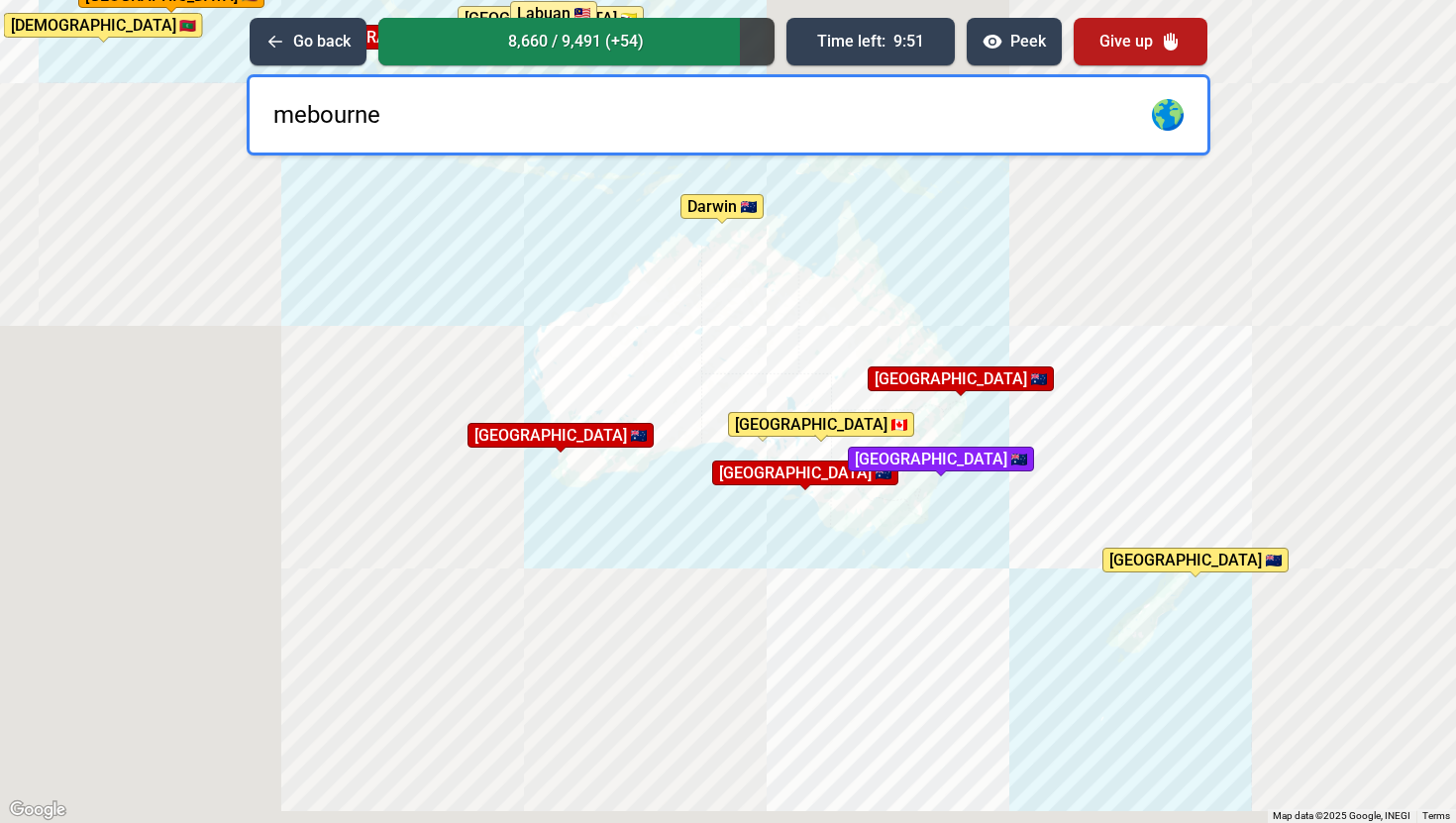 type on "[GEOGRAPHIC_DATA]" 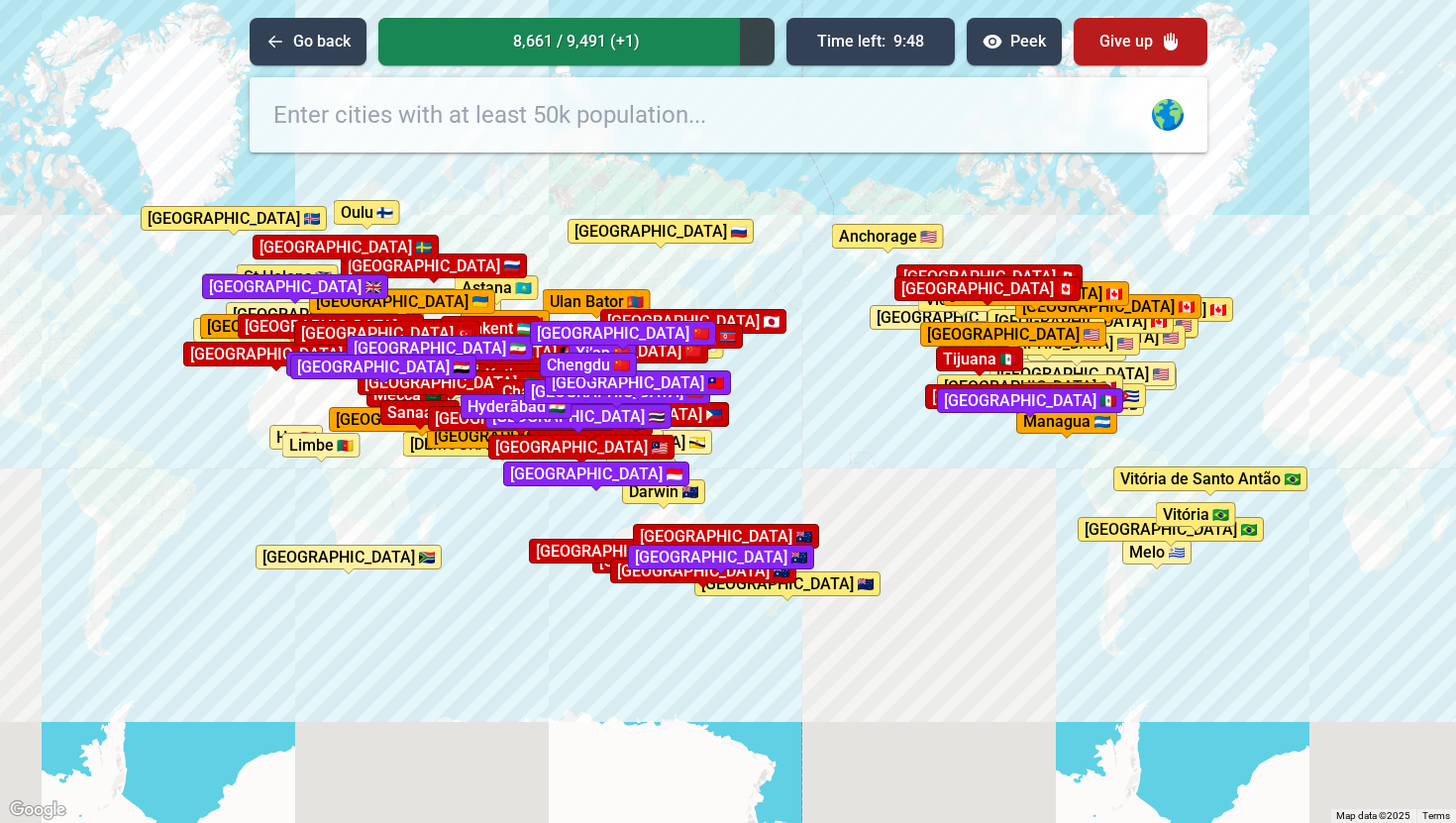 drag, startPoint x: 378, startPoint y: 390, endPoint x: 579, endPoint y: 545, distance: 253.82277 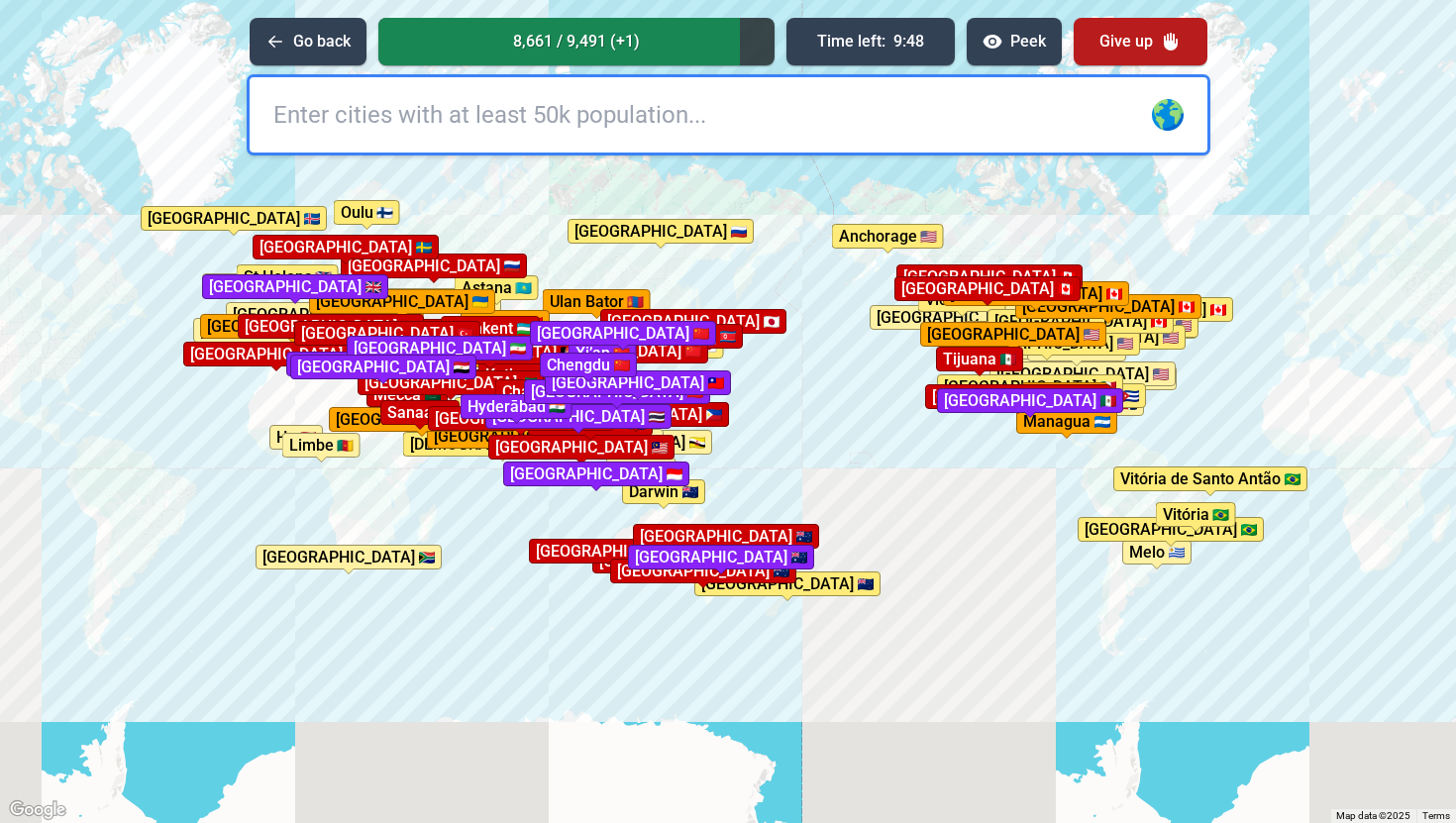 click on "To activate drag with keyboard, press Alt + Enter. Once in keyboard drag state, use the arrow keys to move the marker. To complete the drag, press the Enter key. To cancel, press Escape. [GEOGRAPHIC_DATA] [GEOGRAPHIC_DATA] [GEOGRAPHIC_DATA] [GEOGRAPHIC_DATA] [GEOGRAPHIC_DATA] [GEOGRAPHIC_DATA] [GEOGRAPHIC_DATA] [GEOGRAPHIC_DATA] [GEOGRAPHIC_DATA] [GEOGRAPHIC_DATA] [GEOGRAPHIC_DATA] [GEOGRAPHIC_DATA] [GEOGRAPHIC_DATA] [GEOGRAPHIC_DATA] [GEOGRAPHIC_DATA] [GEOGRAPHIC_DATA] [GEOGRAPHIC_DATA] [GEOGRAPHIC_DATA] [GEOGRAPHIC_DATA] [GEOGRAPHIC_DATA] [GEOGRAPHIC_DATA] [GEOGRAPHIC_DATA] [GEOGRAPHIC_DATA] [GEOGRAPHIC_DATA] [GEOGRAPHIC_DATA] [GEOGRAPHIC_DATA] [GEOGRAPHIC_DATA] [GEOGRAPHIC_DATA] [GEOGRAPHIC_DATA] [GEOGRAPHIC_DATA] [GEOGRAPHIC_DATA] [GEOGRAPHIC_DATA] [GEOGRAPHIC_DATA] [GEOGRAPHIC_DATA] [GEOGRAPHIC_DATA] [GEOGRAPHIC_DATA] [GEOGRAPHIC_DATA] [GEOGRAPHIC_DATA] [GEOGRAPHIC_DATA][PERSON_NAME][GEOGRAPHIC_DATA] [GEOGRAPHIC_DATA] [GEOGRAPHIC_DATA] [GEOGRAPHIC_DATA] [GEOGRAPHIC_DATA] [GEOGRAPHIC_DATA] [GEOGRAPHIC_DATA] [GEOGRAPHIC_DATA] [GEOGRAPHIC_DATA] [GEOGRAPHIC_DATA] [GEOGRAPHIC_DATA] [GEOGRAPHIC_DATA] [GEOGRAPHIC_DATA] [GEOGRAPHIC_DATA] [GEOGRAPHIC_DATA] [GEOGRAPHIC_DATA] [GEOGRAPHIC_DATA] [GEOGRAPHIC_DATA] [GEOGRAPHIC_DATA] [GEOGRAPHIC_DATA] [GEOGRAPHIC_DATA] [GEOGRAPHIC_DATA] [GEOGRAPHIC_DATA] [GEOGRAPHIC_DATA] [GEOGRAPHIC_DATA] [GEOGRAPHIC_DATA] [GEOGRAPHIC_DATA] [GEOGRAPHIC_DATA] [GEOGRAPHIC_DATA] [GEOGRAPHIC_DATA] [GEOGRAPHIC_DATA] Spring [GEOGRAPHIC_DATA] [GEOGRAPHIC_DATA] [GEOGRAPHIC_DATA] [GEOGRAPHIC_DATA] [GEOGRAPHIC_DATA] [GEOGRAPHIC_DATA] City [GEOGRAPHIC_DATA] [GEOGRAPHIC_DATA] [GEOGRAPHIC_DATA] [GEOGRAPHIC_DATA] [GEOGRAPHIC_DATA] [GEOGRAPHIC_DATA] [GEOGRAPHIC_DATA] [GEOGRAPHIC_DATA] [GEOGRAPHIC_DATA] [GEOGRAPHIC_DATA] [GEOGRAPHIC_DATA] [GEOGRAPHIC_DATA] [GEOGRAPHIC_DATA] [GEOGRAPHIC_DATA] [GEOGRAPHIC_DATA] [GEOGRAPHIC_DATA] [GEOGRAPHIC_DATA] [GEOGRAPHIC_DATA] [GEOGRAPHIC_DATA]" at bounding box center (728, 411) 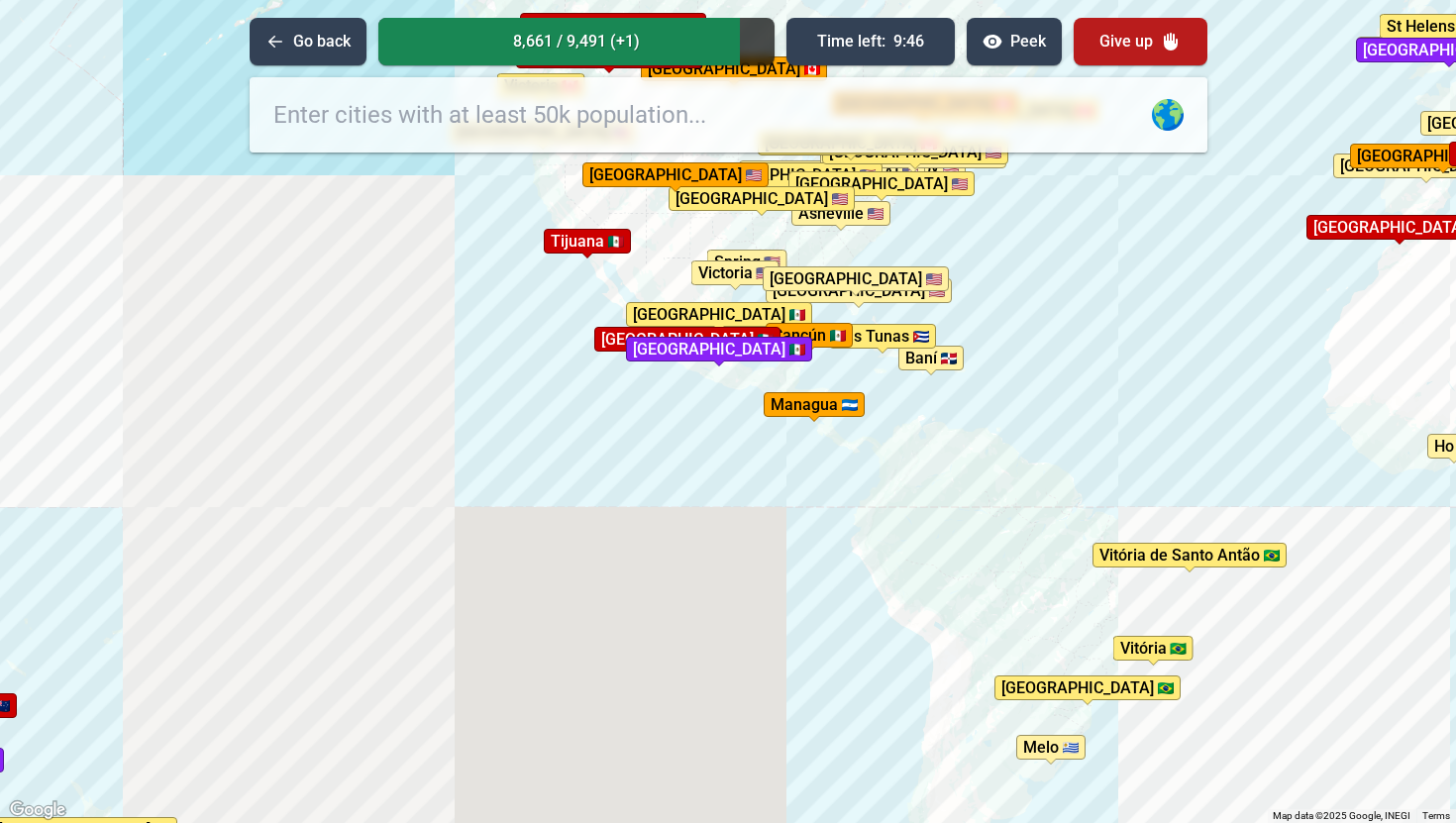 drag, startPoint x: 1147, startPoint y: 333, endPoint x: 999, endPoint y: 722, distance: 416.20308 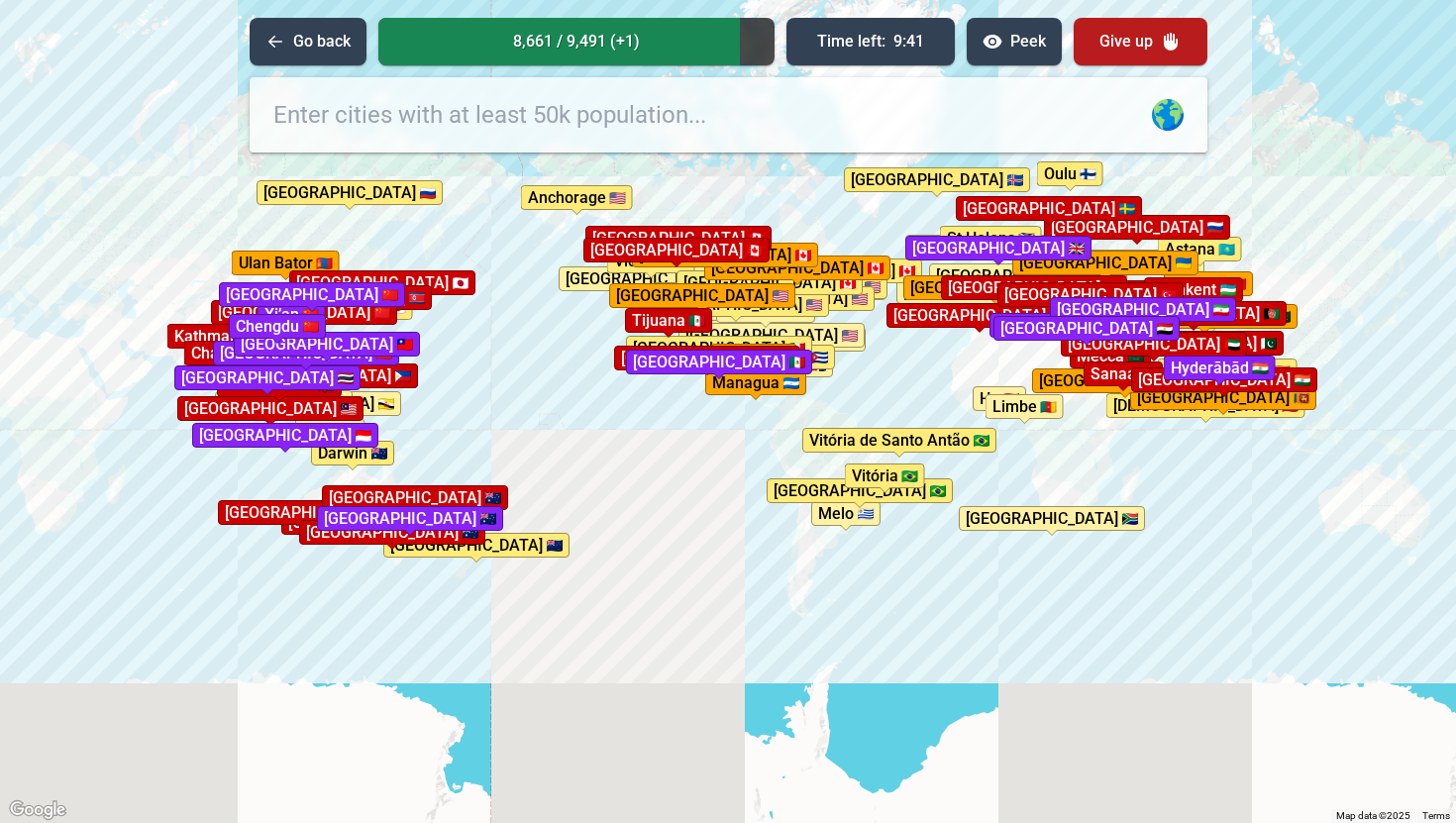 drag, startPoint x: 896, startPoint y: 584, endPoint x: 856, endPoint y: 501, distance: 92.135769 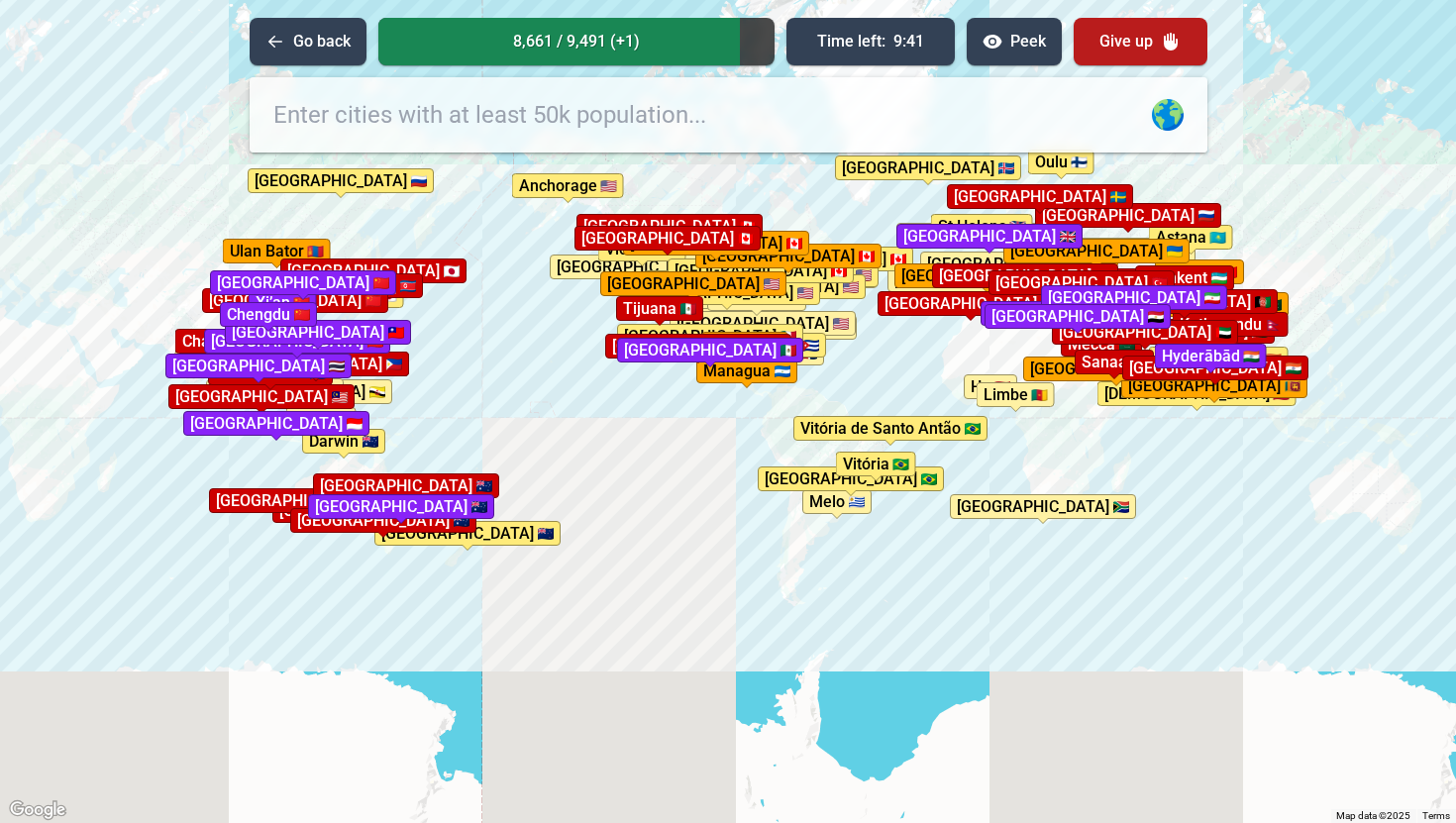 click on "To activate drag with keyboard, press Alt + Enter. Once in keyboard drag state, use the arrow keys to move the marker. To complete the drag, press the Enter key. To cancel, press Escape. [GEOGRAPHIC_DATA] [GEOGRAPHIC_DATA] [GEOGRAPHIC_DATA] Spring [GEOGRAPHIC_DATA] [GEOGRAPHIC_DATA] [GEOGRAPHIC_DATA] [GEOGRAPHIC_DATA] [GEOGRAPHIC_DATA] [GEOGRAPHIC_DATA] [GEOGRAPHIC_DATA] [GEOGRAPHIC_DATA] [GEOGRAPHIC_DATA] [GEOGRAPHIC_DATA] [GEOGRAPHIC_DATA] [GEOGRAPHIC_DATA] [GEOGRAPHIC_DATA] [GEOGRAPHIC_DATA] [GEOGRAPHIC_DATA] [GEOGRAPHIC_DATA] [GEOGRAPHIC_DATA] [GEOGRAPHIC_DATA] [GEOGRAPHIC_DATA] [GEOGRAPHIC_DATA] [GEOGRAPHIC_DATA] [GEOGRAPHIC_DATA] [GEOGRAPHIC_DATA] [GEOGRAPHIC_DATA] [GEOGRAPHIC_DATA] [GEOGRAPHIC_DATA] [GEOGRAPHIC_DATA] [GEOGRAPHIC_DATA] [GEOGRAPHIC_DATA] [GEOGRAPHIC_DATA] [GEOGRAPHIC_DATA] [GEOGRAPHIC_DATA] [GEOGRAPHIC_DATA] [GEOGRAPHIC_DATA][PERSON_NAME][GEOGRAPHIC_DATA] [GEOGRAPHIC_DATA] [GEOGRAPHIC_DATA] [GEOGRAPHIC_DATA] [GEOGRAPHIC_DATA] [GEOGRAPHIC_DATA] [GEOGRAPHIC_DATA] [GEOGRAPHIC_DATA] [GEOGRAPHIC_DATA] [GEOGRAPHIC_DATA] de [PERSON_NAME] [GEOGRAPHIC_DATA] [GEOGRAPHIC_DATA] [GEOGRAPHIC_DATA] [GEOGRAPHIC_DATA] [GEOGRAPHIC_DATA] [GEOGRAPHIC_DATA] [GEOGRAPHIC_DATA] [GEOGRAPHIC_DATA][PERSON_NAME][GEOGRAPHIC_DATA] [GEOGRAPHIC_DATA] [GEOGRAPHIC_DATA] [GEOGRAPHIC_DATA] [GEOGRAPHIC_DATA] [GEOGRAPHIC_DATA] [GEOGRAPHIC_DATA] [GEOGRAPHIC_DATA] [GEOGRAPHIC_DATA] [GEOGRAPHIC_DATA] [GEOGRAPHIC_DATA]  completed 🎉 [GEOGRAPHIC_DATA] [GEOGRAPHIC_DATA] [GEOGRAPHIC_DATA] [GEOGRAPHIC_DATA] [GEOGRAPHIC_DATA] [GEOGRAPHIC_DATA] [GEOGRAPHIC_DATA] [DEMOGRAPHIC_DATA] [GEOGRAPHIC_DATA] [GEOGRAPHIC_DATA] [GEOGRAPHIC_DATA] [GEOGRAPHIC_DATA] [GEOGRAPHIC_DATA] [GEOGRAPHIC_DATA] [GEOGRAPHIC_DATA] [GEOGRAPHIC_DATA] [GEOGRAPHIC_DATA] [GEOGRAPHIC_DATA] [GEOGRAPHIC_DATA] [GEOGRAPHIC_DATA] [GEOGRAPHIC_DATA] [GEOGRAPHIC_DATA] [GEOGRAPHIC_DATA] [GEOGRAPHIC_DATA] [GEOGRAPHIC_DATA] [GEOGRAPHIC_DATA] [GEOGRAPHIC_DATA] [GEOGRAPHIC_DATA] [GEOGRAPHIC_DATA]" at bounding box center (728, 411) 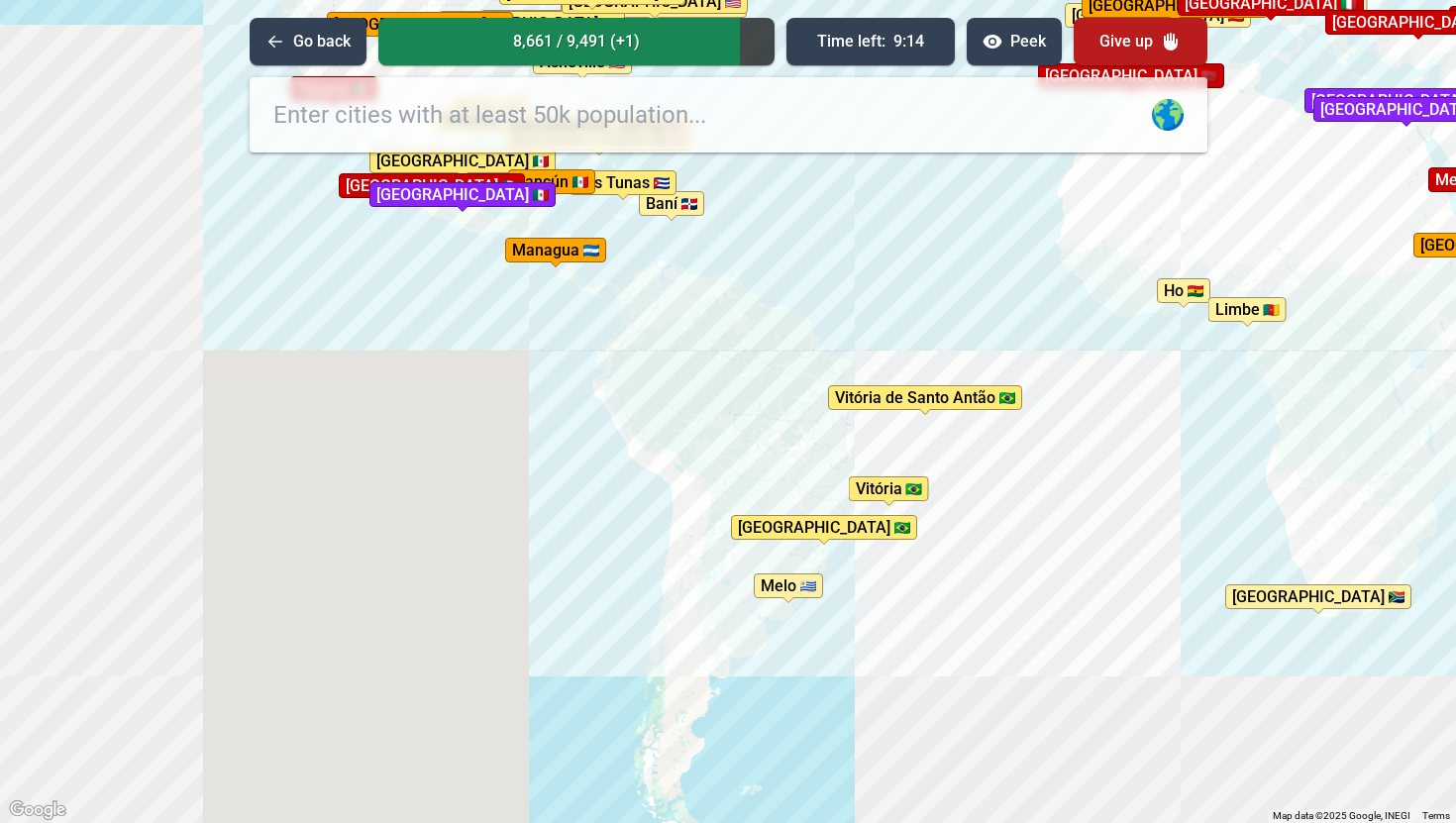 drag, startPoint x: 800, startPoint y: 236, endPoint x: 764, endPoint y: 436, distance: 203.21417 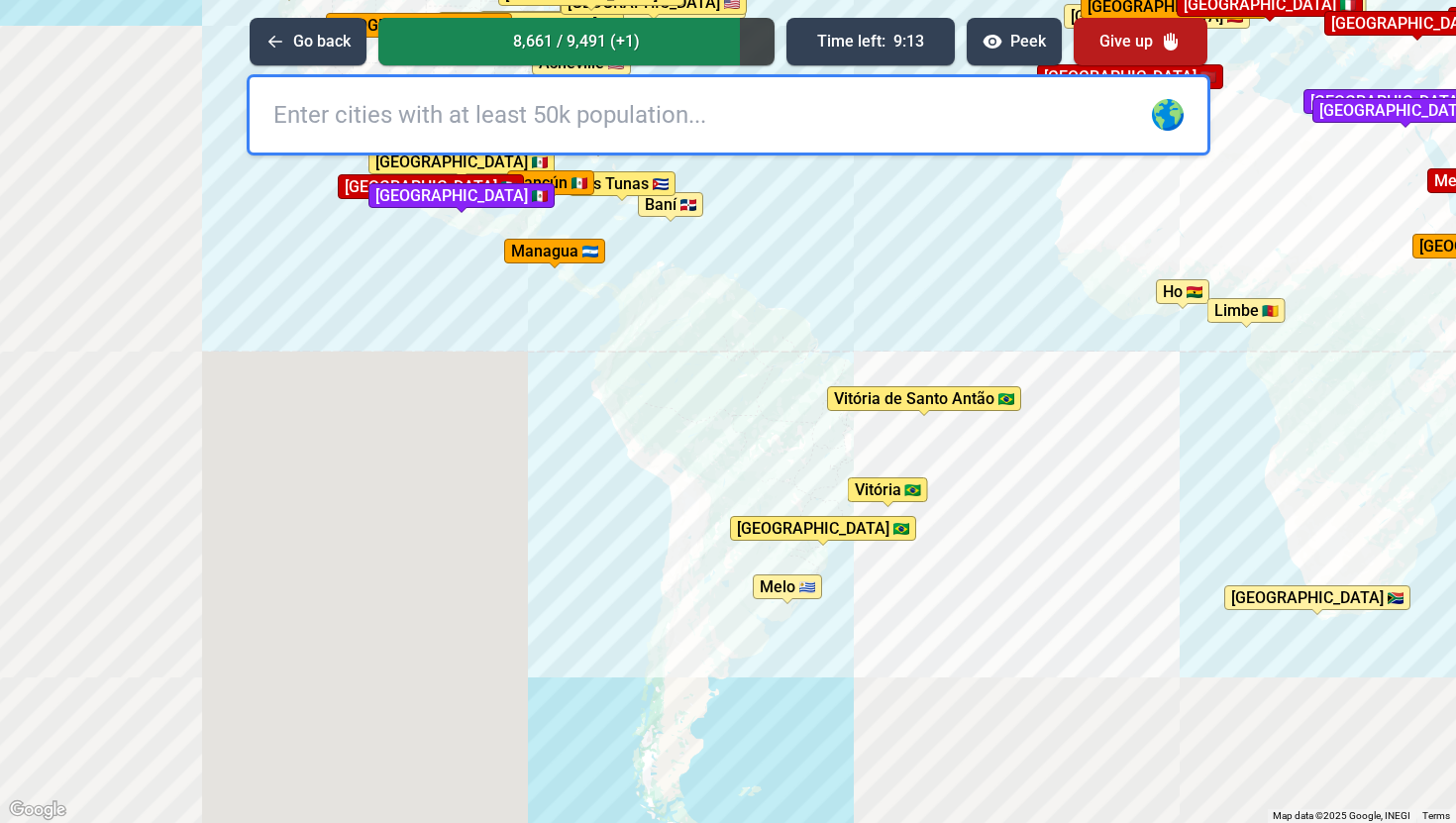 click at bounding box center (728, 115) 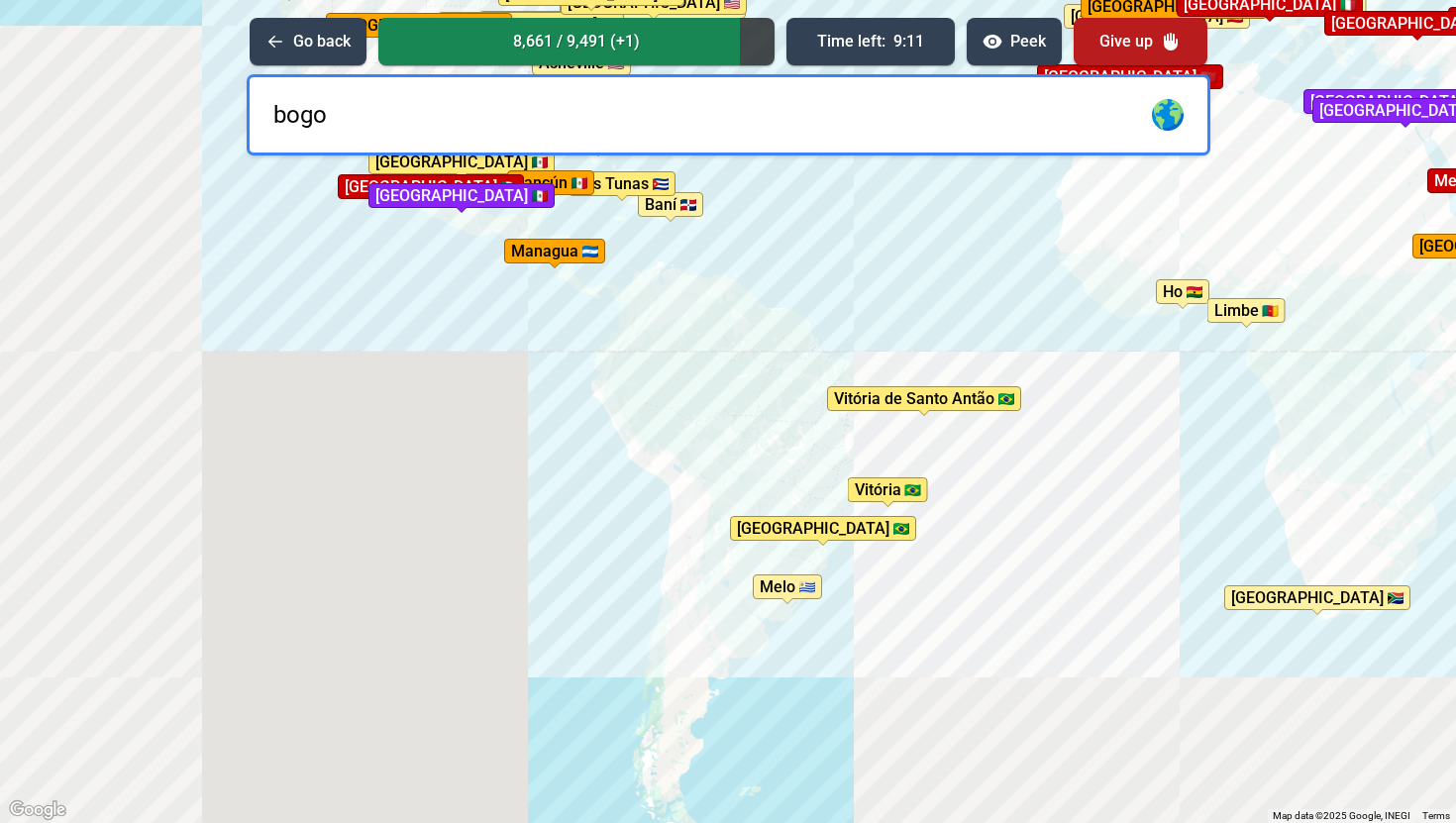 type on "bogot" 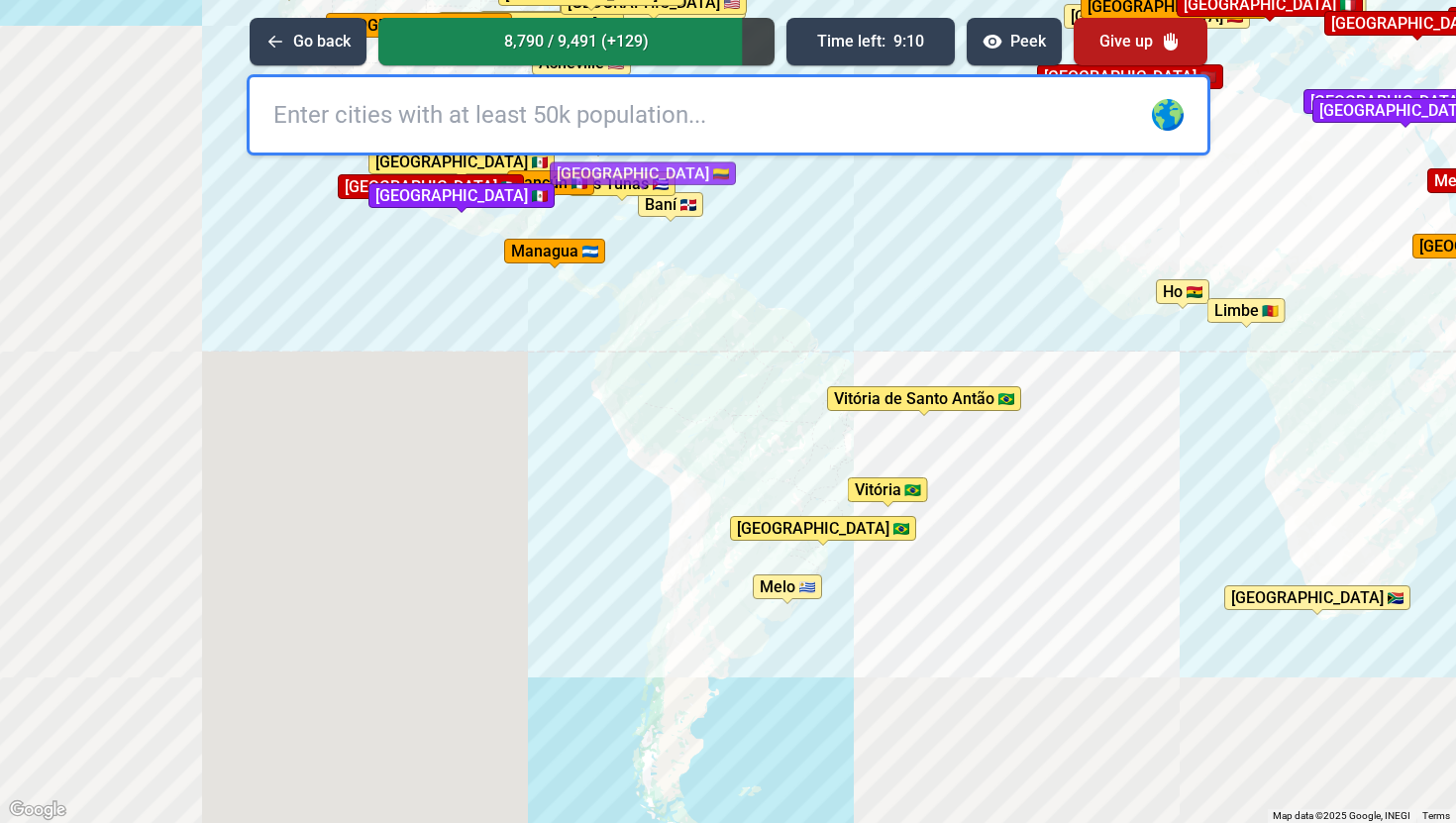 type on "a" 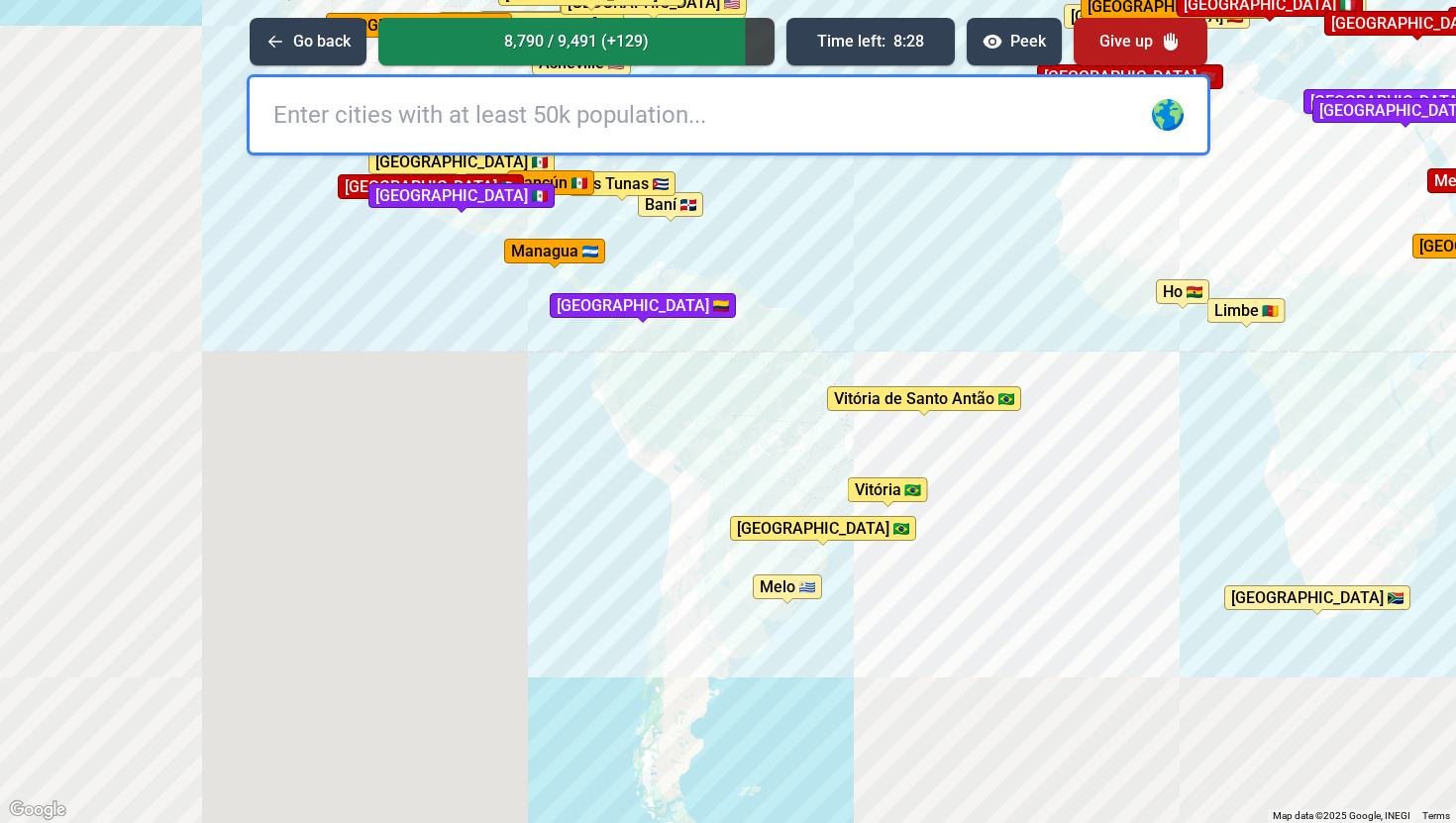 click at bounding box center (728, 115) 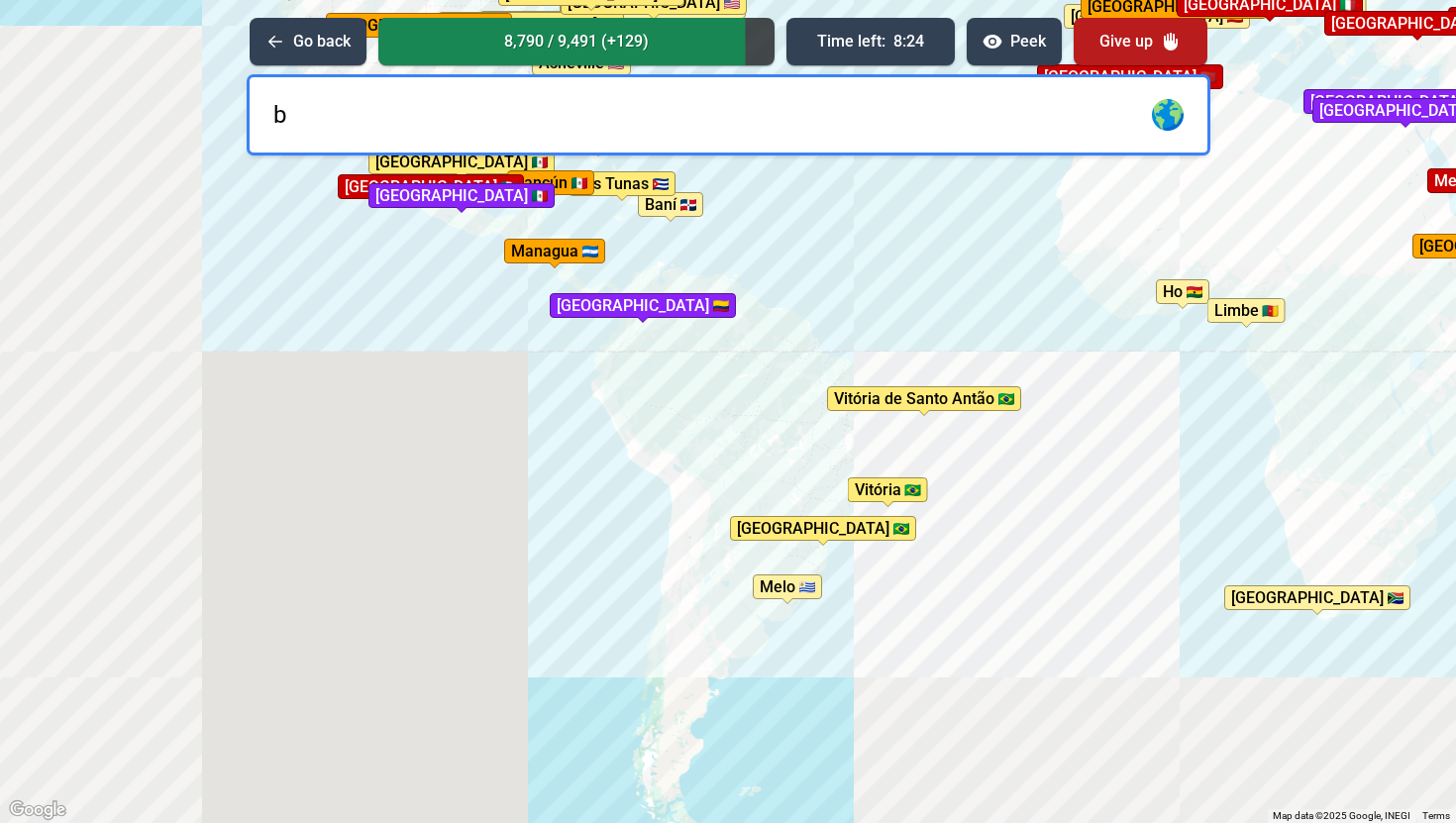 type on "ba" 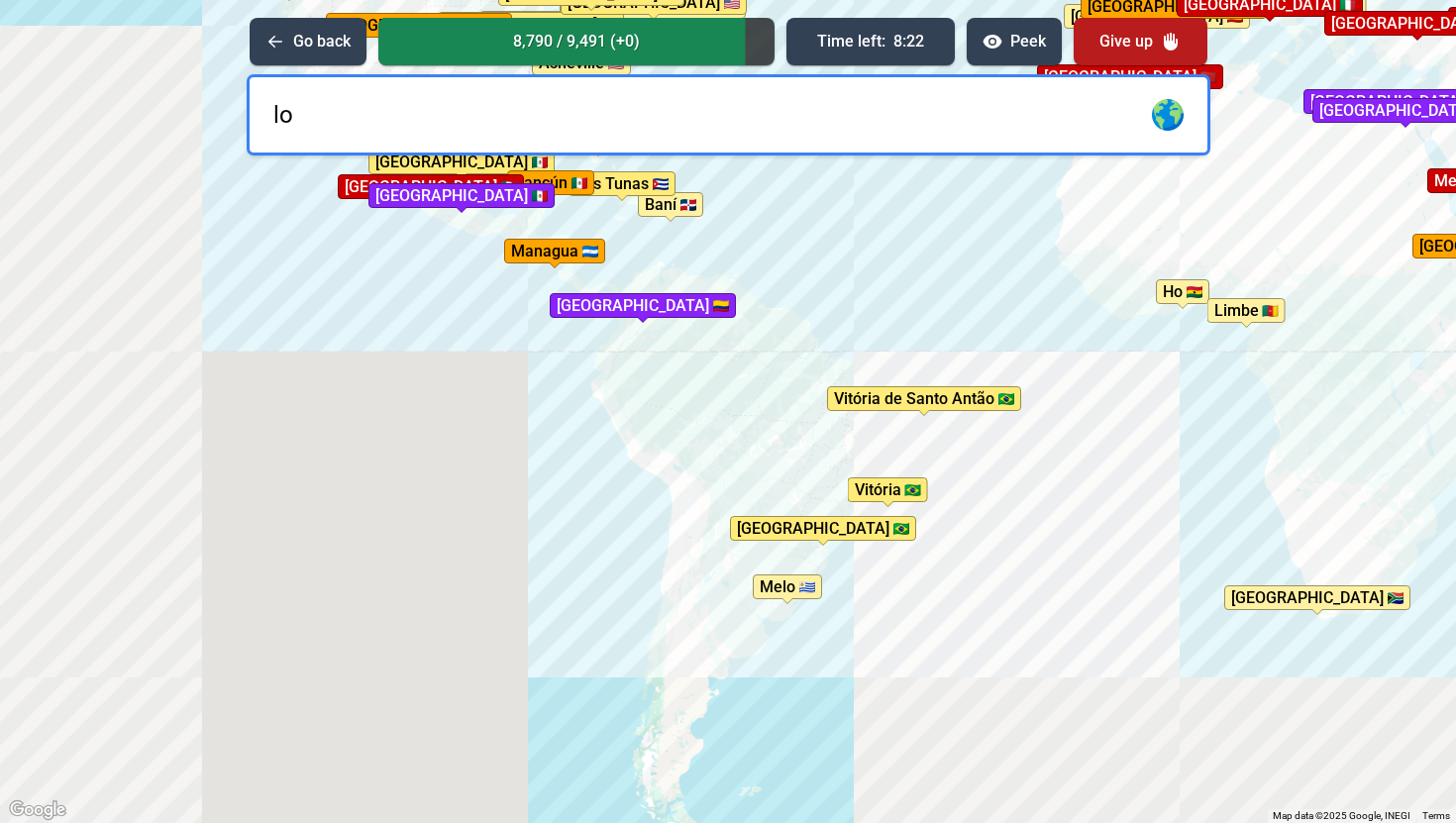 type on "l" 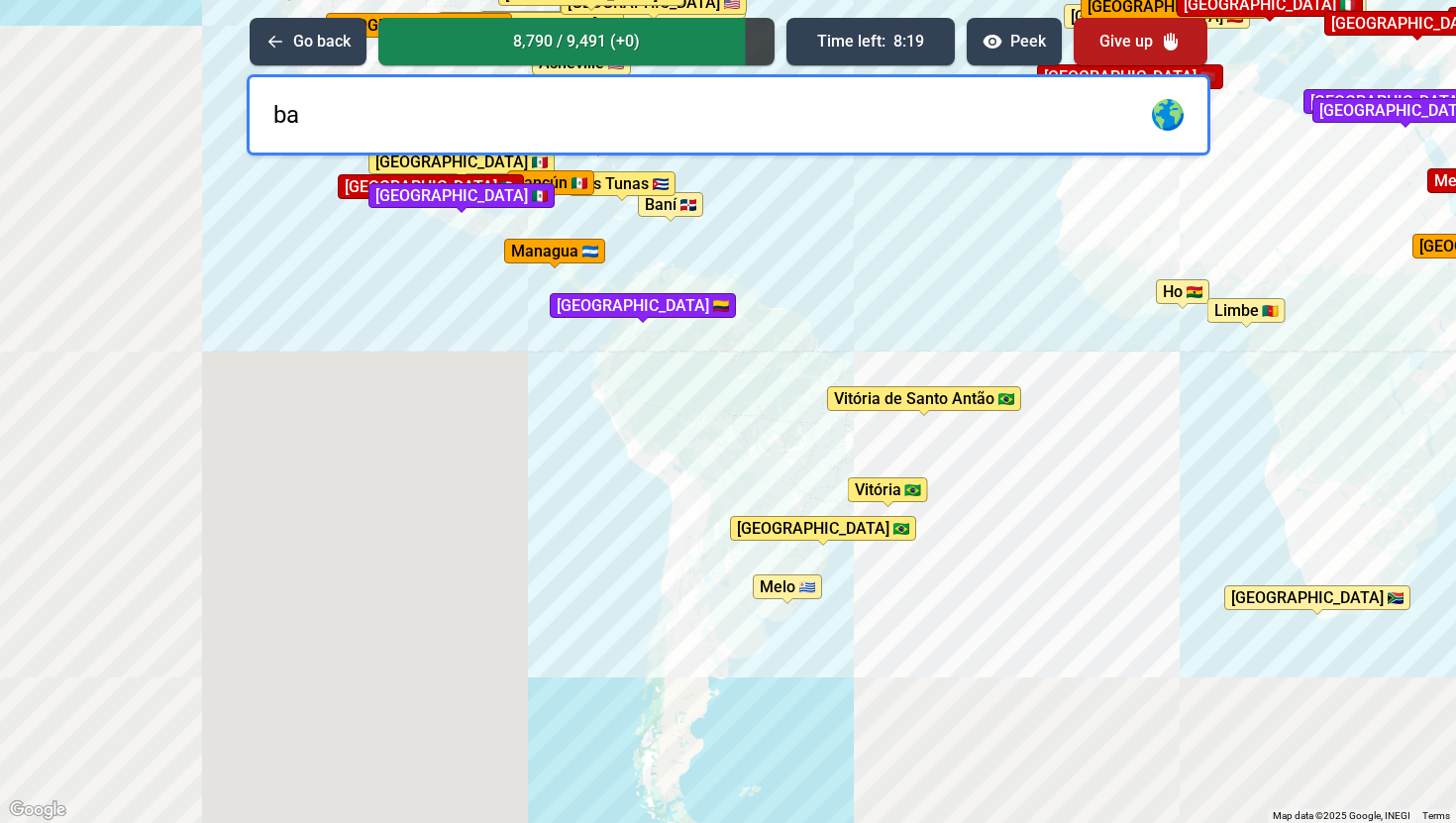 type on "b" 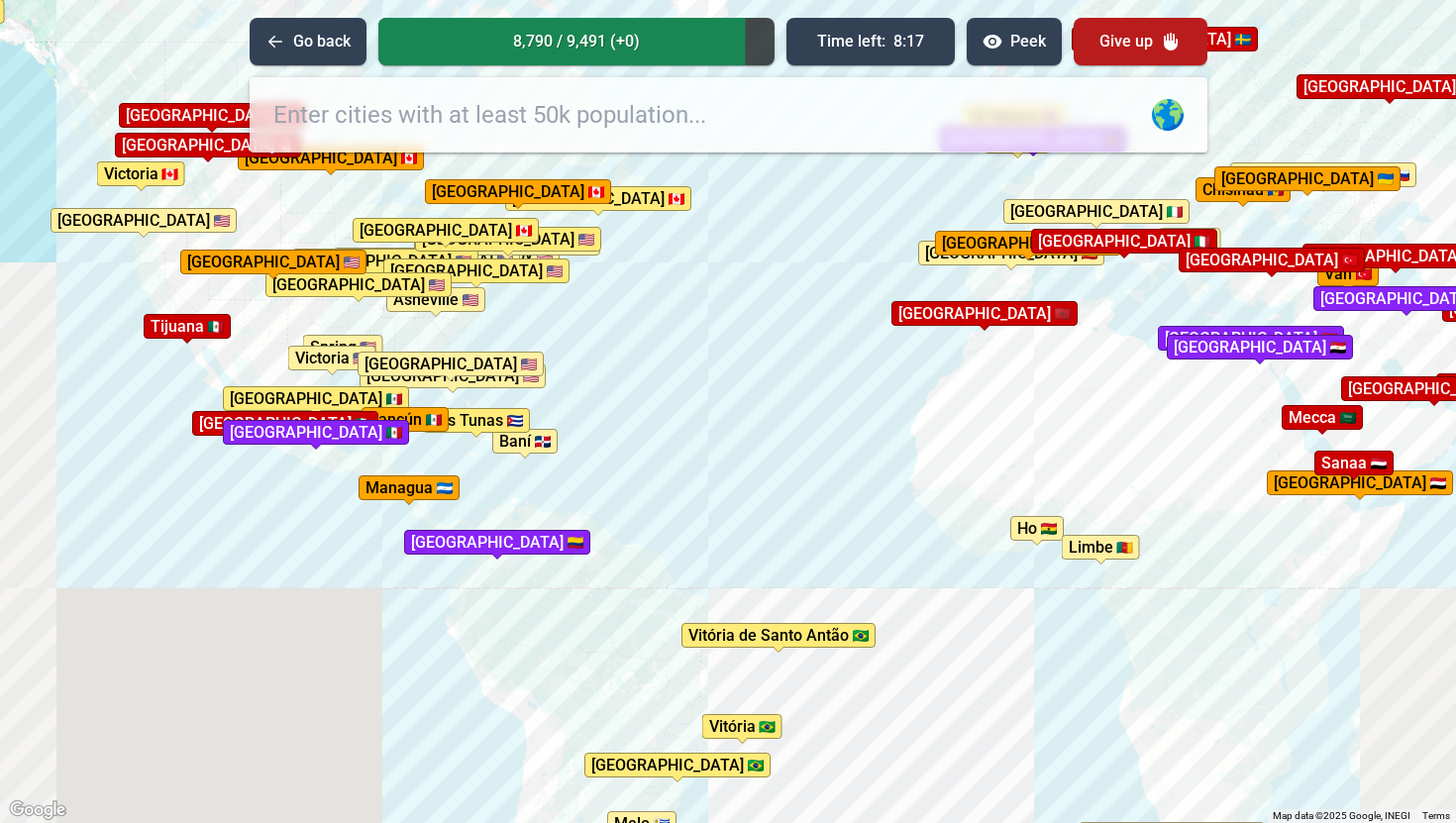 drag, startPoint x: 786, startPoint y: 336, endPoint x: 550, endPoint y: 605, distance: 357.85053 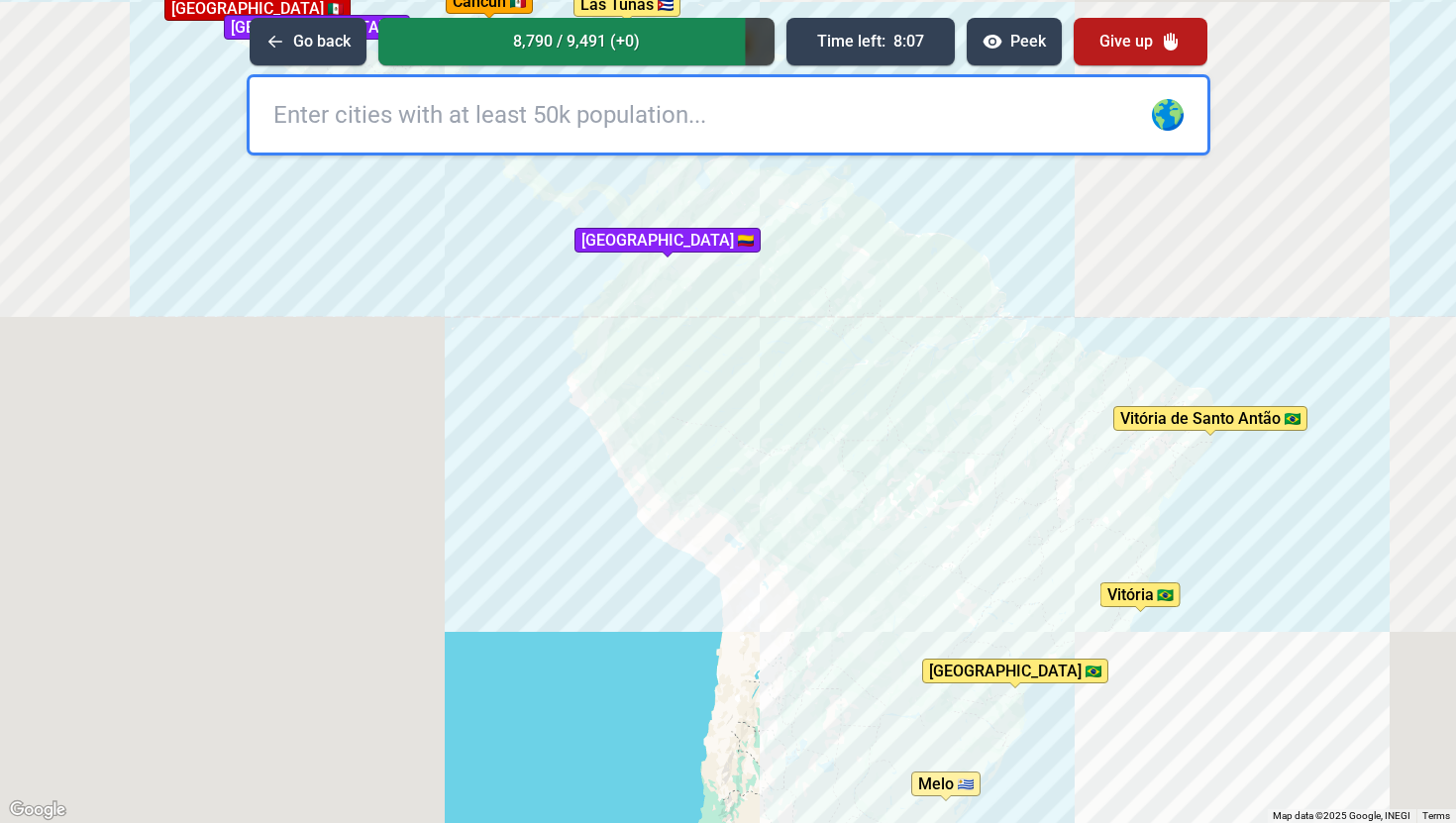click at bounding box center (728, 115) 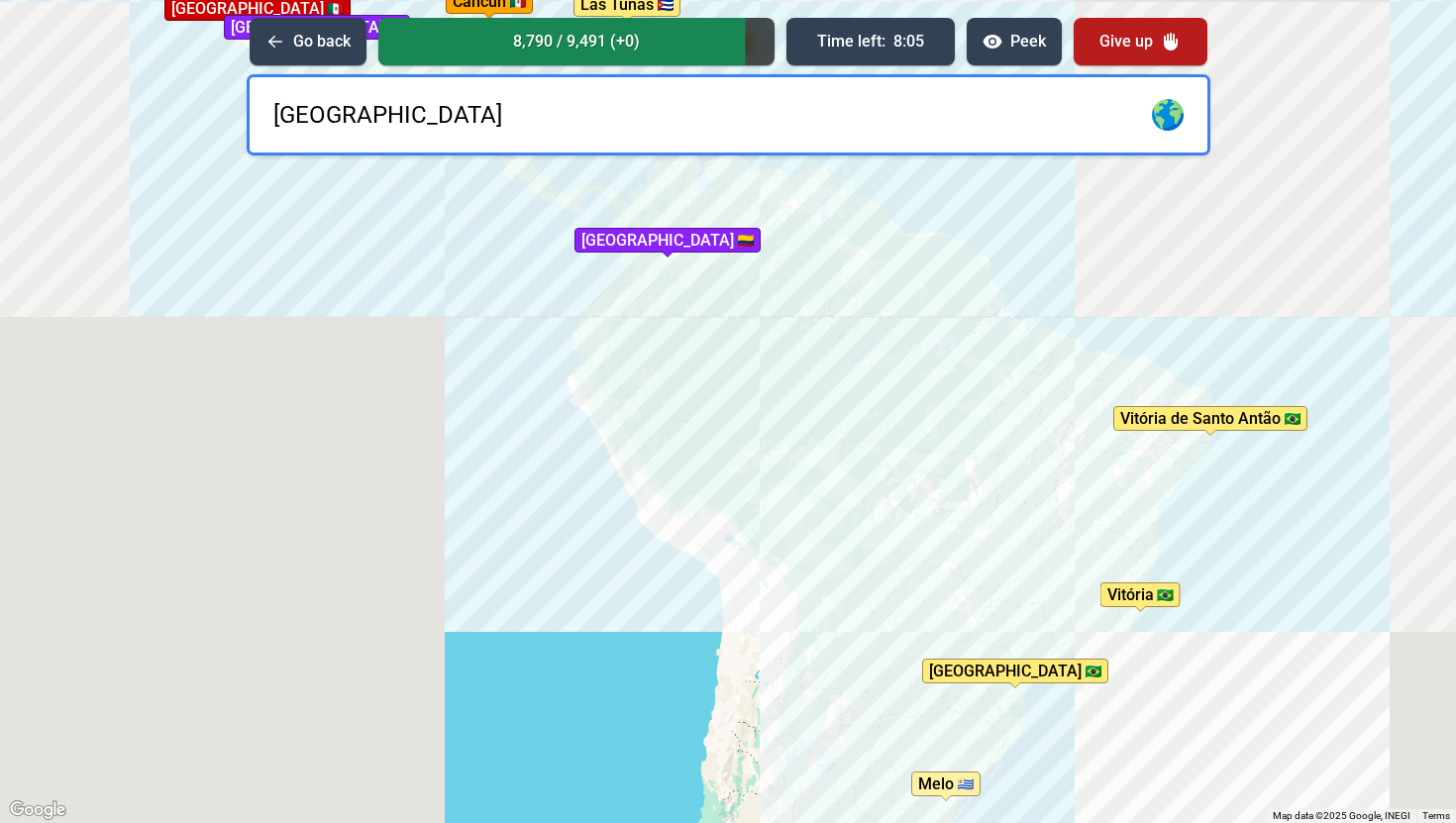 click on "[GEOGRAPHIC_DATA]" at bounding box center (728, 115) 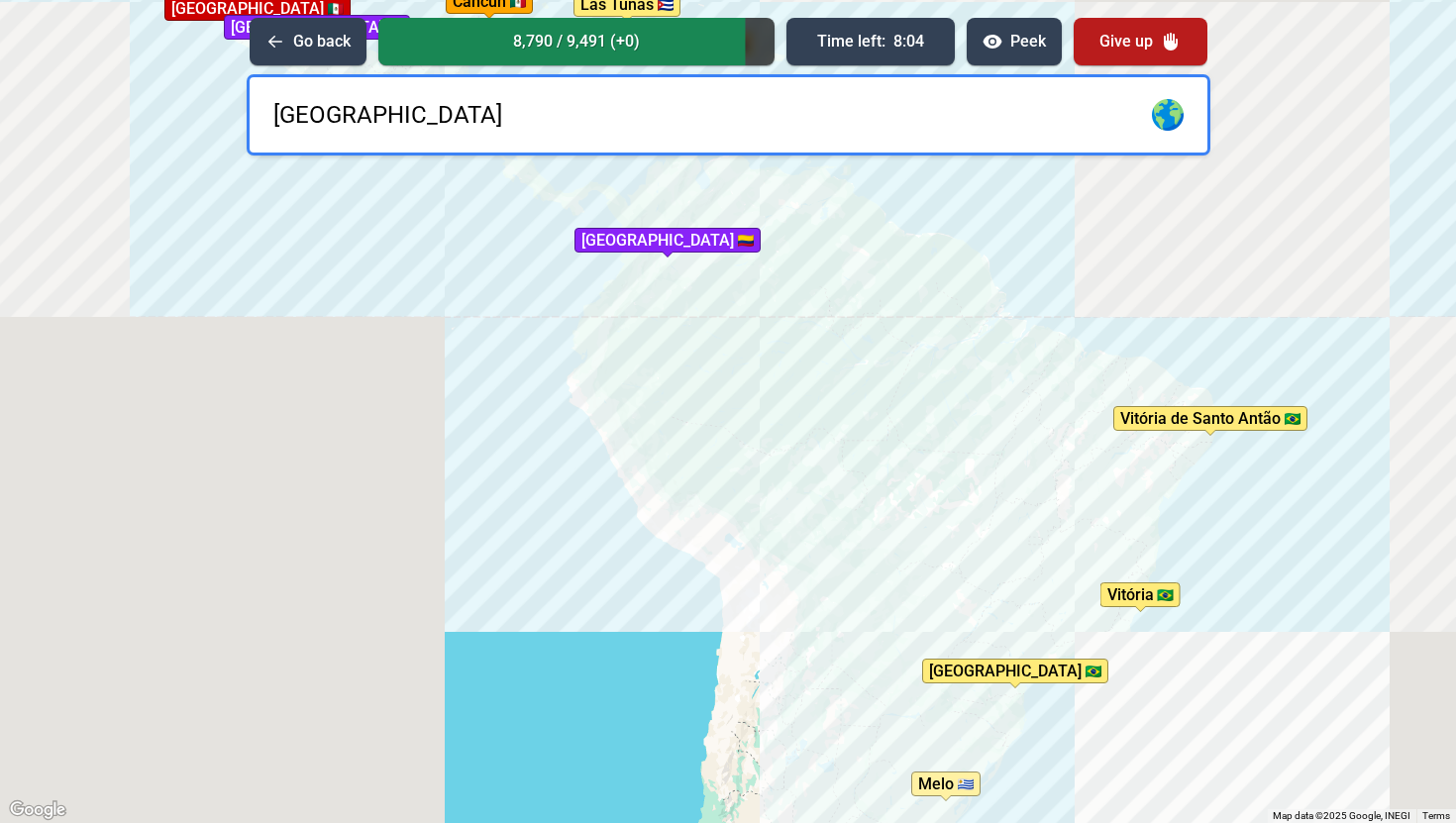 click on "[GEOGRAPHIC_DATA]" at bounding box center [728, 115] 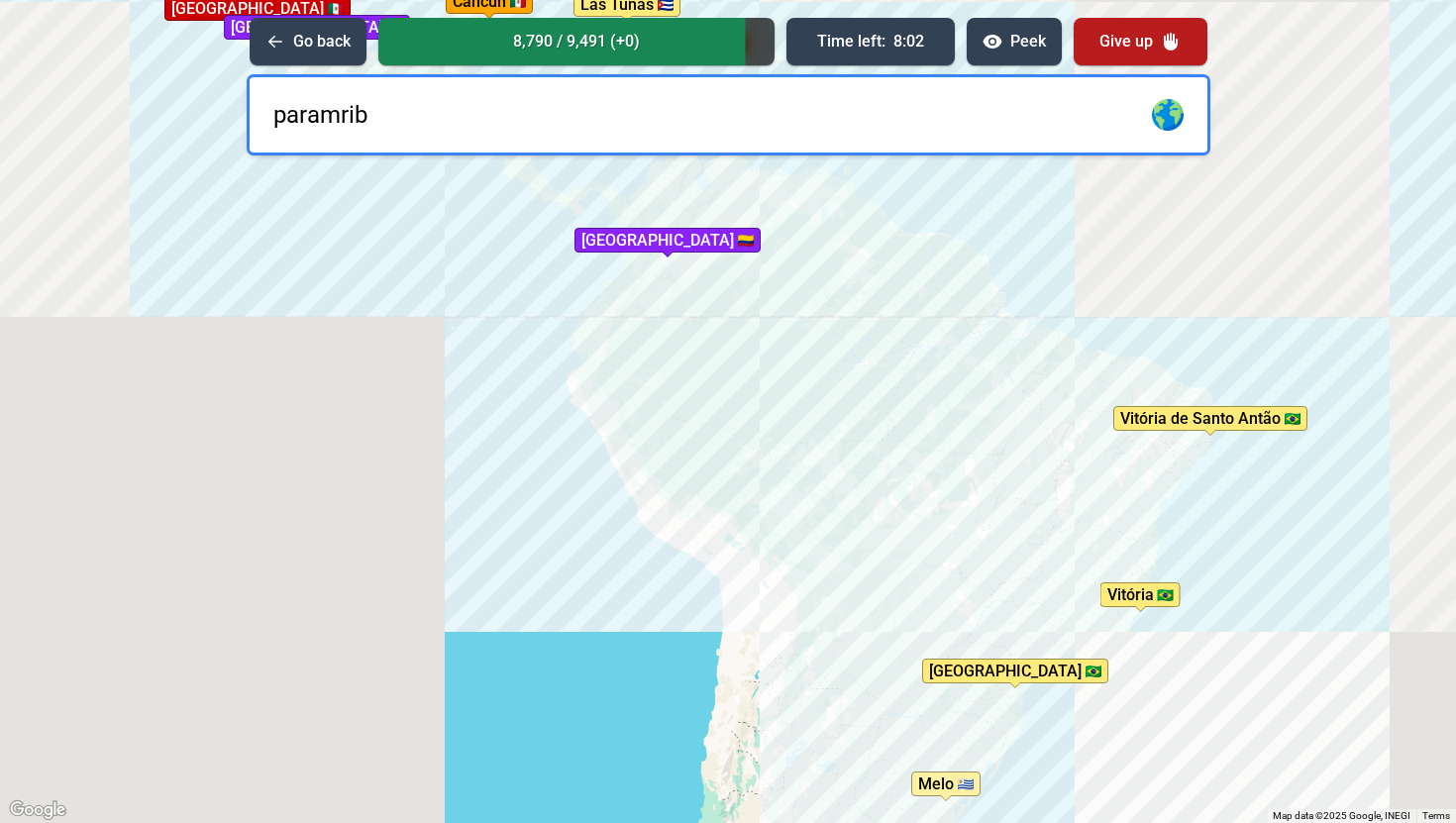 type on "paramribo" 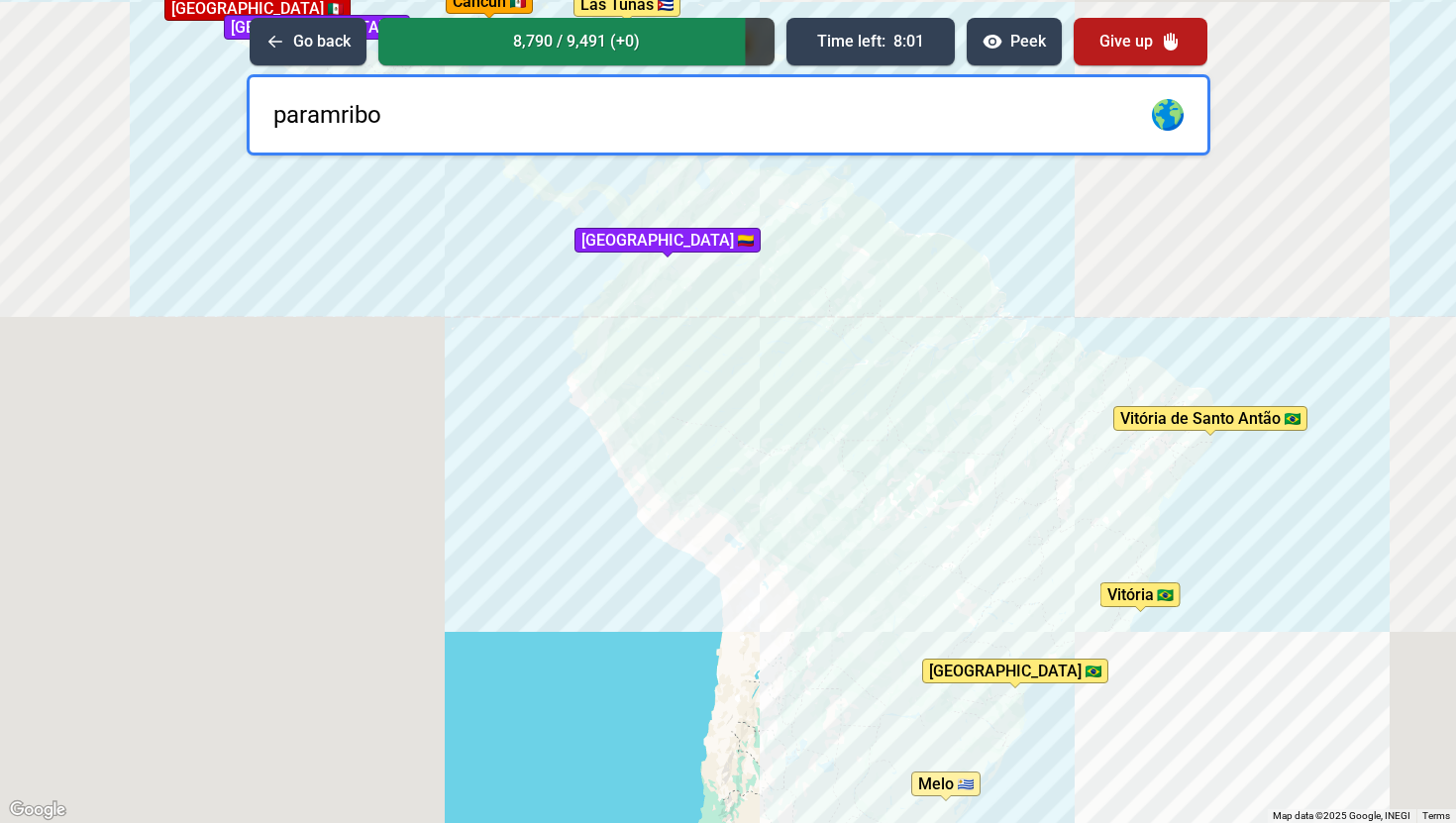 click on "paramribo" at bounding box center (728, 115) 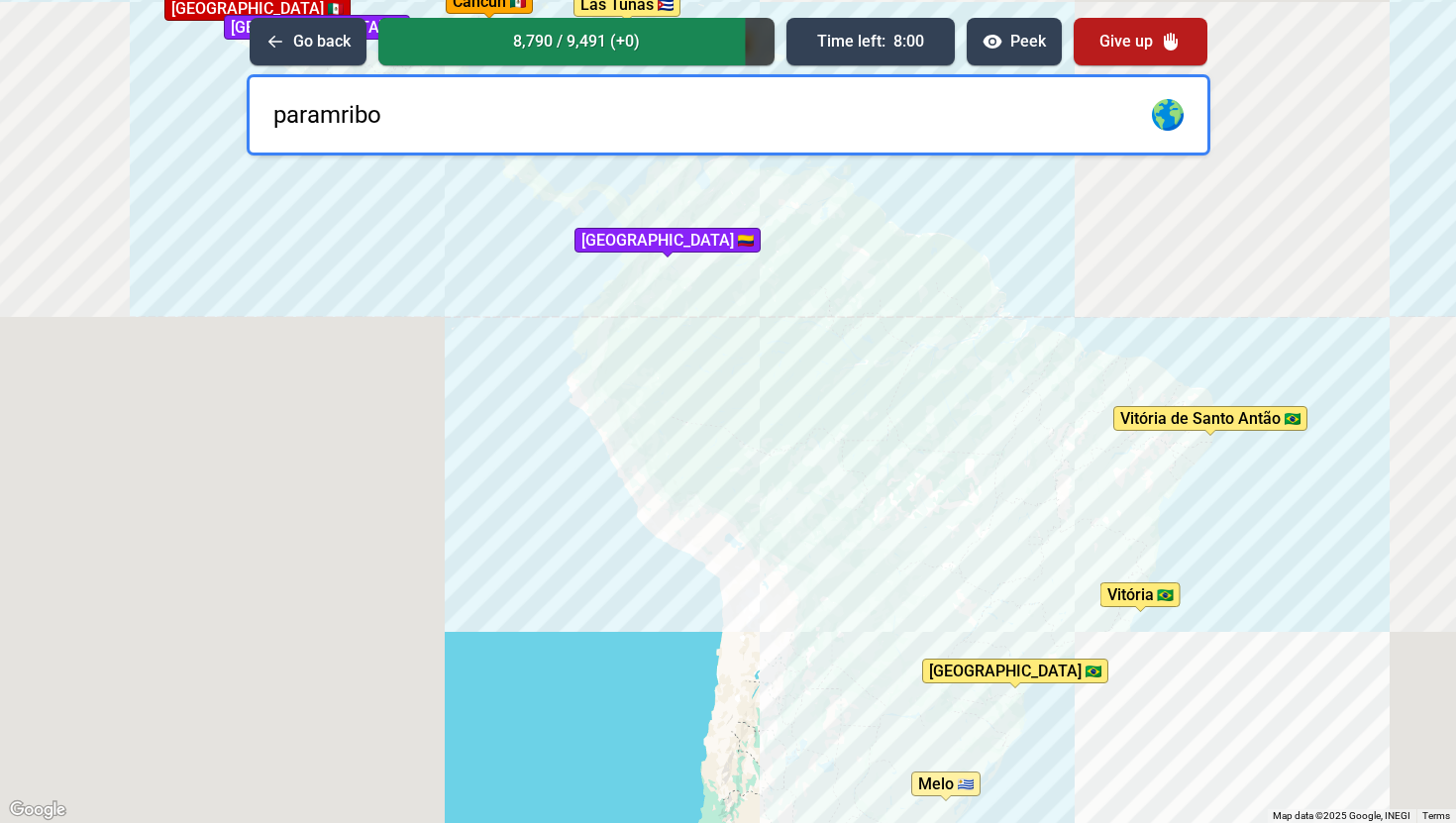 click on "paramribo" at bounding box center (728, 115) 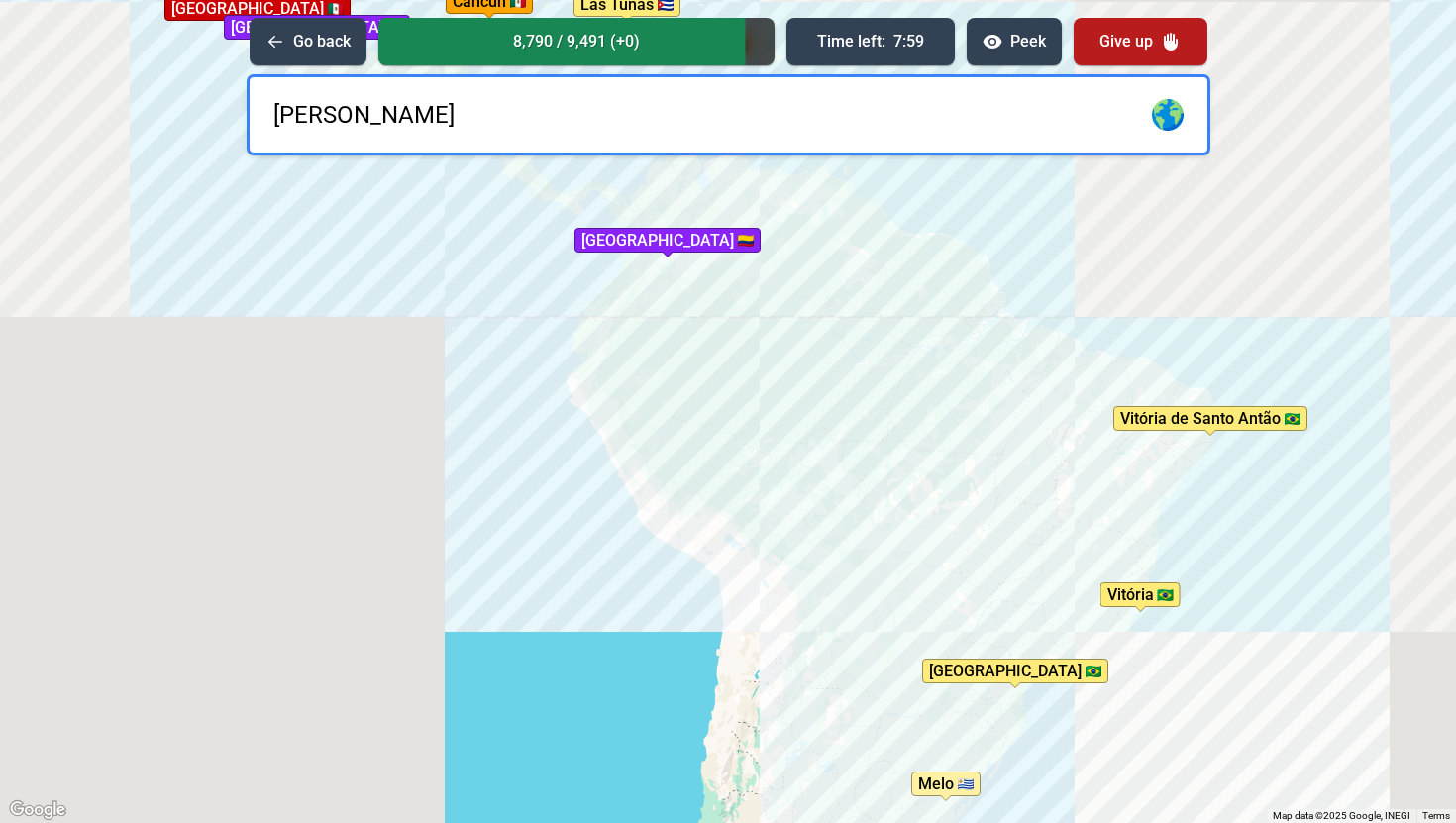 type on "[PERSON_NAME]" 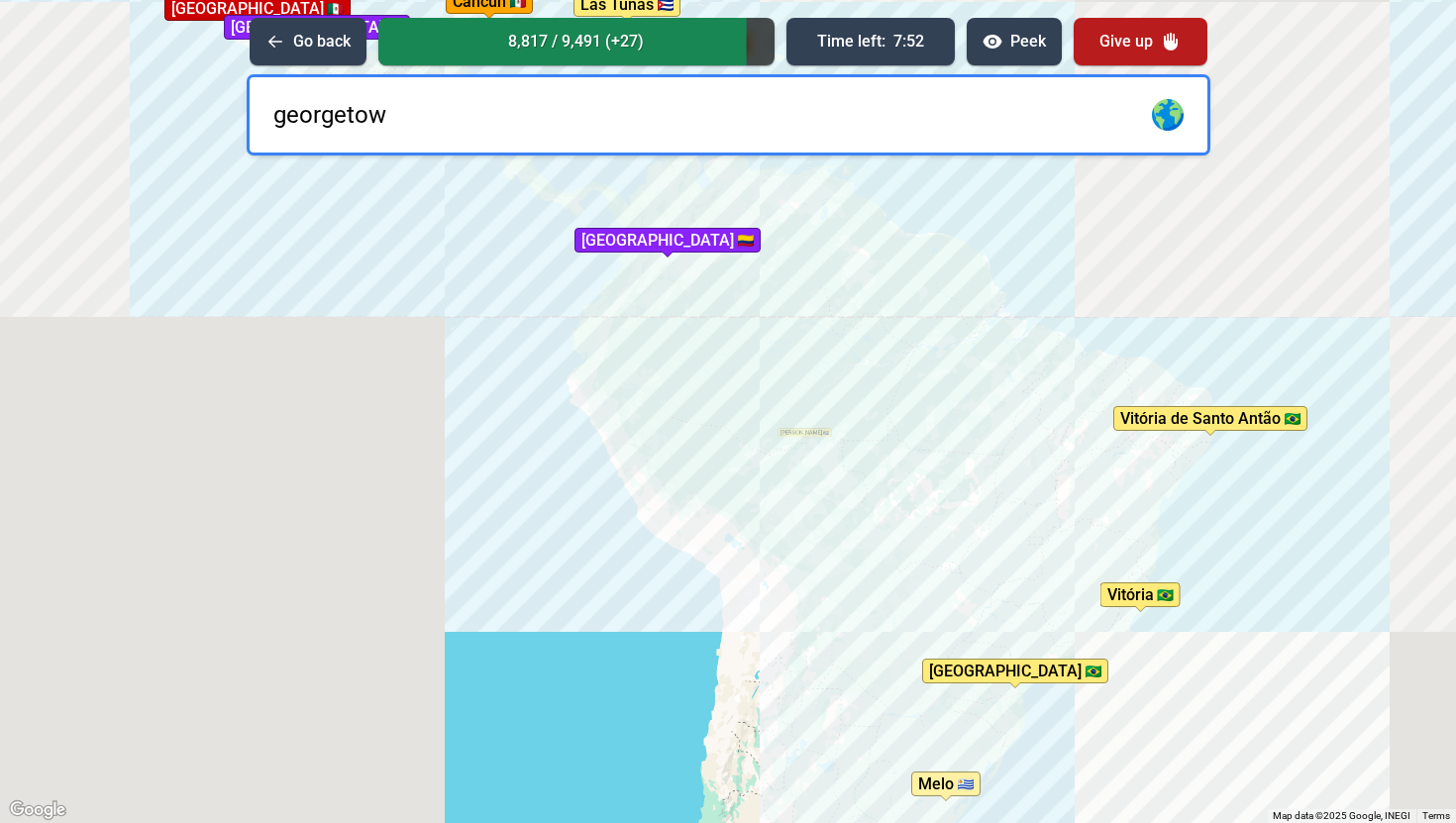 type on "[GEOGRAPHIC_DATA]" 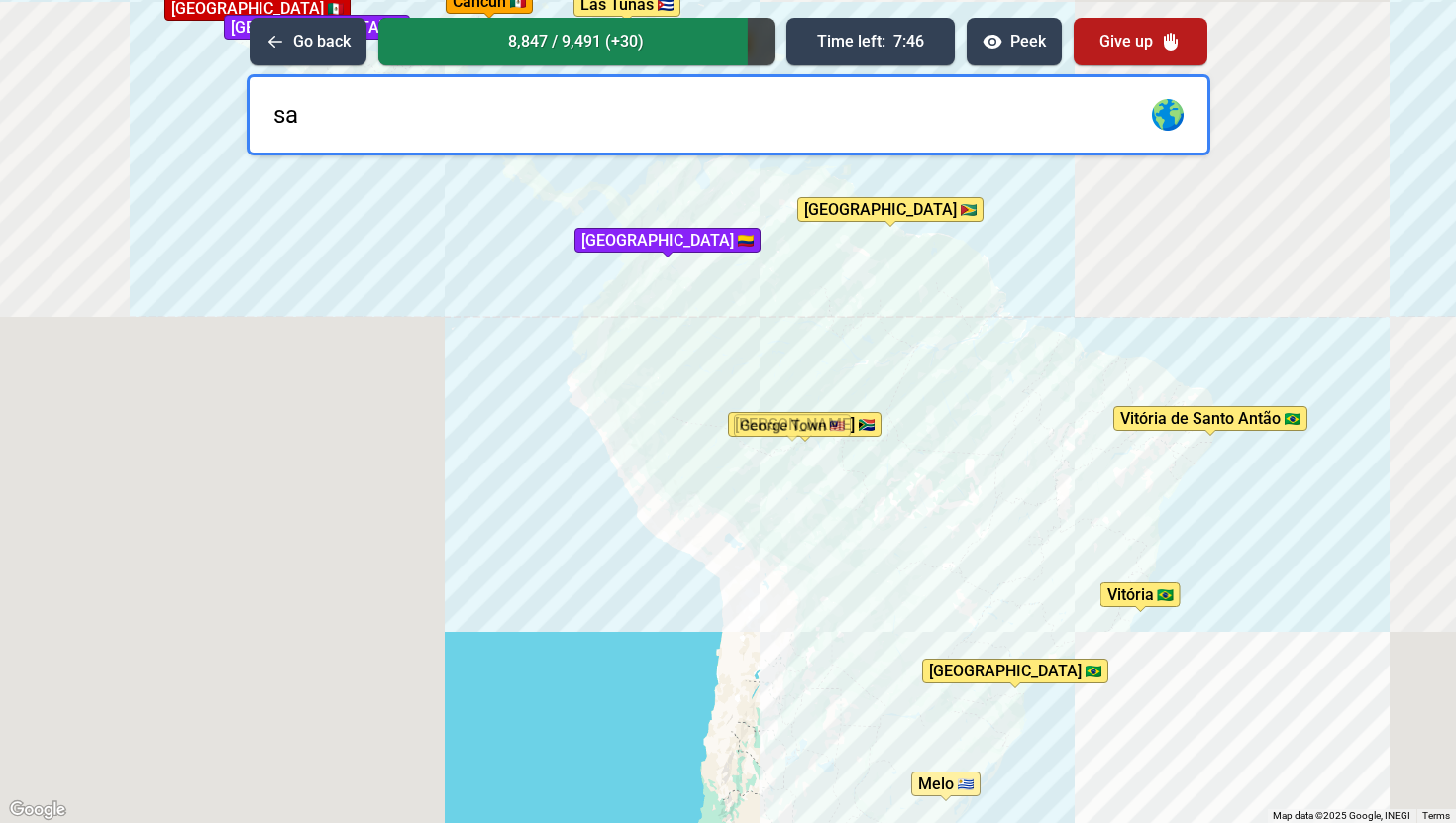 type on "s" 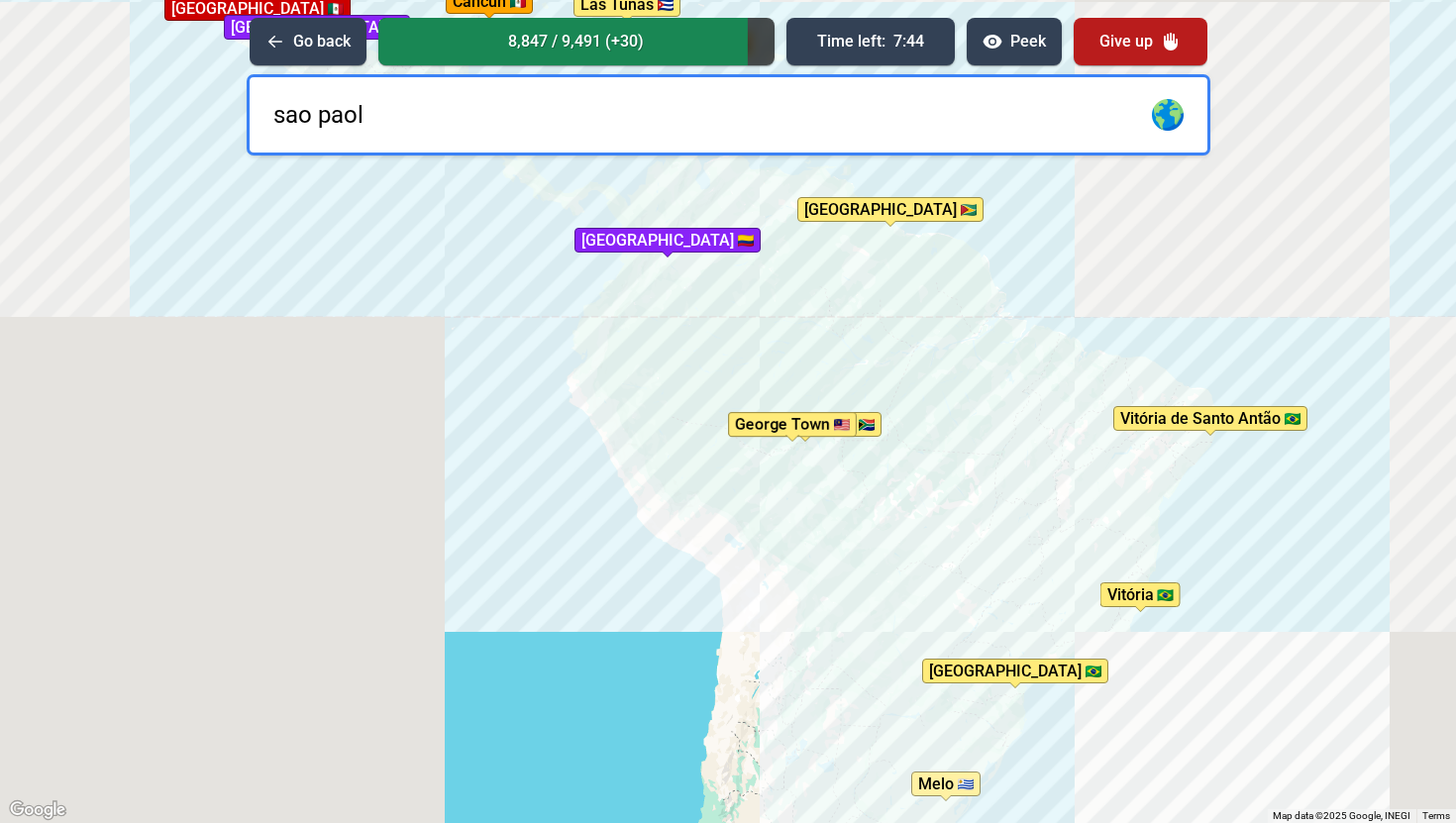 type on "sao paolo" 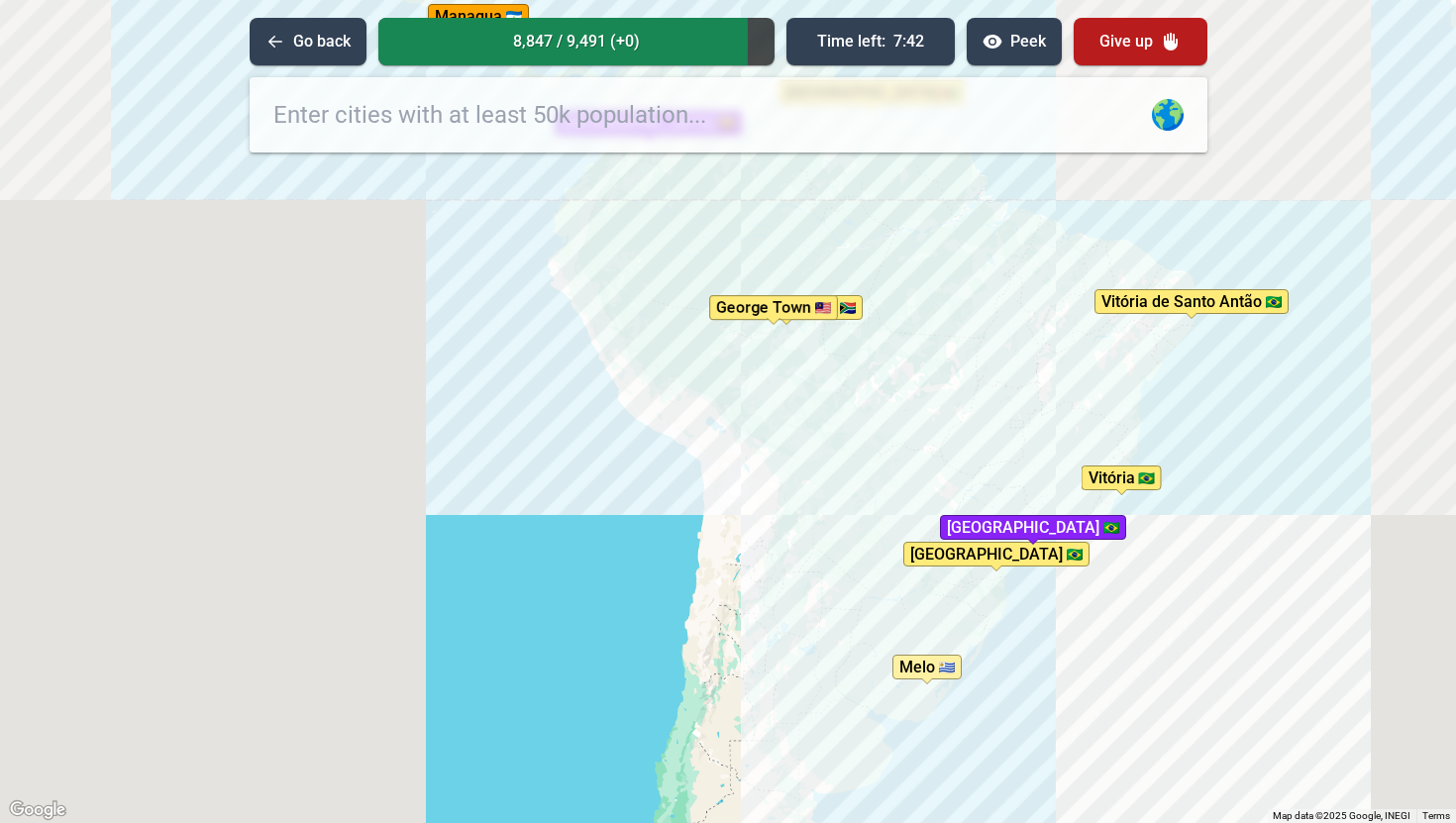 drag, startPoint x: 970, startPoint y: 526, endPoint x: 950, endPoint y: 379, distance: 148.35431 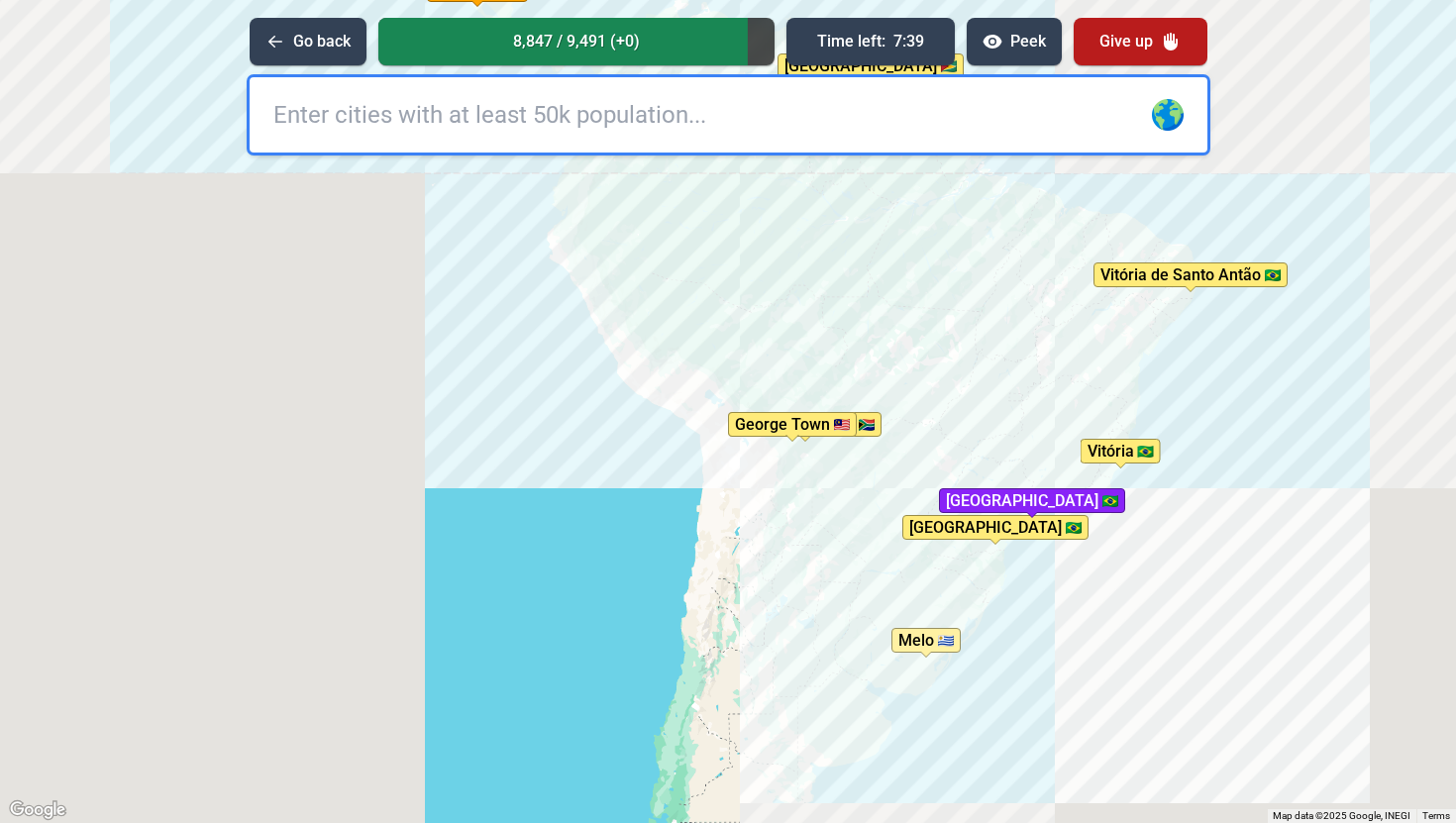 click at bounding box center (728, 115) 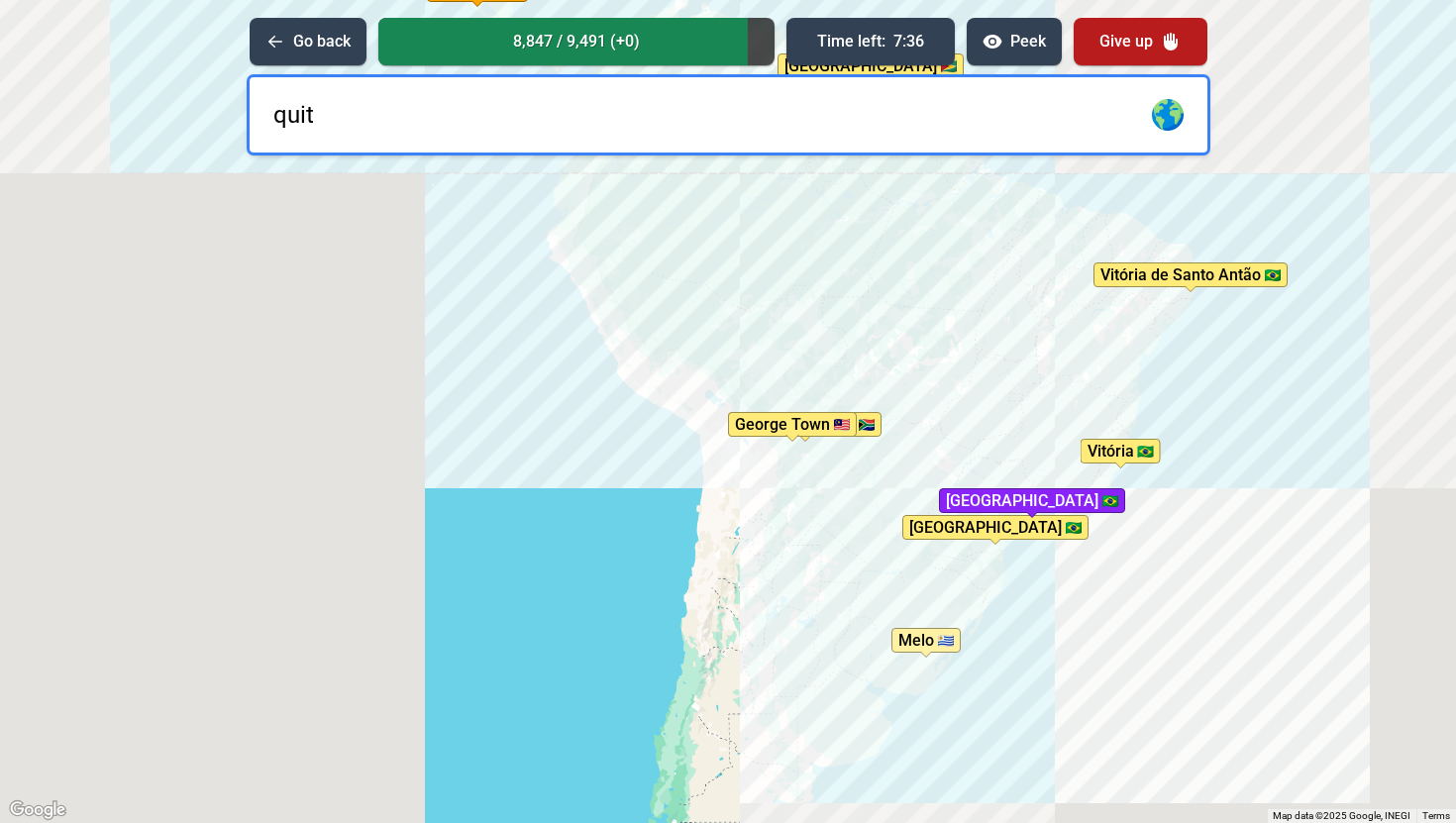type on "[GEOGRAPHIC_DATA]" 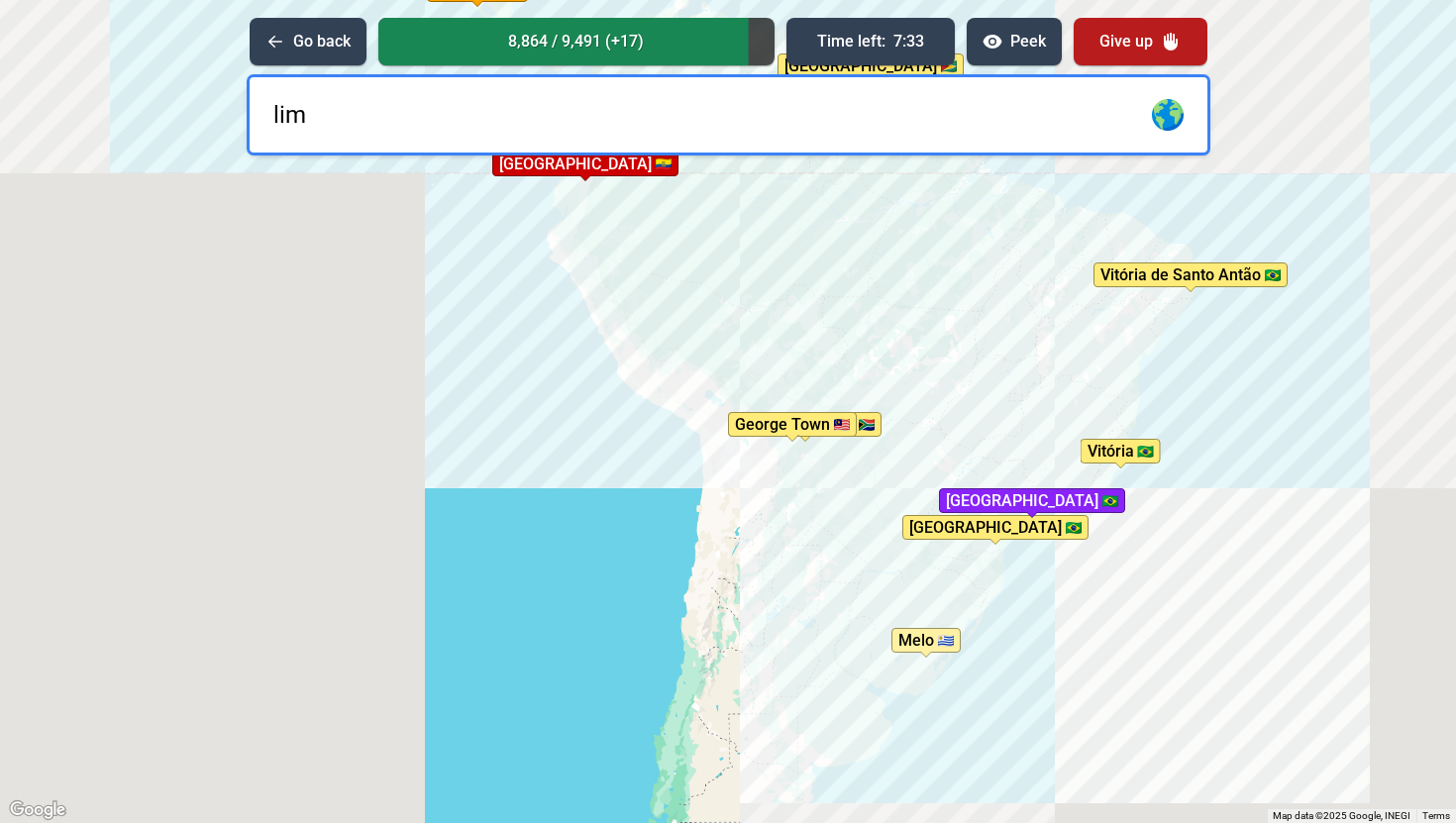 type on "lima" 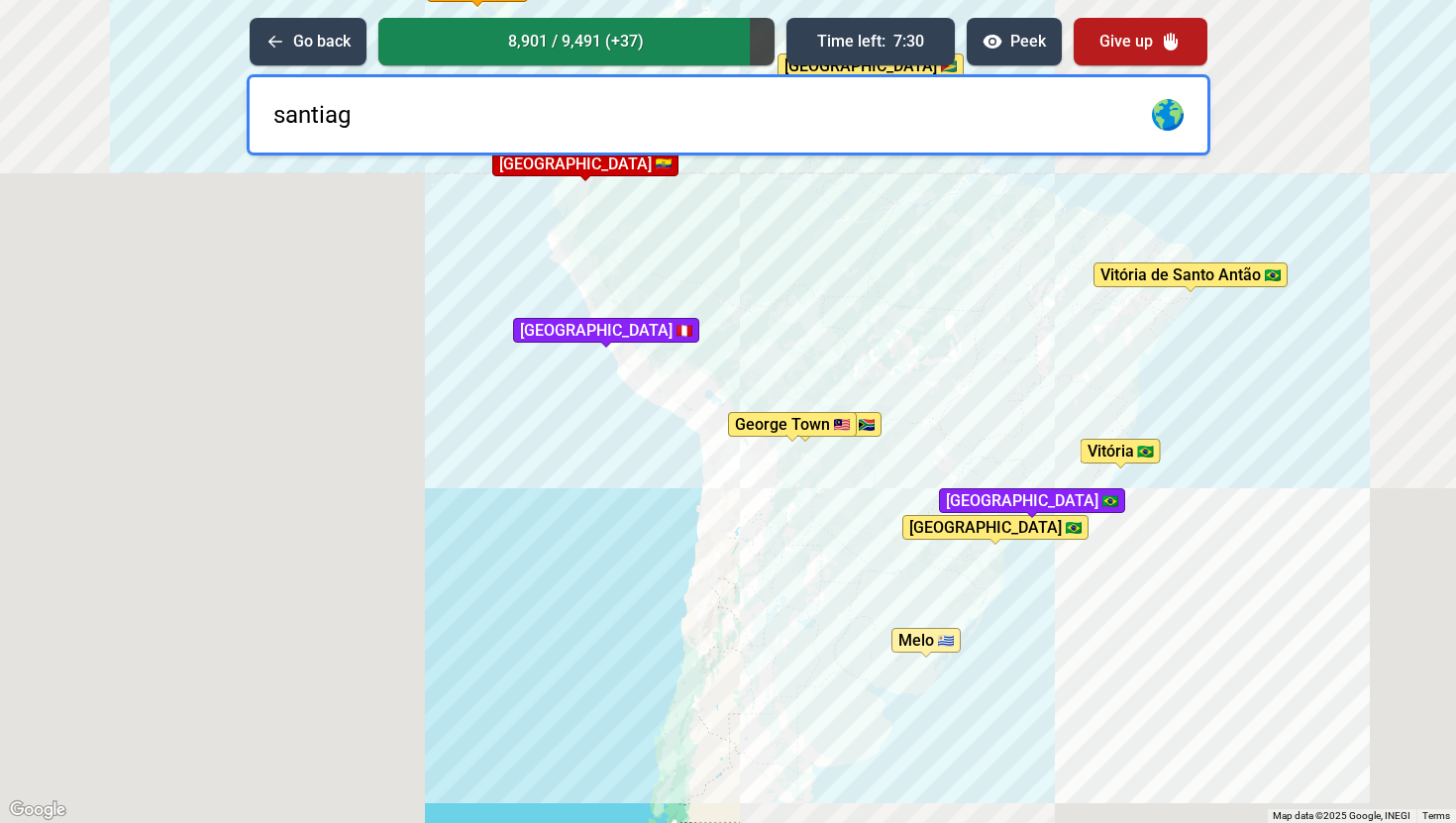 type on "santiago" 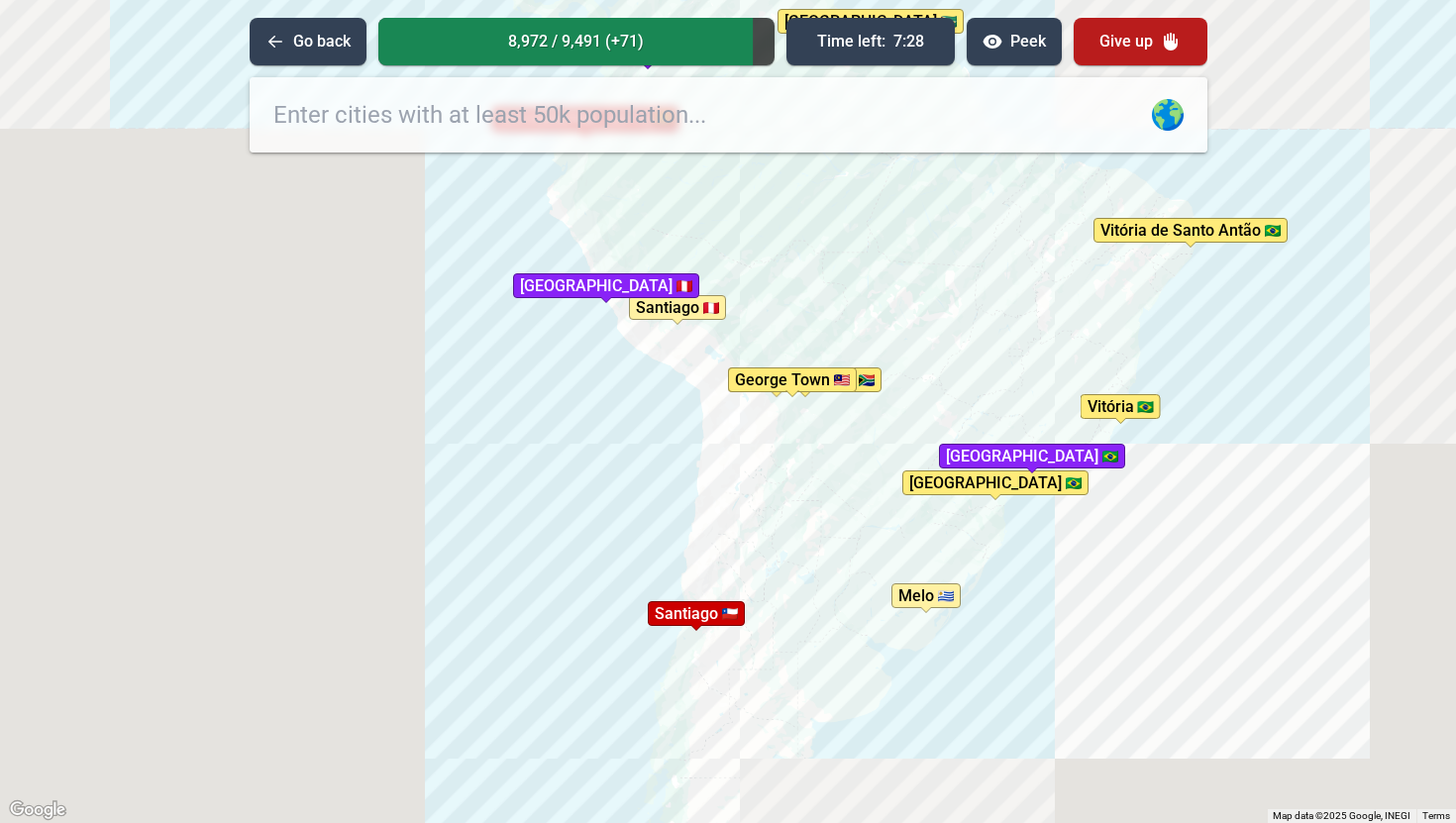 drag, startPoint x: 889, startPoint y: 448, endPoint x: 854, endPoint y: 223, distance: 227.706 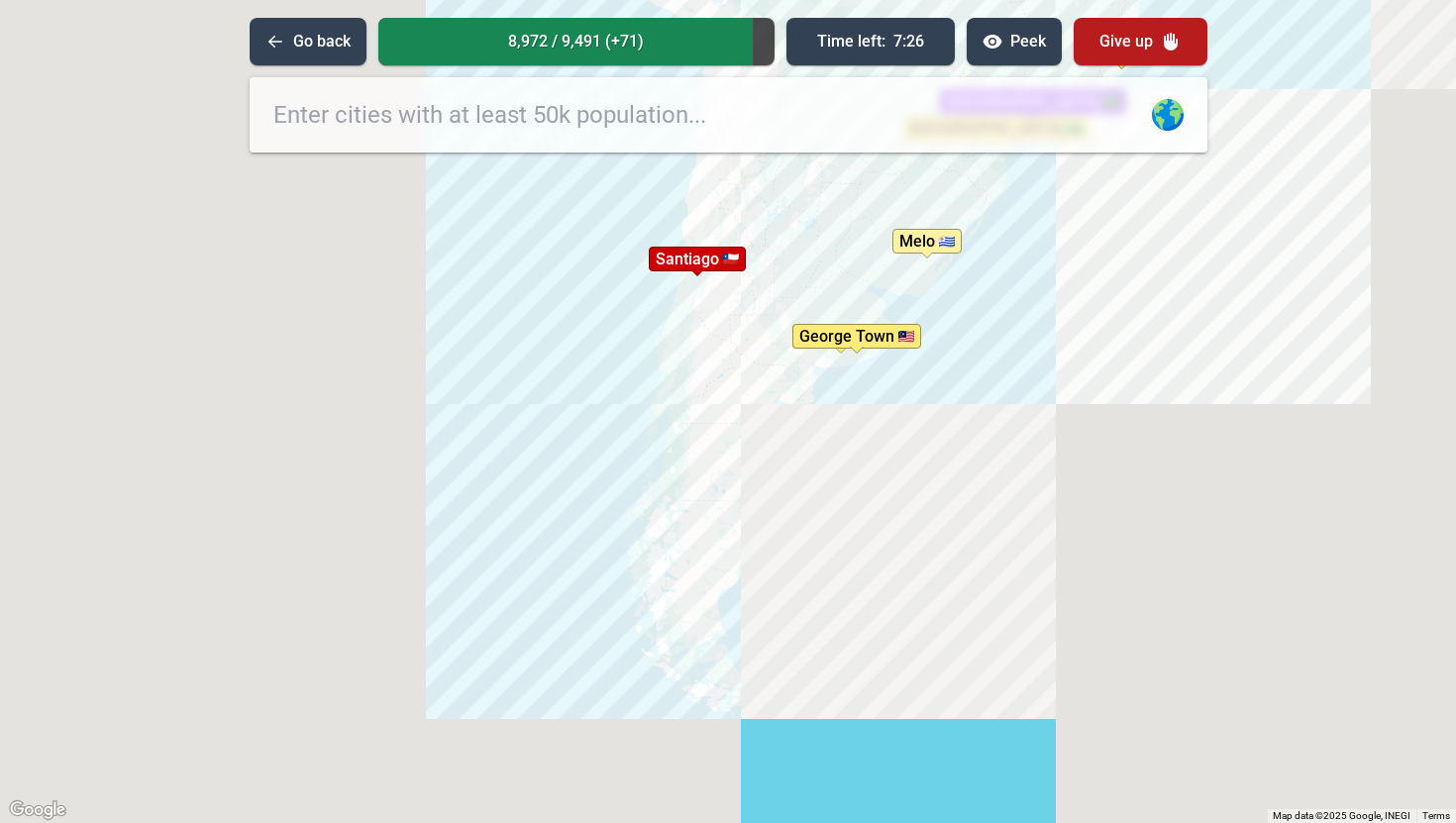drag, startPoint x: 785, startPoint y: 384, endPoint x: 855, endPoint y: 289, distance: 118.004237 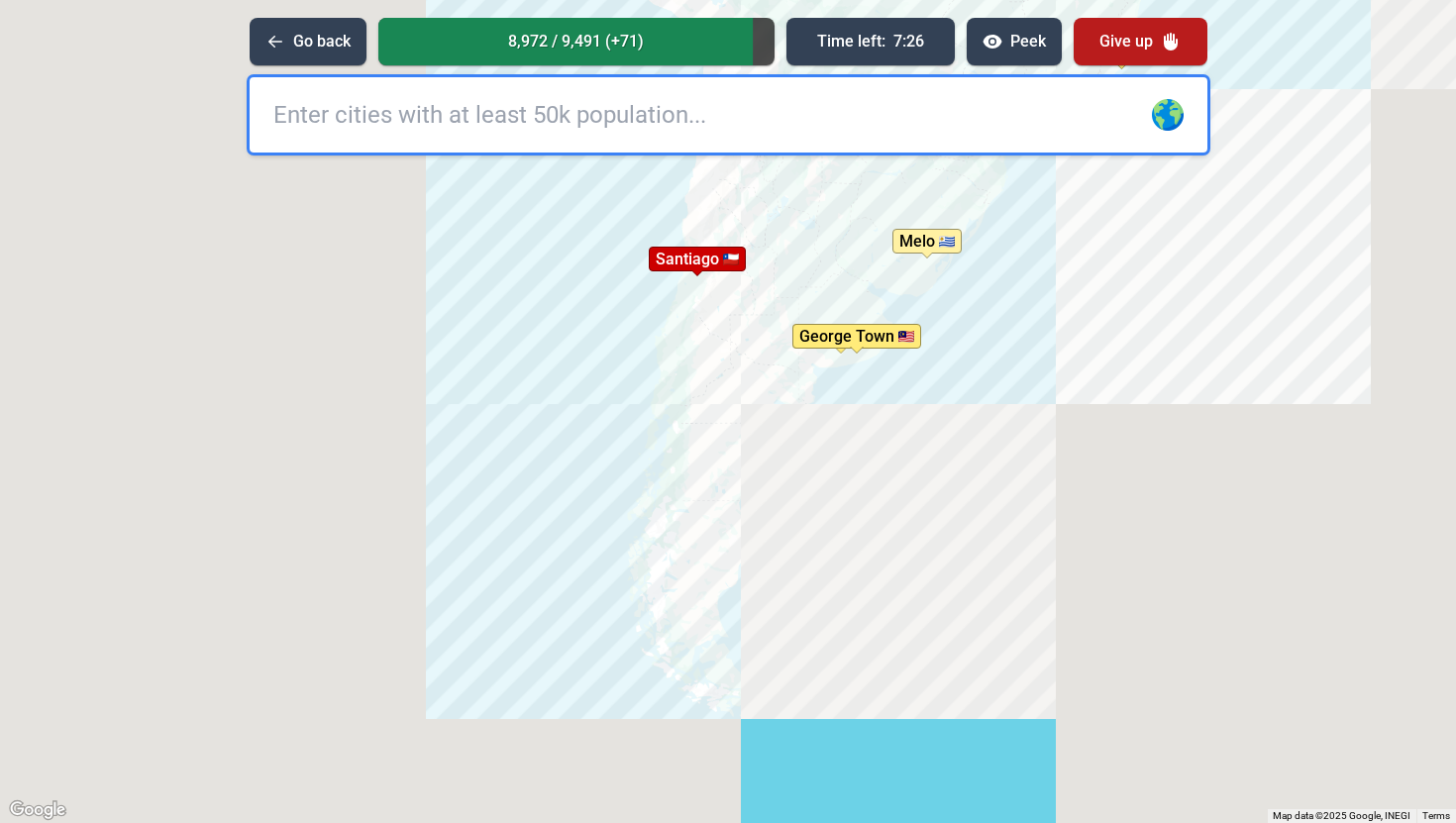 click on "To activate drag with keyboard, press Alt + Enter. Once in keyboard drag state, use the arrow keys to move the marker. To complete the drag, press the Enter key. To cancel, press Escape. [GEOGRAPHIC_DATA] [GEOGRAPHIC_DATA] [GEOGRAPHIC_DATA] [GEOGRAPHIC_DATA] de [PERSON_NAME] [GEOGRAPHIC_DATA] [GEOGRAPHIC_DATA] [GEOGRAPHIC_DATA] [GEOGRAPHIC_DATA] [GEOGRAPHIC_DATA] [GEOGRAPHIC_DATA] [GEOGRAPHIC_DATA] [GEOGRAPHIC_DATA] [GEOGRAPHIC_DATA] [GEOGRAPHIC_DATA] [GEOGRAPHIC_DATA] [GEOGRAPHIC_DATA] [GEOGRAPHIC_DATA] [GEOGRAPHIC_DATA] [GEOGRAPHIC_DATA] [GEOGRAPHIC_DATA] [GEOGRAPHIC_DATA] [GEOGRAPHIC_DATA] [GEOGRAPHIC_DATA] [GEOGRAPHIC_DATA] [GEOGRAPHIC_DATA] [GEOGRAPHIC_DATA][PERSON_NAME][GEOGRAPHIC_DATA] [GEOGRAPHIC_DATA] [GEOGRAPHIC_DATA] [GEOGRAPHIC_DATA] [GEOGRAPHIC_DATA] [GEOGRAPHIC_DATA] [GEOGRAPHIC_DATA] [GEOGRAPHIC_DATA] [GEOGRAPHIC_DATA] [GEOGRAPHIC_DATA] [GEOGRAPHIC_DATA] [GEOGRAPHIC_DATA] [GEOGRAPHIC_DATA] [GEOGRAPHIC_DATA] [GEOGRAPHIC_DATA][PERSON_NAME][GEOGRAPHIC_DATA] [GEOGRAPHIC_DATA] [GEOGRAPHIC_DATA] [GEOGRAPHIC_DATA] [GEOGRAPHIC_DATA] [GEOGRAPHIC_DATA] [DEMOGRAPHIC_DATA] [GEOGRAPHIC_DATA] [GEOGRAPHIC_DATA] [GEOGRAPHIC_DATA] [GEOGRAPHIC_DATA] [GEOGRAPHIC_DATA] [GEOGRAPHIC_DATA] [GEOGRAPHIC_DATA] [GEOGRAPHIC_DATA] [GEOGRAPHIC_DATA] [GEOGRAPHIC_DATA] [GEOGRAPHIC_DATA] [GEOGRAPHIC_DATA] [GEOGRAPHIC_DATA] [GEOGRAPHIC_DATA] [GEOGRAPHIC_DATA] [GEOGRAPHIC_DATA] [GEOGRAPHIC_DATA] [GEOGRAPHIC_DATA] [GEOGRAPHIC_DATA] [GEOGRAPHIC_DATA] [GEOGRAPHIC_DATA] [GEOGRAPHIC_DATA] [GEOGRAPHIC_DATA] [GEOGRAPHIC_DATA] [GEOGRAPHIC_DATA] [GEOGRAPHIC_DATA] [GEOGRAPHIC_DATA] [GEOGRAPHIC_DATA] [GEOGRAPHIC_DATA] [GEOGRAPHIC_DATA] [GEOGRAPHIC_DATA] [GEOGRAPHIC_DATA] [GEOGRAPHIC_DATA] [GEOGRAPHIC_DATA] [GEOGRAPHIC_DATA] [GEOGRAPHIC_DATA] [GEOGRAPHIC_DATA] [GEOGRAPHIC_DATA] [PERSON_NAME][GEOGRAPHIC_DATA] [GEOGRAPHIC_DATA] [GEOGRAPHIC_DATA] [GEOGRAPHIC_DATA] [GEOGRAPHIC_DATA] [GEOGRAPHIC_DATA] [GEOGRAPHIC_DATA] [GEOGRAPHIC_DATA] [GEOGRAPHIC_DATA]" at bounding box center [728, 411] 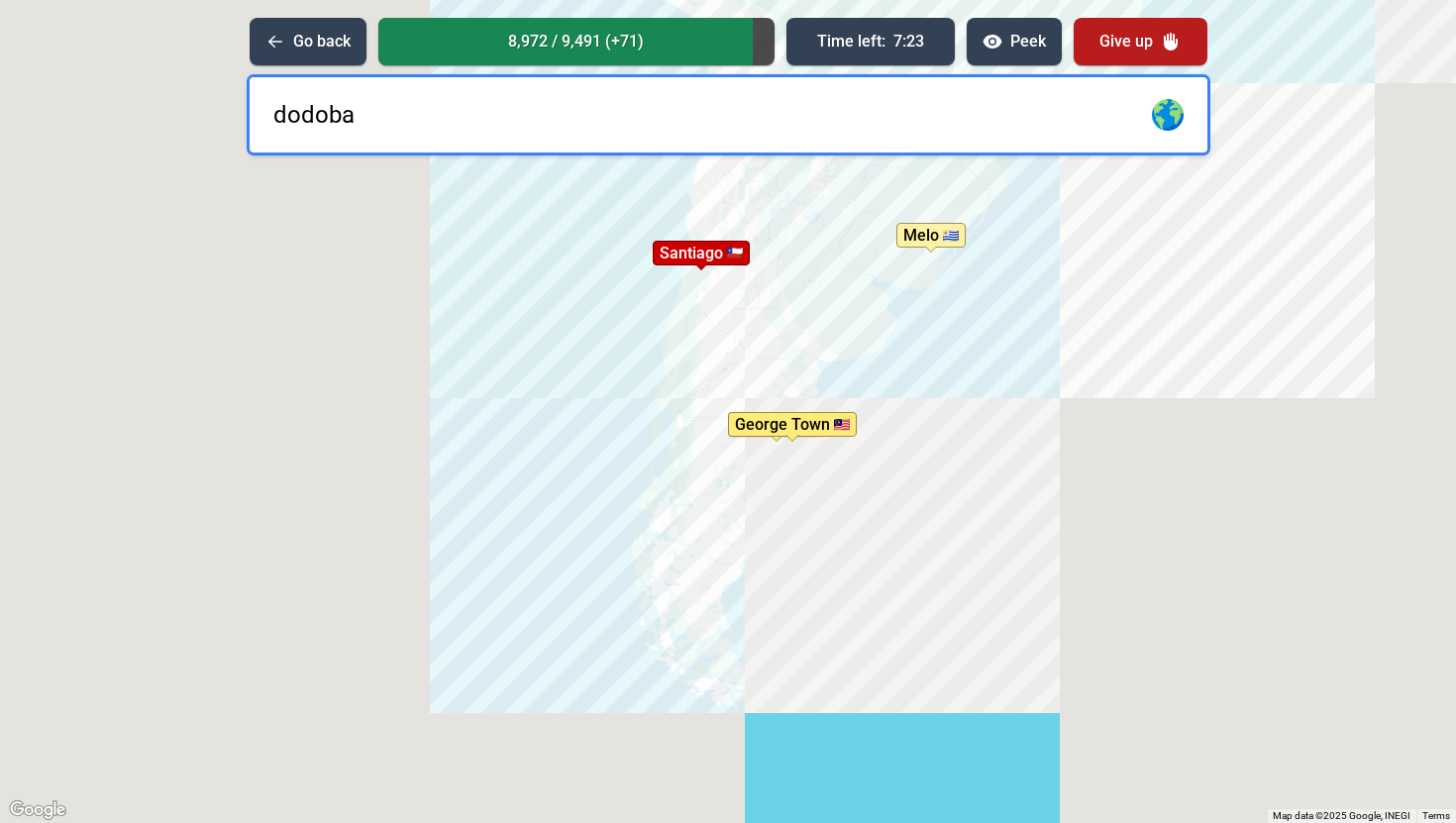 click on "dodoba" at bounding box center (728, 115) 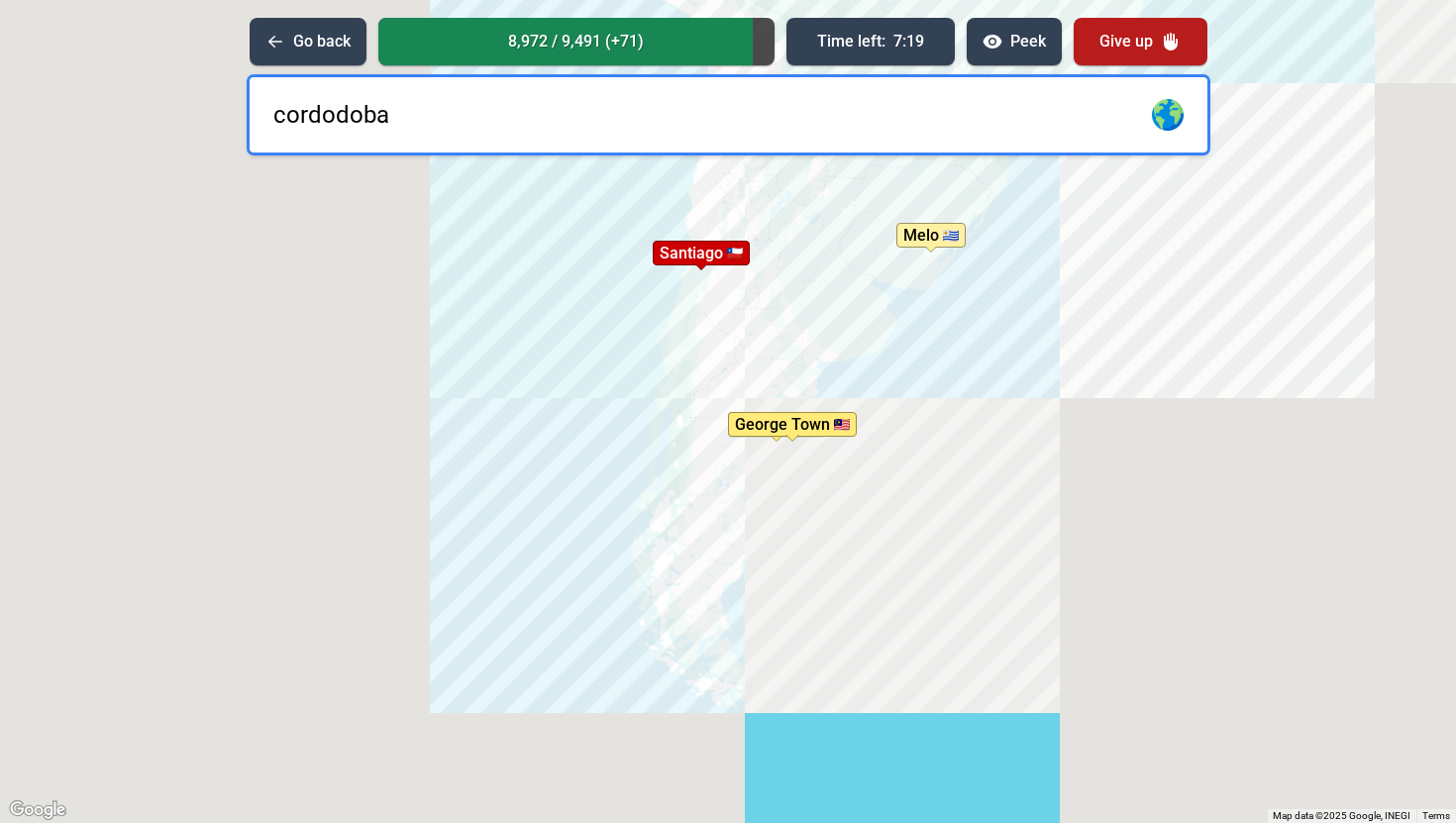 click on "cordodoba" at bounding box center [728, 115] 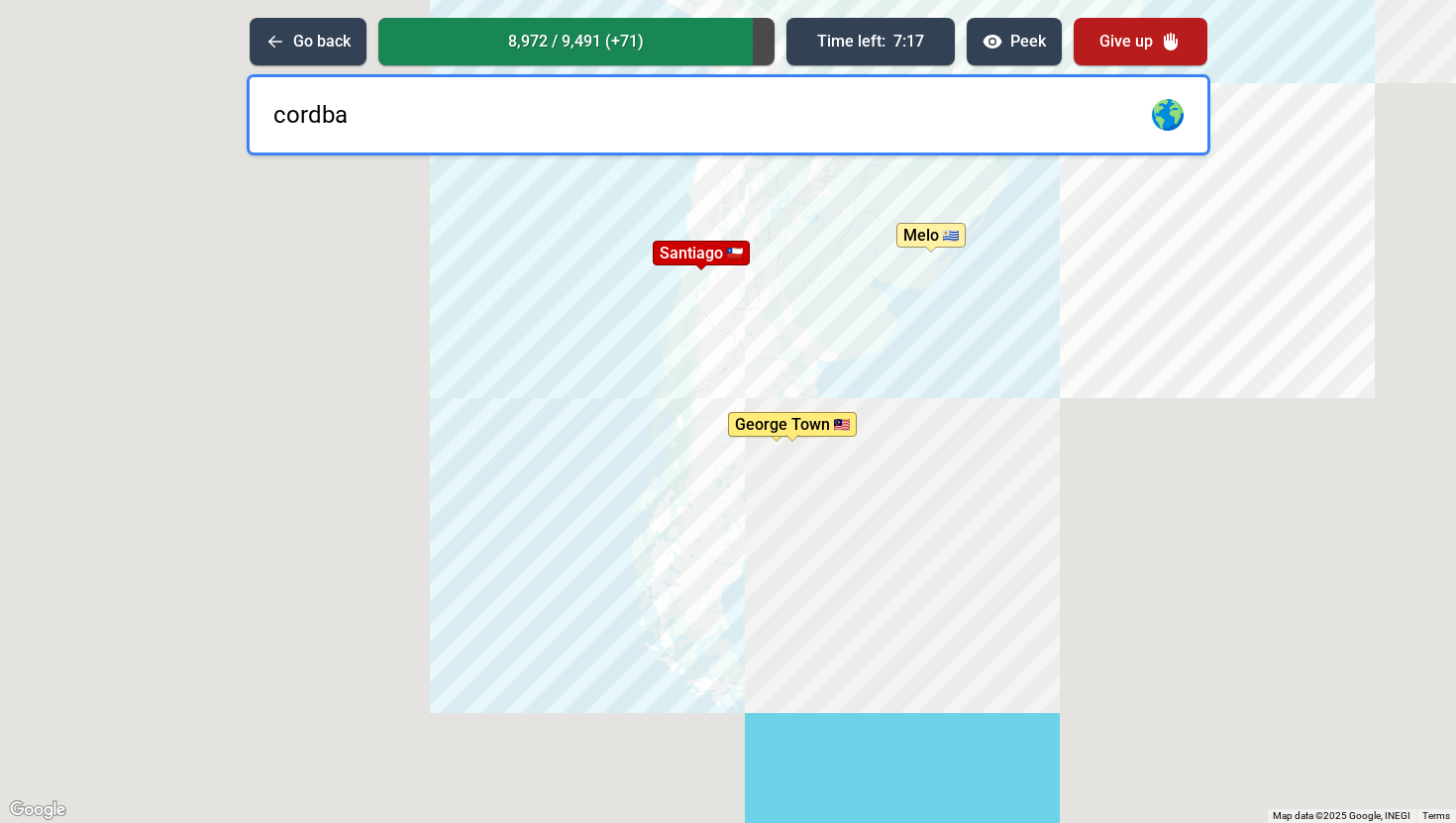 type on "cordoba" 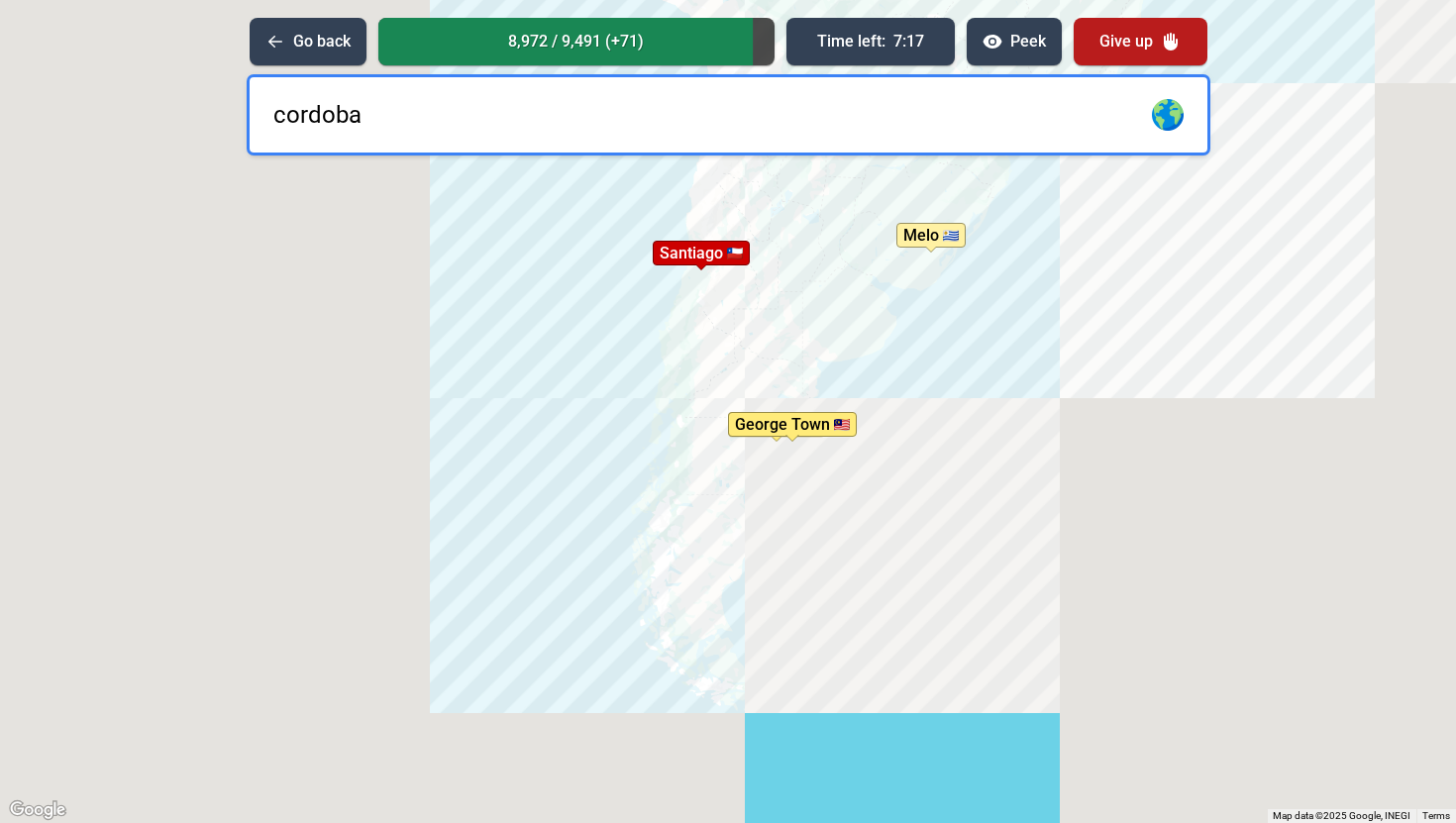 type 